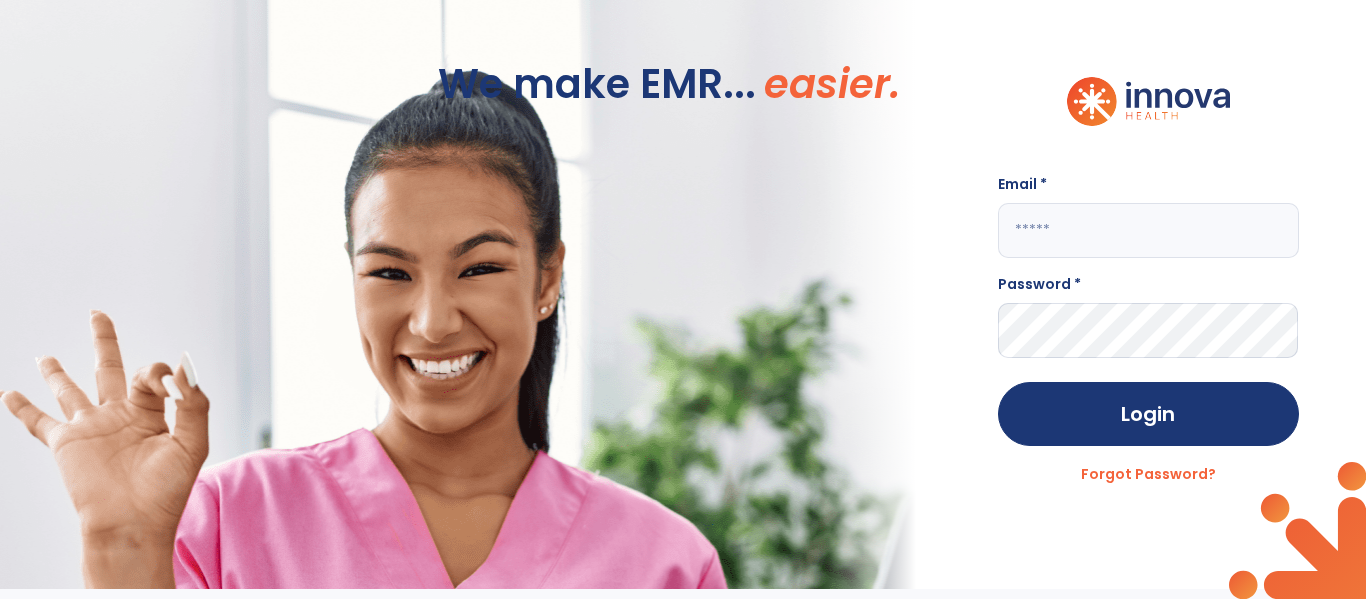scroll, scrollTop: 0, scrollLeft: 0, axis: both 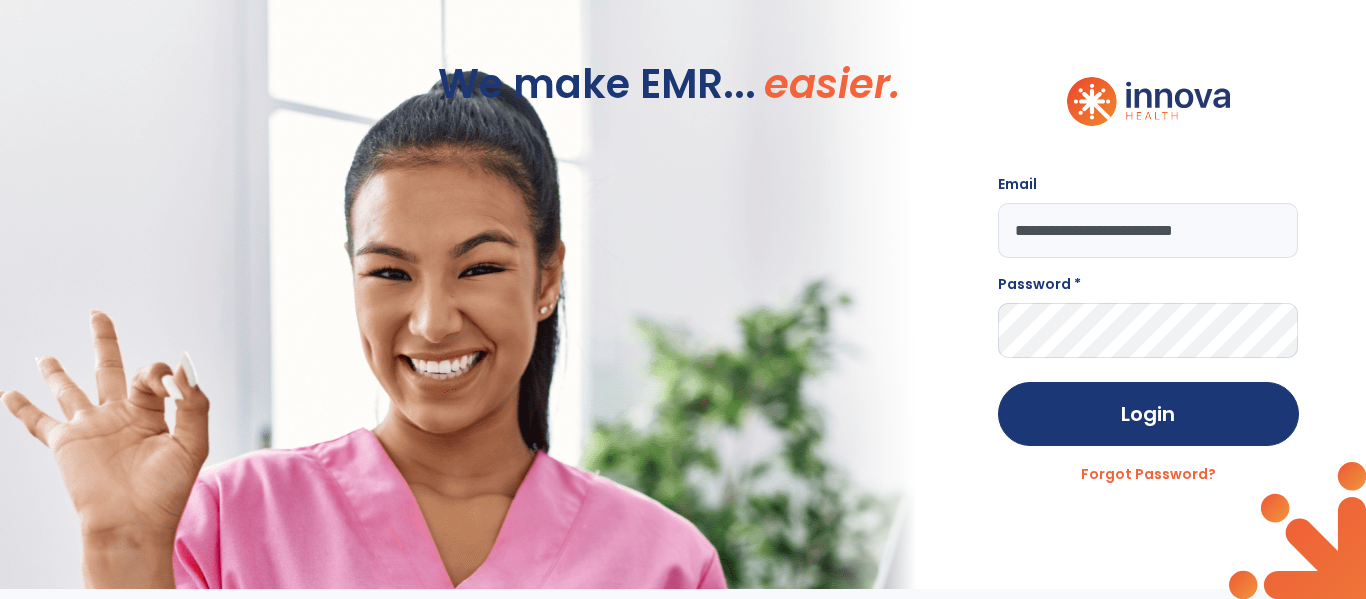 type on "**********" 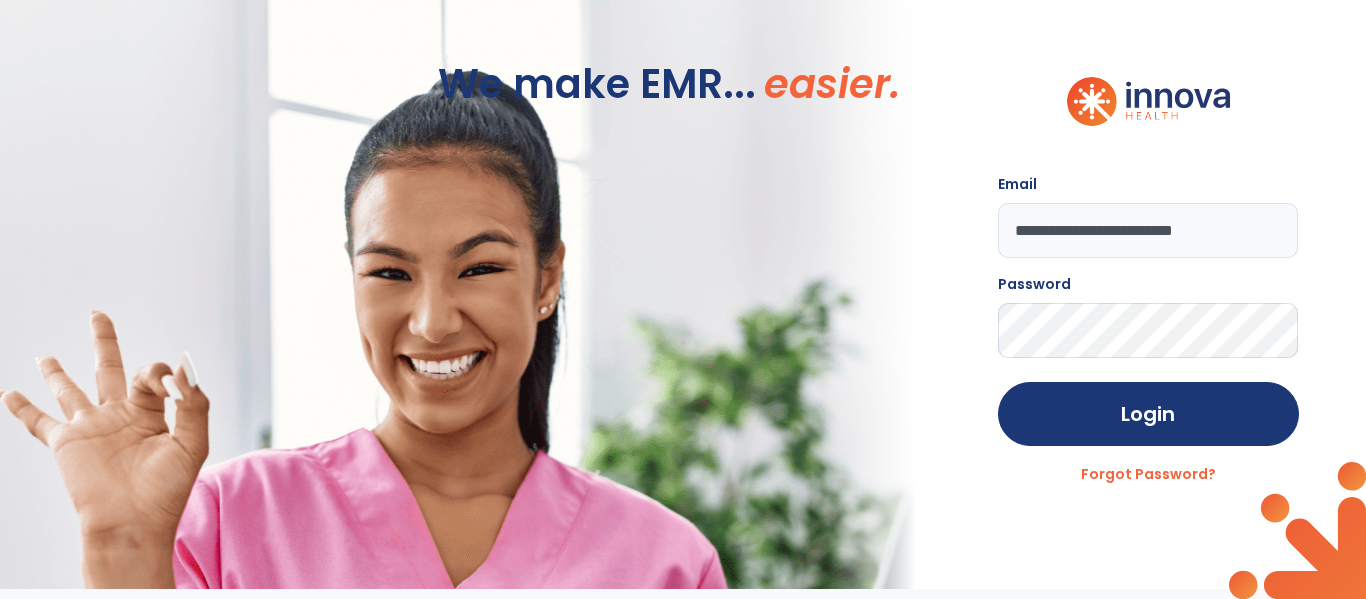 click on "Login" 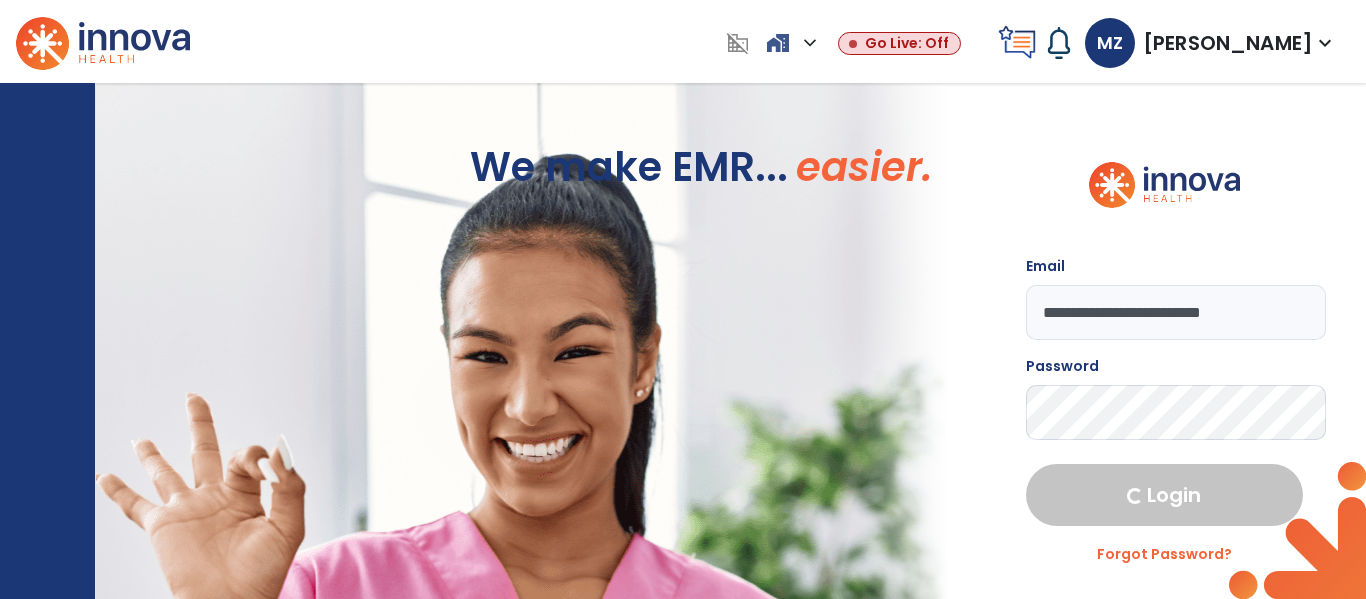 select on "****" 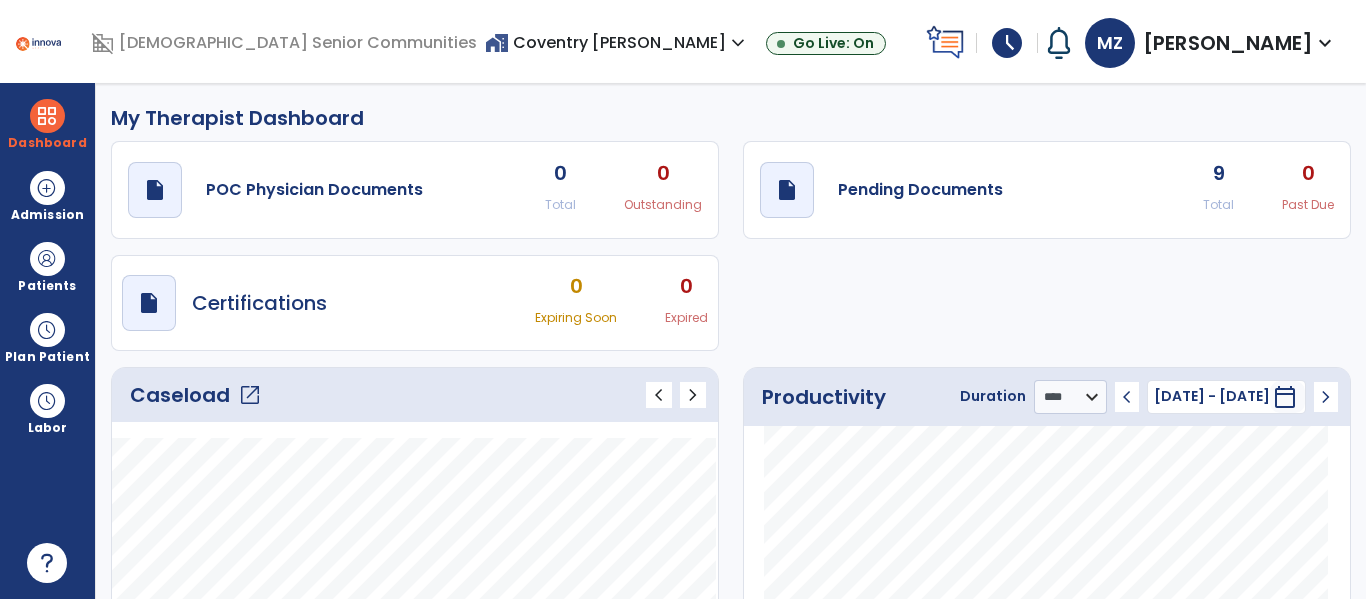 click on "open_in_new" 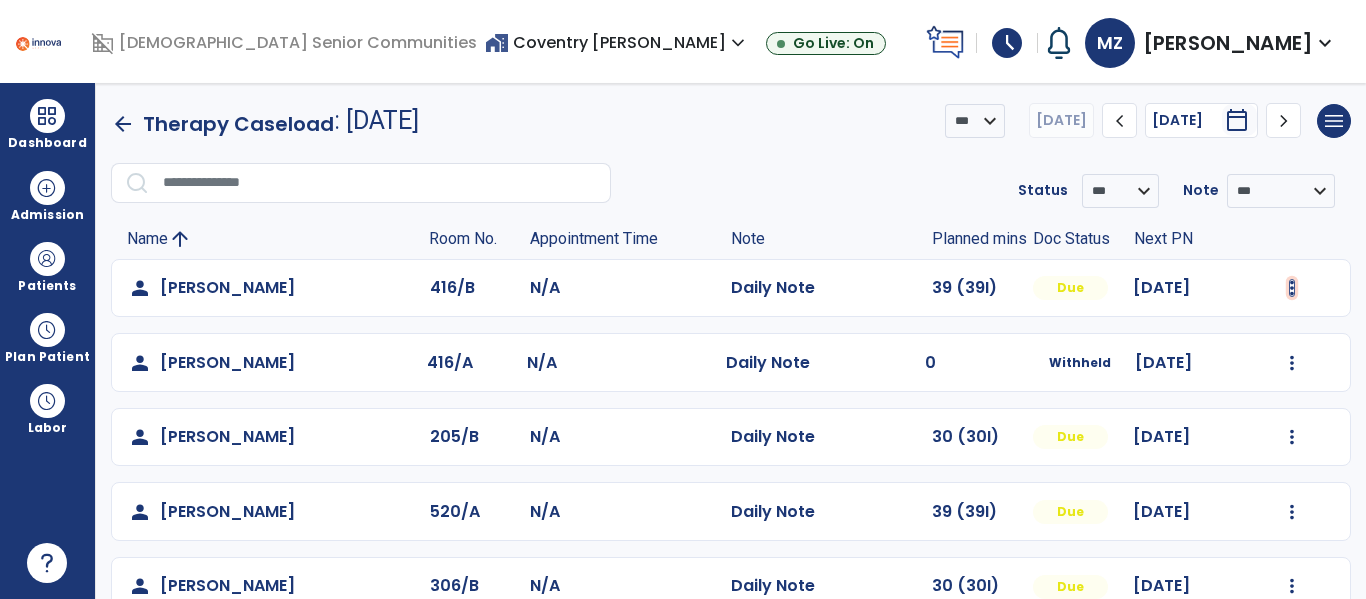 click at bounding box center [1292, 288] 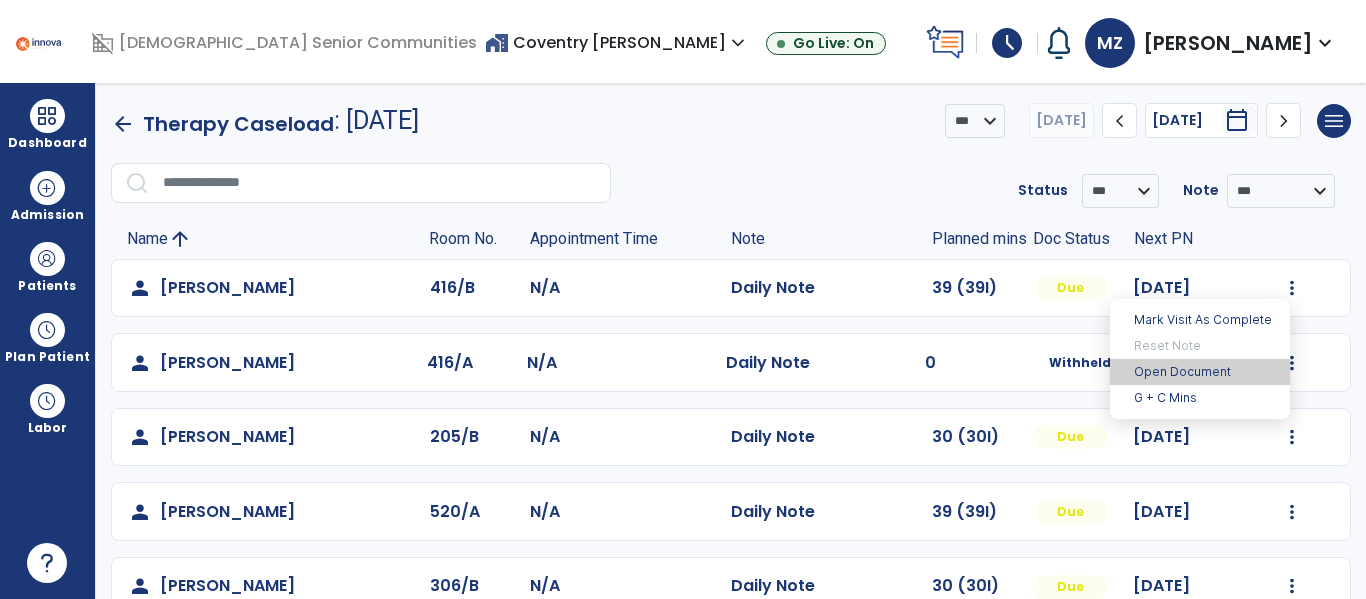 click on "Open Document" at bounding box center [1200, 372] 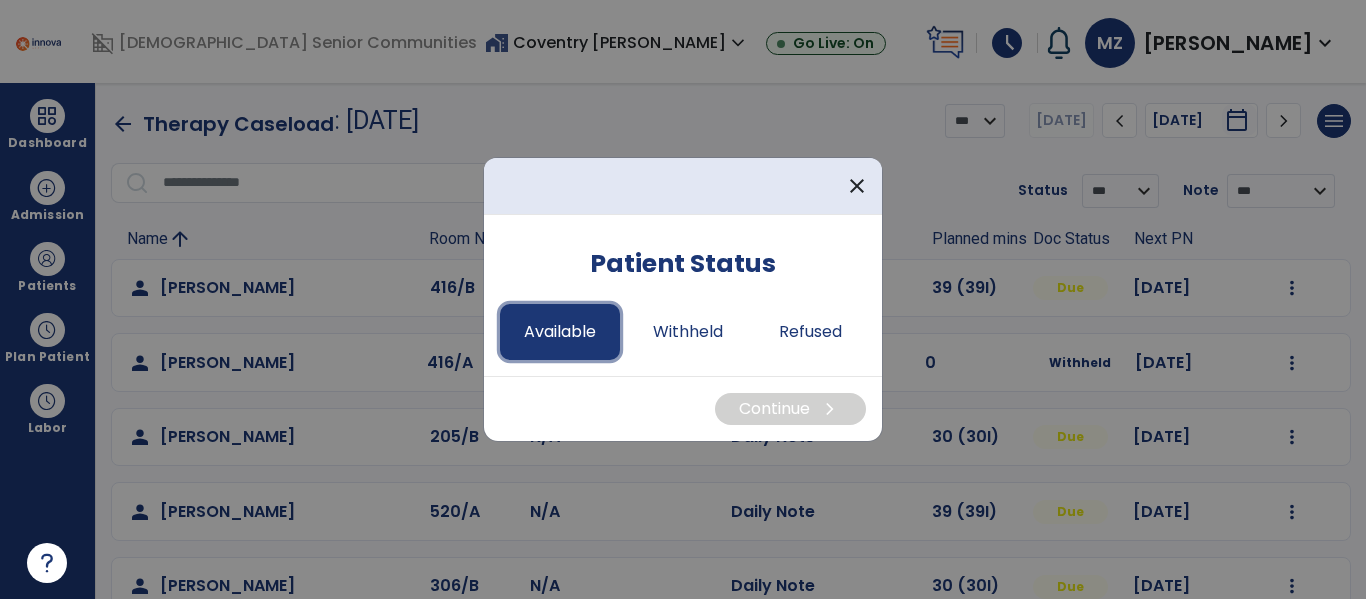 click on "Available" at bounding box center [560, 332] 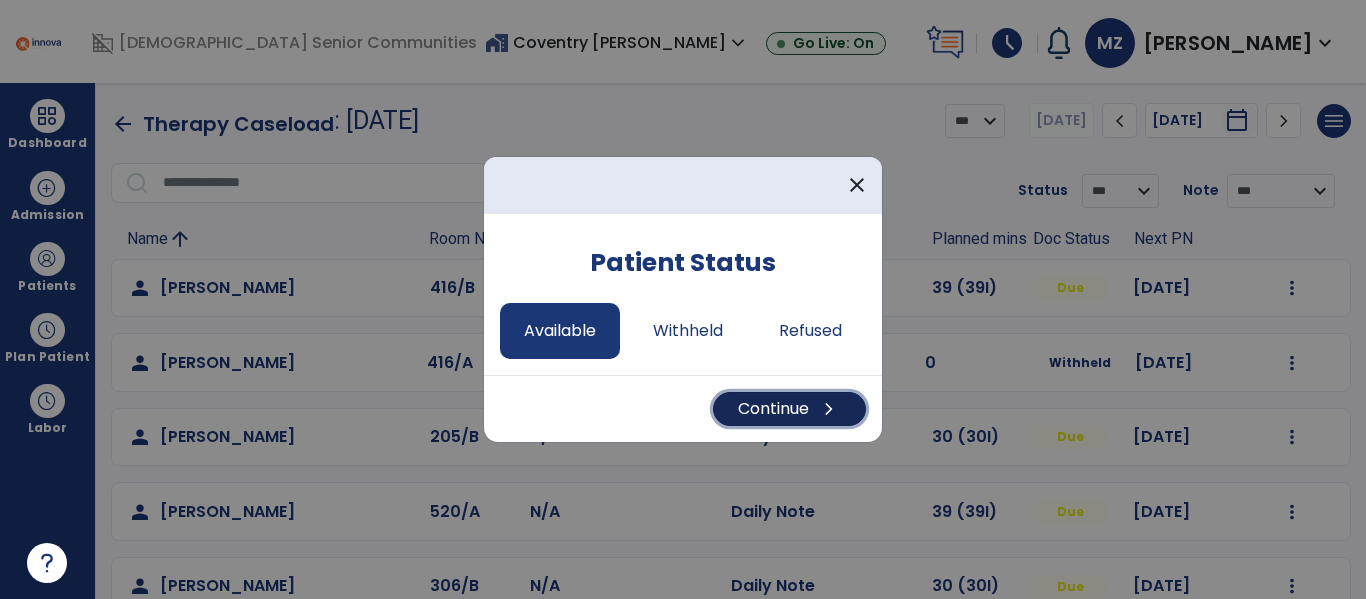 click on "Continue   chevron_right" at bounding box center [789, 409] 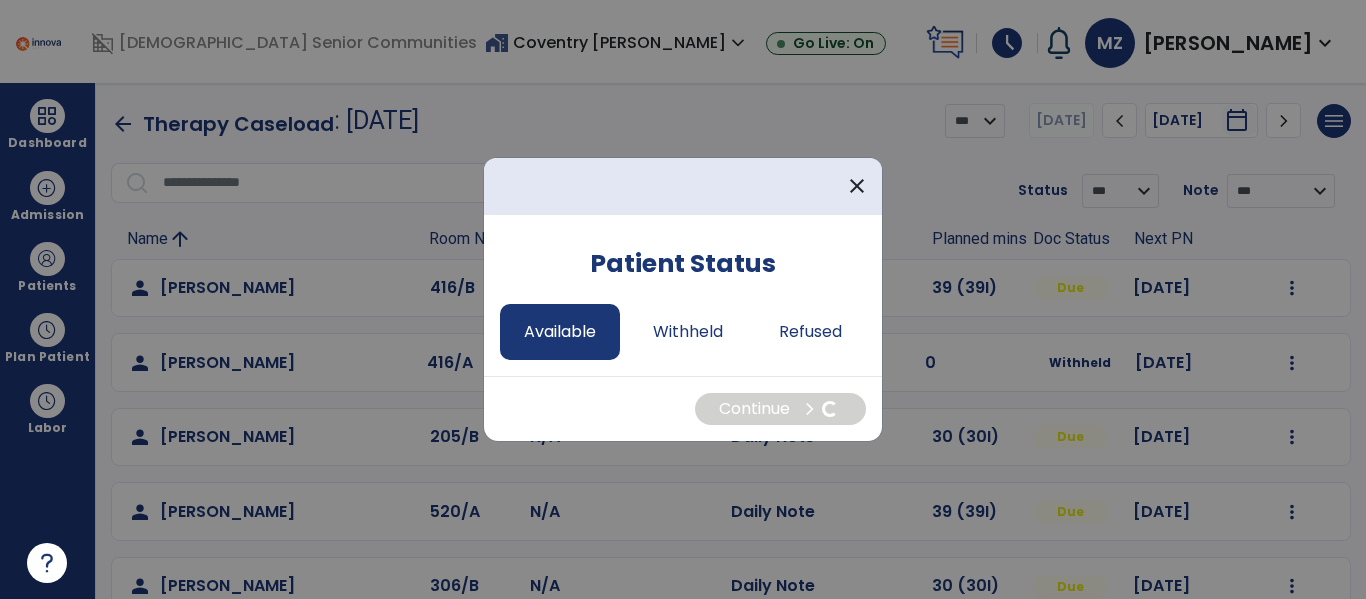 select on "*" 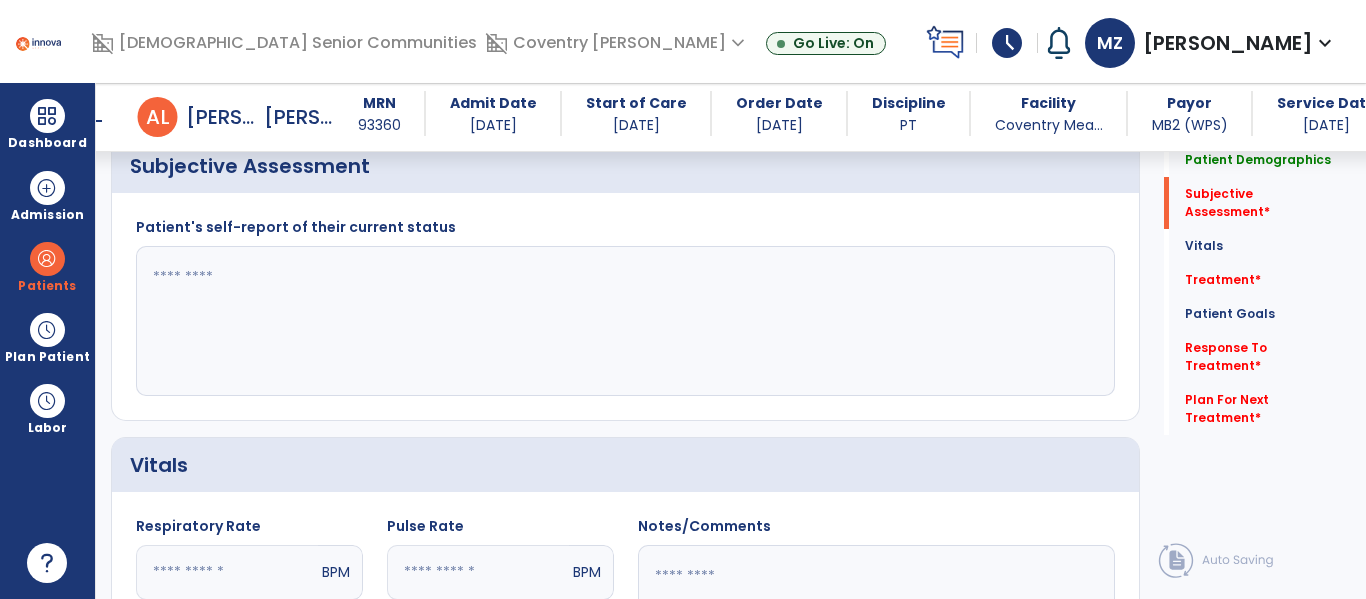 scroll, scrollTop: 516, scrollLeft: 0, axis: vertical 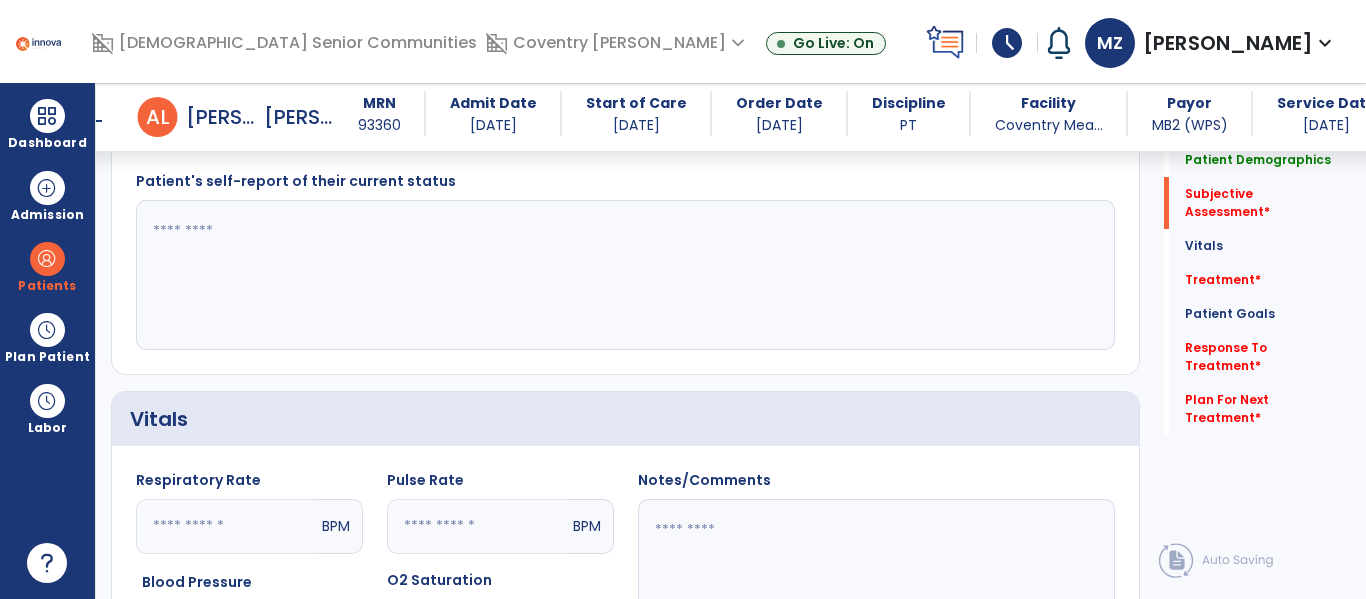 click 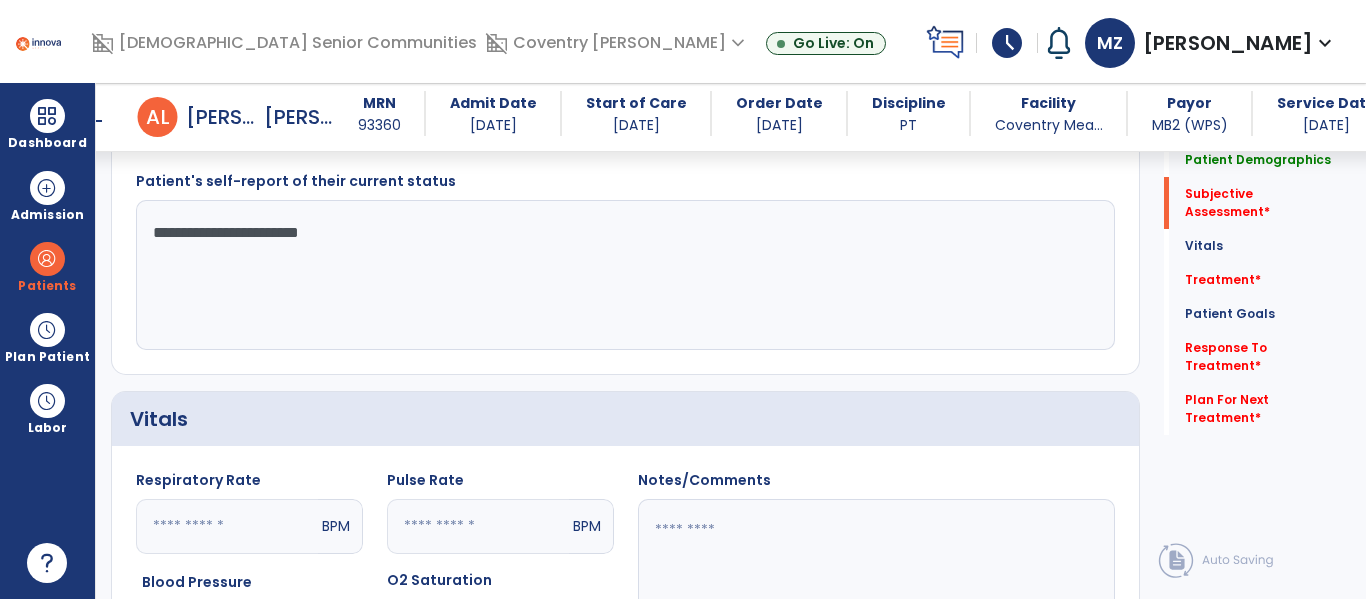 type on "**********" 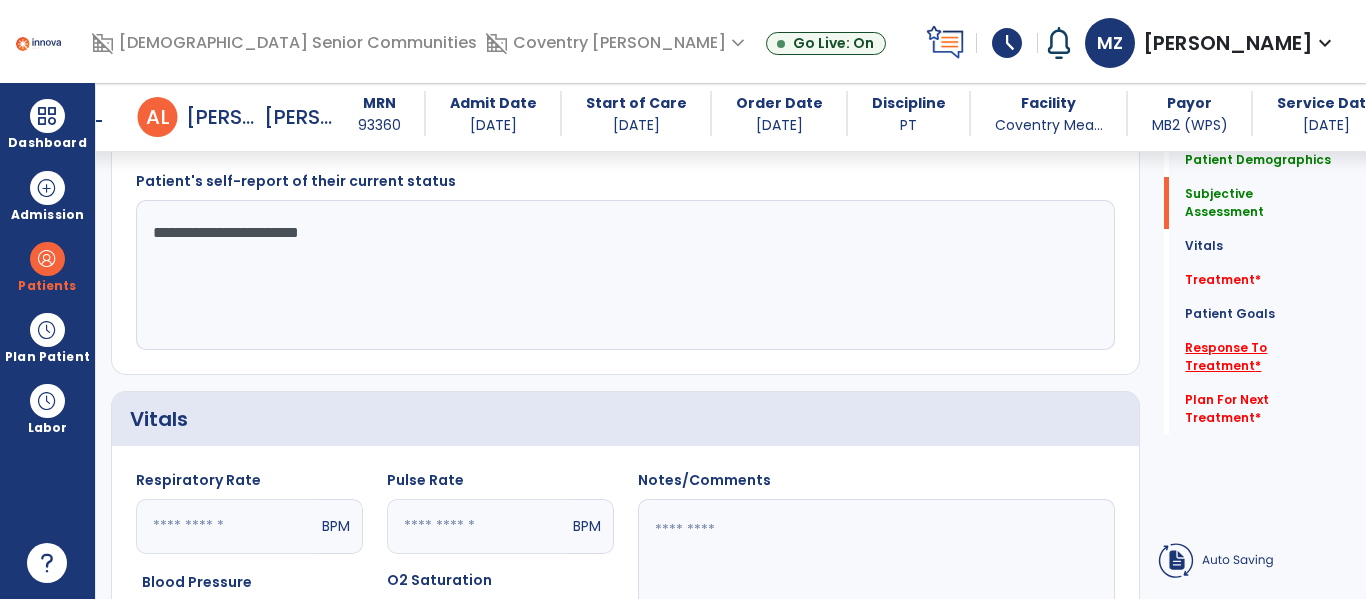 click on "Response To Treatment   *" 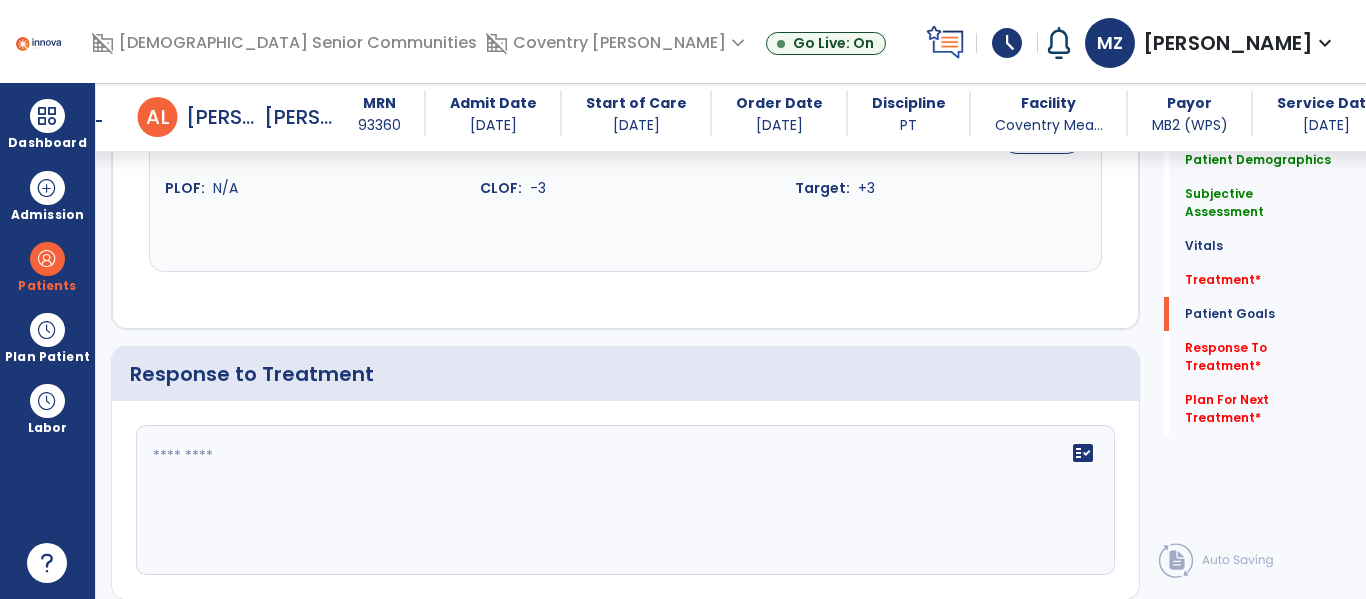 scroll, scrollTop: 2805, scrollLeft: 0, axis: vertical 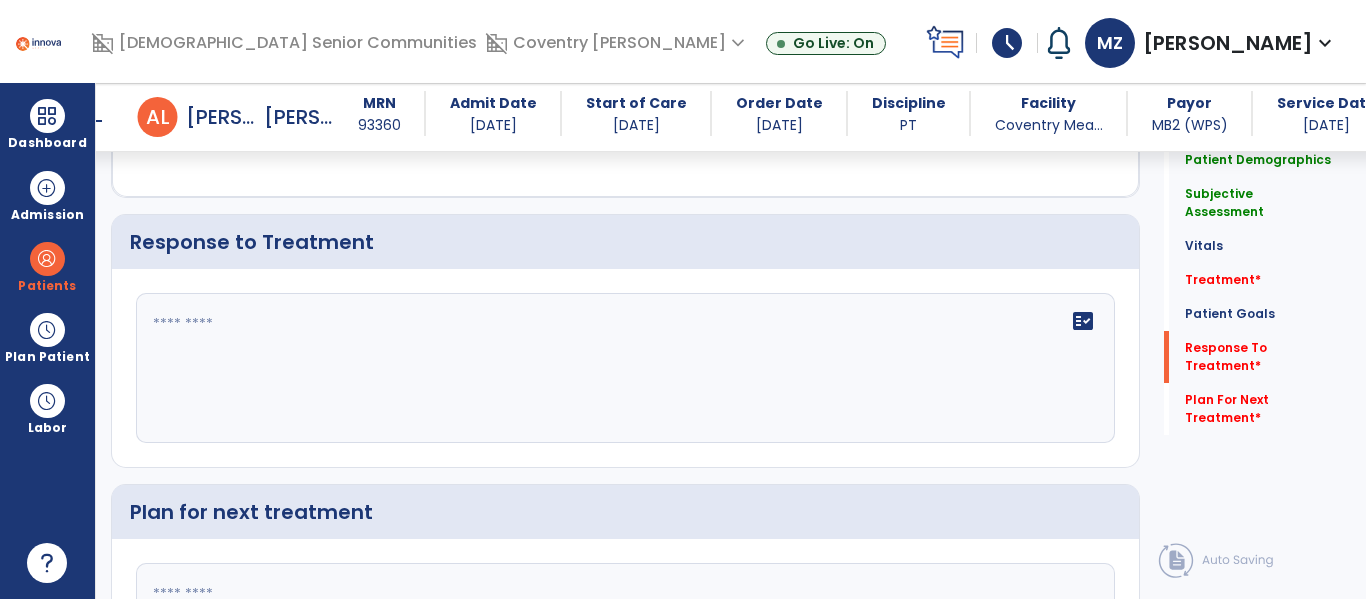 click 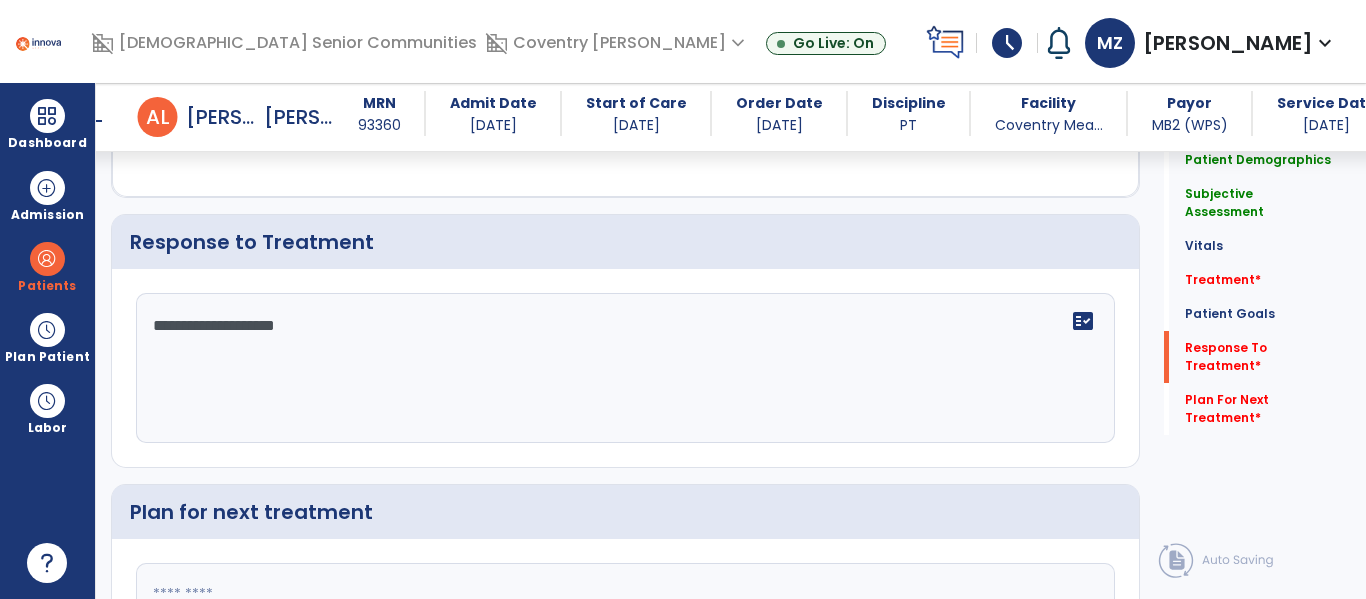 type on "**********" 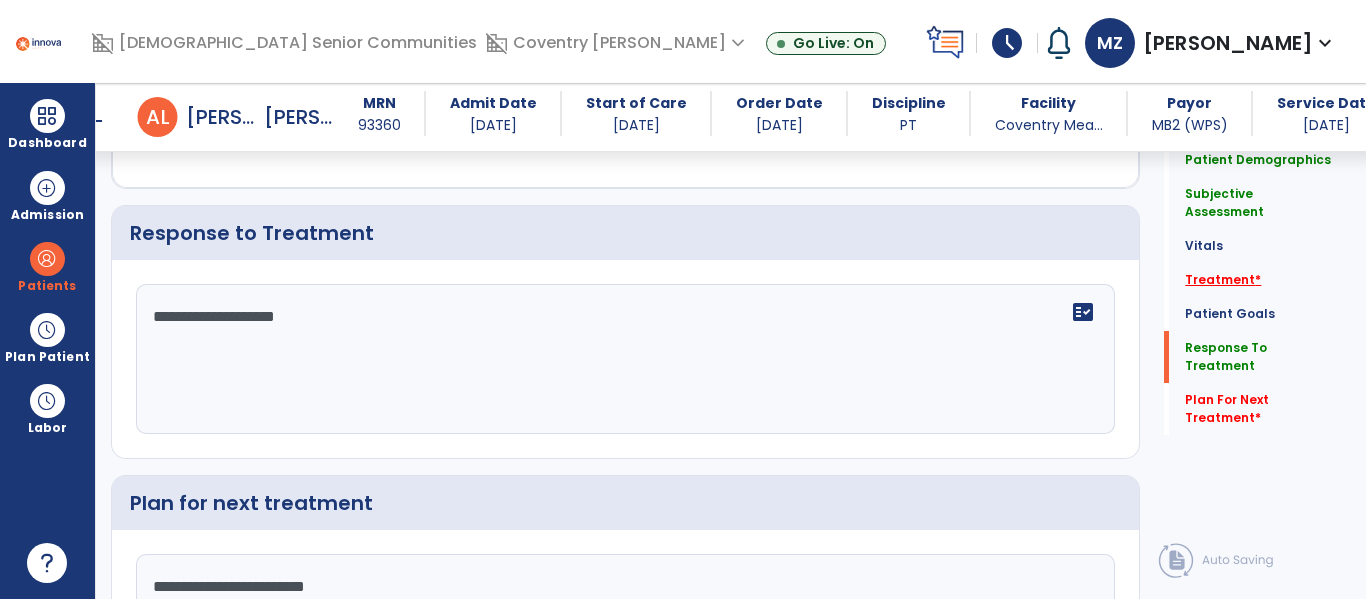 type on "**********" 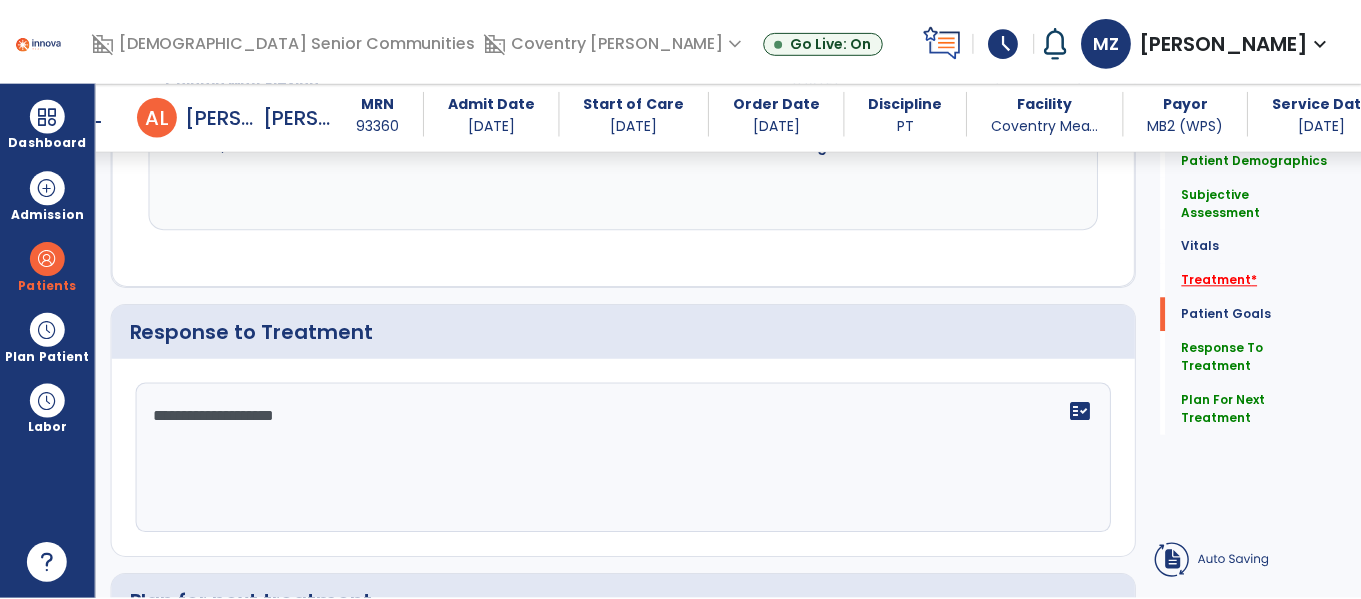 scroll, scrollTop: 1116, scrollLeft: 0, axis: vertical 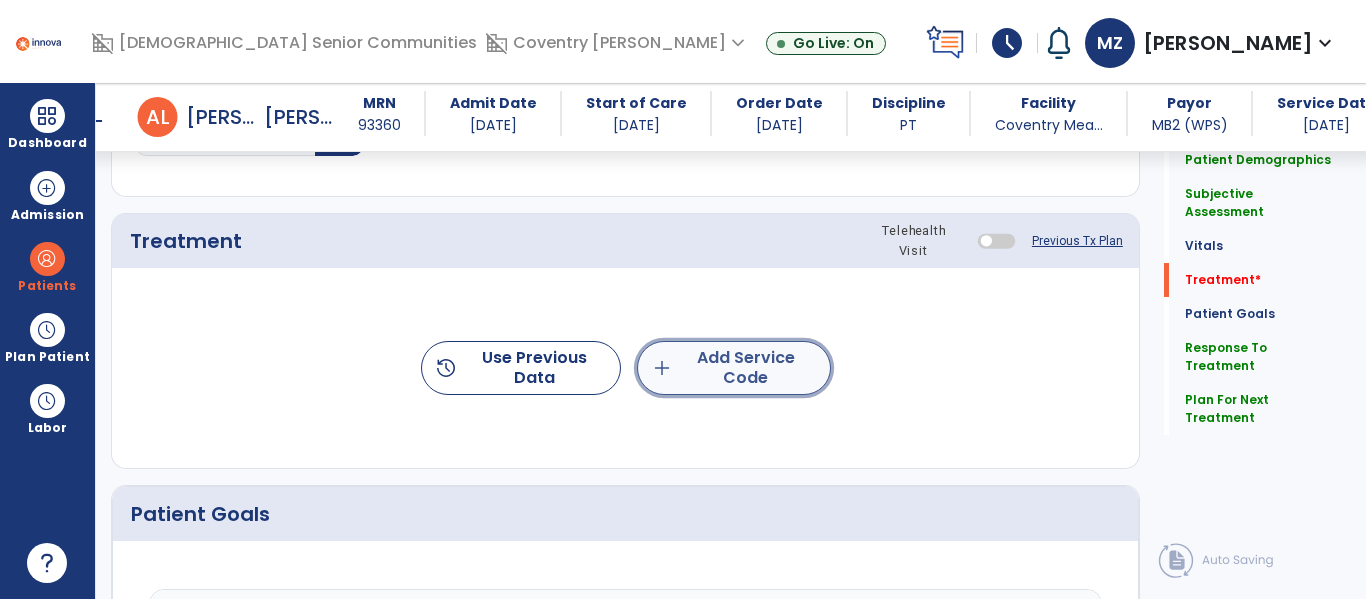click on "add  Add Service Code" 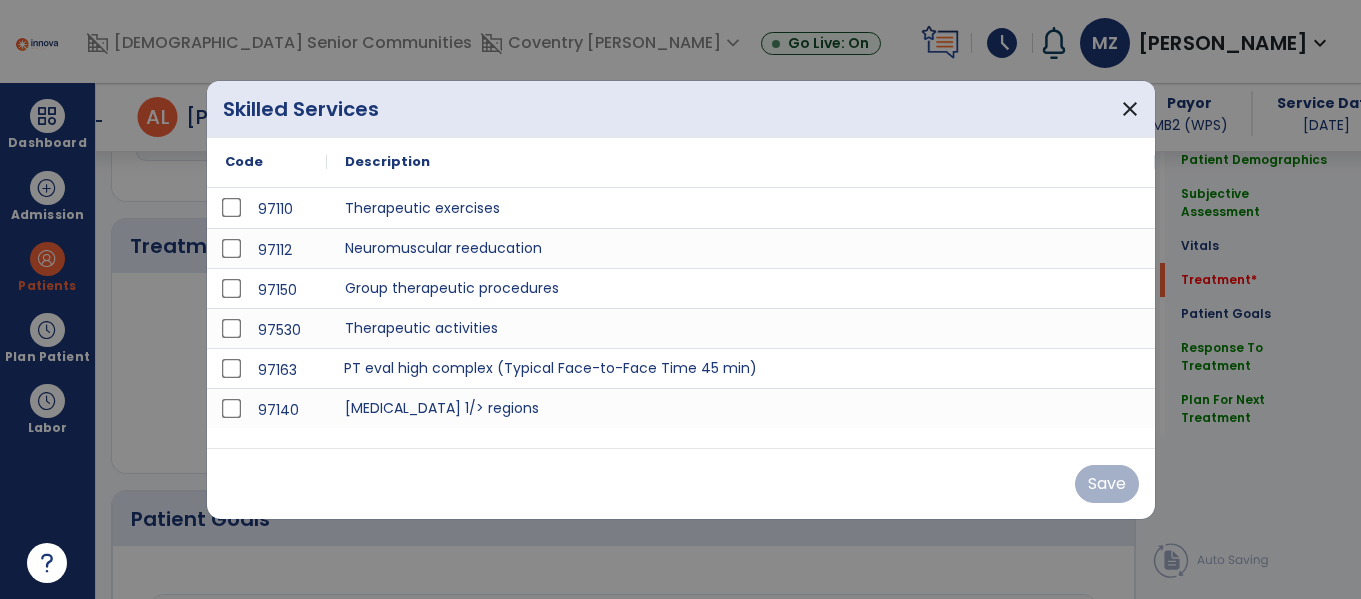 click on "PT eval high complex (Typical Face-to-Face Time 45 min)" at bounding box center [741, 368] 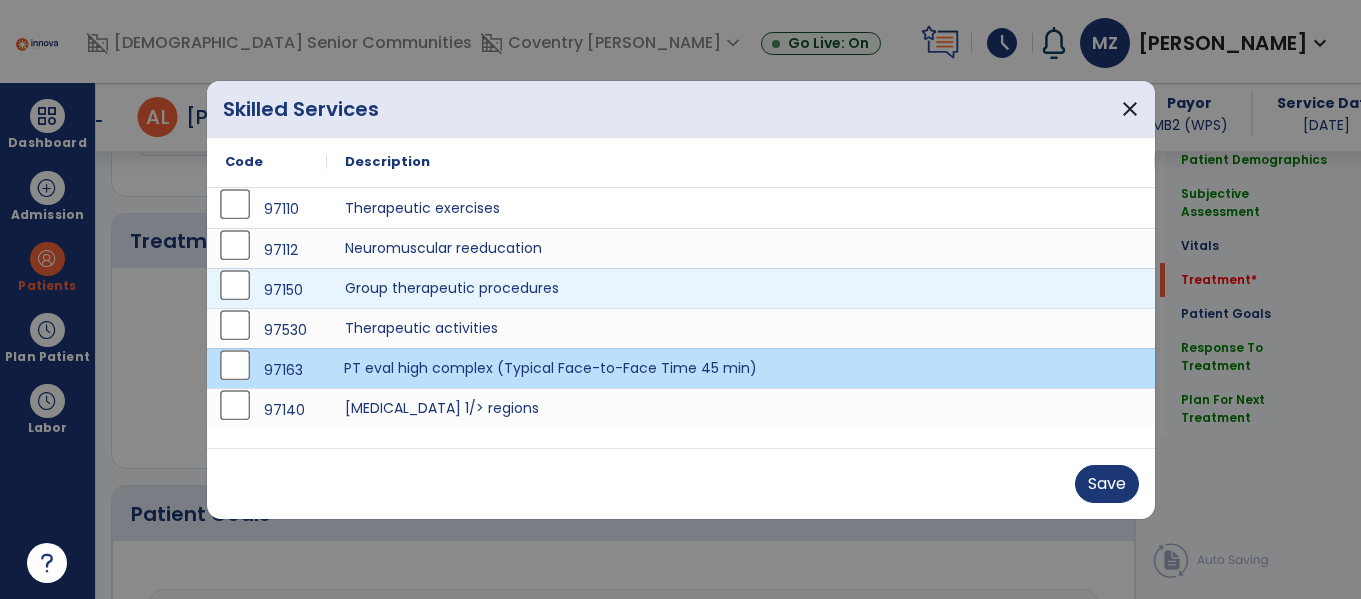 scroll, scrollTop: 1116, scrollLeft: 0, axis: vertical 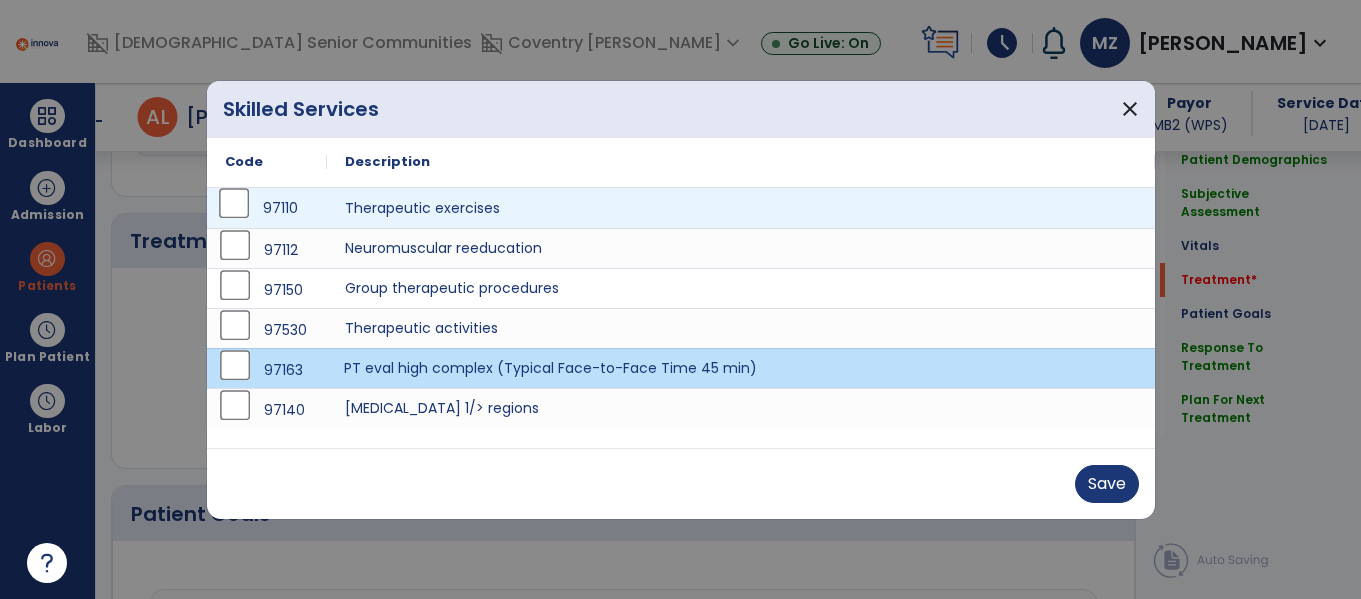 click on "97110" at bounding box center [267, 208] 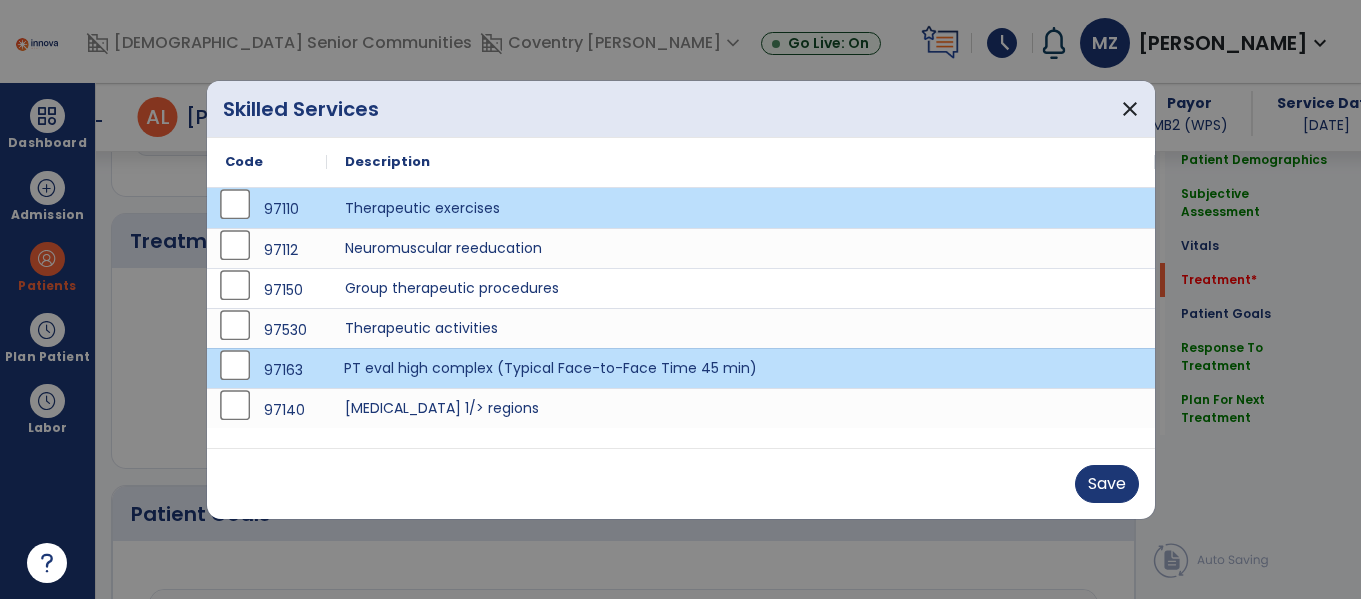 click on "PT eval high complex (Typical Face-to-Face Time 45 min)" at bounding box center [741, 368] 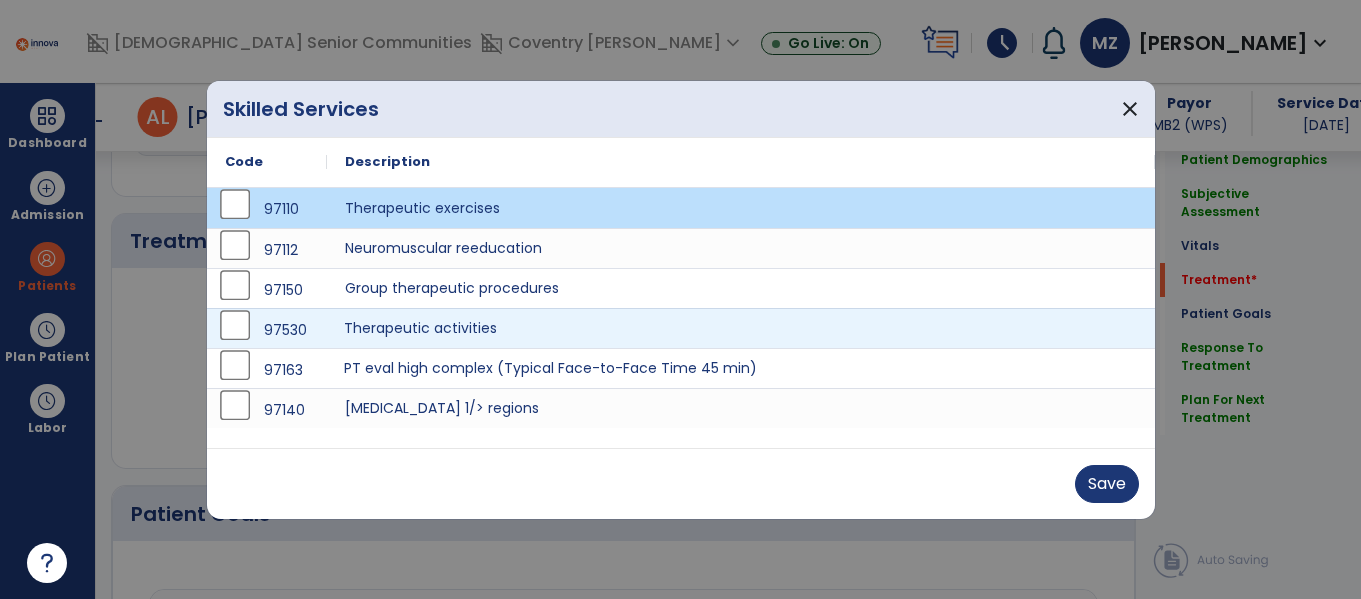 click on "Therapeutic activities" at bounding box center [741, 328] 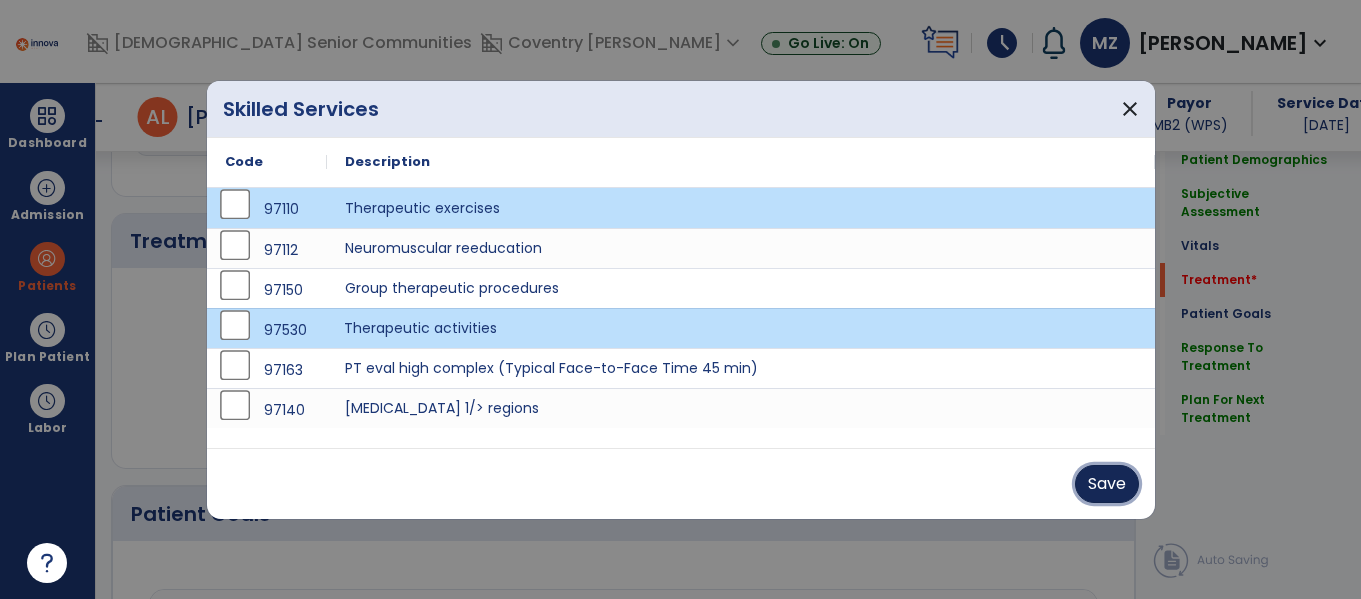 click on "Save" at bounding box center [1107, 484] 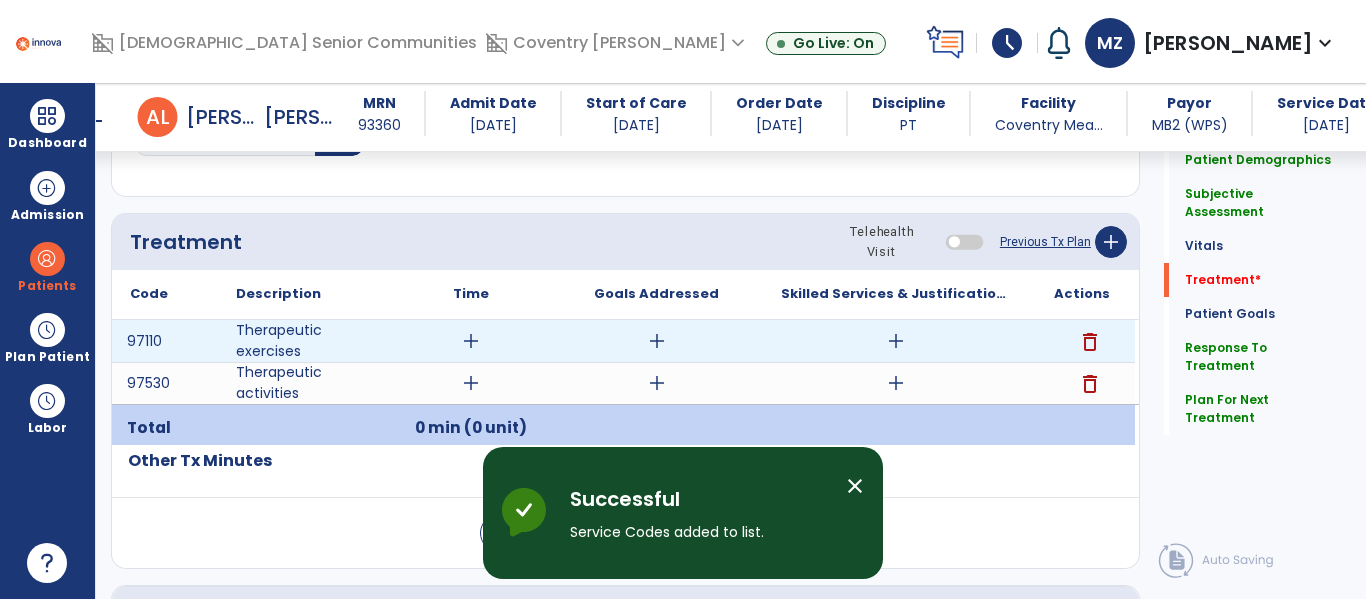 click on "add" at bounding box center (896, 341) 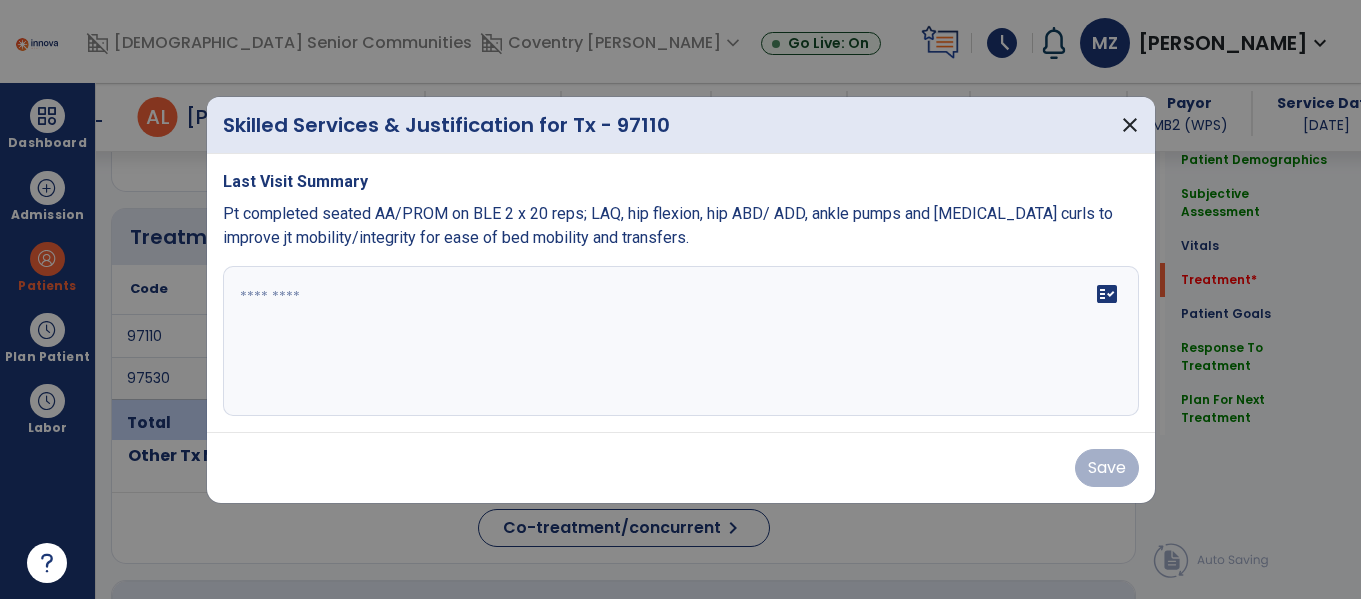 scroll, scrollTop: 1116, scrollLeft: 0, axis: vertical 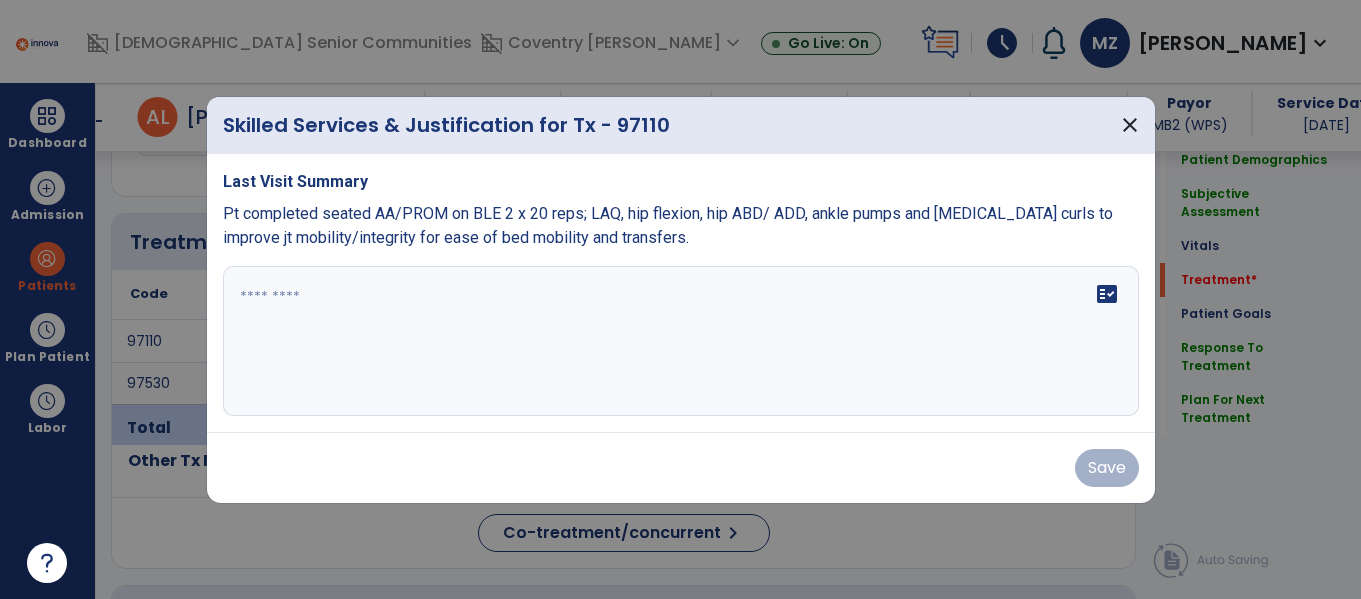 click on "fact_check" at bounding box center (681, 341) 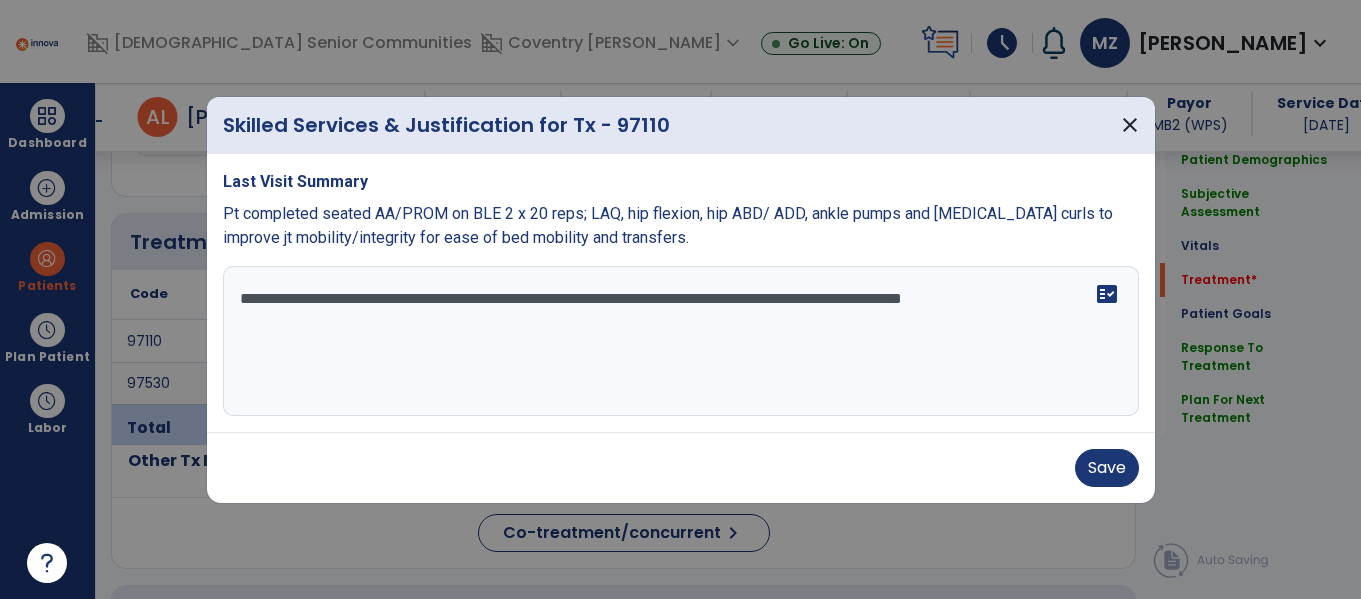 click on "**********" at bounding box center [681, 341] 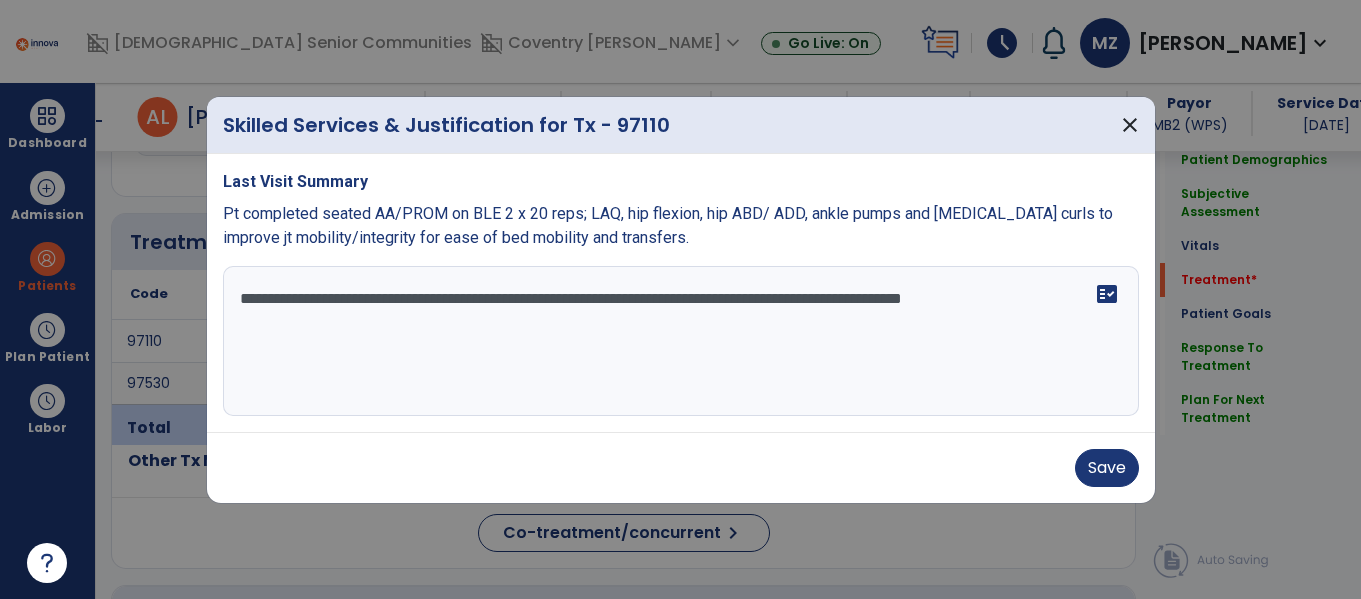 click on "**********" at bounding box center [681, 341] 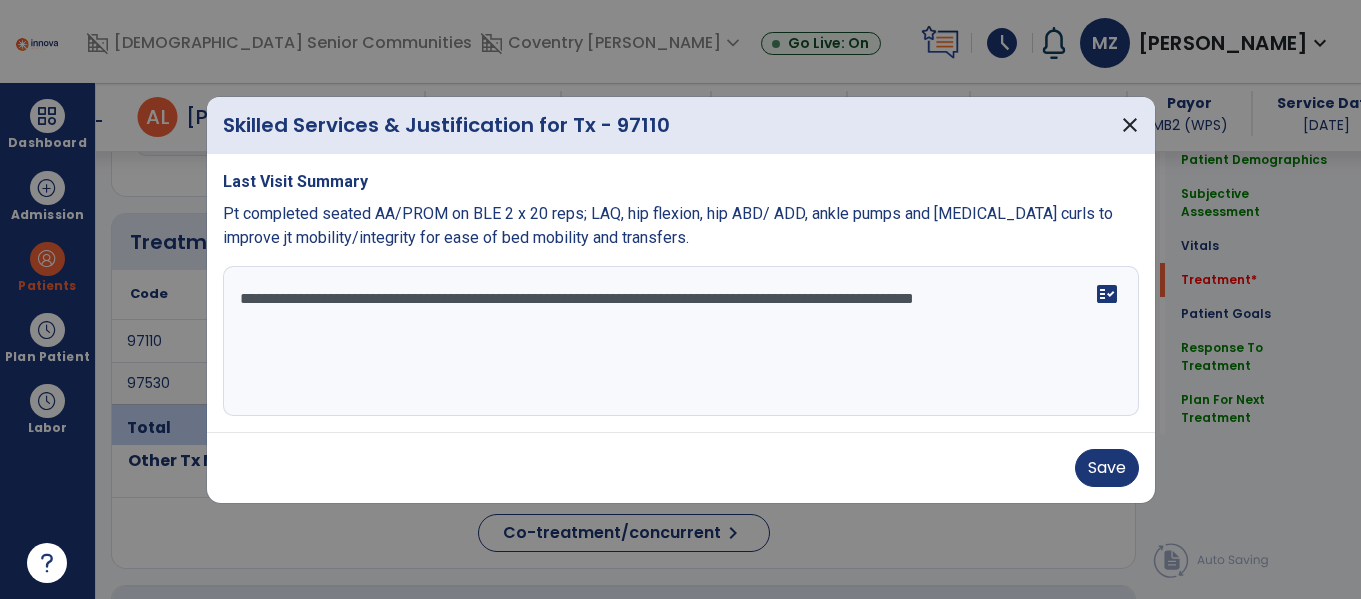 click on "**********" at bounding box center (681, 341) 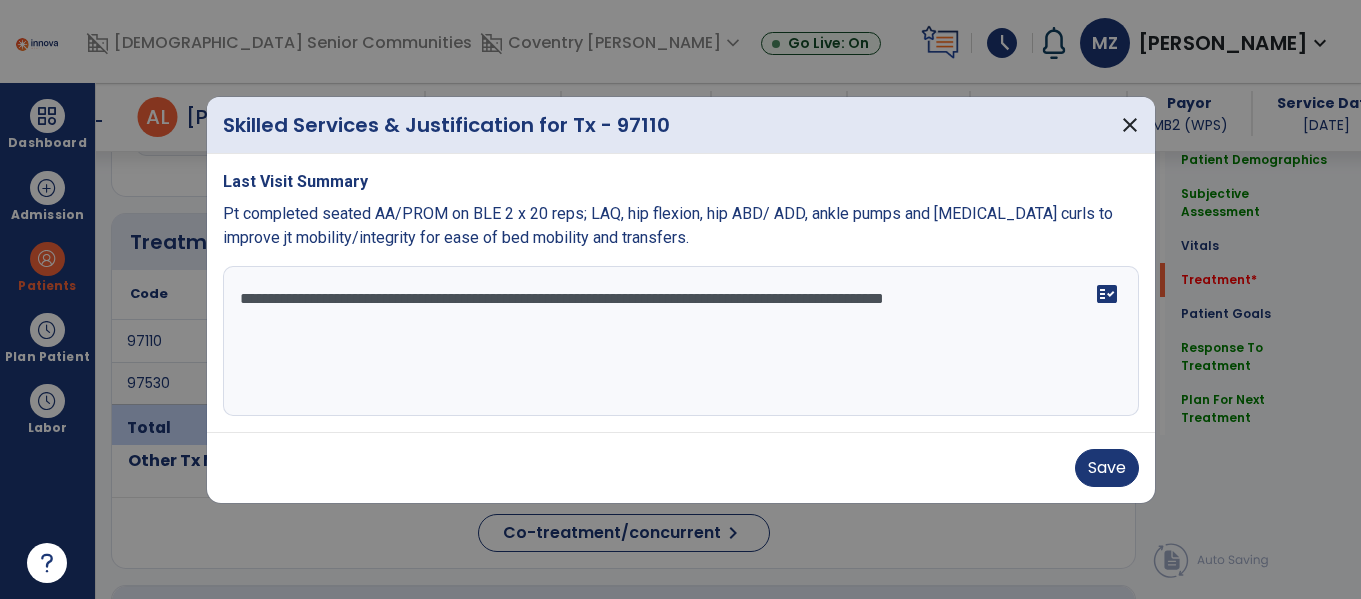 click on "**********" at bounding box center [681, 341] 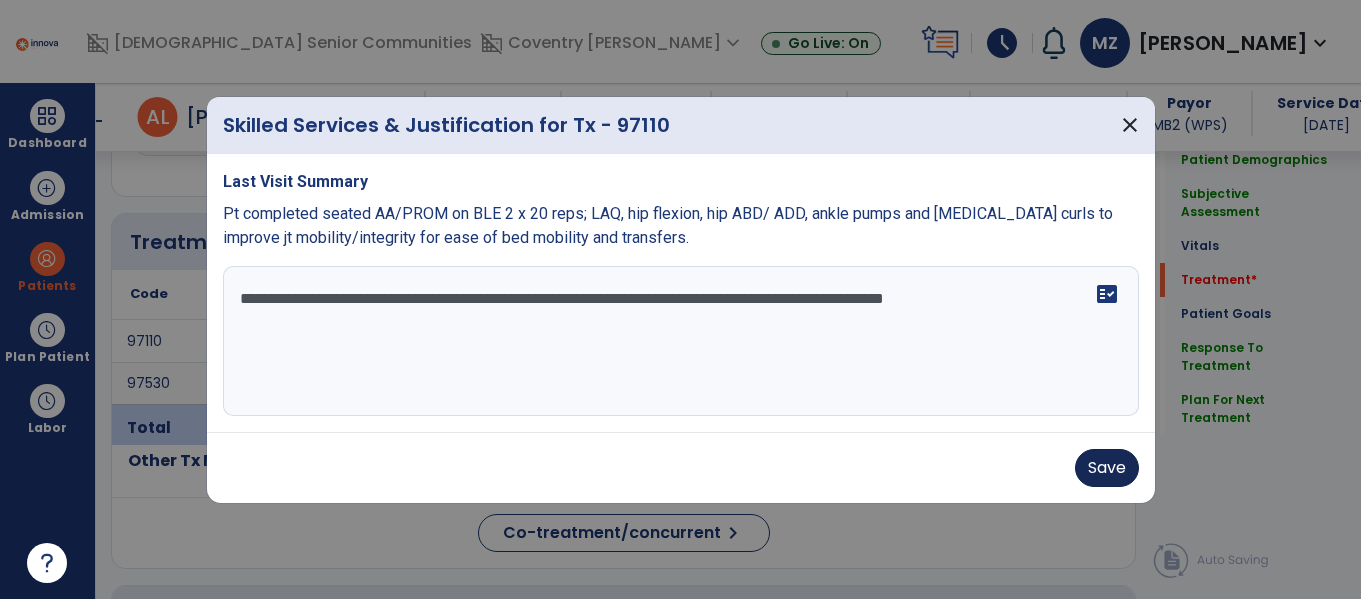 type on "**********" 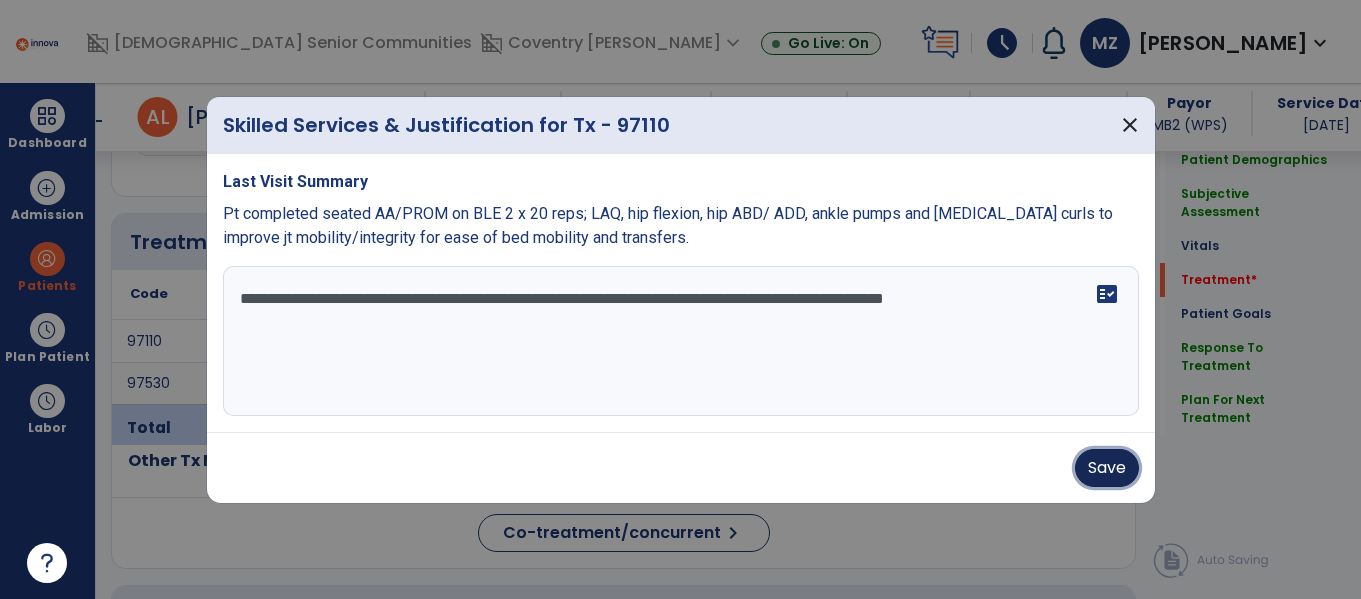 click on "Save" at bounding box center (1107, 468) 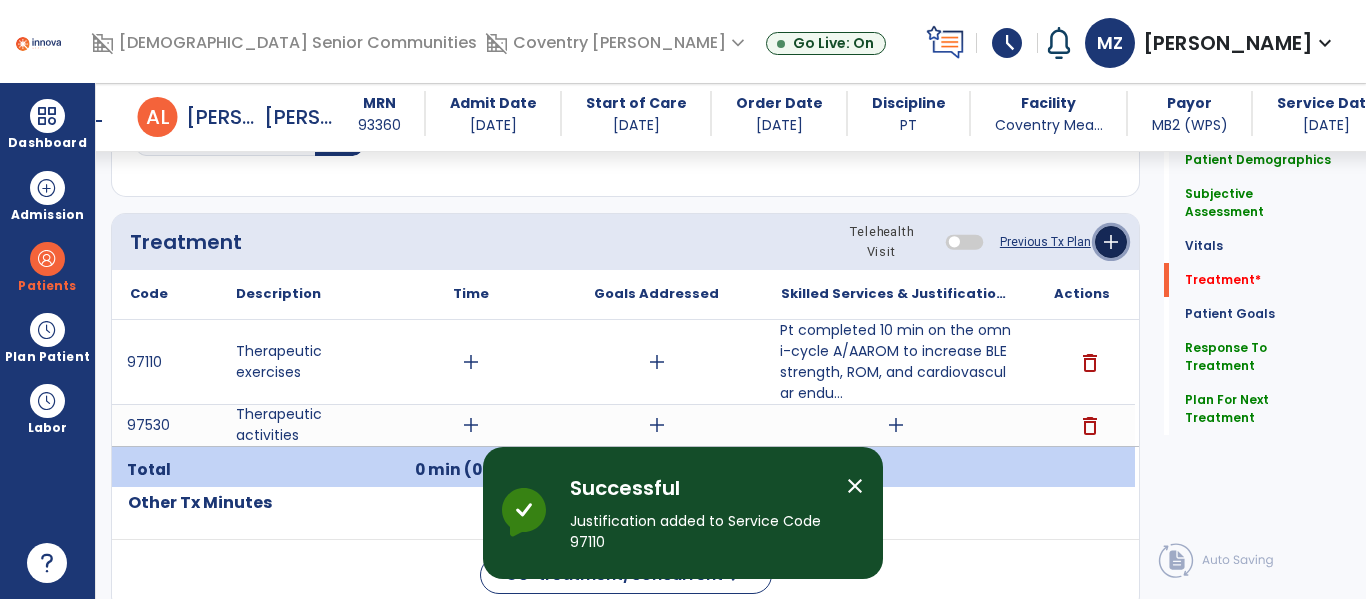 click on "add" 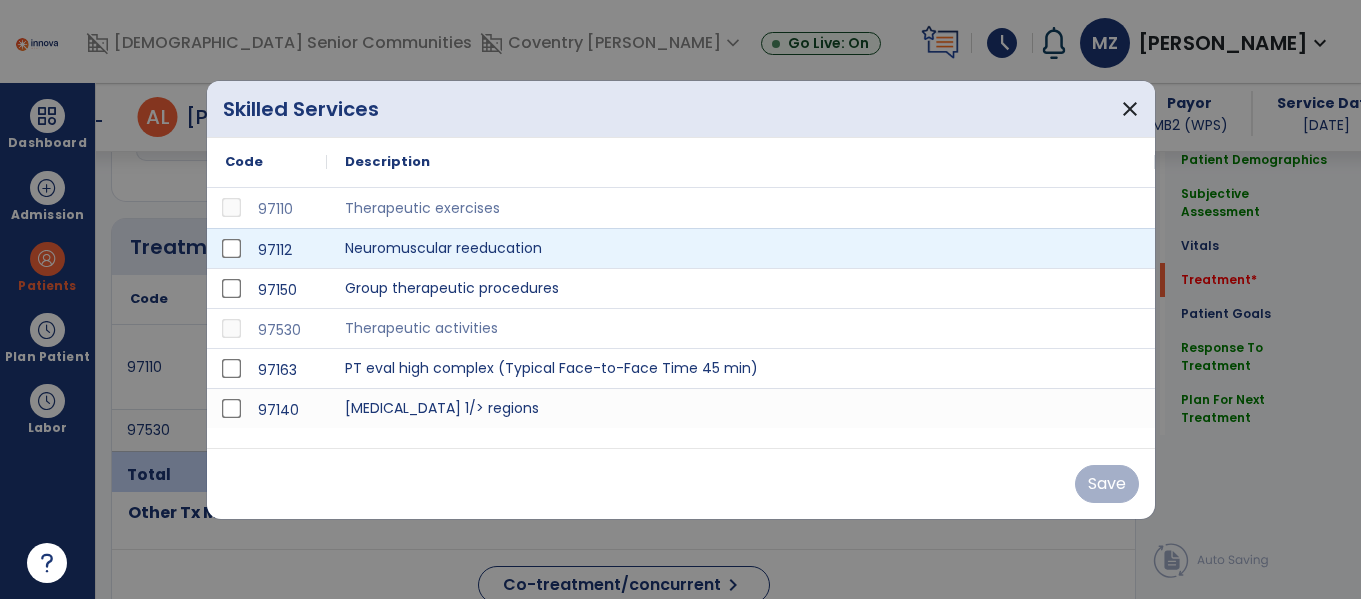 scroll, scrollTop: 1116, scrollLeft: 0, axis: vertical 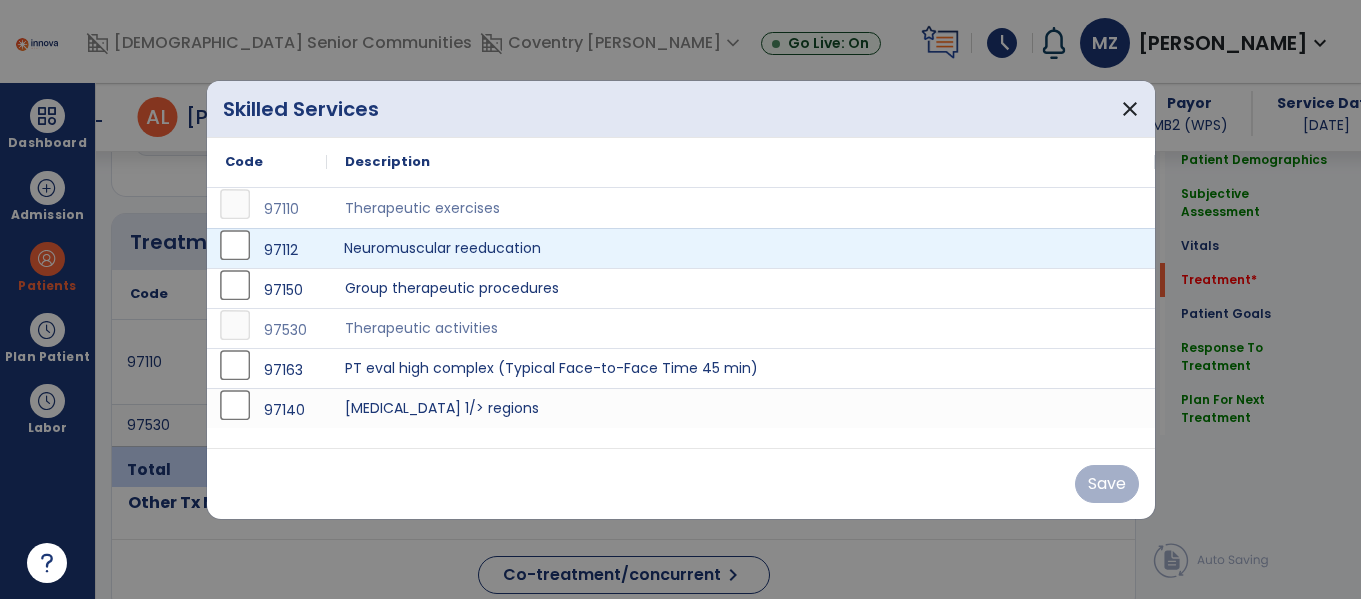 click on "Neuromuscular reeducation" at bounding box center [741, 248] 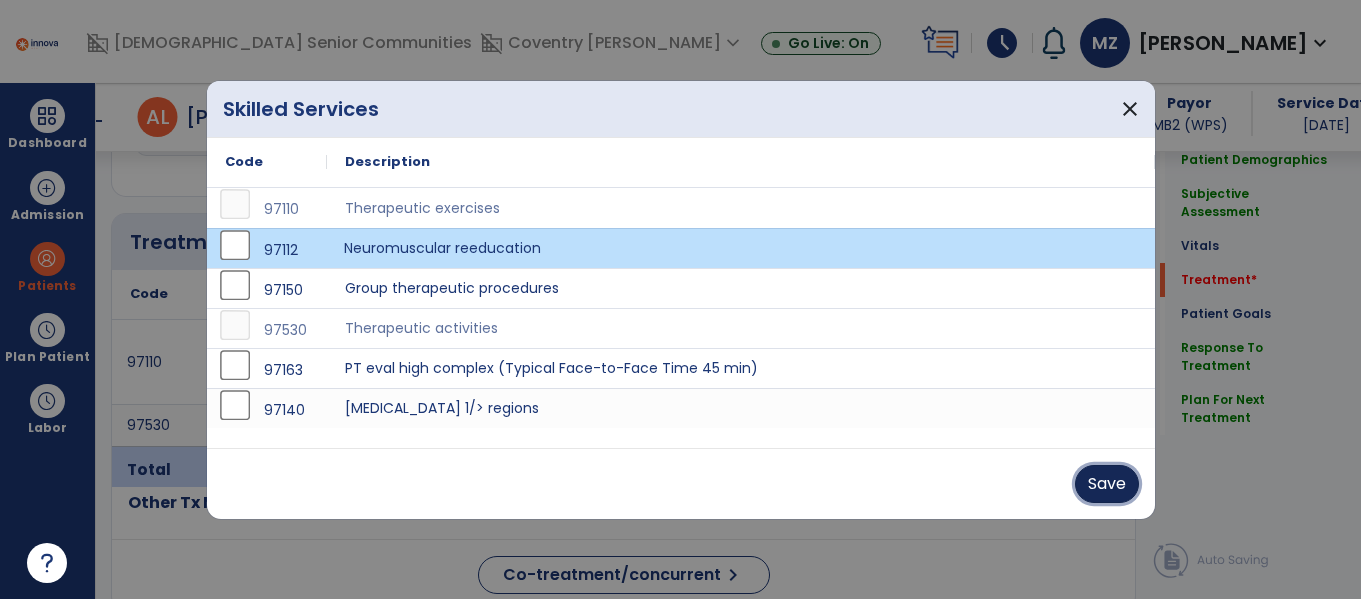 click on "Save" at bounding box center (1107, 484) 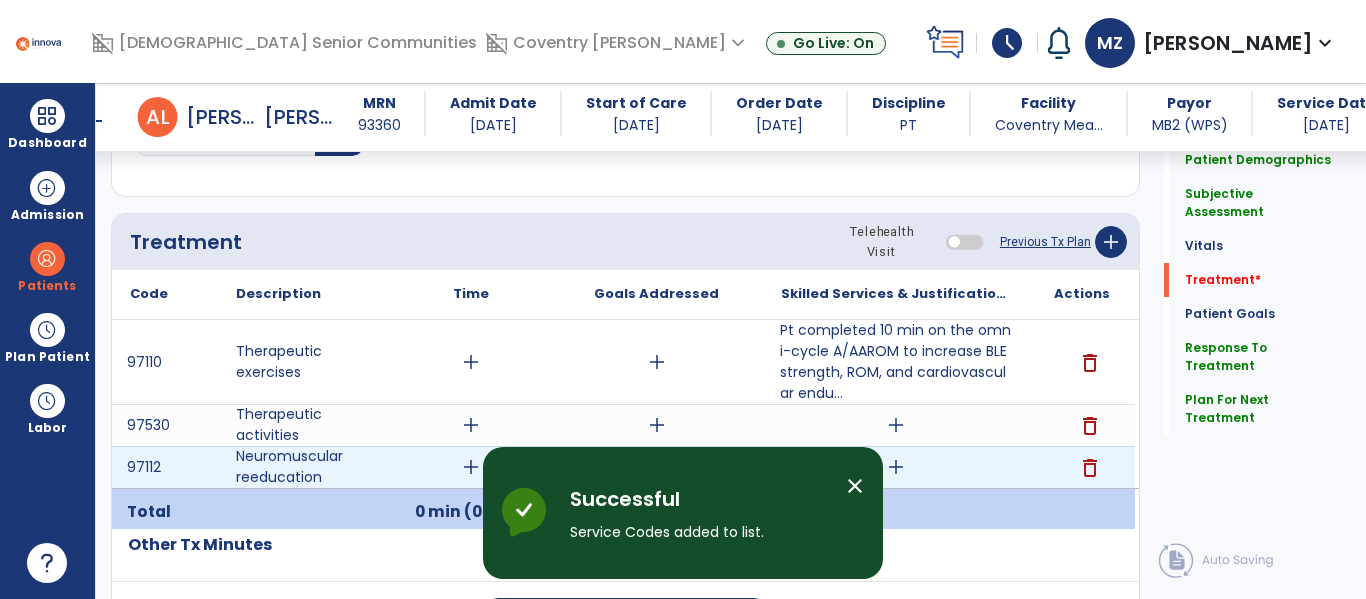 click on "add" at bounding box center (896, 467) 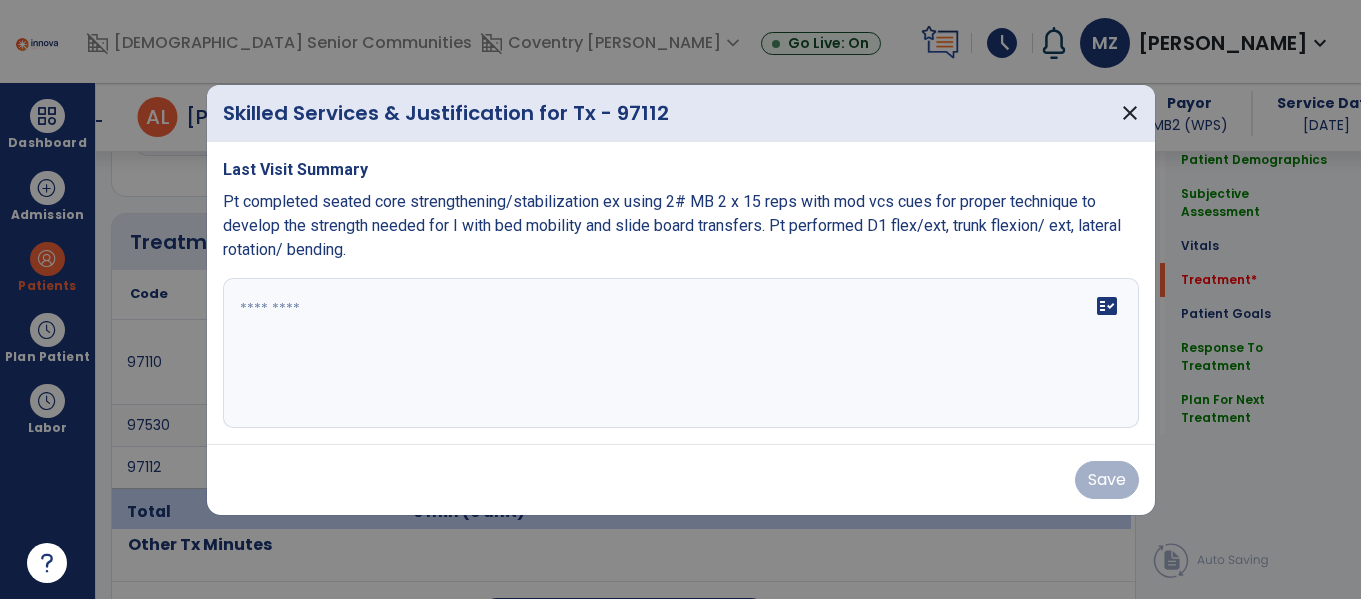 scroll, scrollTop: 1116, scrollLeft: 0, axis: vertical 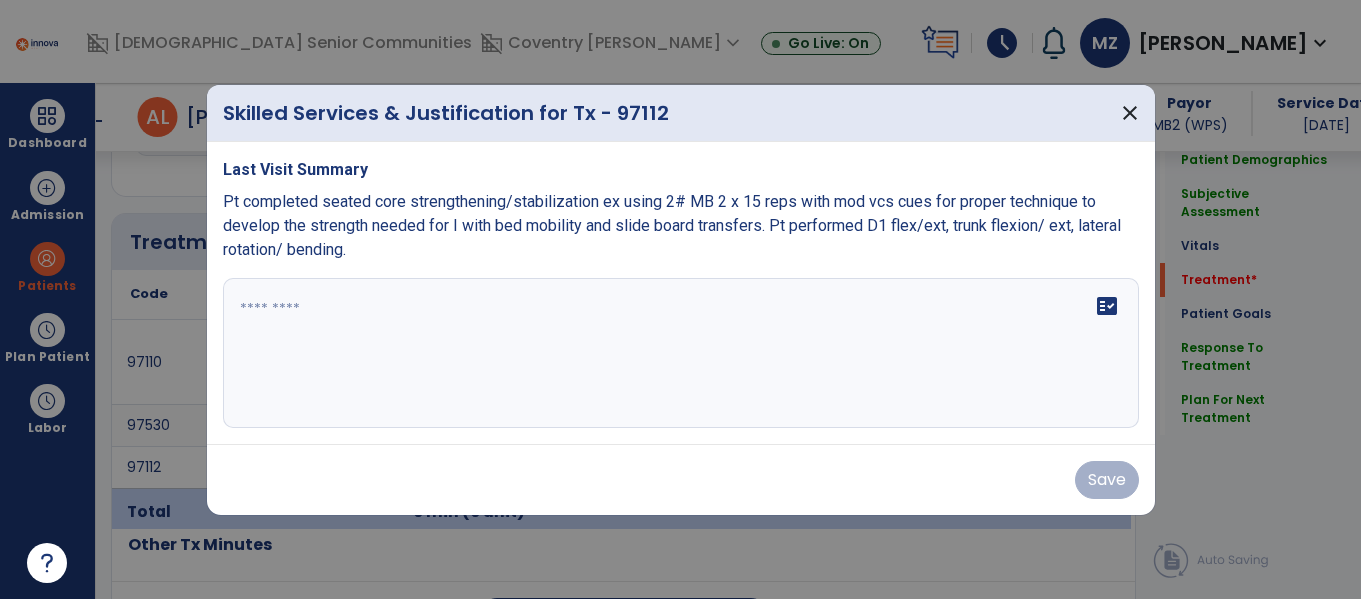 click on "Pt completed seated core strengthening/stabilization ex using 2# MB 2 x 15 reps with mod vcs cues for proper technique to develop the strength needed for I with bed mobility and slide board transfers. Pt performed D1 flex/ext, trunk flexion/ ext, lateral rotation/ bending." at bounding box center (672, 225) 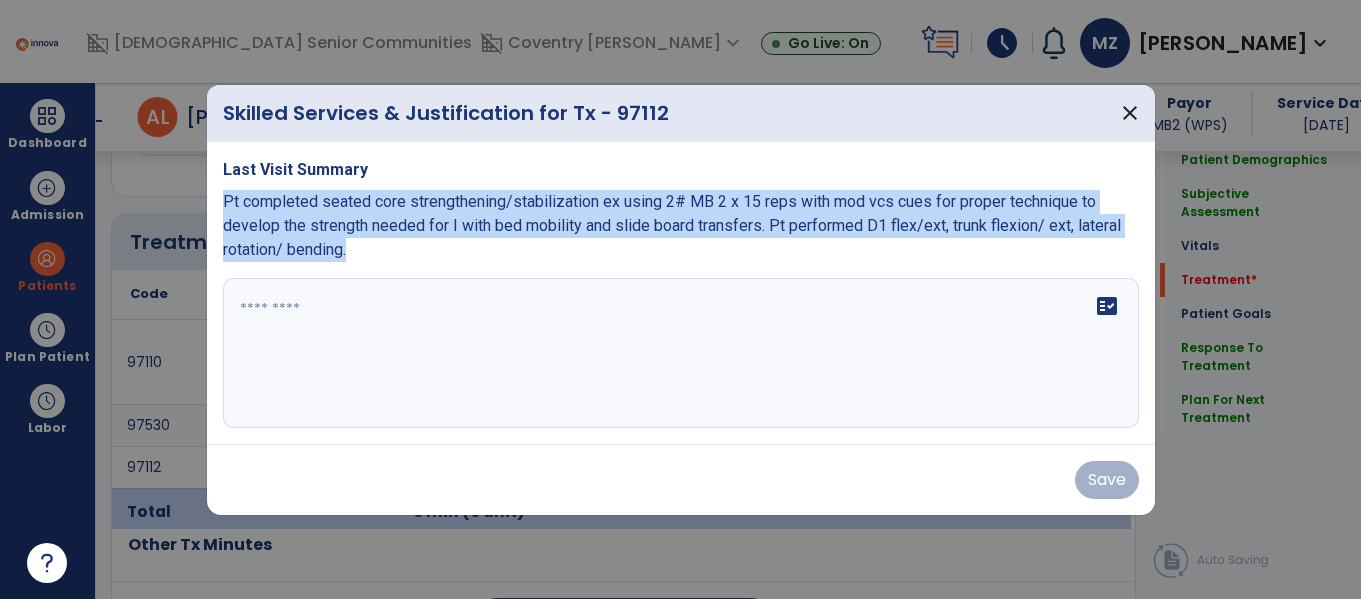 drag, startPoint x: 226, startPoint y: 201, endPoint x: 368, endPoint y: 267, distance: 156.58864 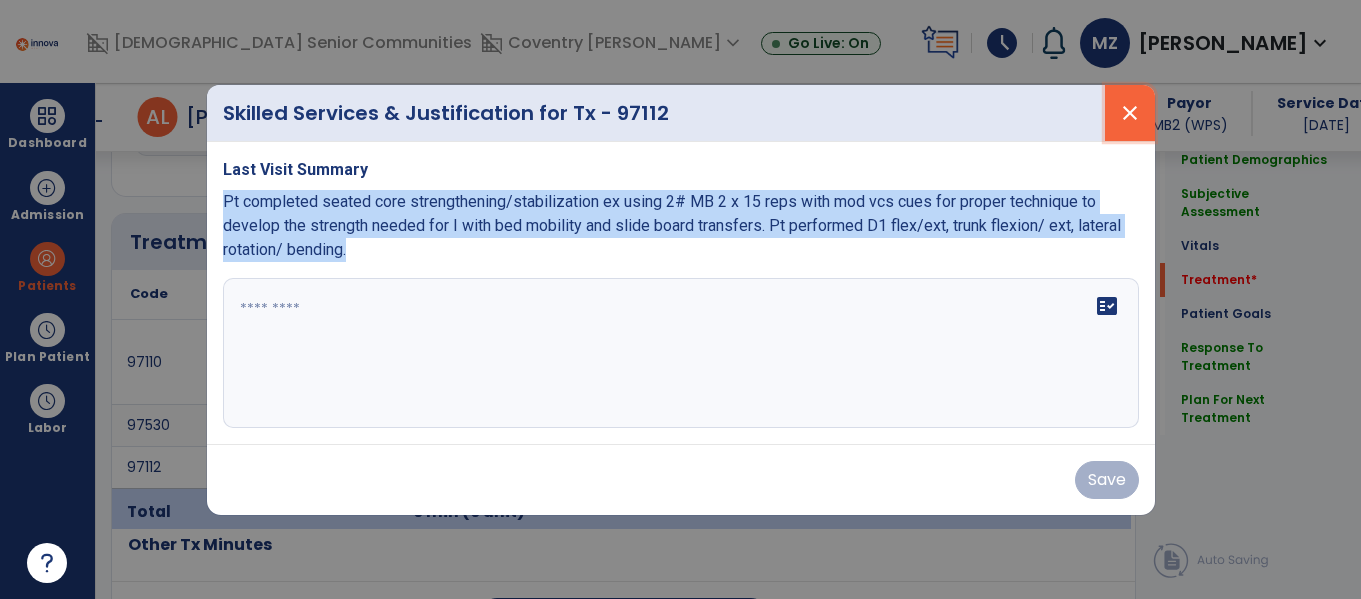 click on "close" at bounding box center [1130, 113] 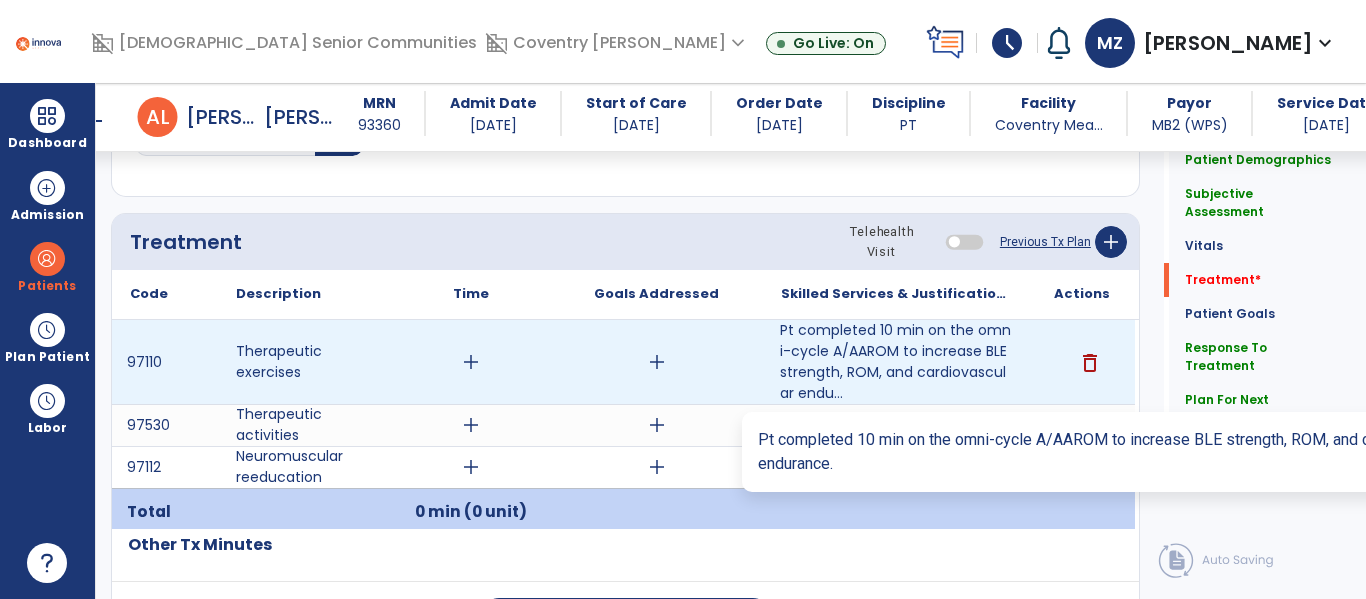click on "Pt completed 10 min on the omni-cycle A/AAROM to increase BLE strength, ROM, and cardiovascular endu..." at bounding box center (896, 362) 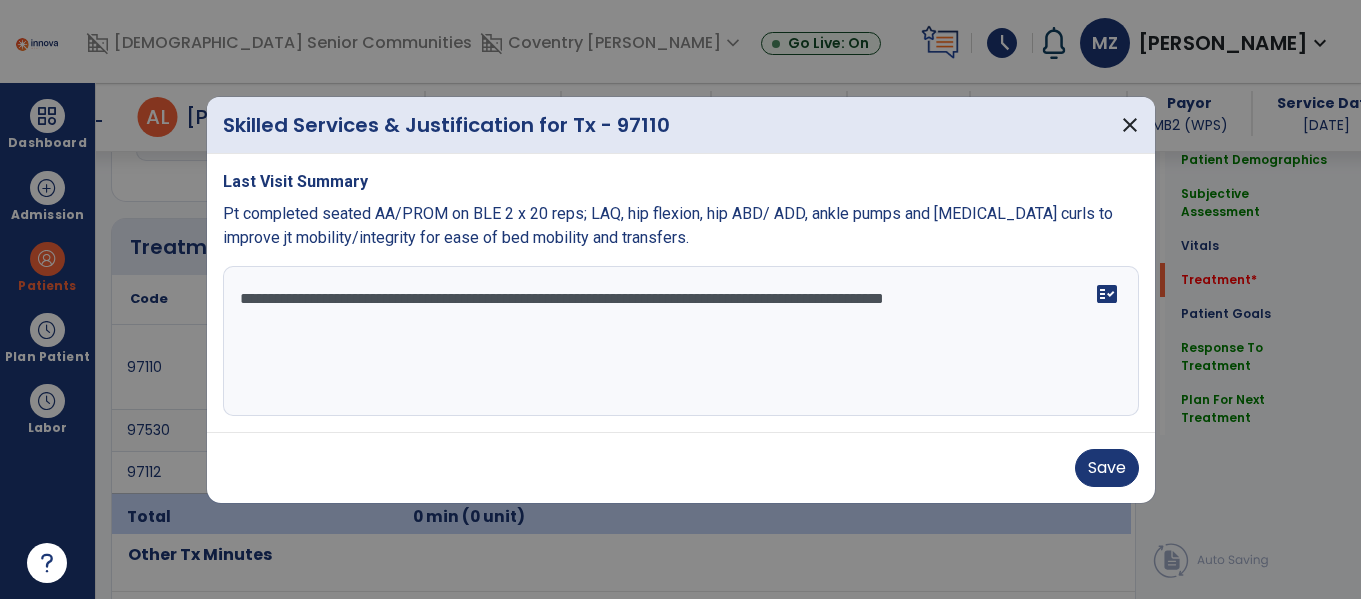scroll, scrollTop: 1116, scrollLeft: 0, axis: vertical 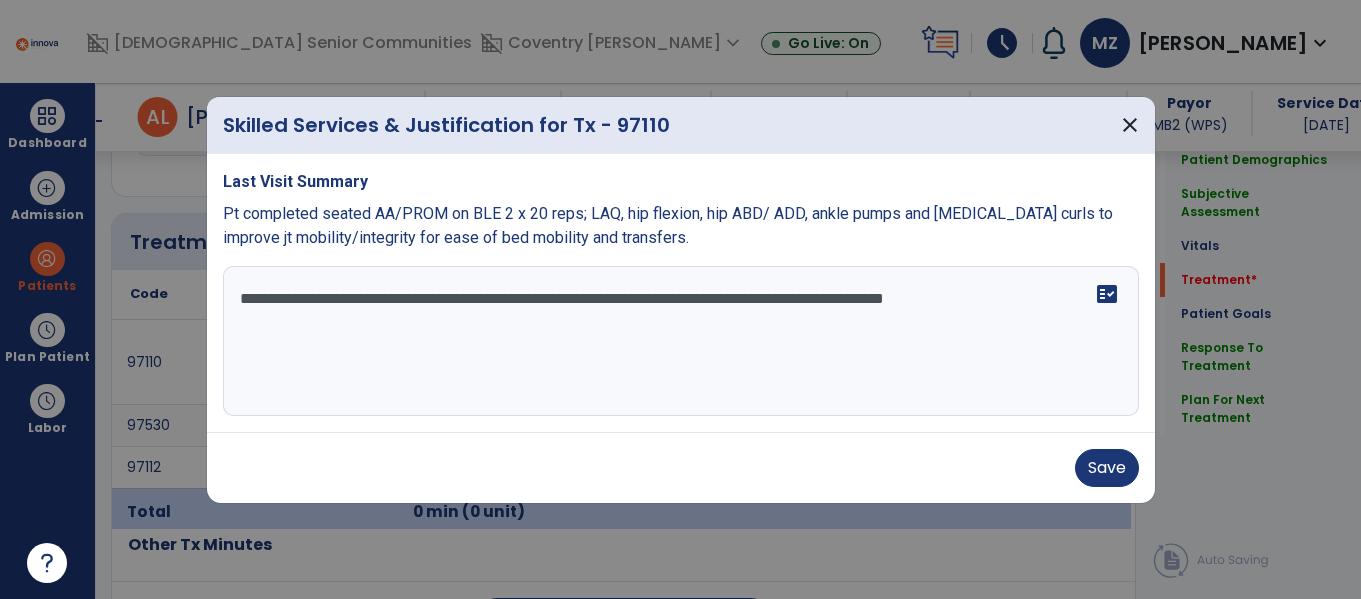 click on "**********" at bounding box center [681, 341] 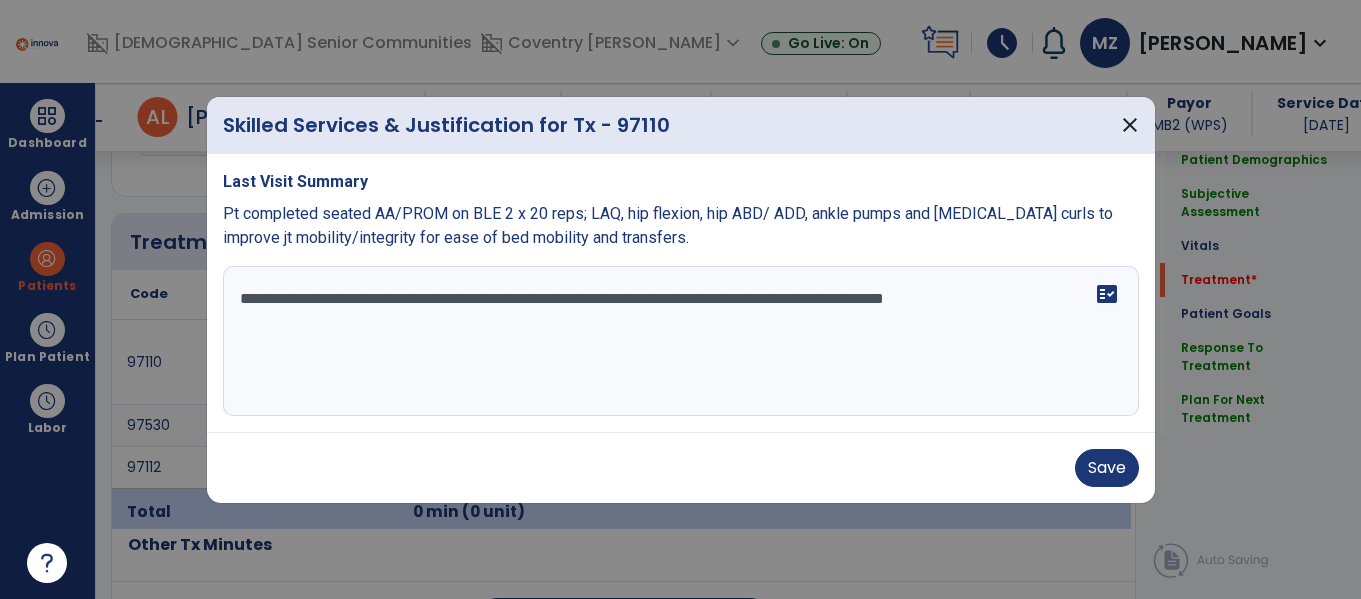 click on "**********" at bounding box center (681, 341) 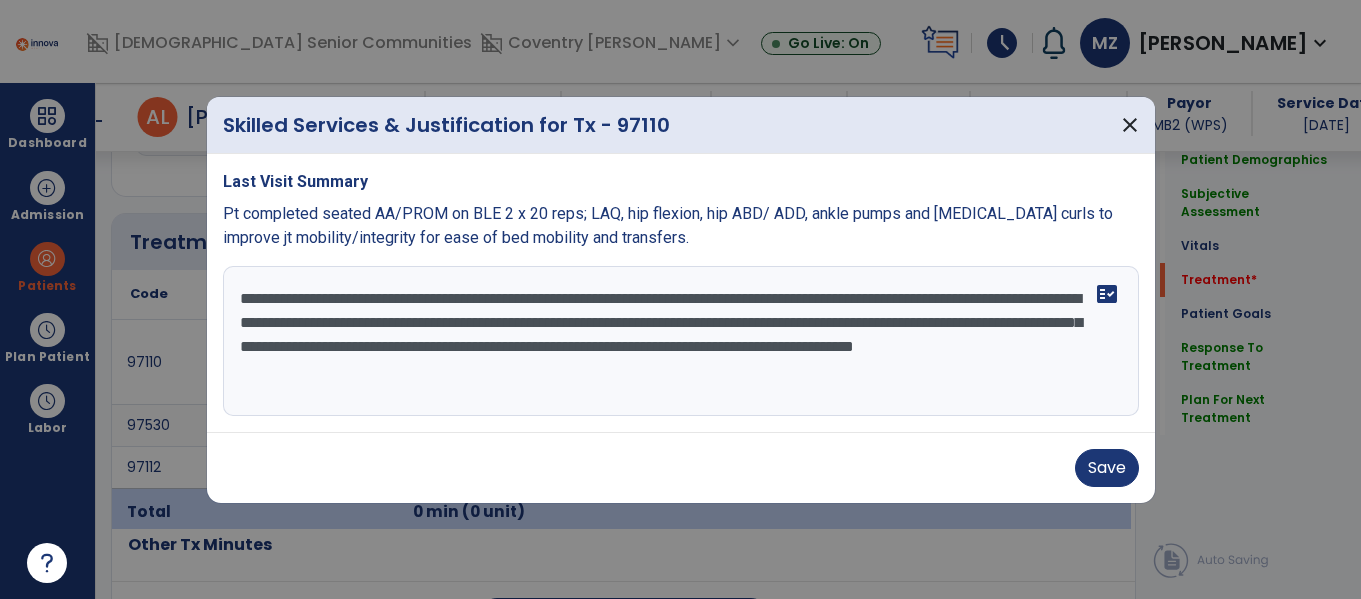scroll, scrollTop: 16, scrollLeft: 0, axis: vertical 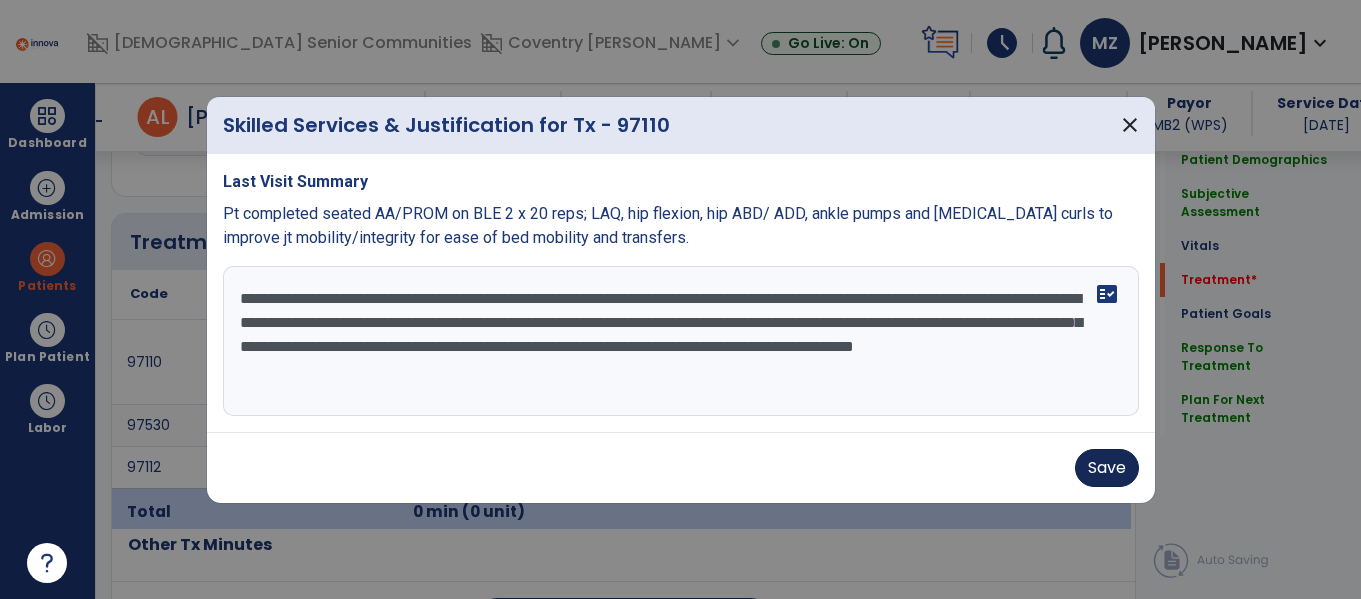 type on "**********" 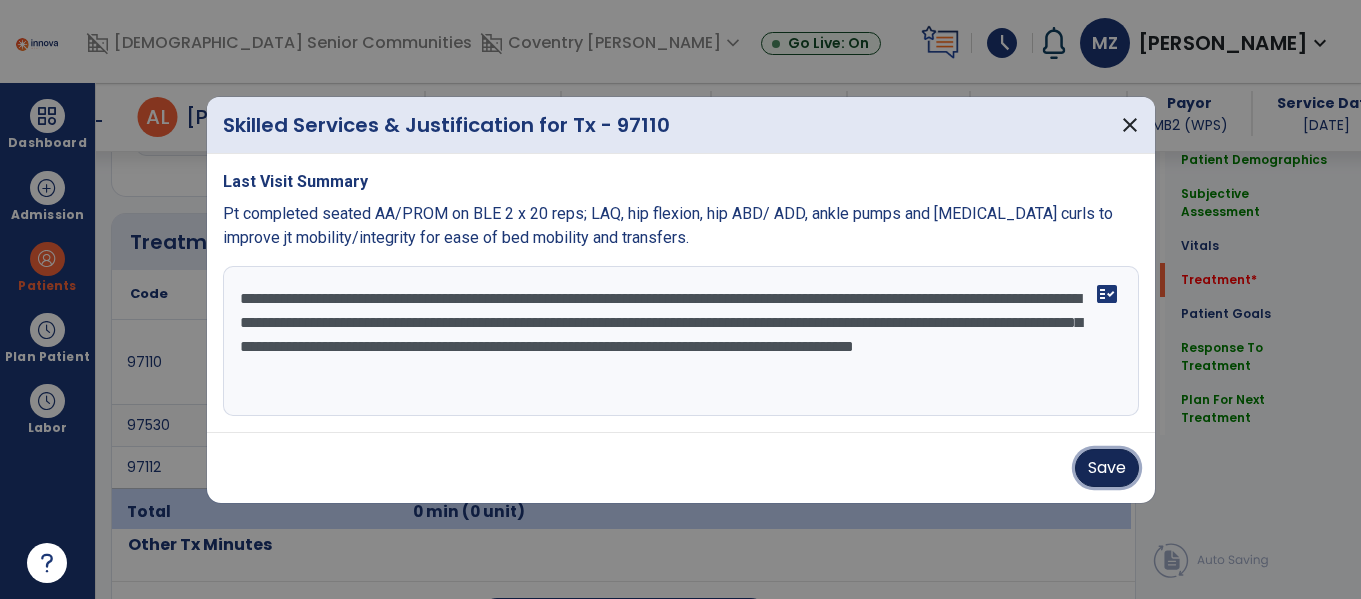 click on "Save" at bounding box center [1107, 468] 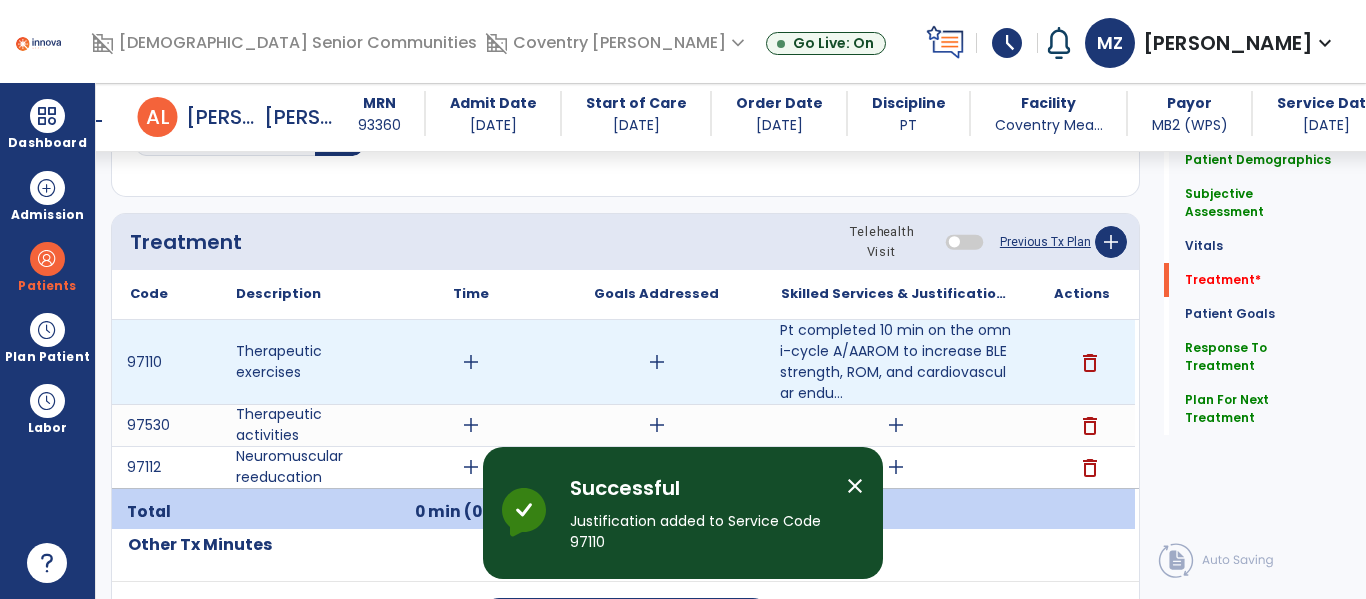 click on "add" at bounding box center [471, 362] 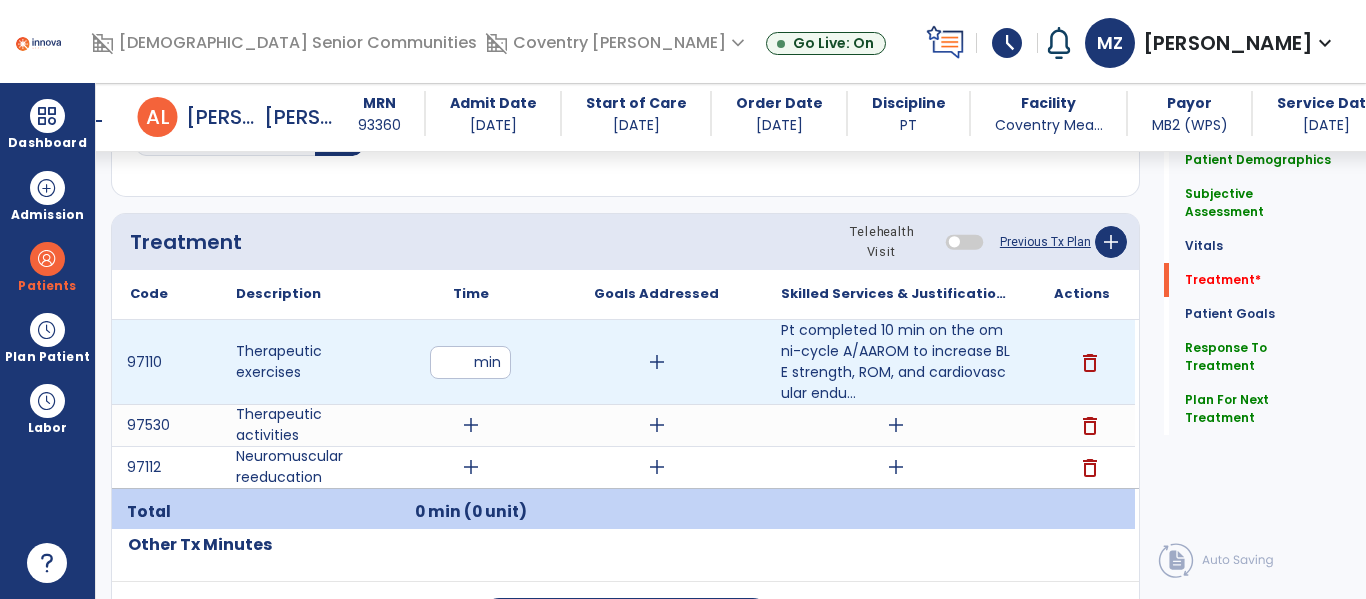 type on "**" 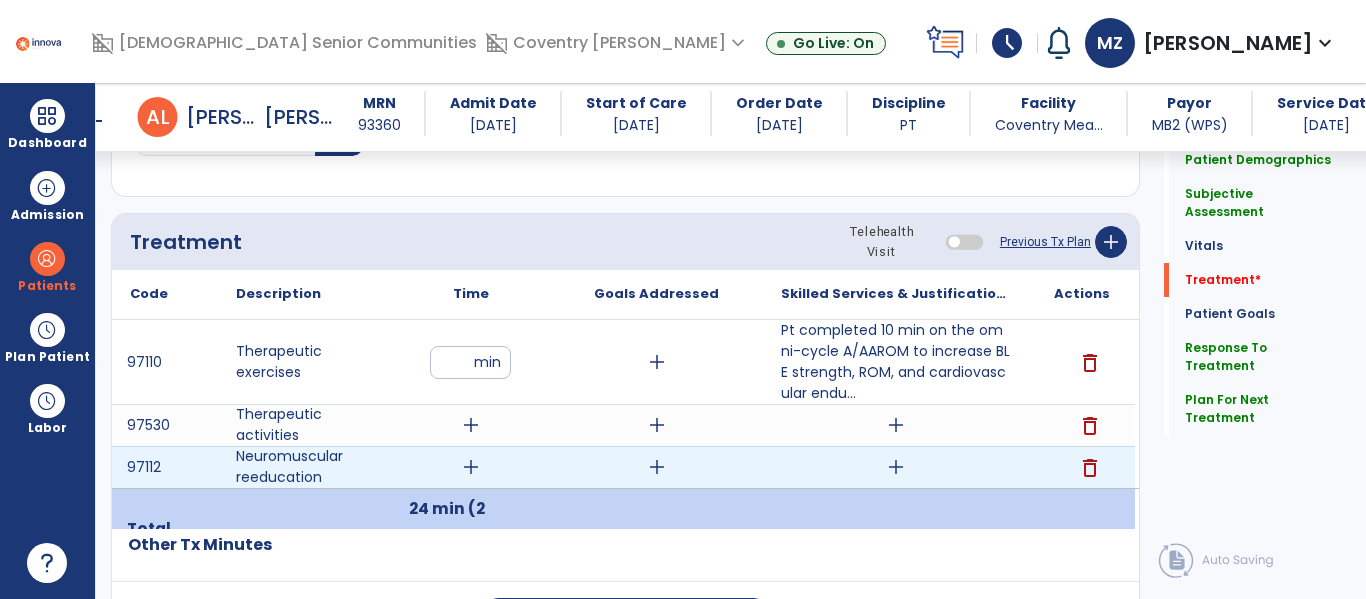 click on "delete" at bounding box center (1090, 468) 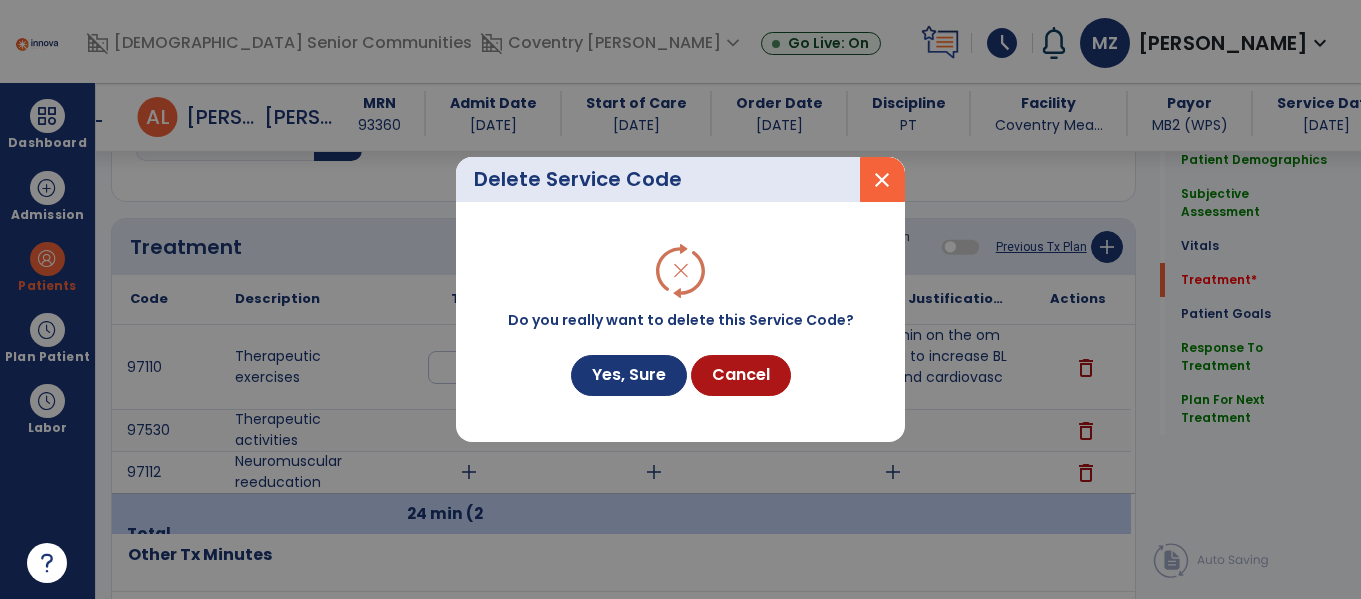 scroll, scrollTop: 1116, scrollLeft: 0, axis: vertical 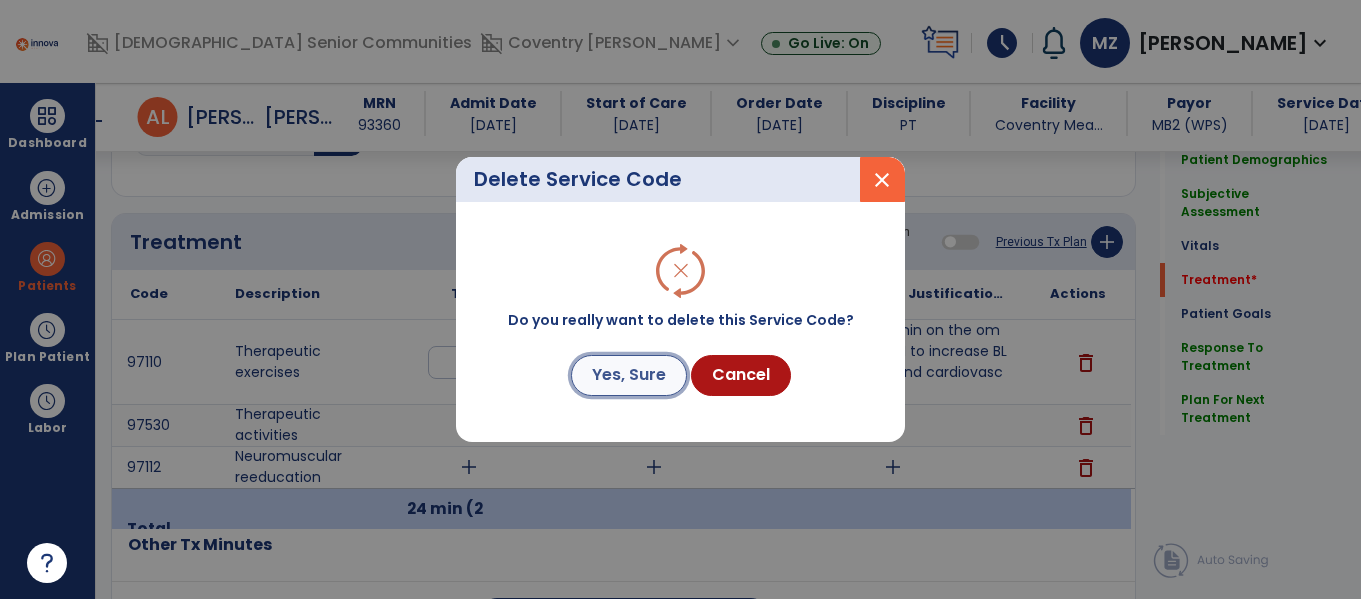 click on "Yes, Sure" at bounding box center [629, 375] 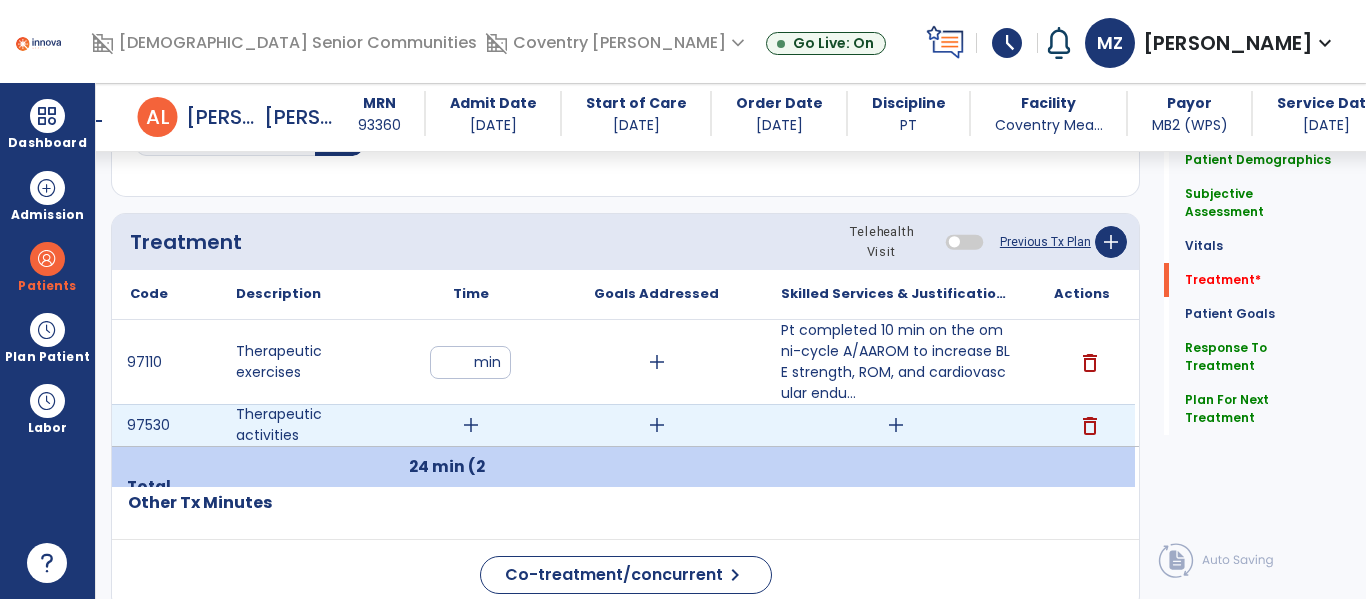 click on "add" at bounding box center [471, 425] 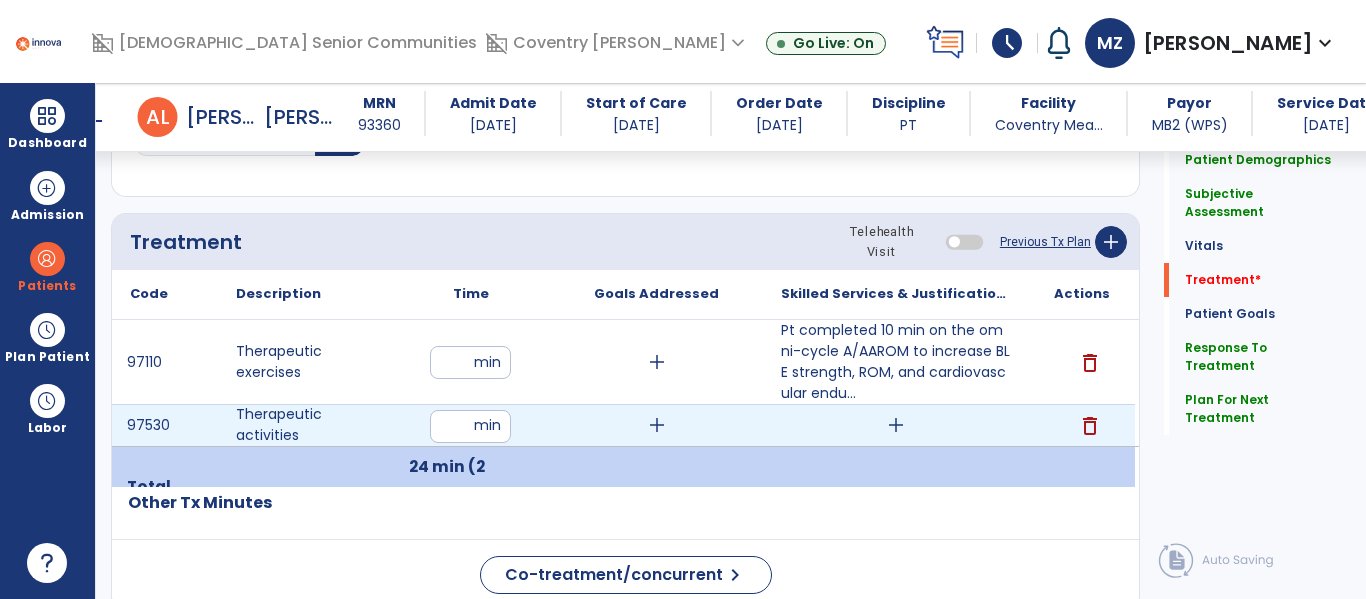 type on "**" 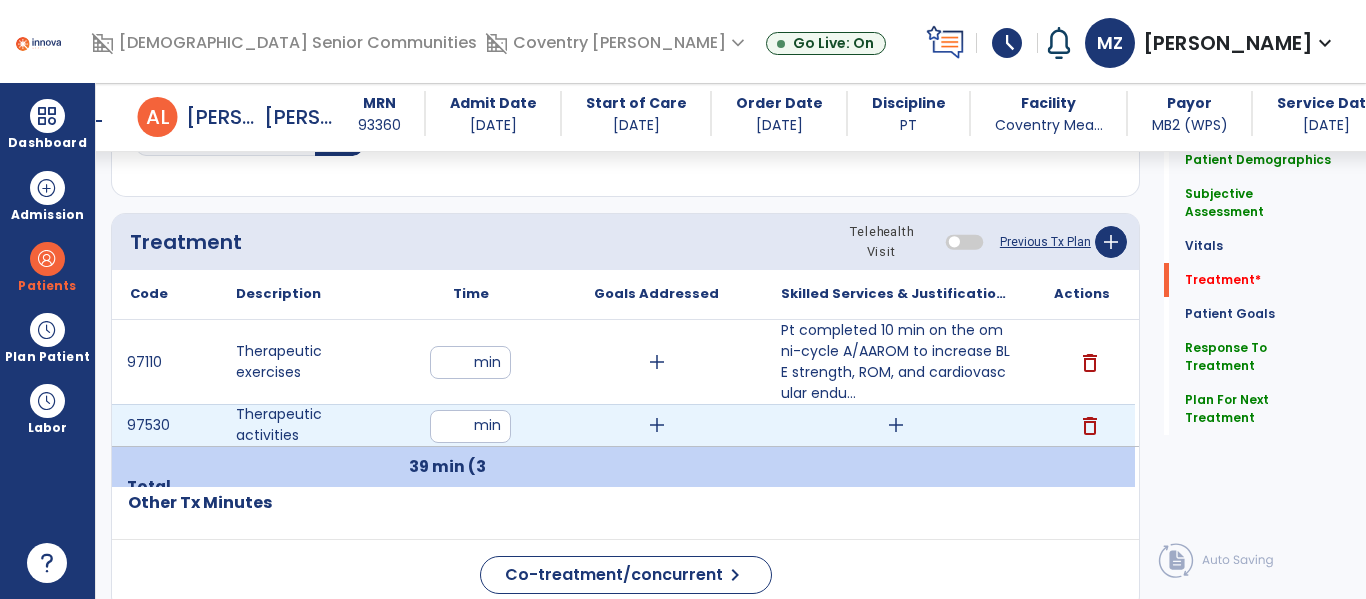 click on "add" at bounding box center [896, 425] 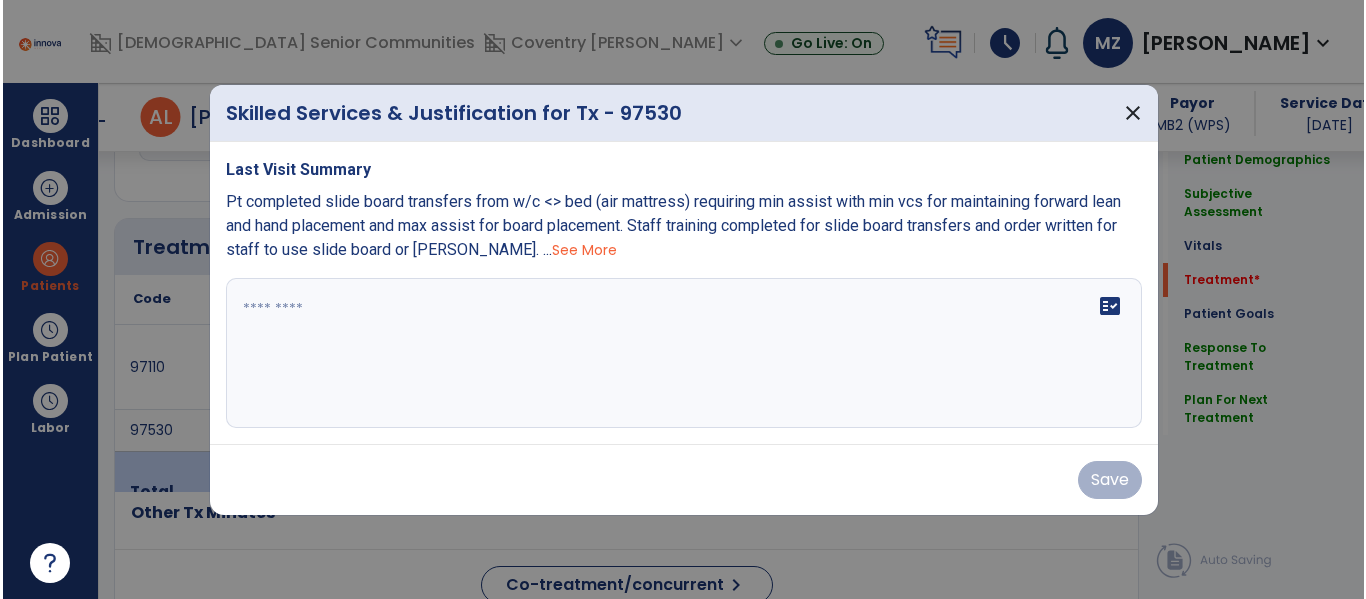 scroll, scrollTop: 1116, scrollLeft: 0, axis: vertical 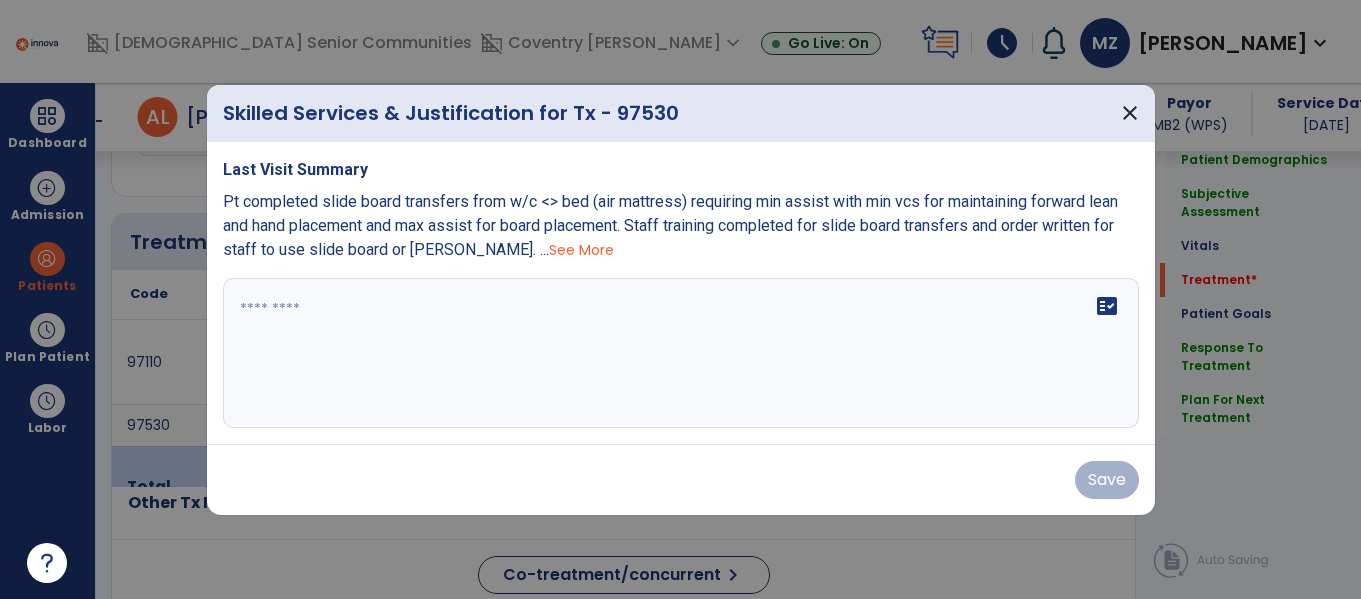 click on "fact_check" at bounding box center [681, 353] 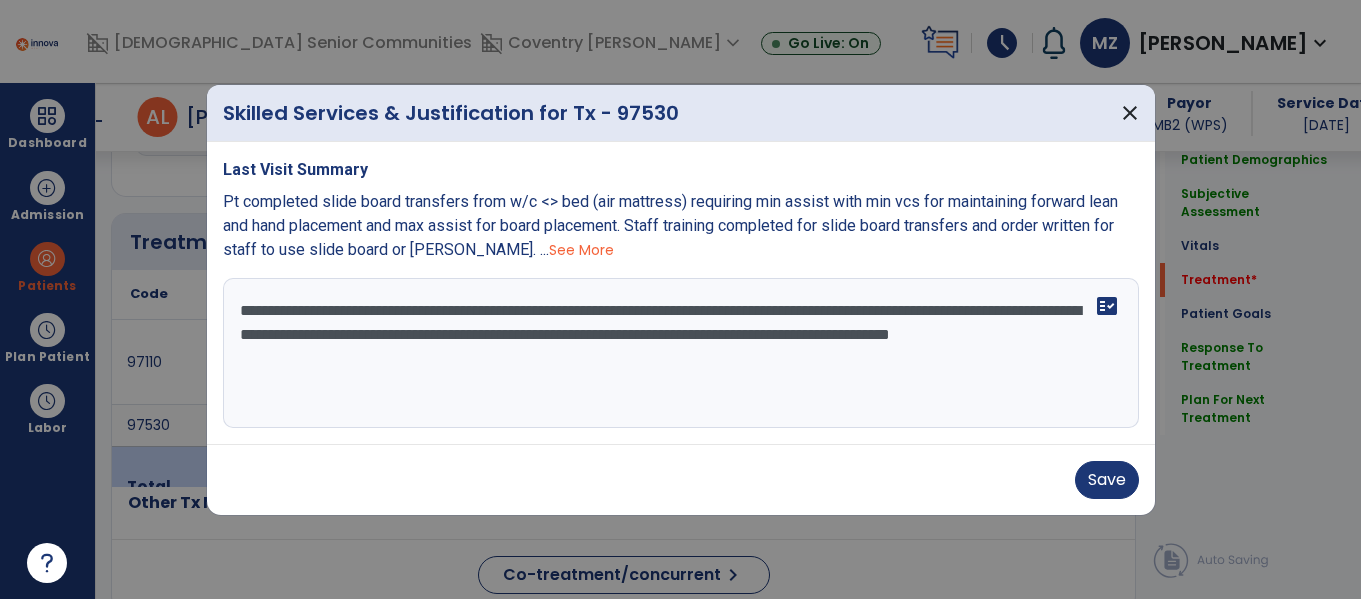 click on "**********" at bounding box center (681, 353) 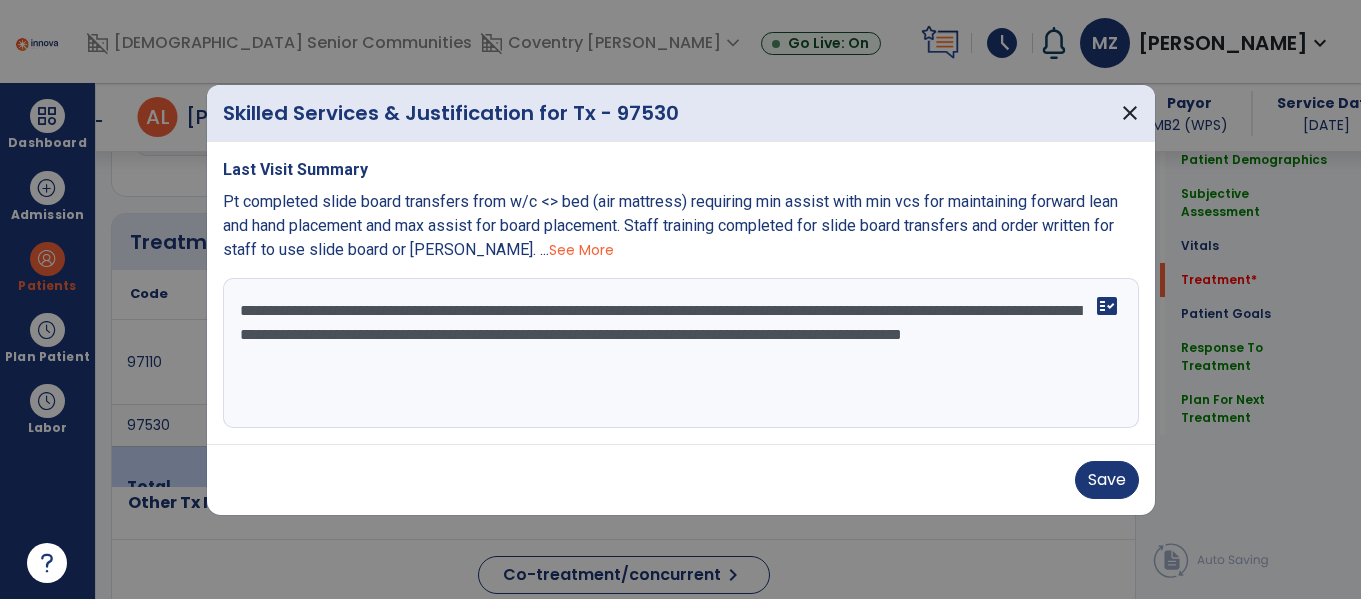 click on "**********" at bounding box center [681, 353] 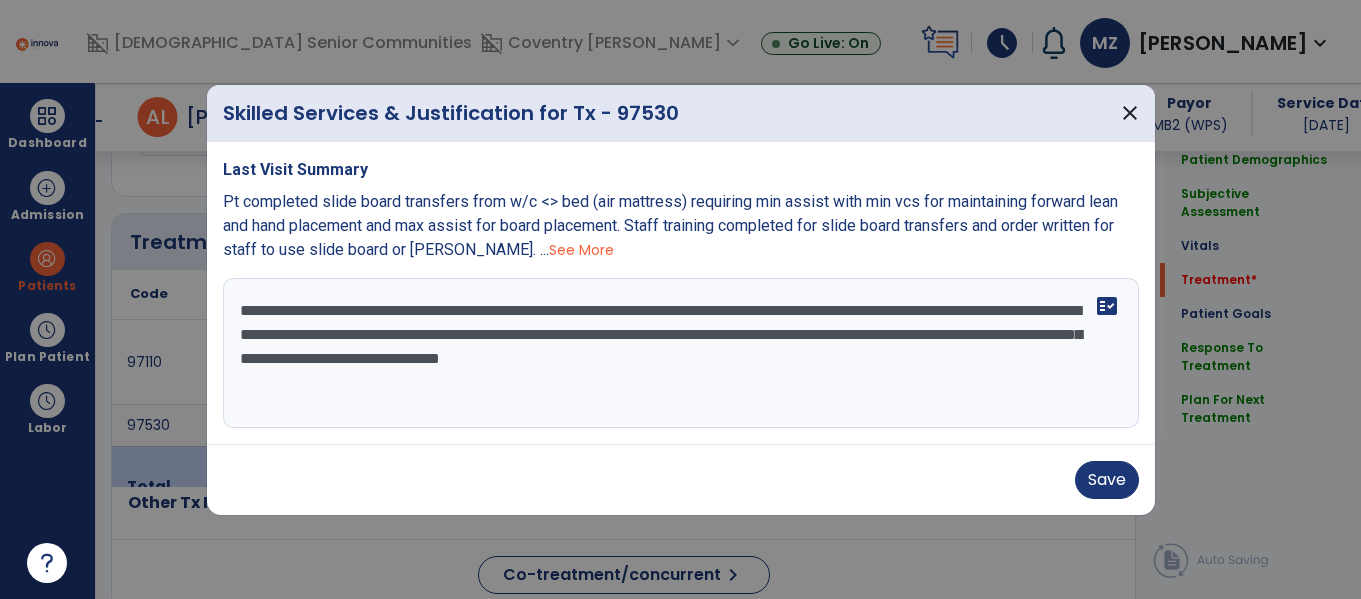 click on "**********" at bounding box center [681, 353] 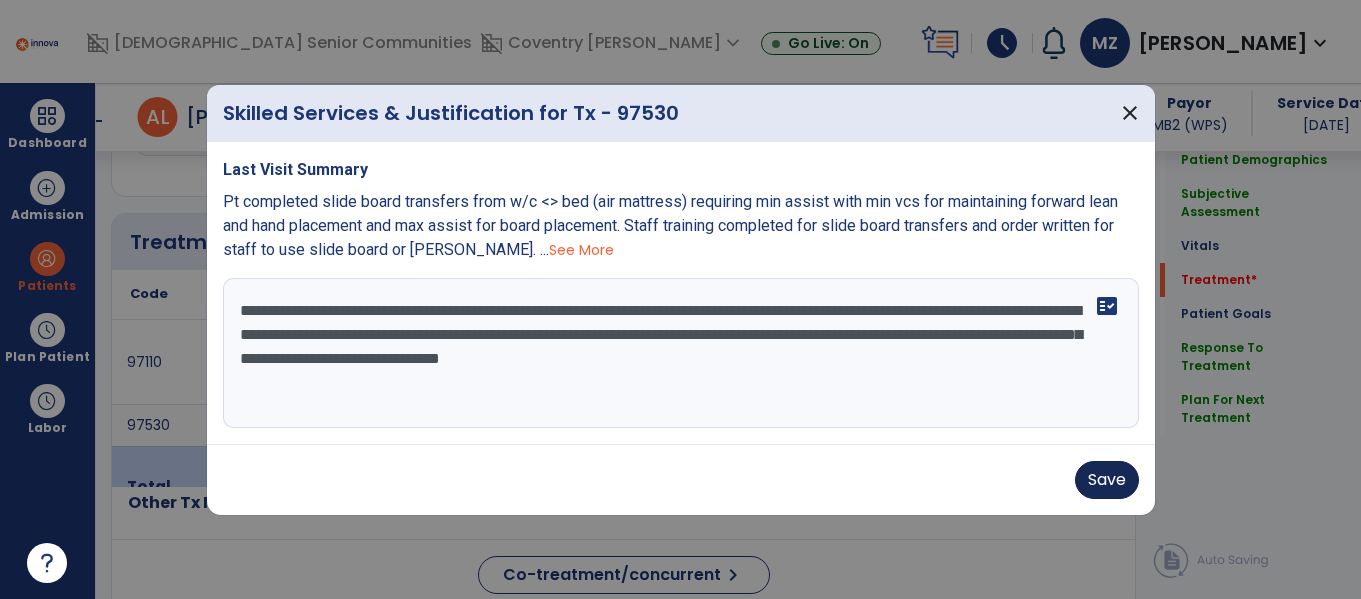 type on "**********" 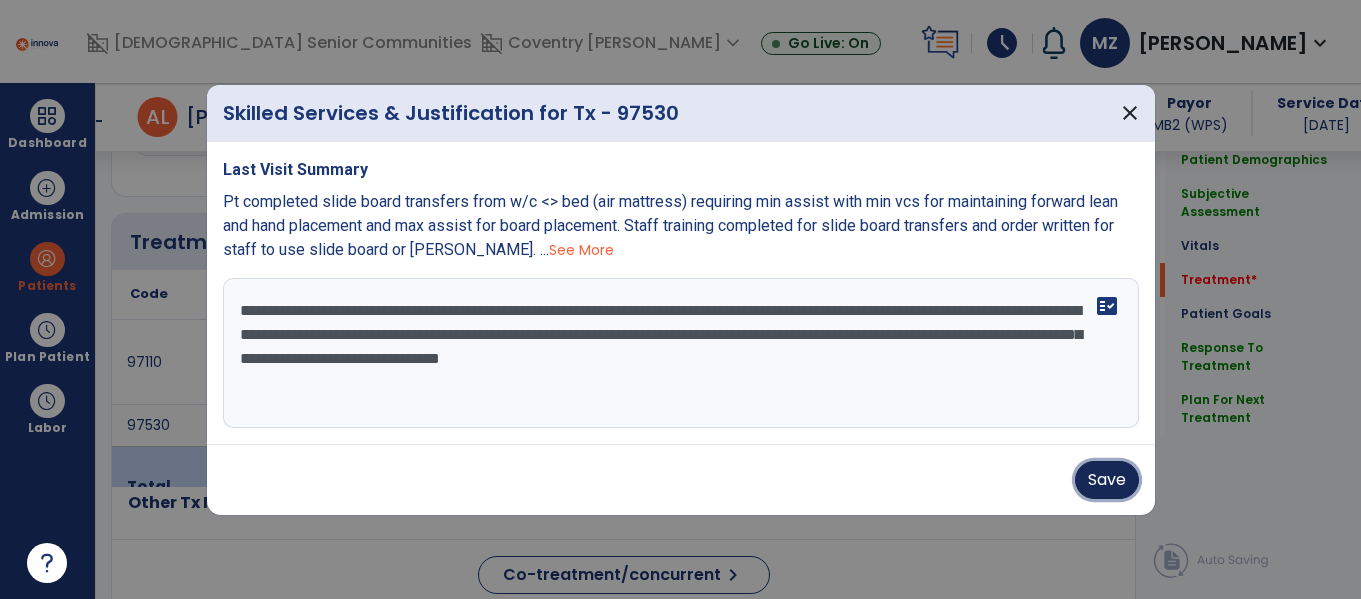 click on "Save" at bounding box center [1107, 480] 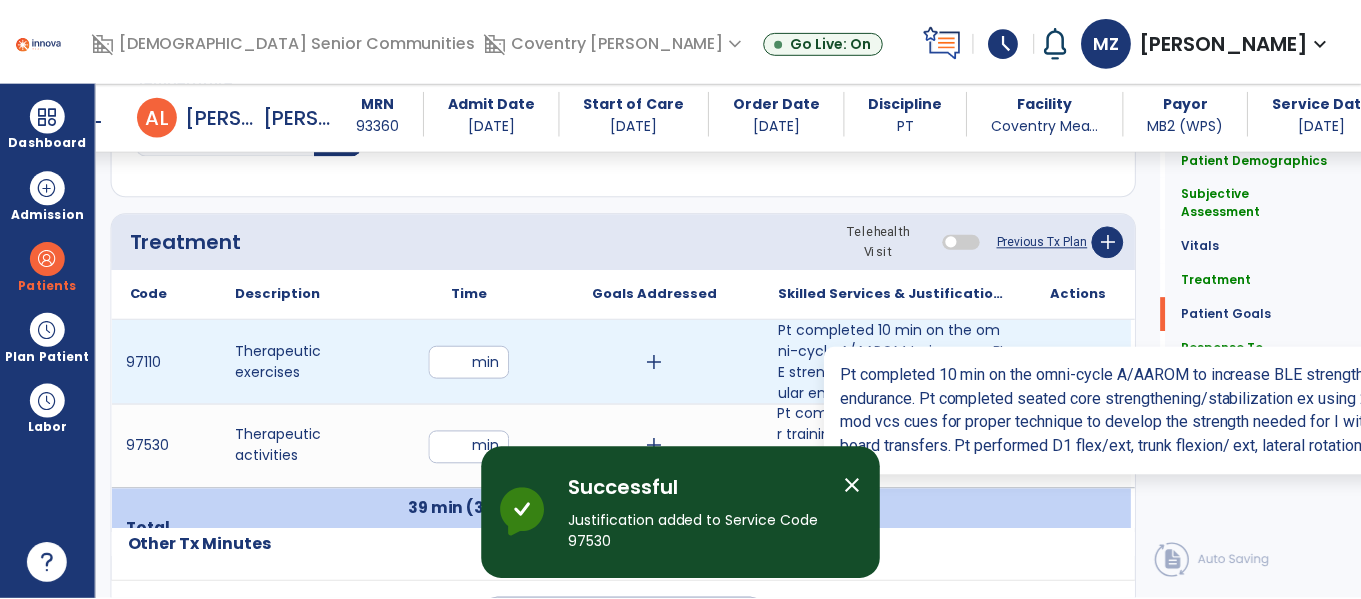 scroll, scrollTop: 3194, scrollLeft: 0, axis: vertical 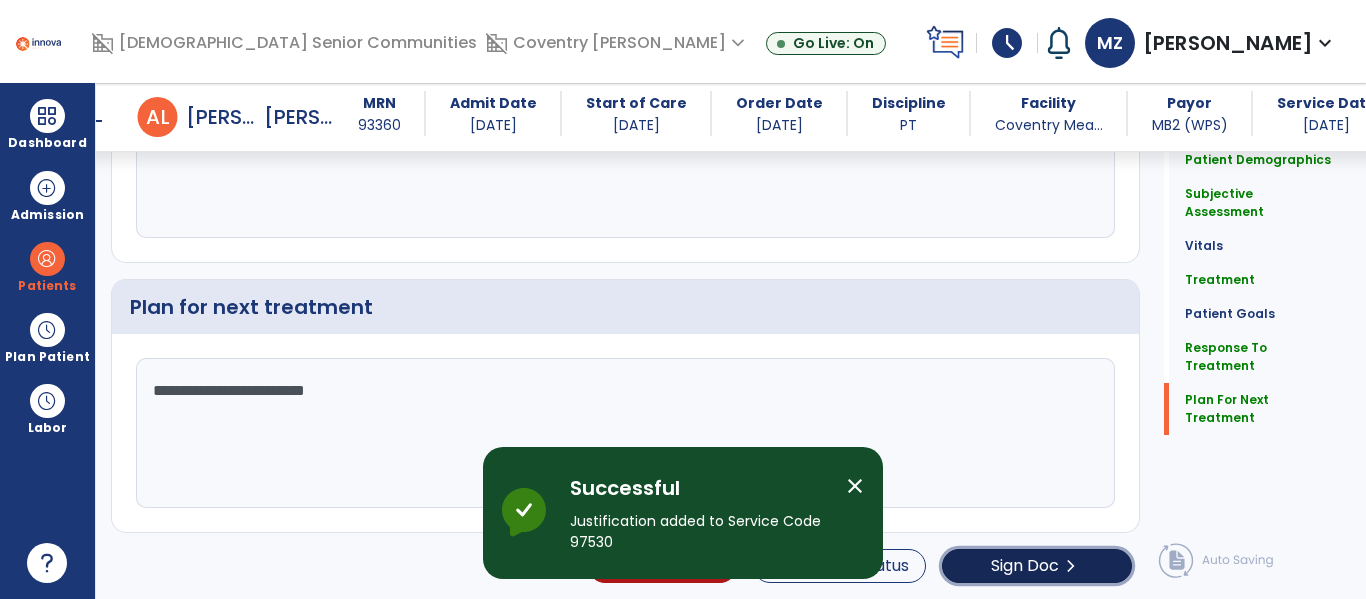 click on "Sign Doc  chevron_right" 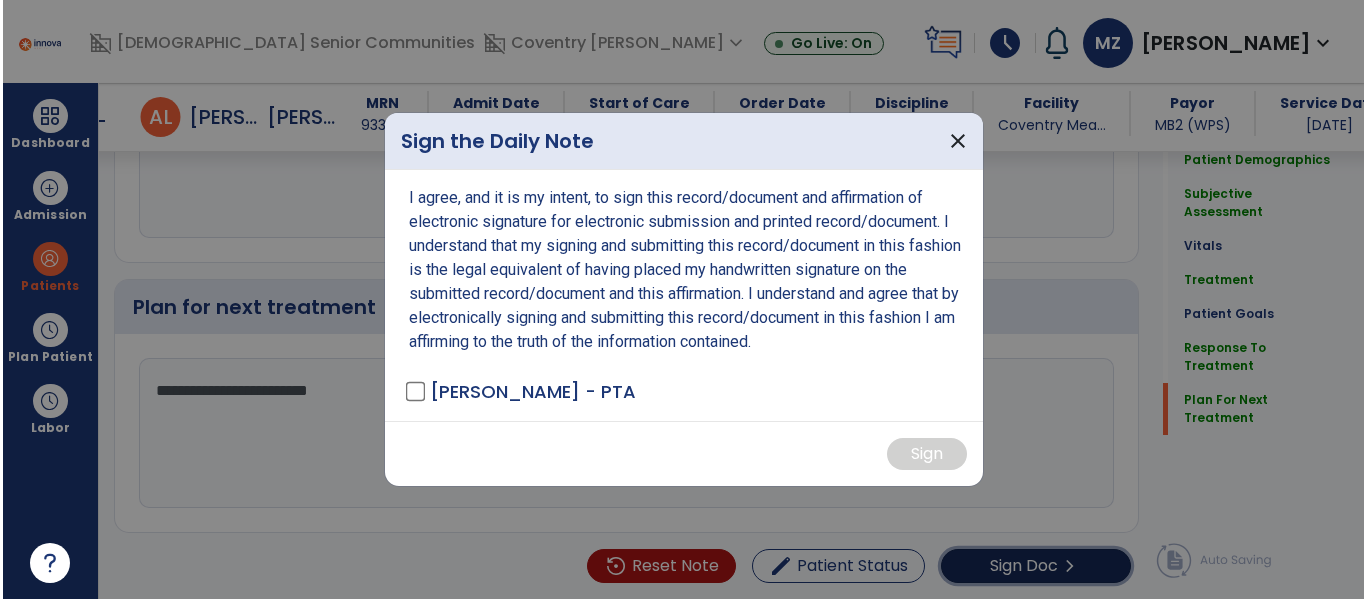 scroll, scrollTop: 3194, scrollLeft: 0, axis: vertical 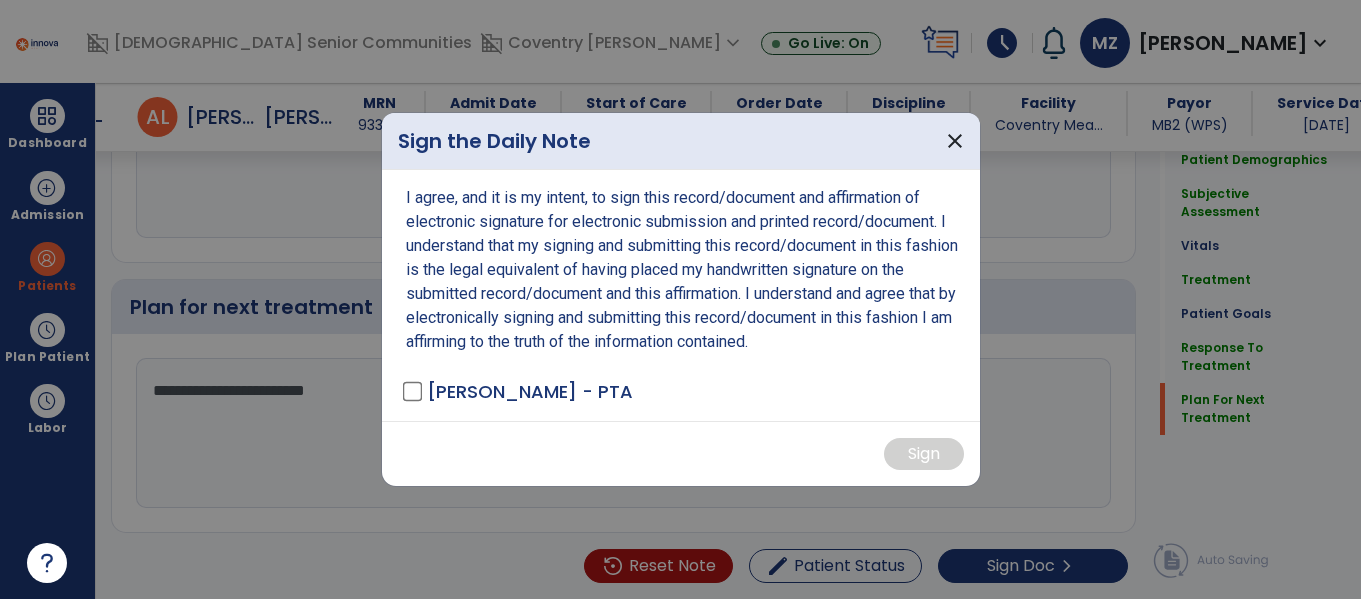 click on "I agree, and it is my intent, to sign this record/document and affirmation of electronic signature for electronic submission and printed record/document. I understand that my signing and submitting this record/document in this fashion is the legal equivalent of having placed my handwritten signature on the submitted record/document and this affirmation. I understand and agree that by electronically signing and submitting this record/document in this fashion I am affirming to the truth of the information contained.  [PERSON_NAME]  - PTA" at bounding box center [681, 295] 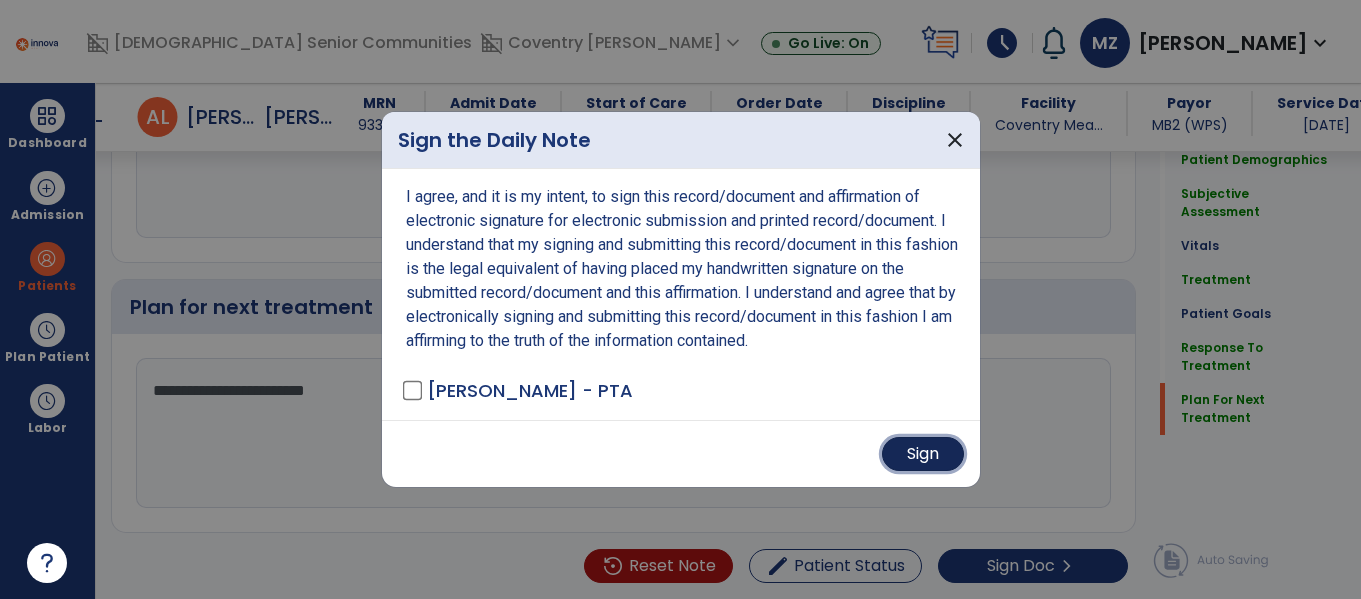 click on "Sign" at bounding box center [923, 454] 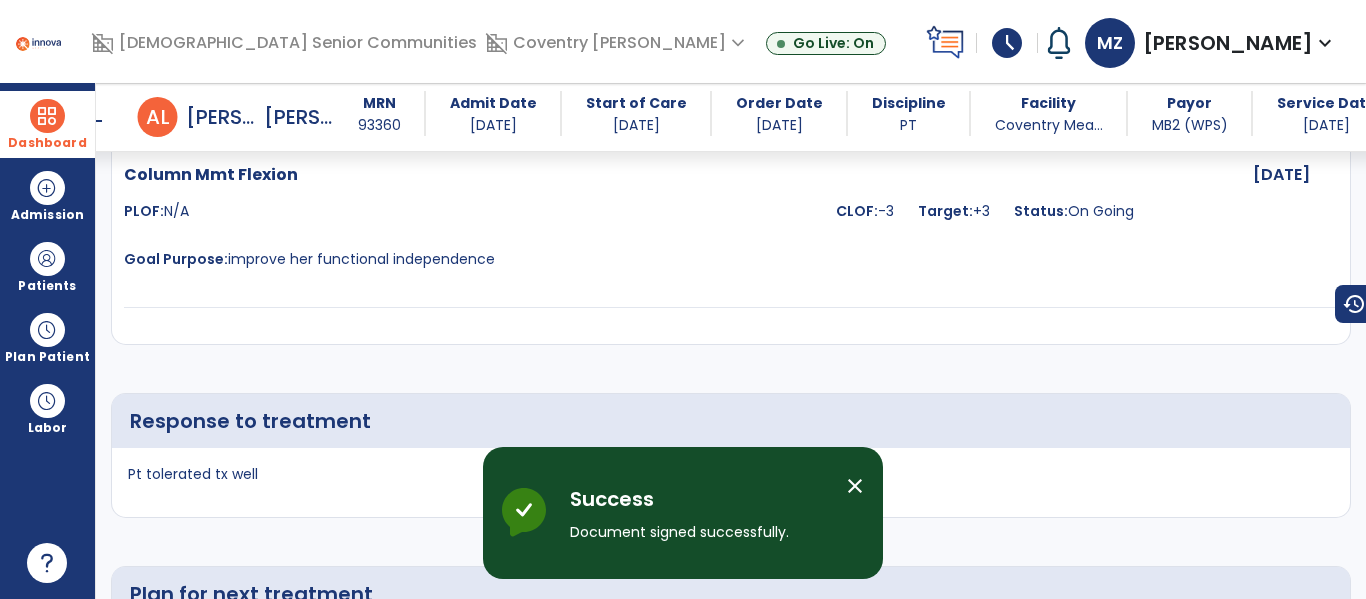 click on "Dashboard" at bounding box center (47, 143) 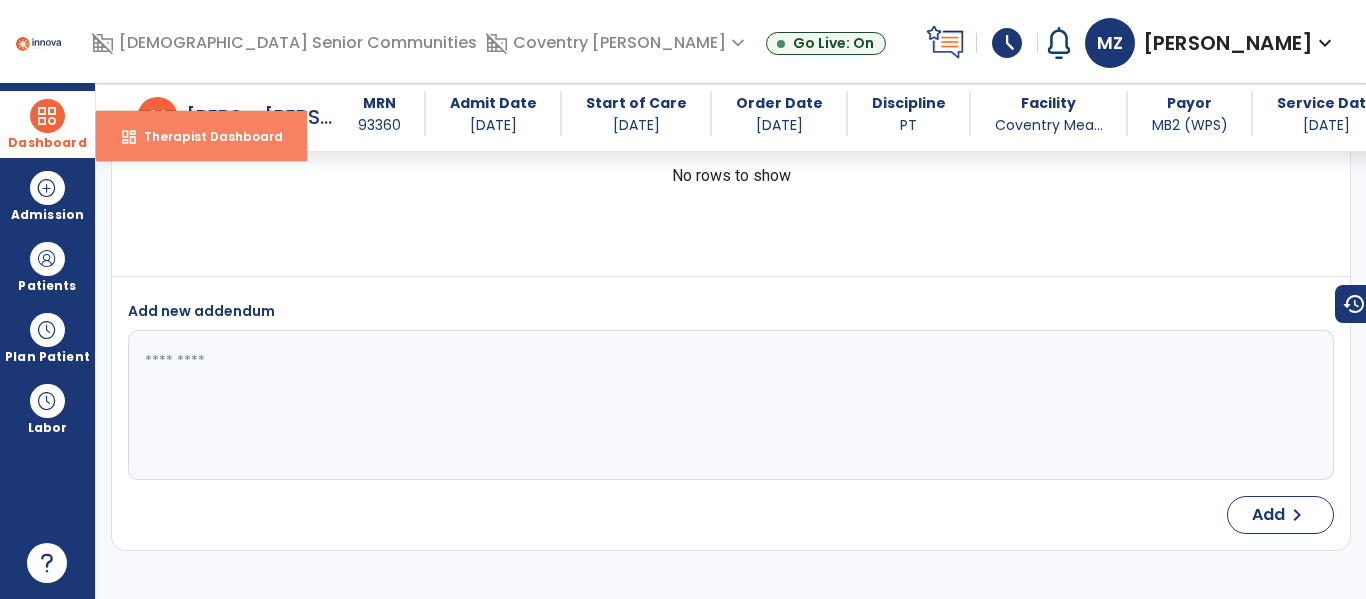 click on "dashboard  Therapist Dashboard" at bounding box center [201, 136] 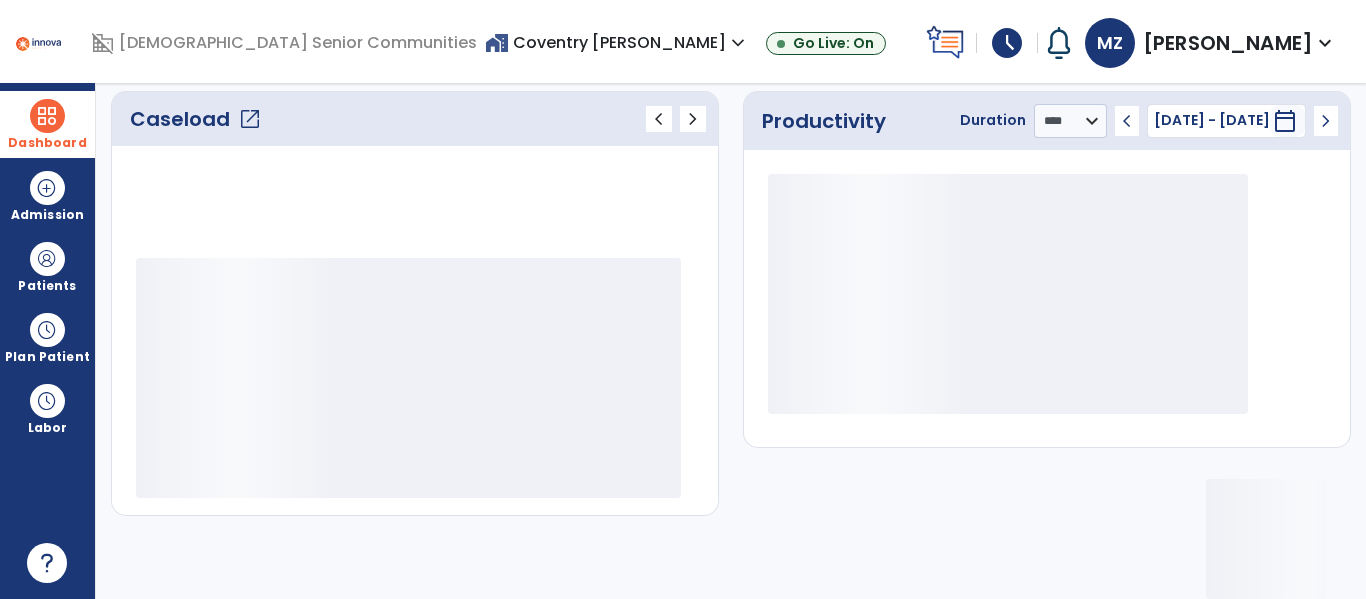 scroll, scrollTop: 276, scrollLeft: 0, axis: vertical 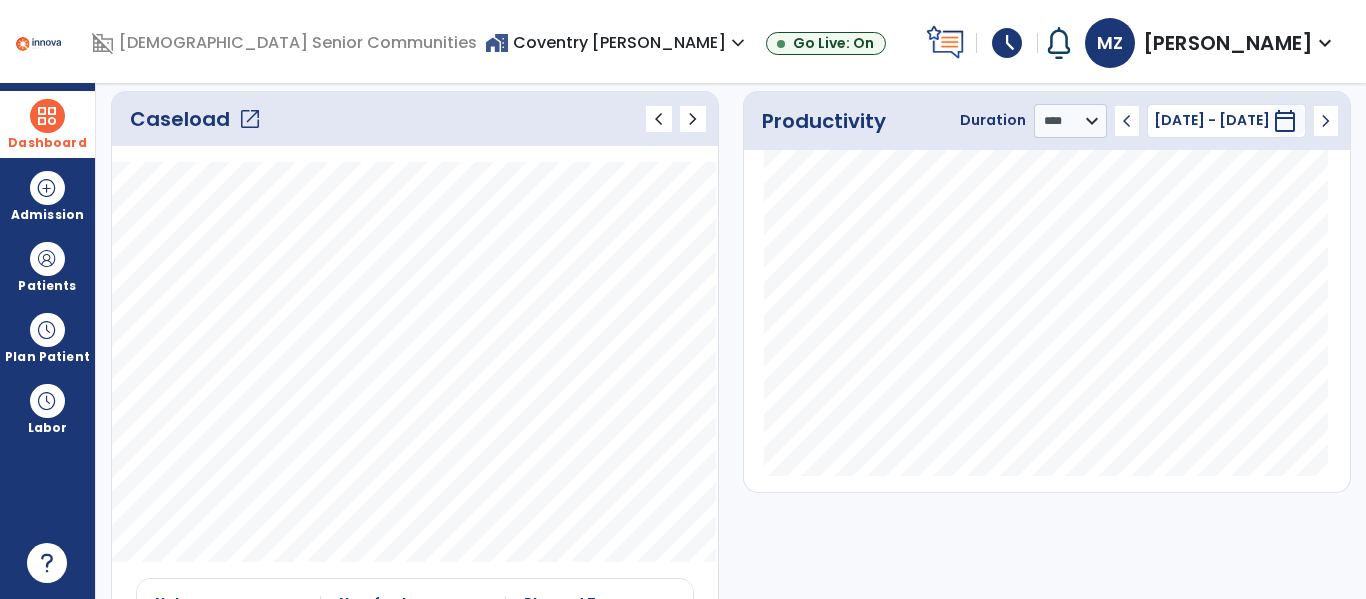 click on "open_in_new" 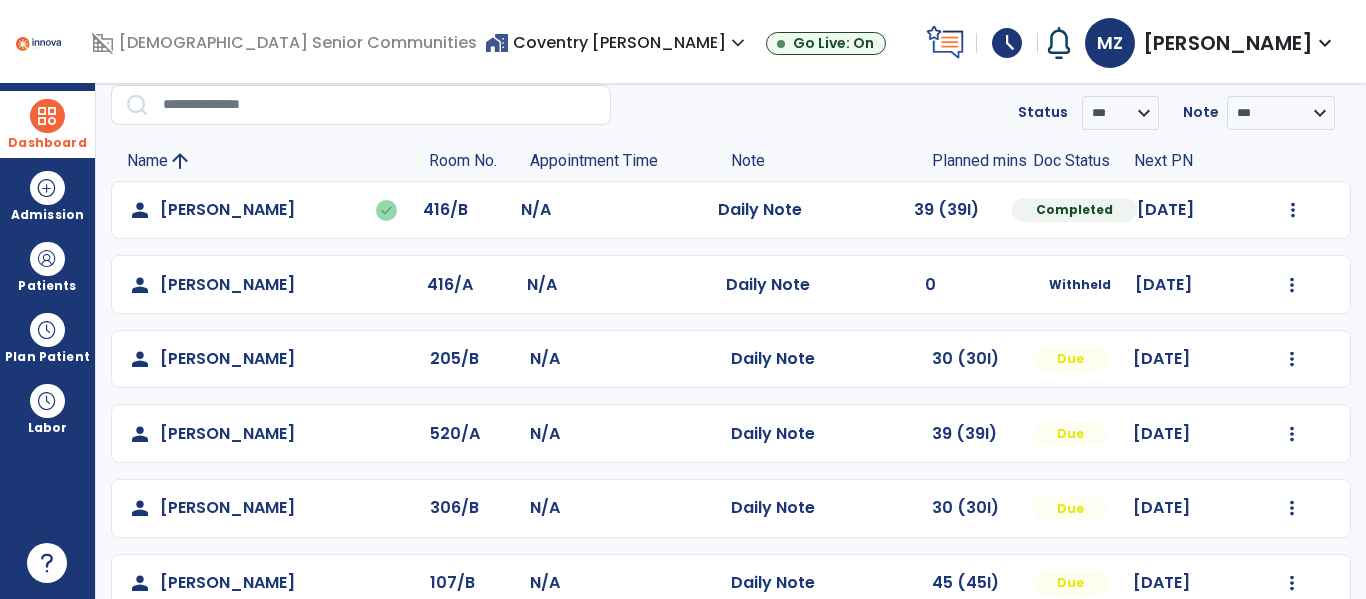 scroll, scrollTop: 712, scrollLeft: 0, axis: vertical 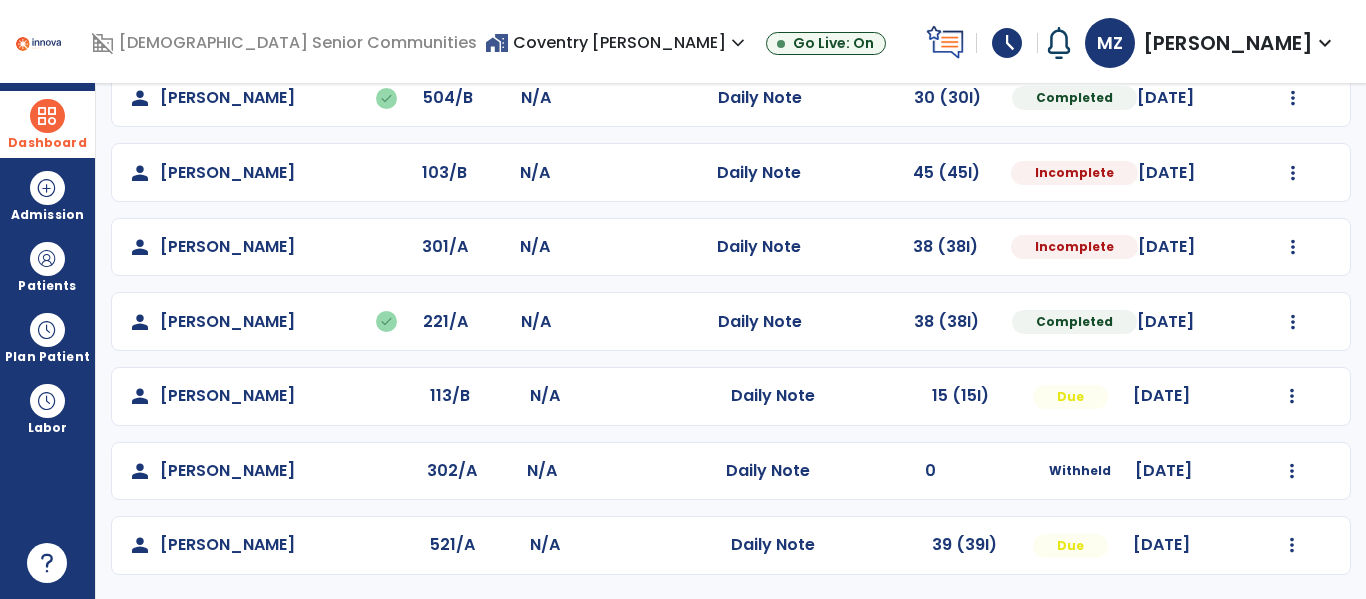 click on "Mark Visit As Complete   Reset Note   Open Document   G + C Mins" 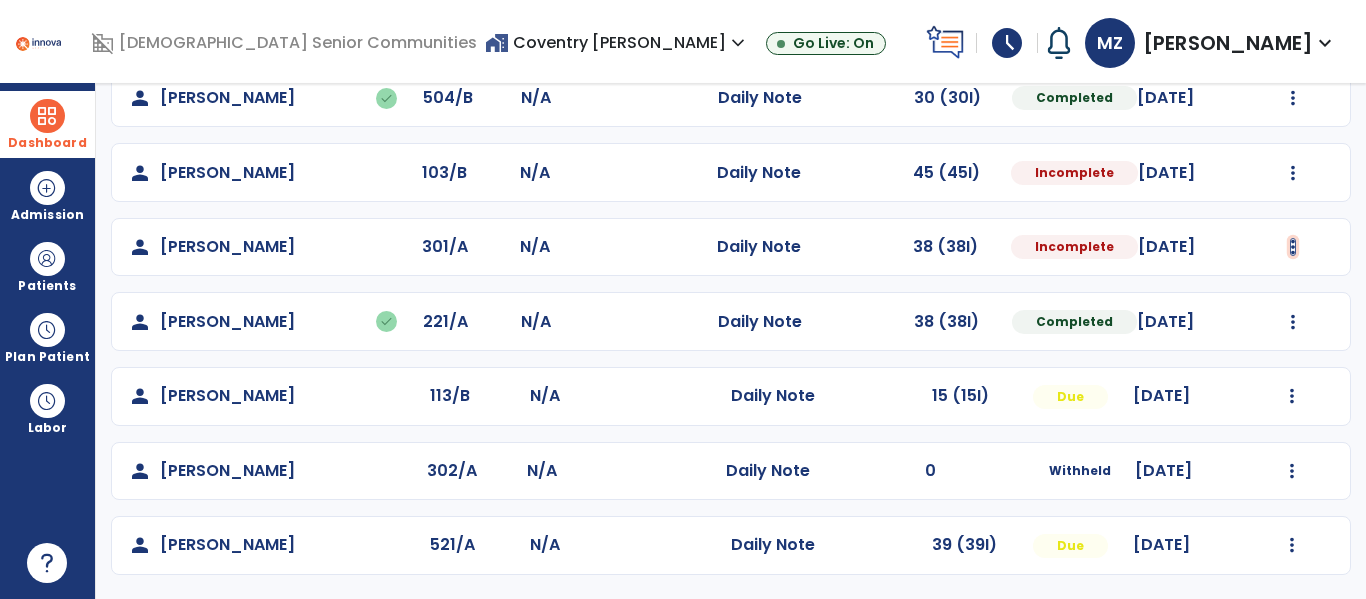 click at bounding box center [1293, -424] 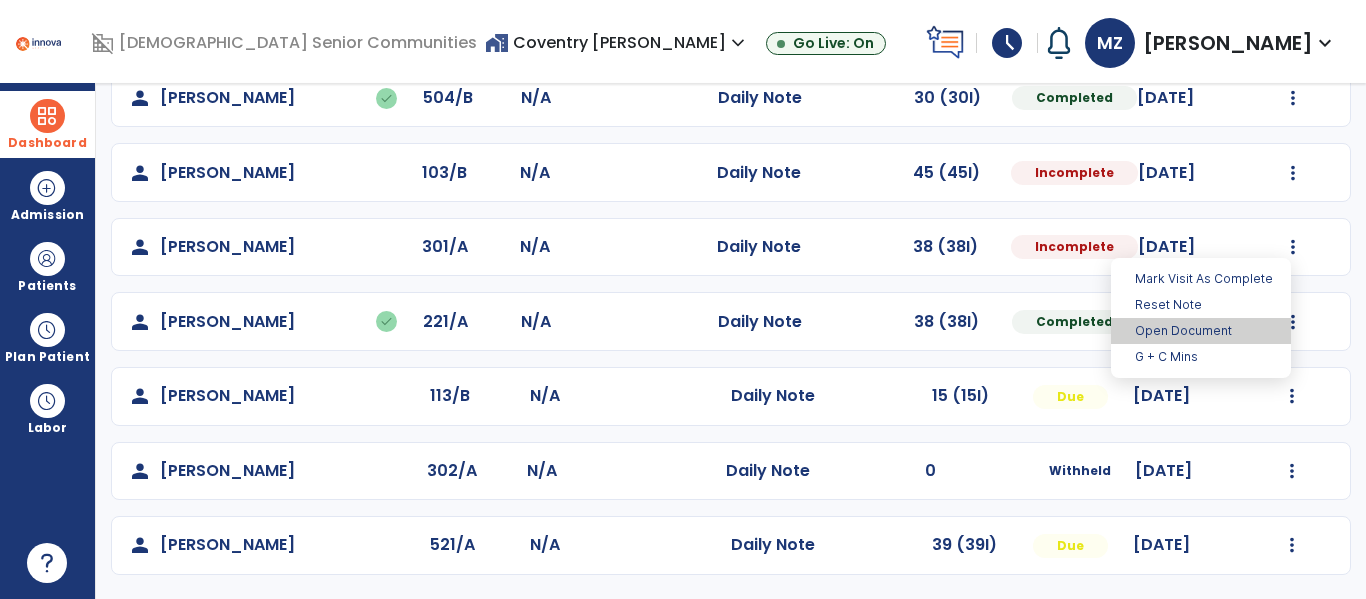 click on "Open Document" at bounding box center (1201, 331) 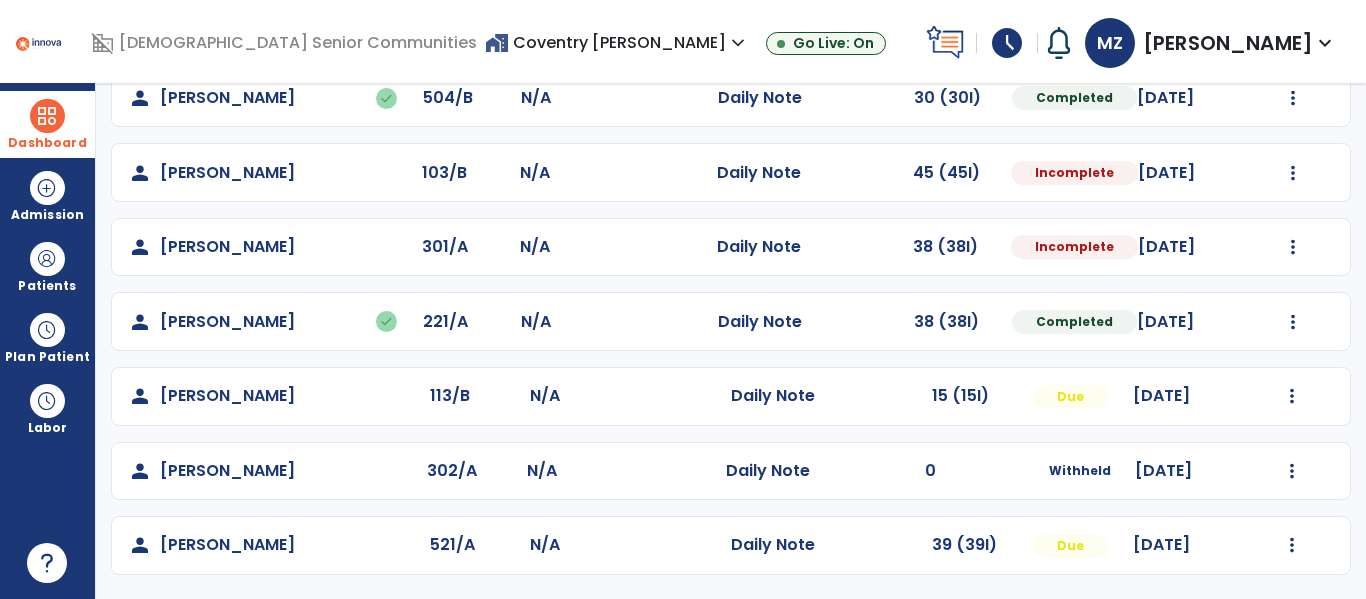 select on "*" 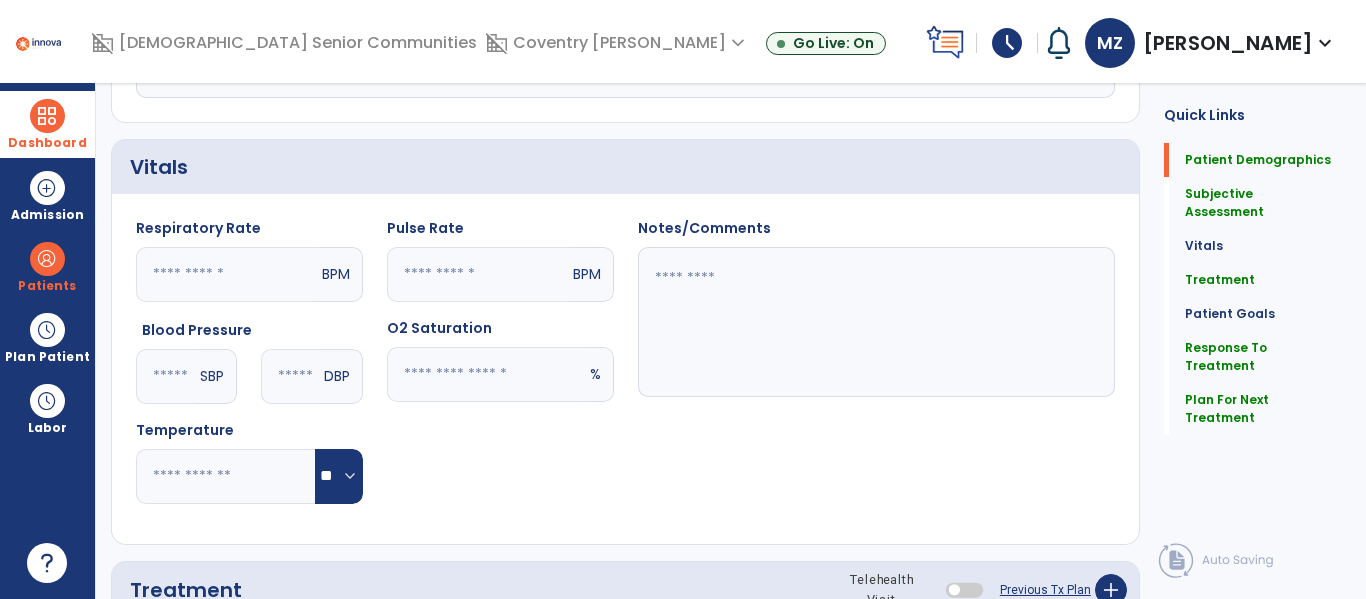 scroll, scrollTop: 516, scrollLeft: 0, axis: vertical 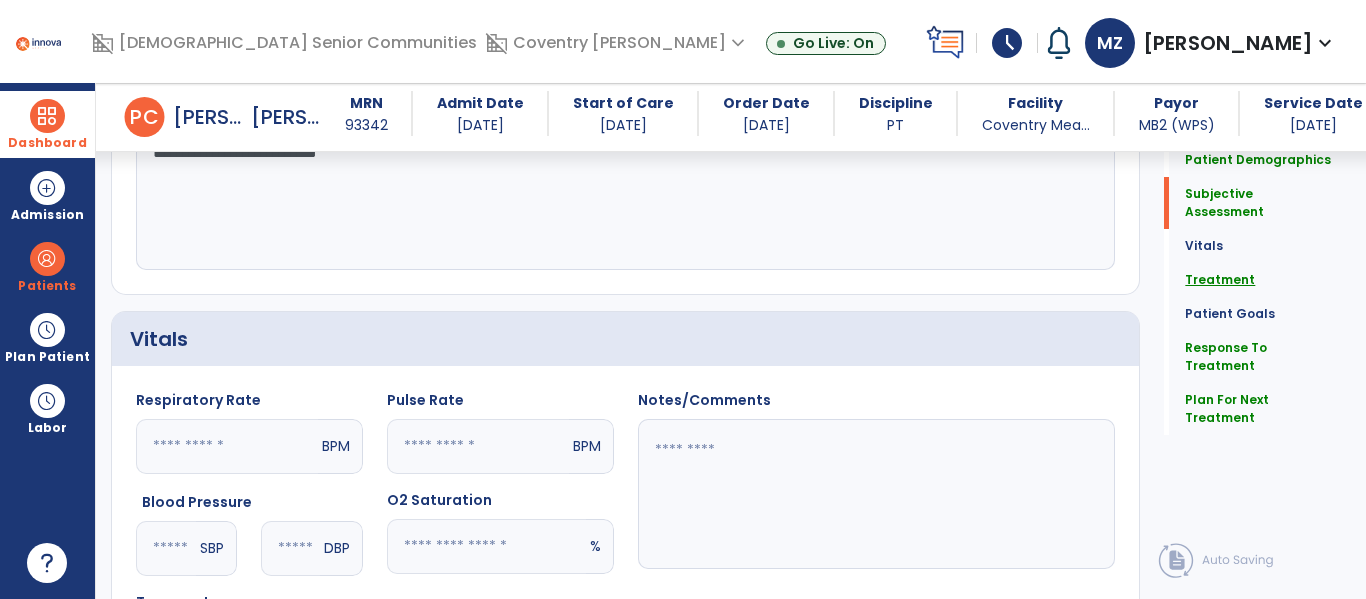 click on "Treatment" 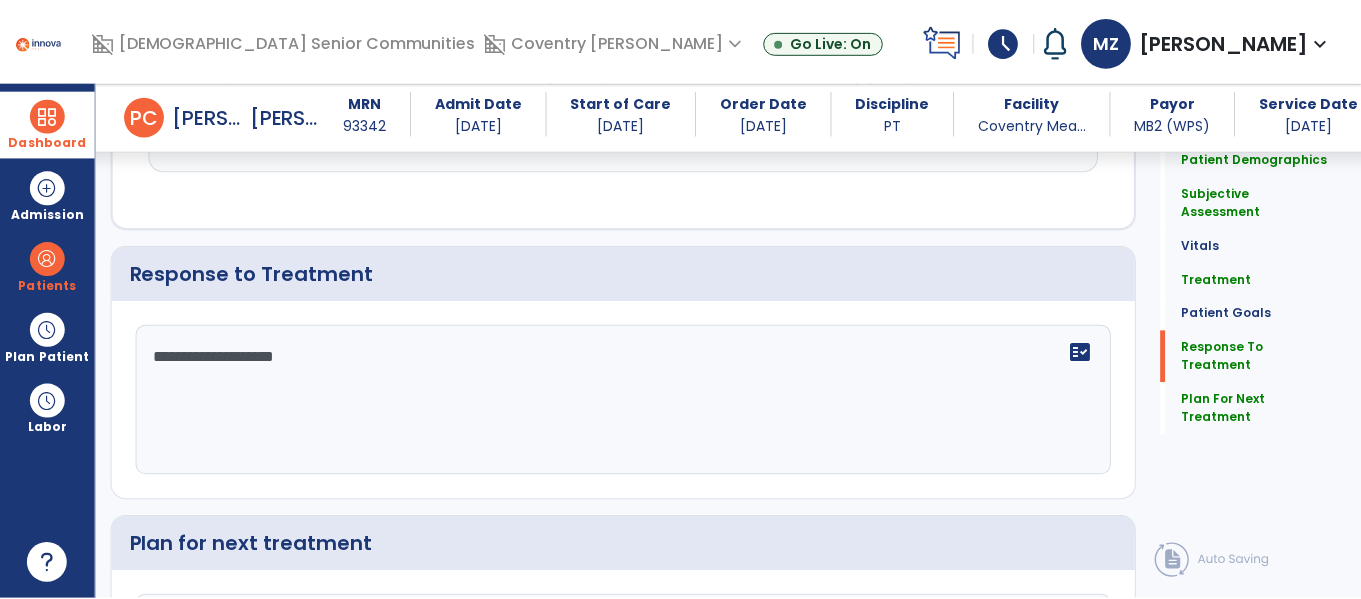 scroll, scrollTop: 3444, scrollLeft: 0, axis: vertical 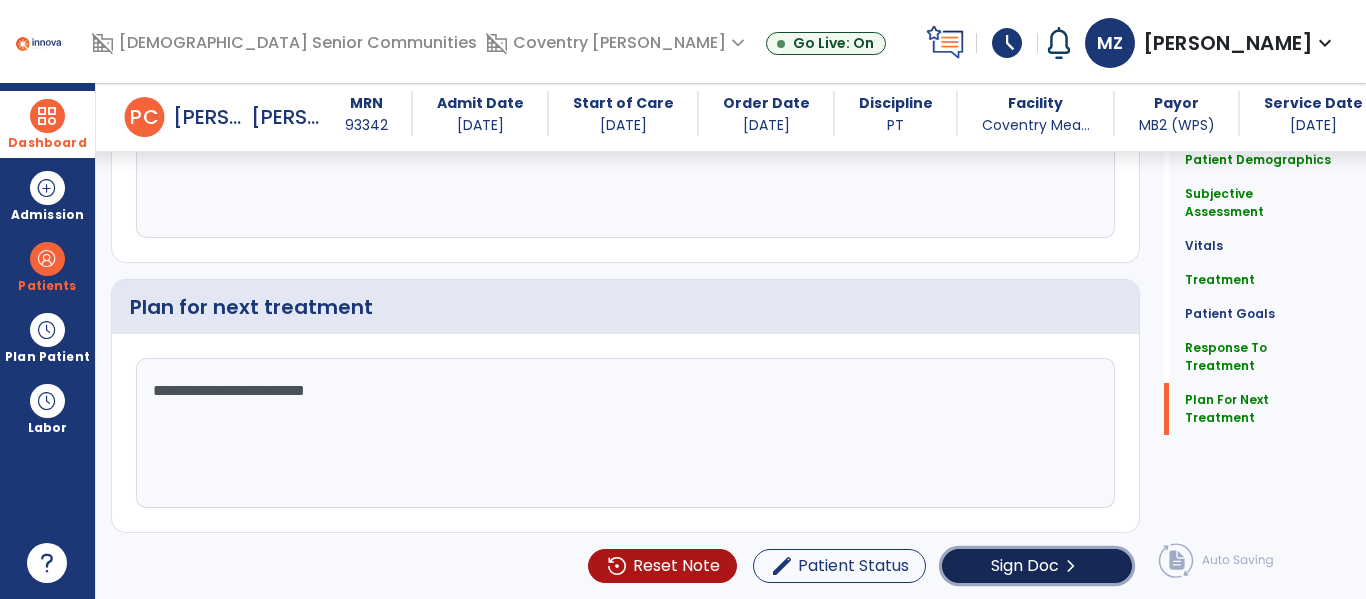 click on "Sign Doc" 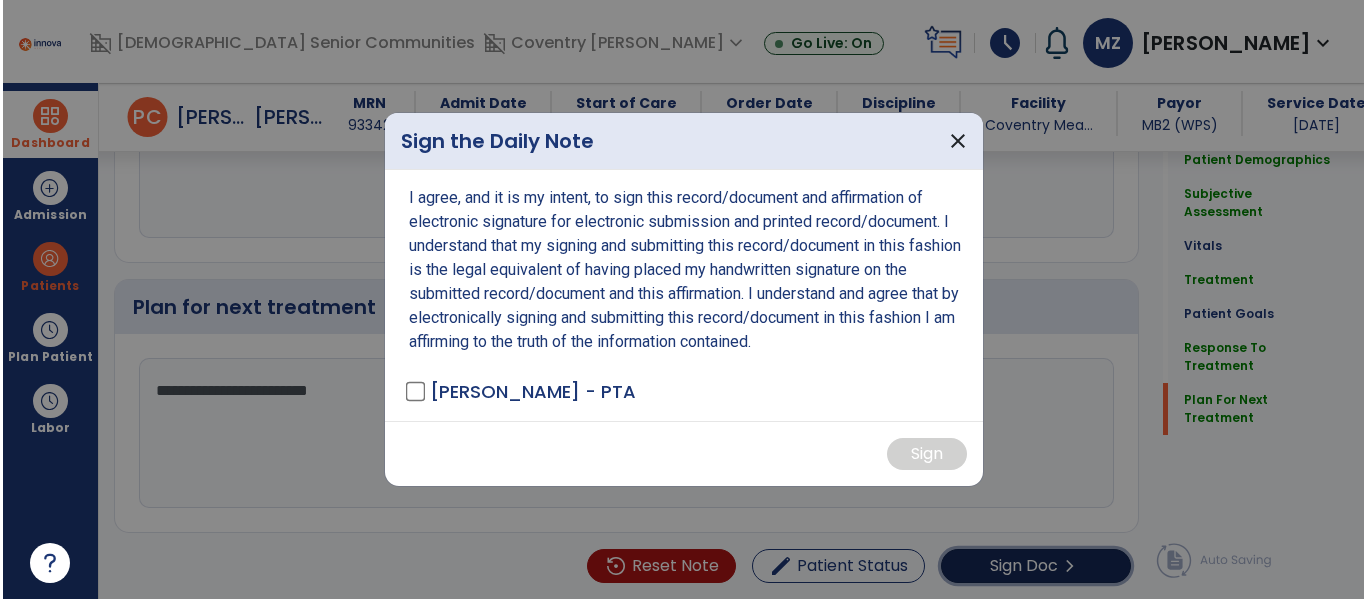 scroll, scrollTop: 3444, scrollLeft: 0, axis: vertical 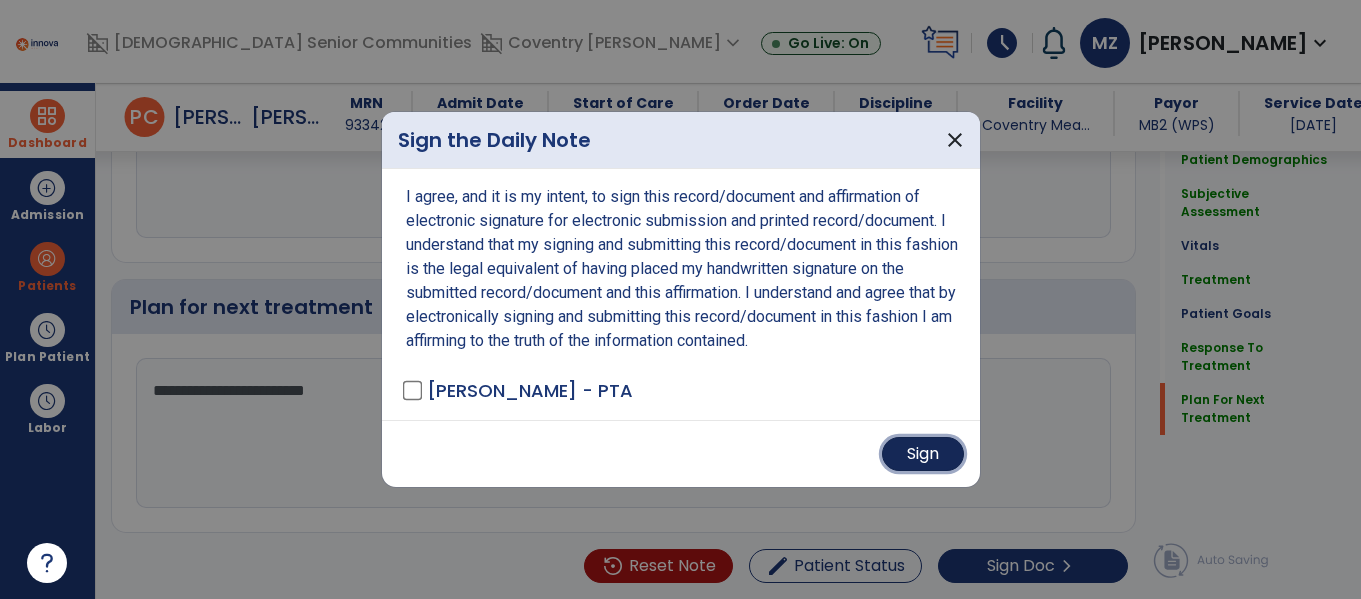 click on "Sign" at bounding box center (923, 454) 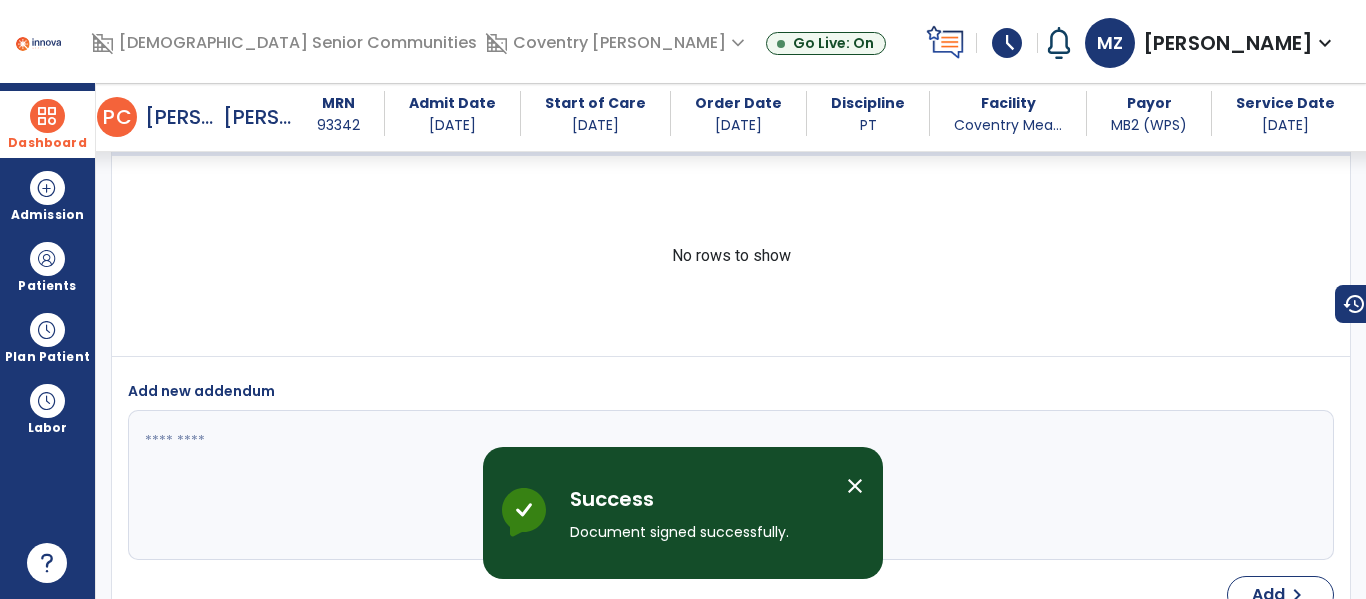 scroll, scrollTop: 4930, scrollLeft: 0, axis: vertical 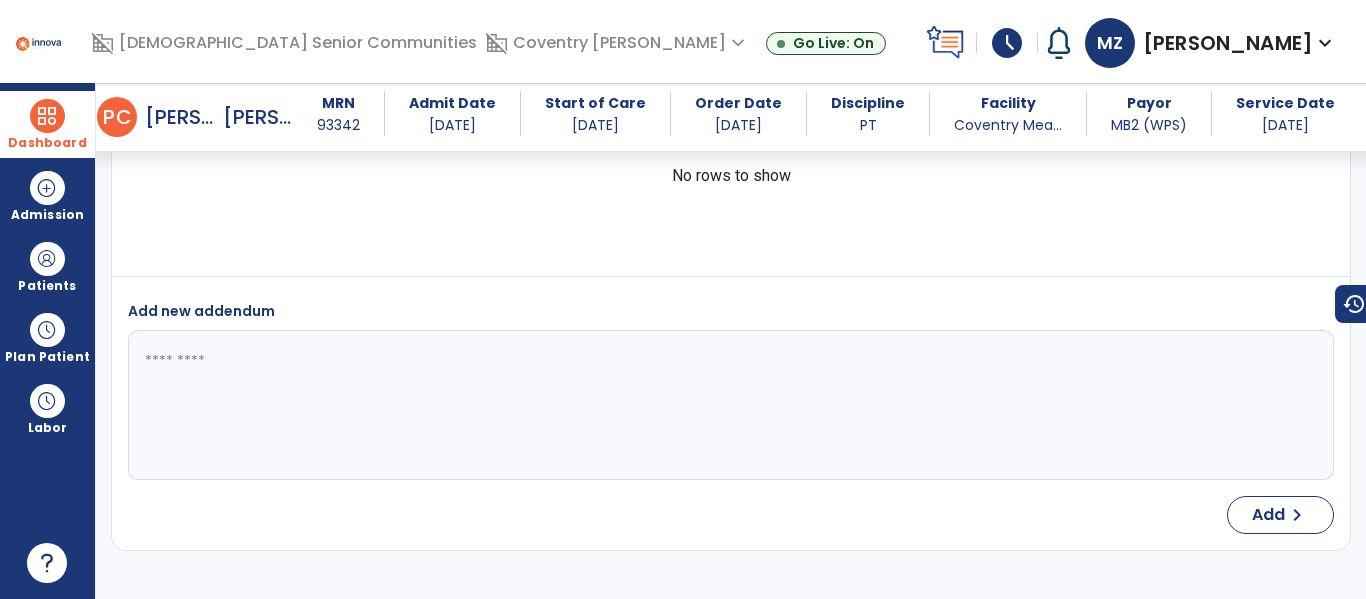 click on "Dashboard" at bounding box center [47, 124] 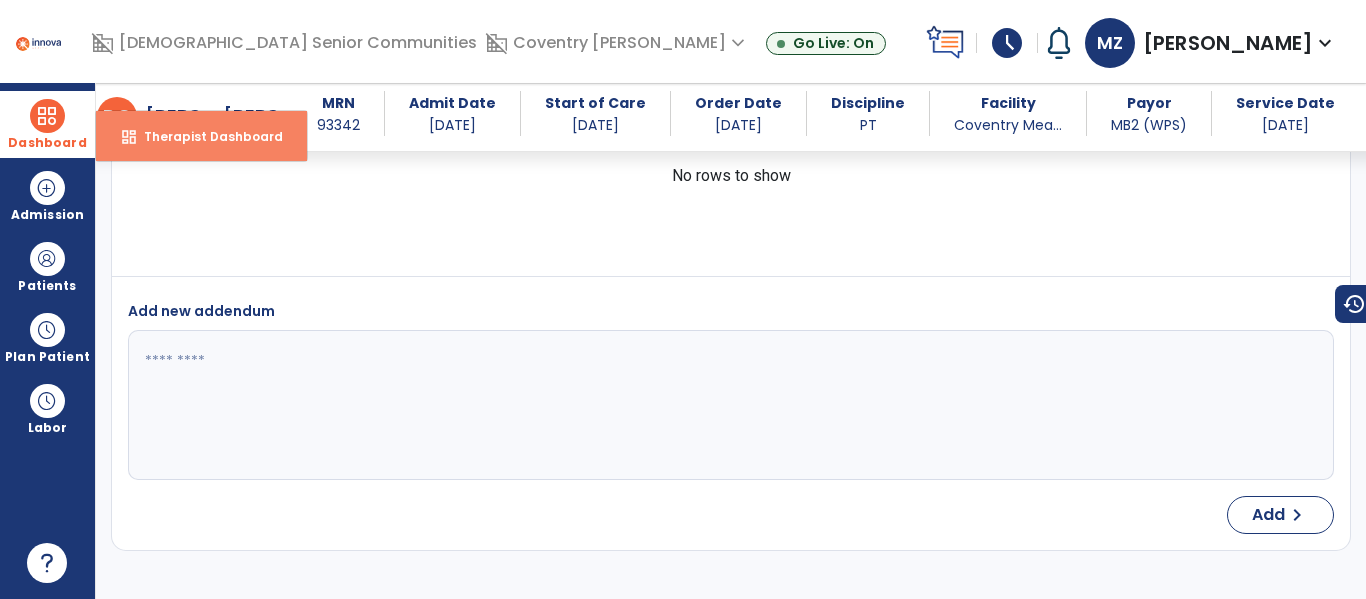 click on "dashboard" at bounding box center (129, 137) 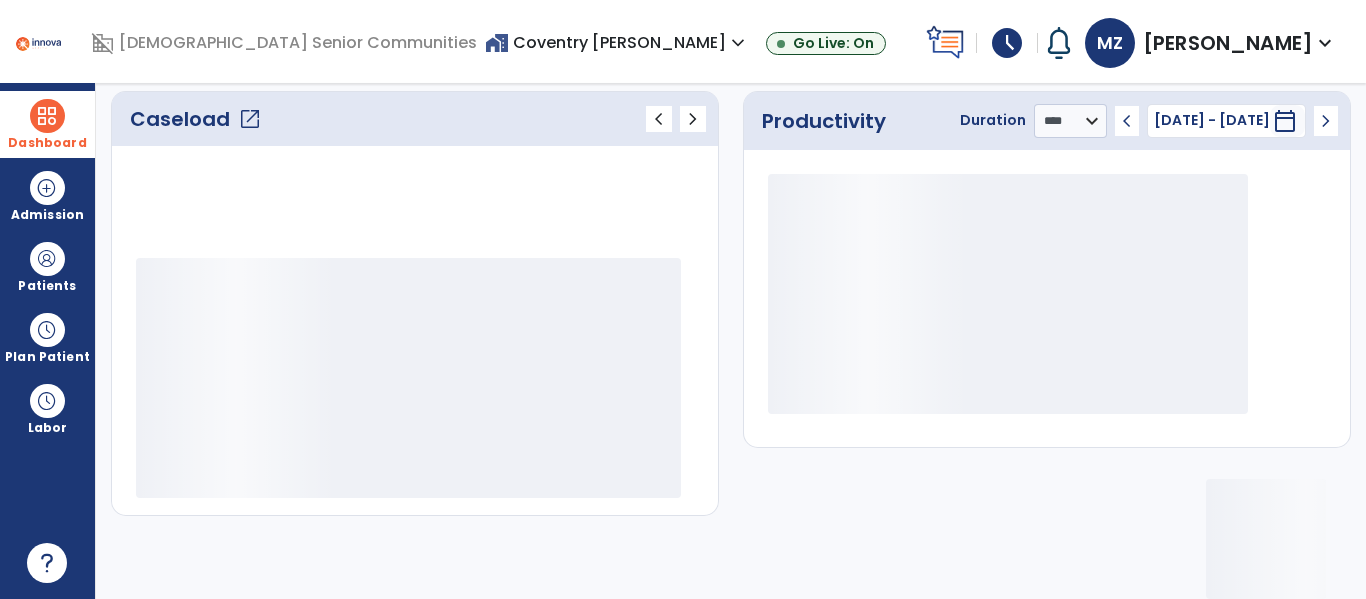 scroll, scrollTop: 276, scrollLeft: 0, axis: vertical 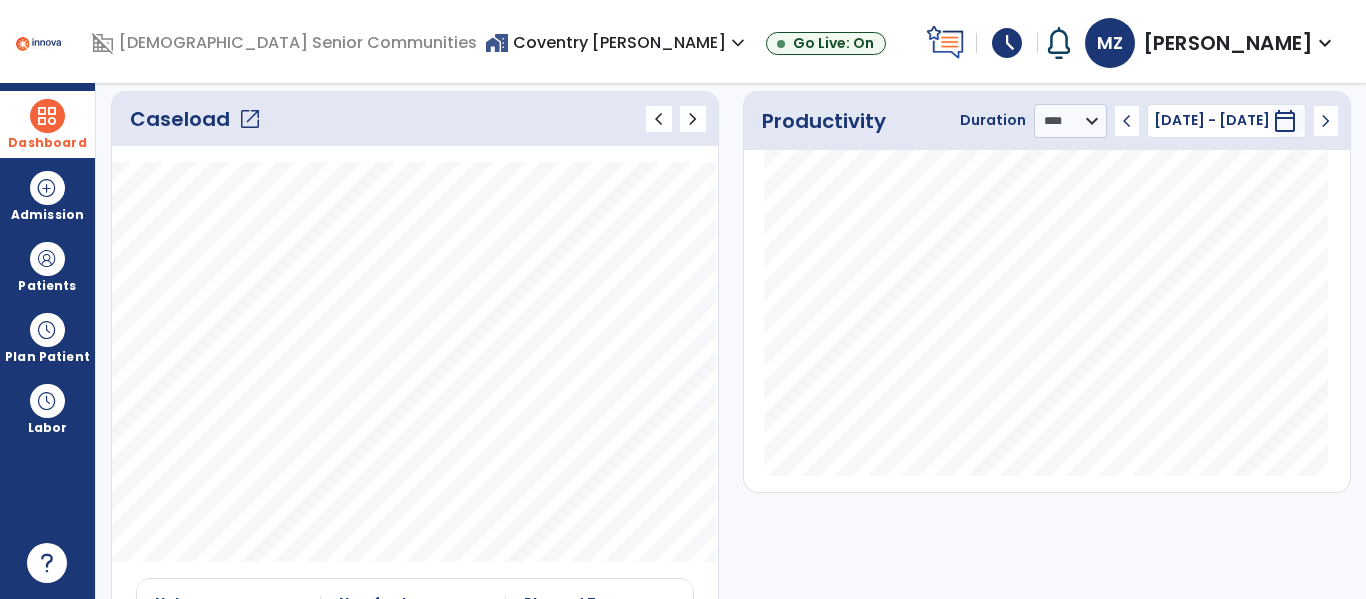 click on "open_in_new" 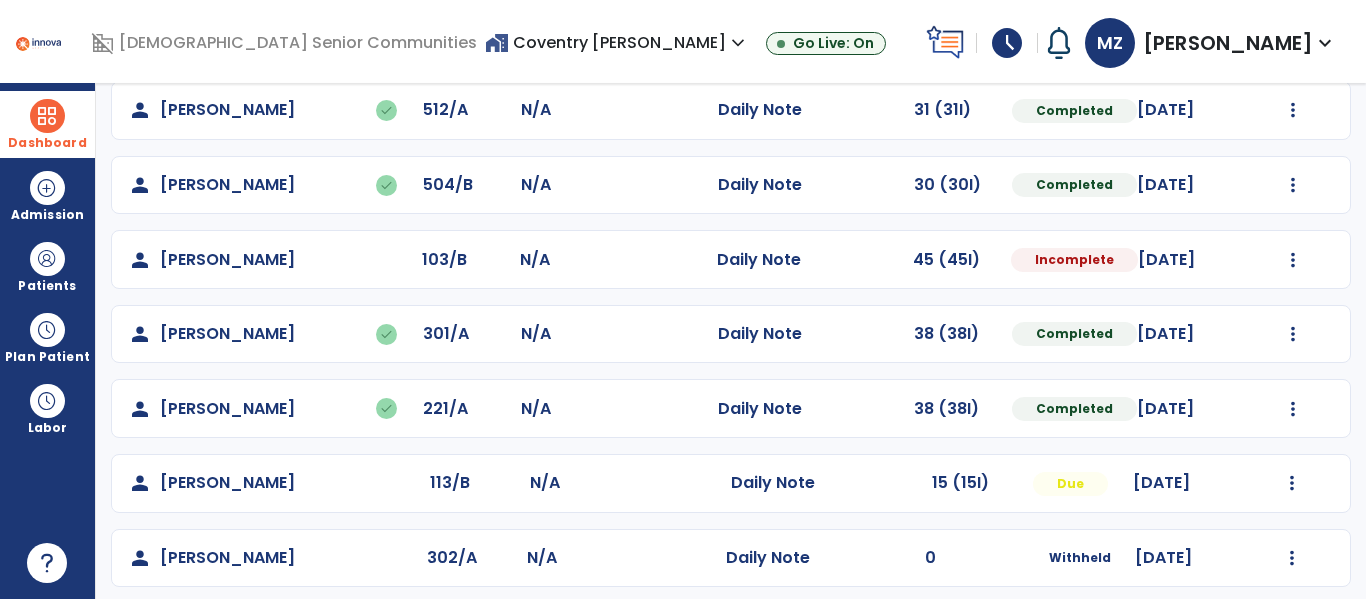 scroll, scrollTop: 712, scrollLeft: 0, axis: vertical 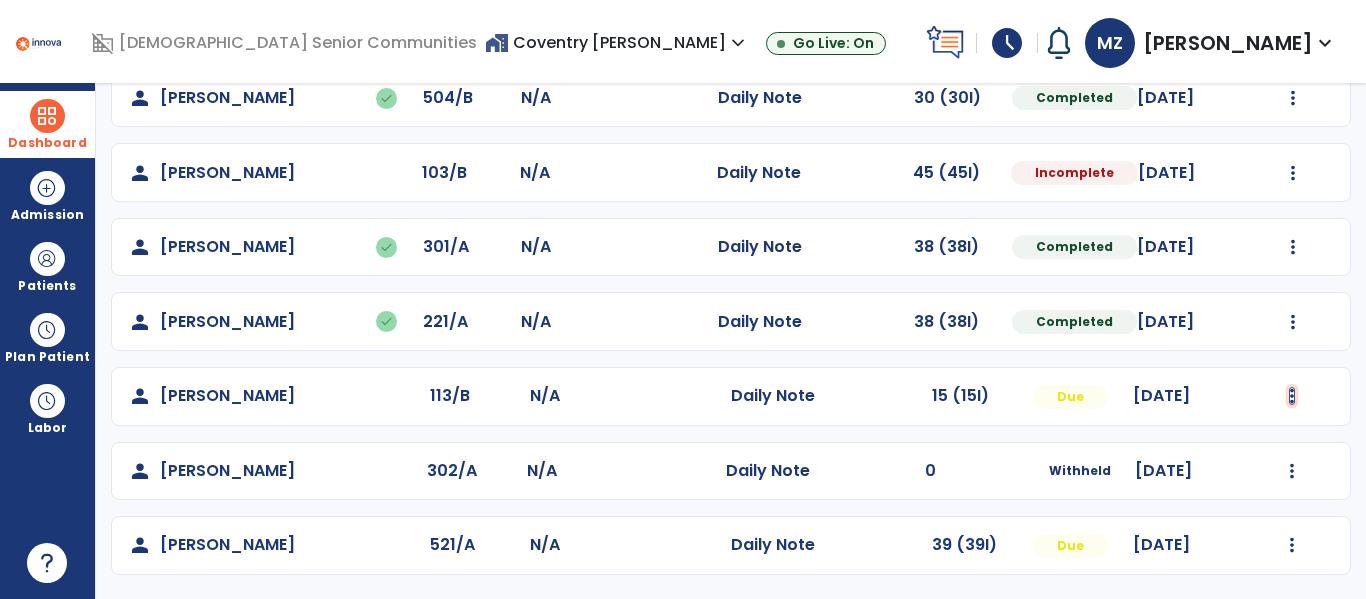 click at bounding box center [1293, -424] 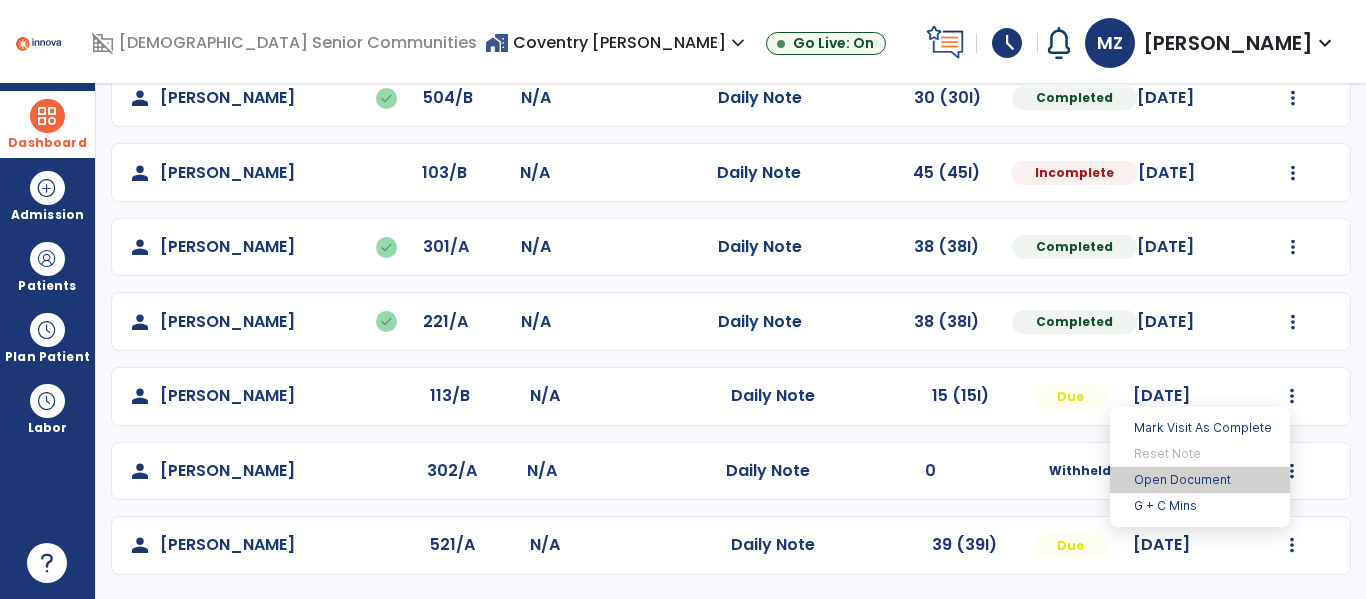 click on "Open Document" at bounding box center [1200, 480] 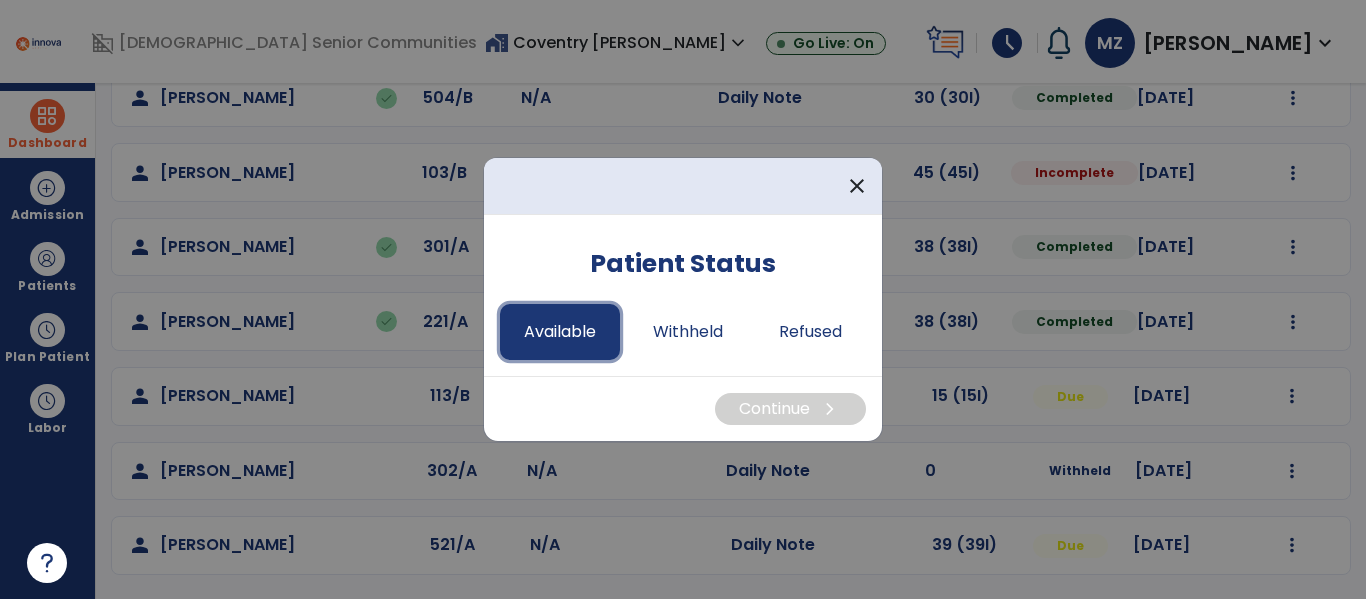 click on "Available" at bounding box center [560, 332] 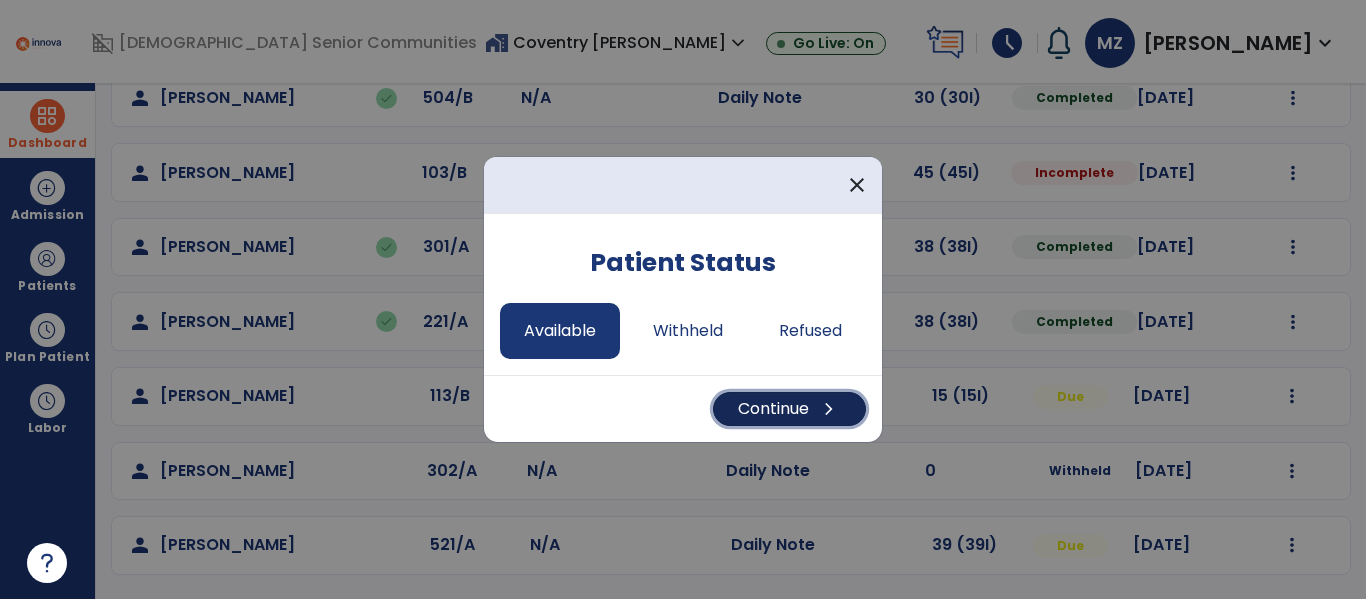 click on "Continue   chevron_right" at bounding box center [789, 409] 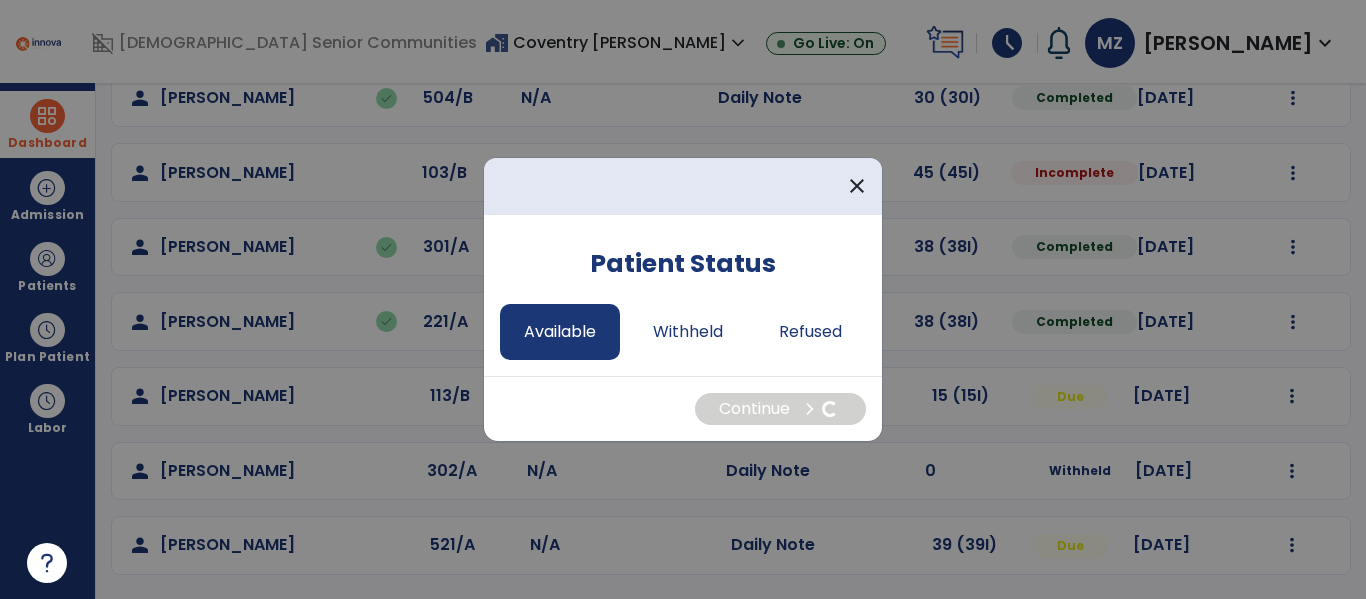 select on "*" 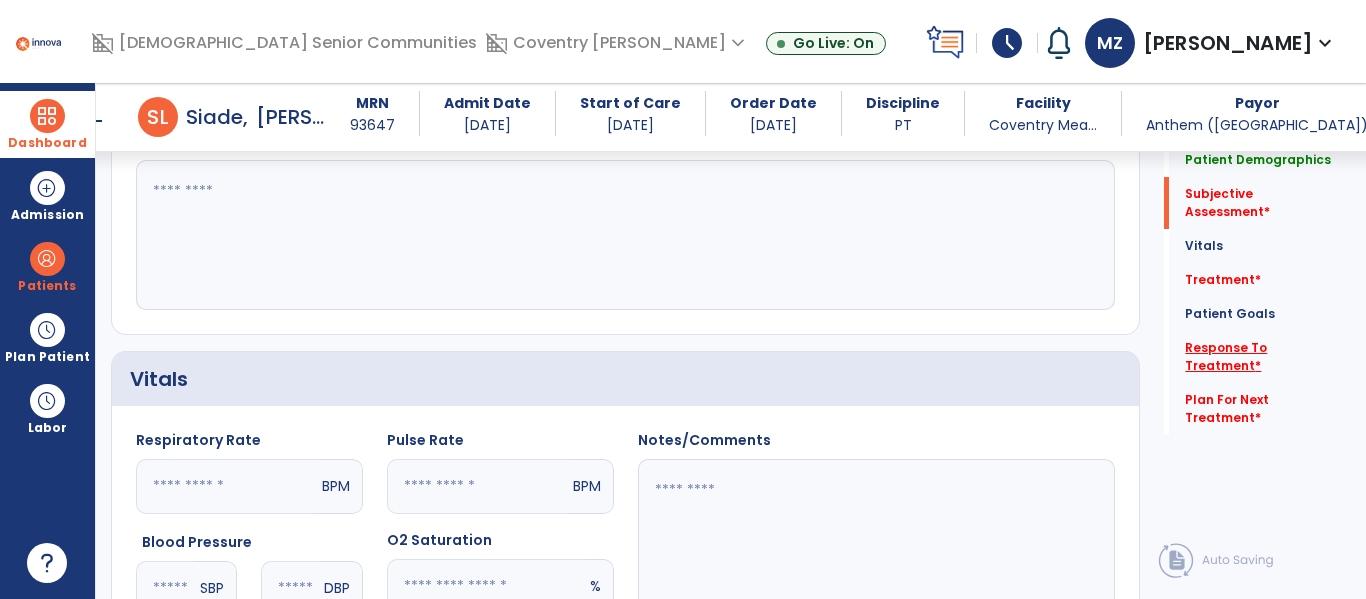 click on "Response To Treatment   *" 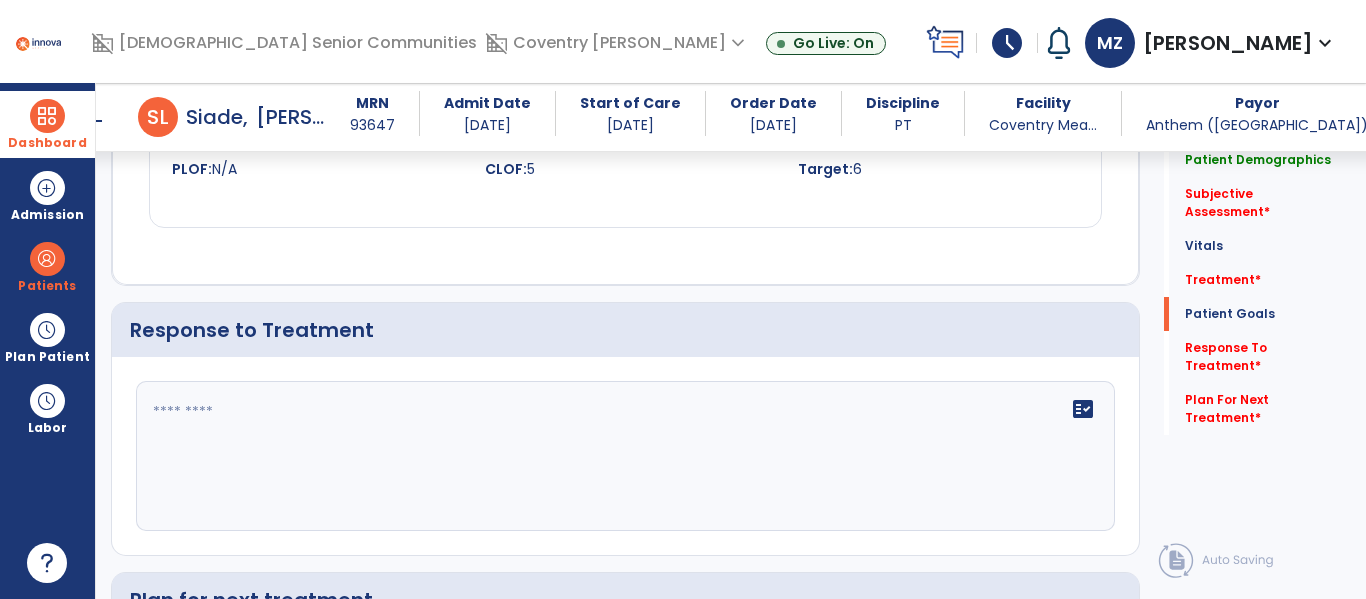 scroll, scrollTop: 2647, scrollLeft: 0, axis: vertical 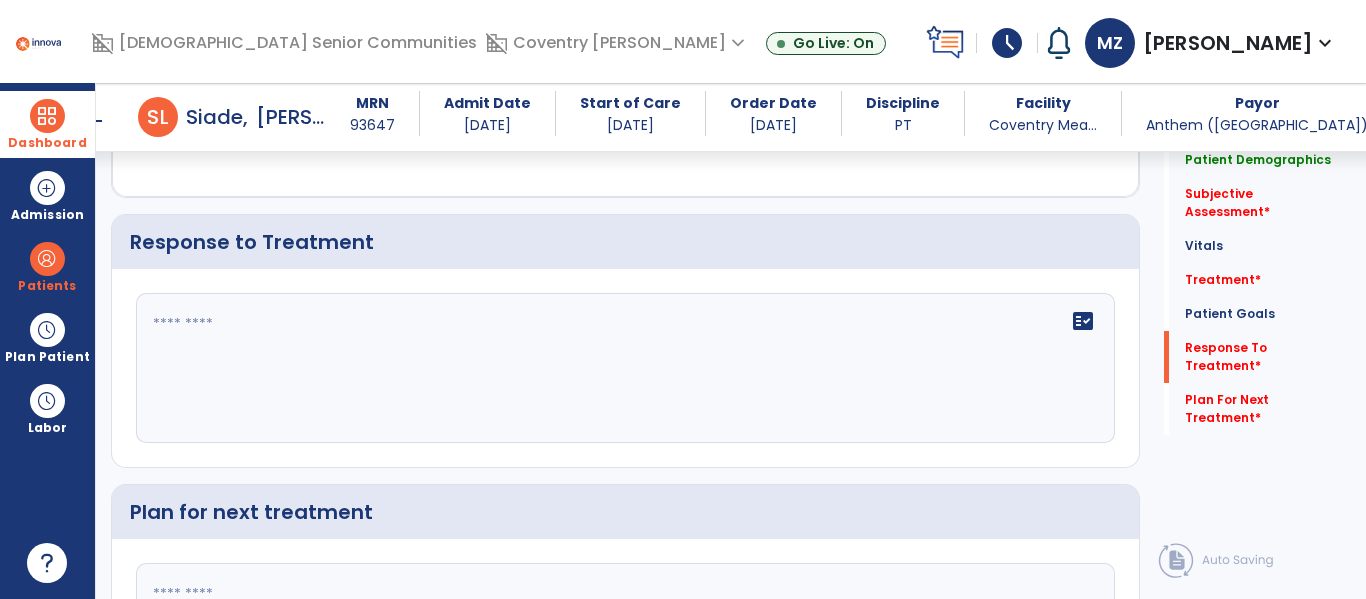 click on "fact_check" 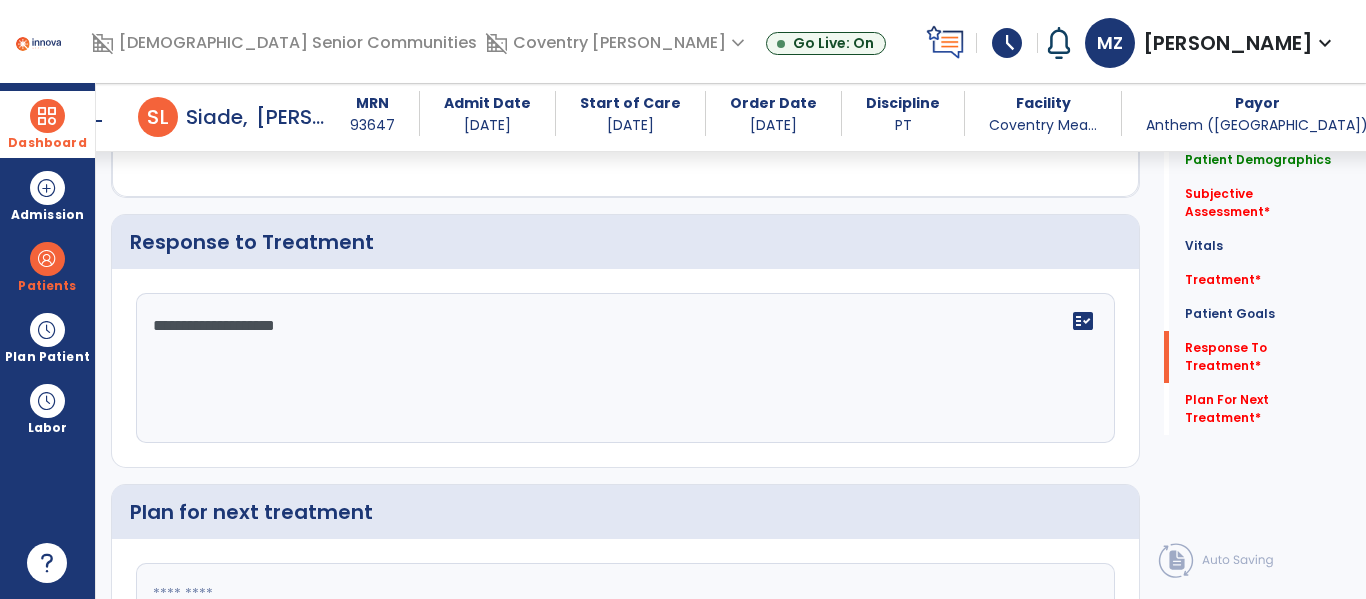 type on "**********" 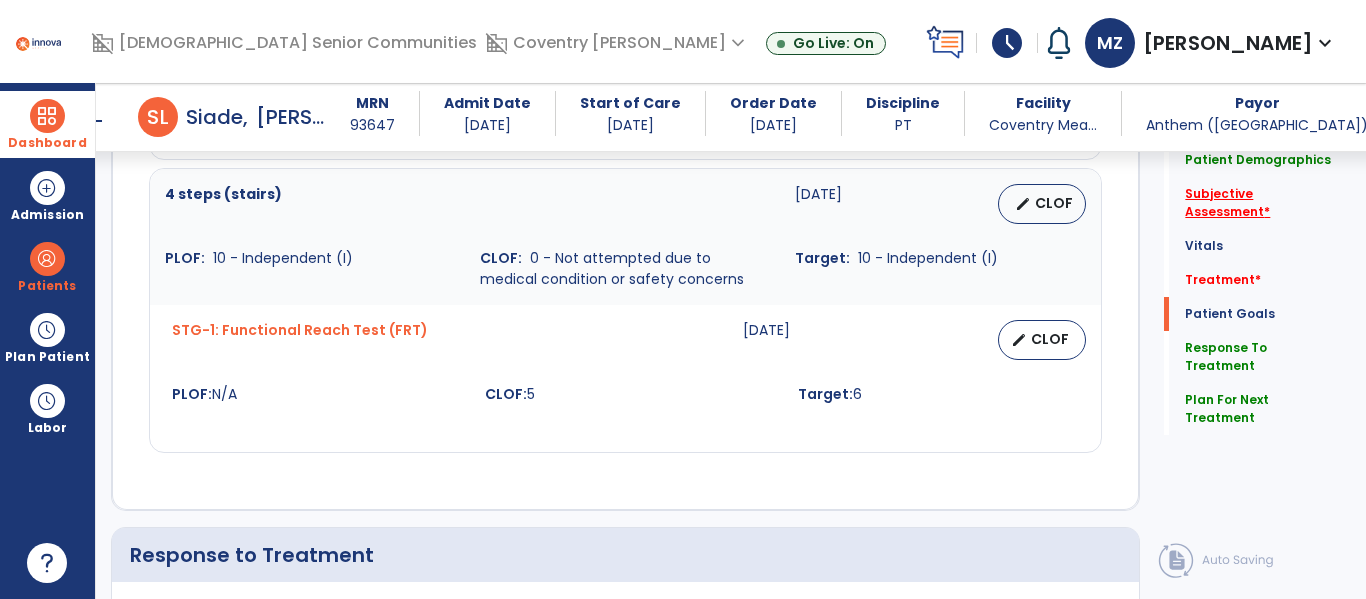 type on "**********" 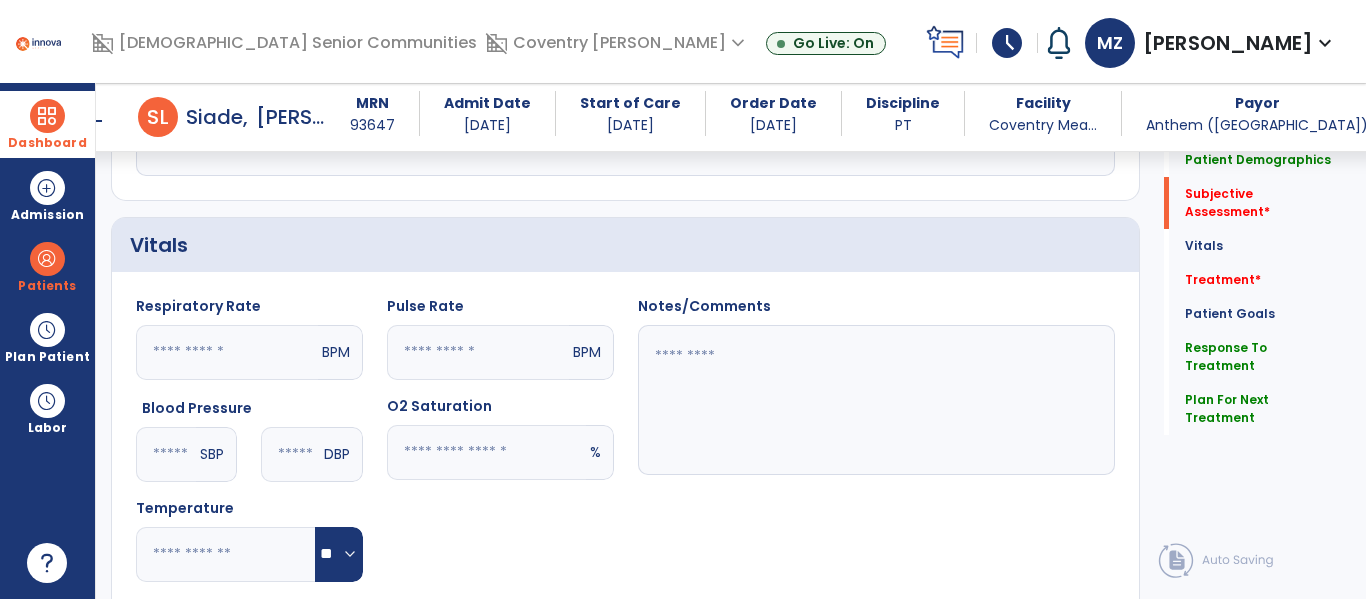 scroll, scrollTop: 368, scrollLeft: 0, axis: vertical 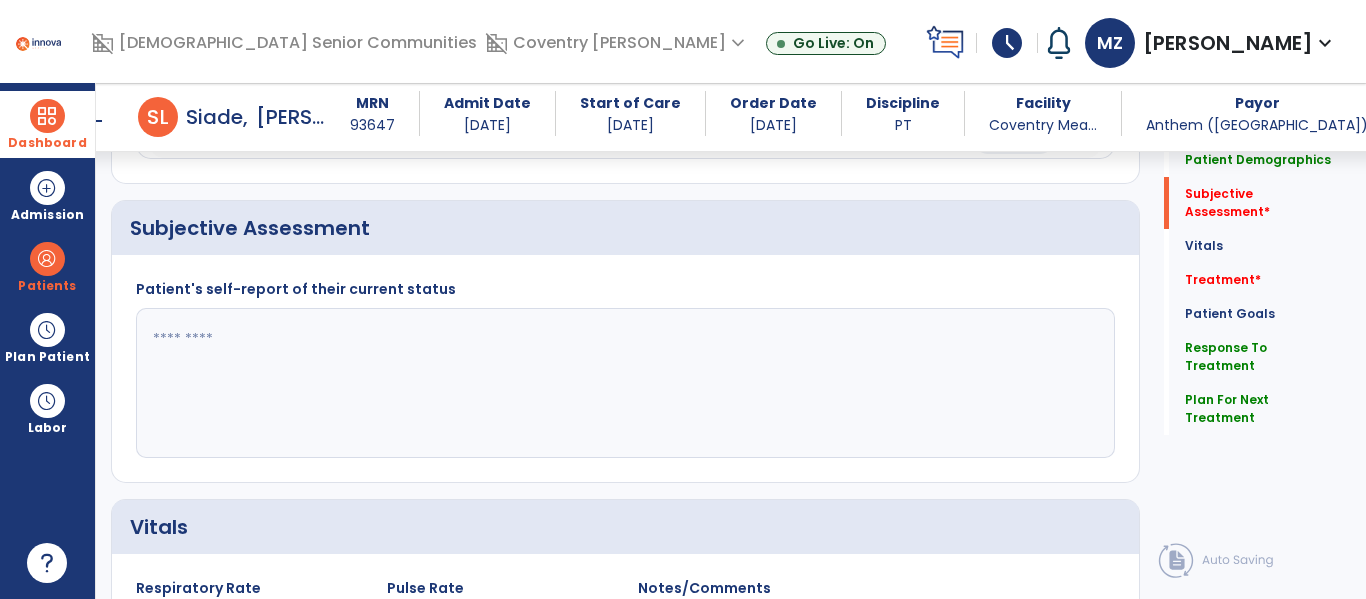 click 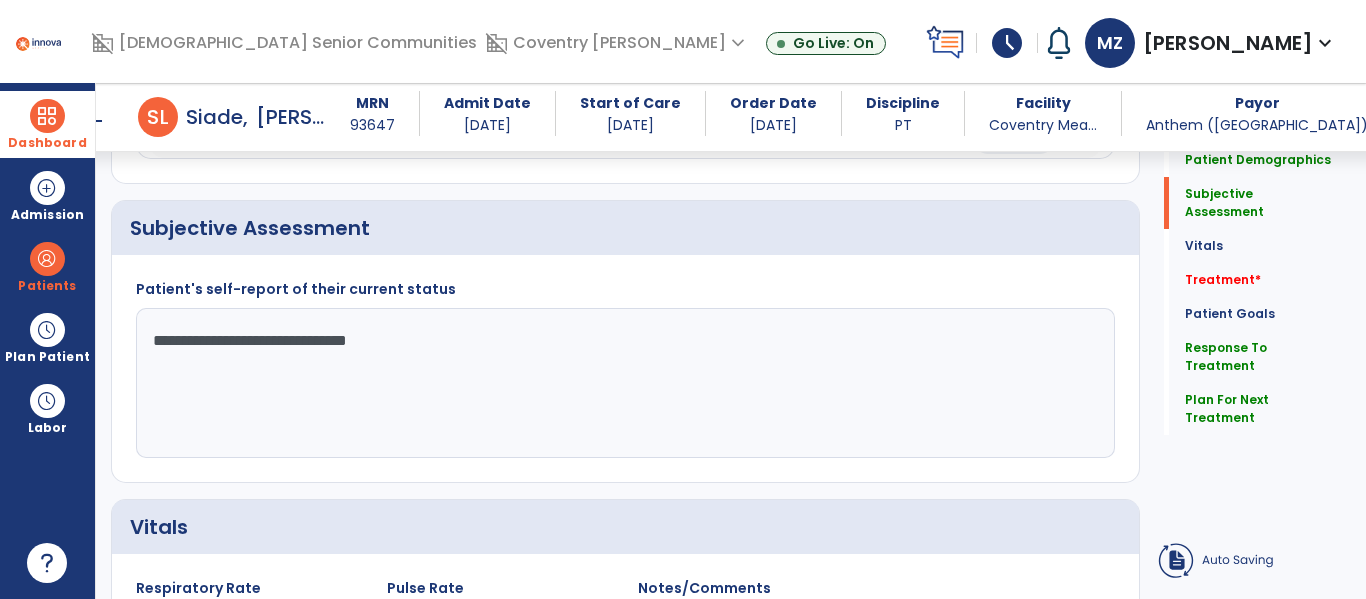 type on "**********" 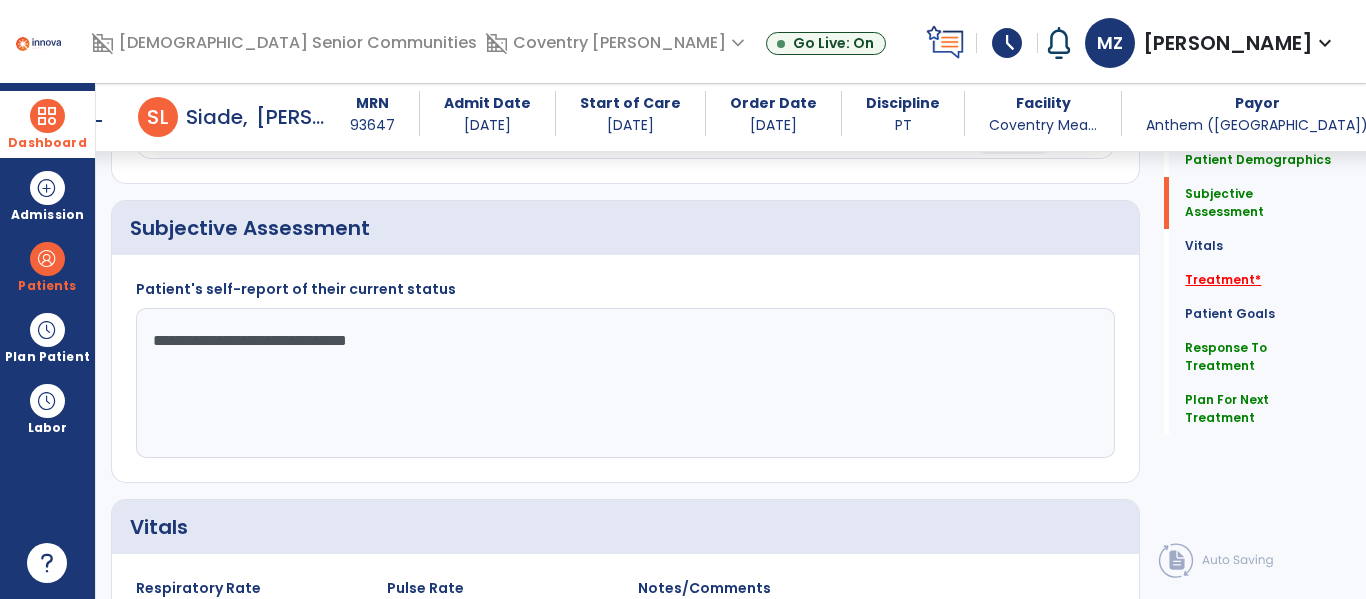 click on "Treatment   *" 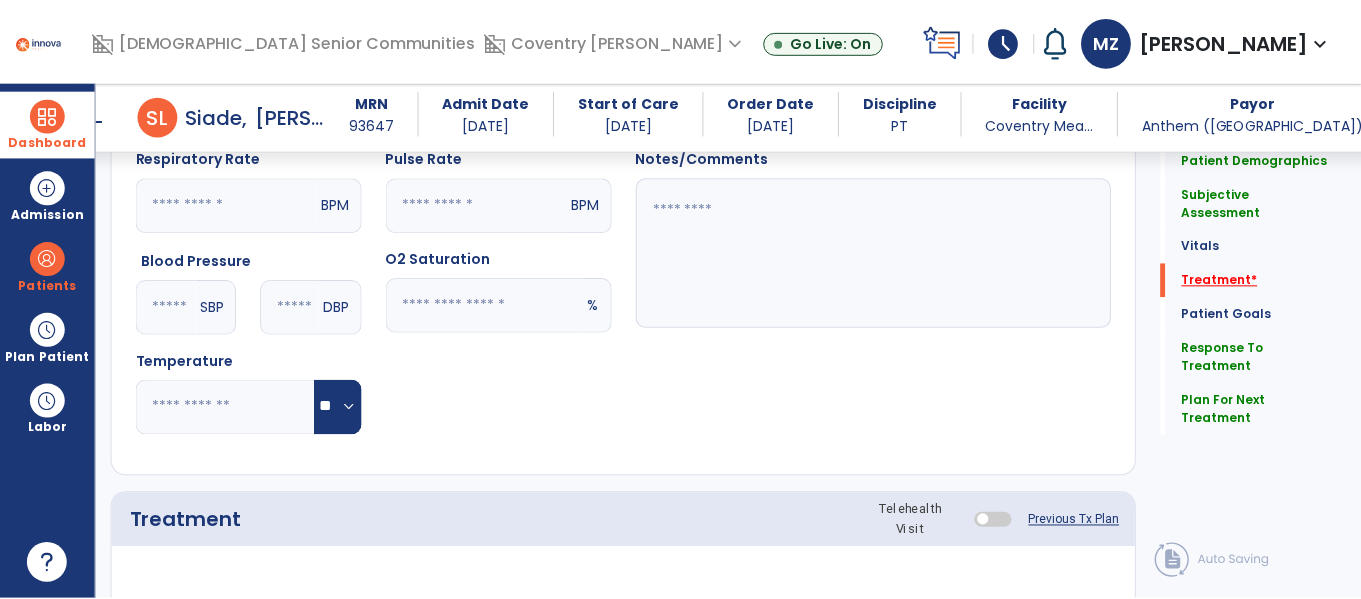 scroll, scrollTop: 1076, scrollLeft: 0, axis: vertical 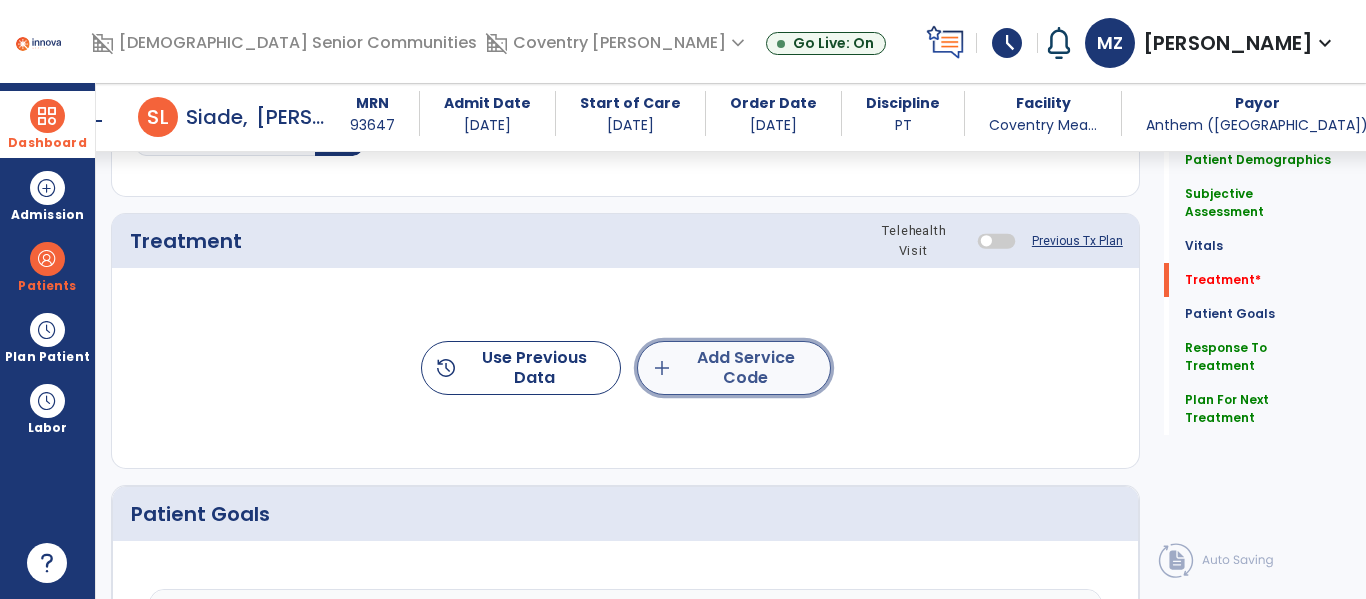 click on "add  Add Service Code" 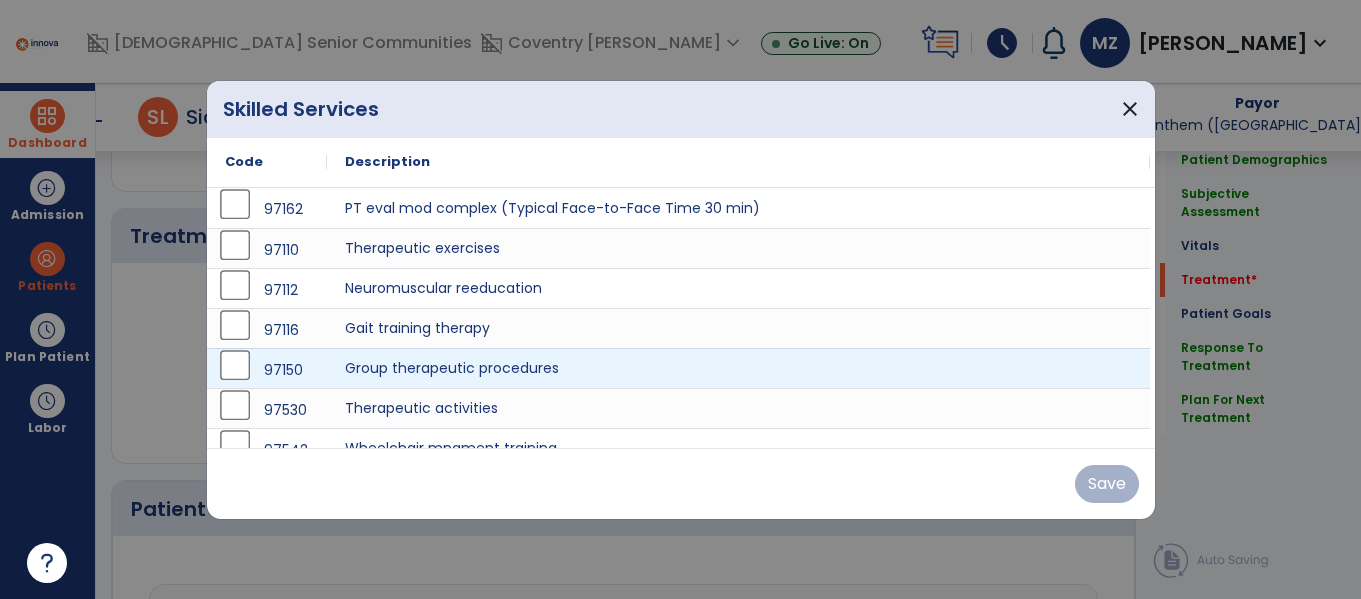 scroll, scrollTop: 1076, scrollLeft: 0, axis: vertical 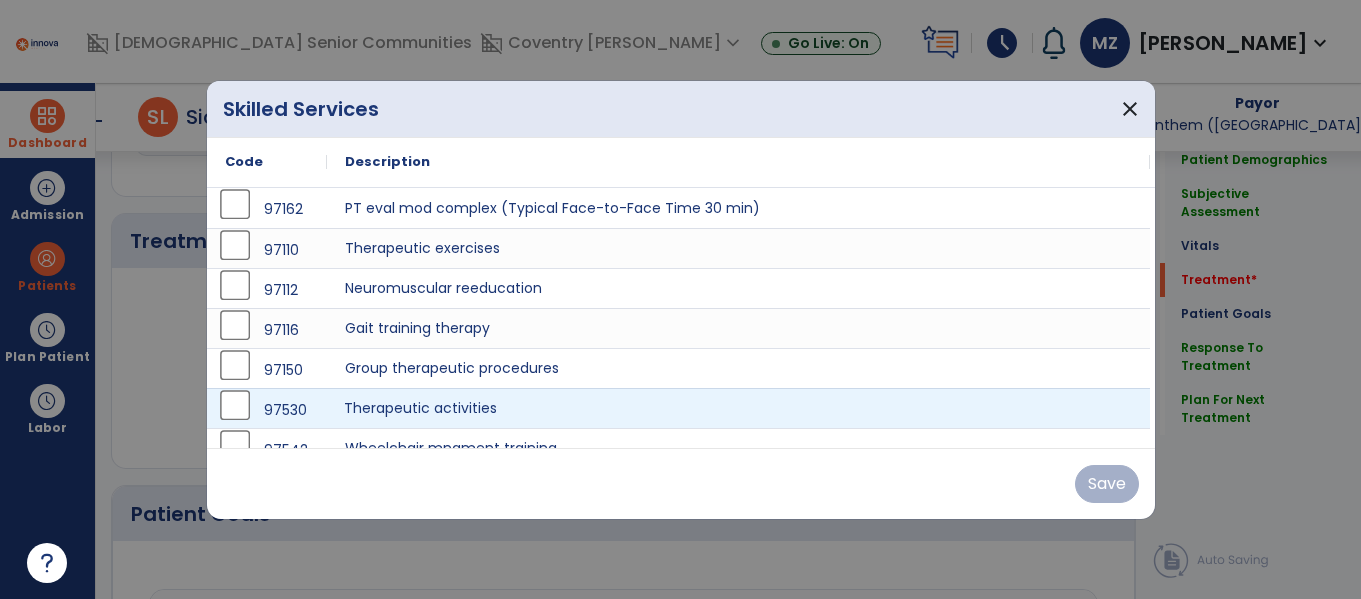 click on "Therapeutic activities" at bounding box center [738, 408] 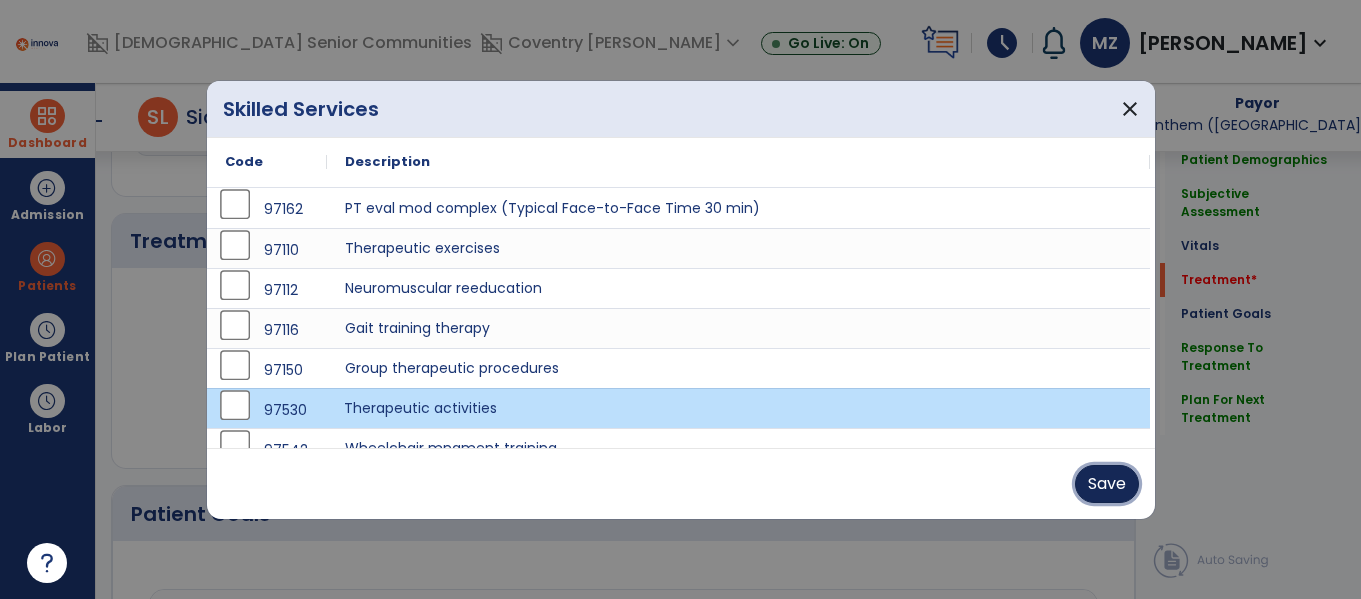 click on "Save" at bounding box center [1107, 484] 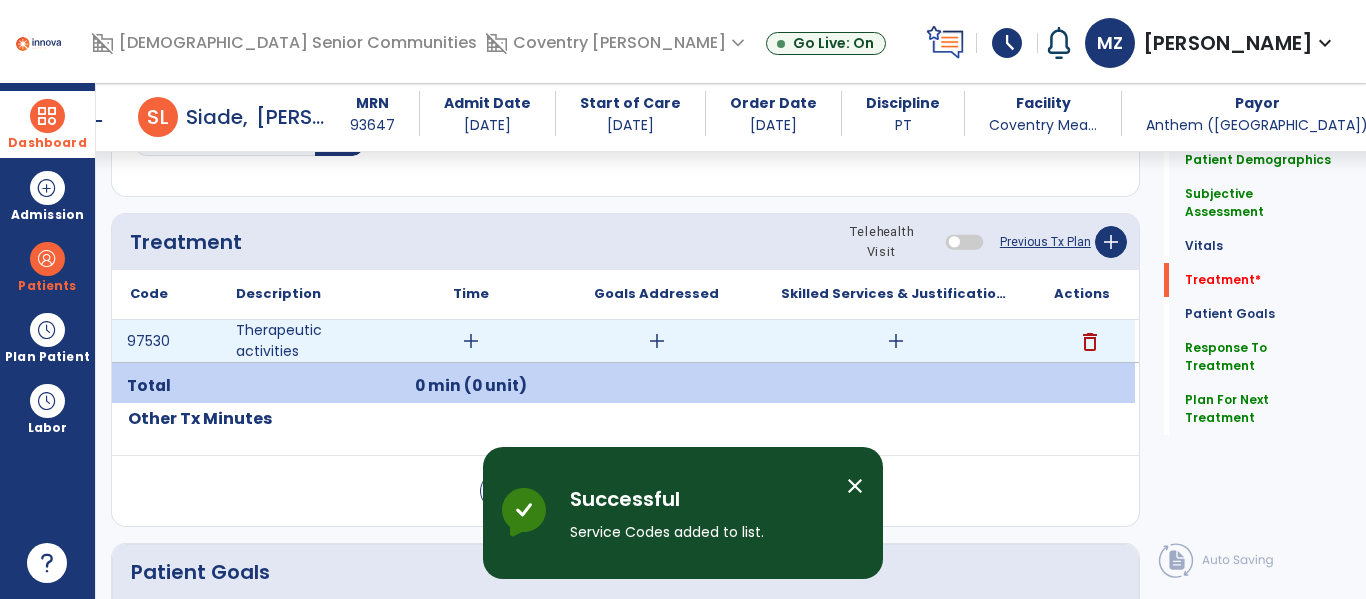 click on "add" at bounding box center (471, 341) 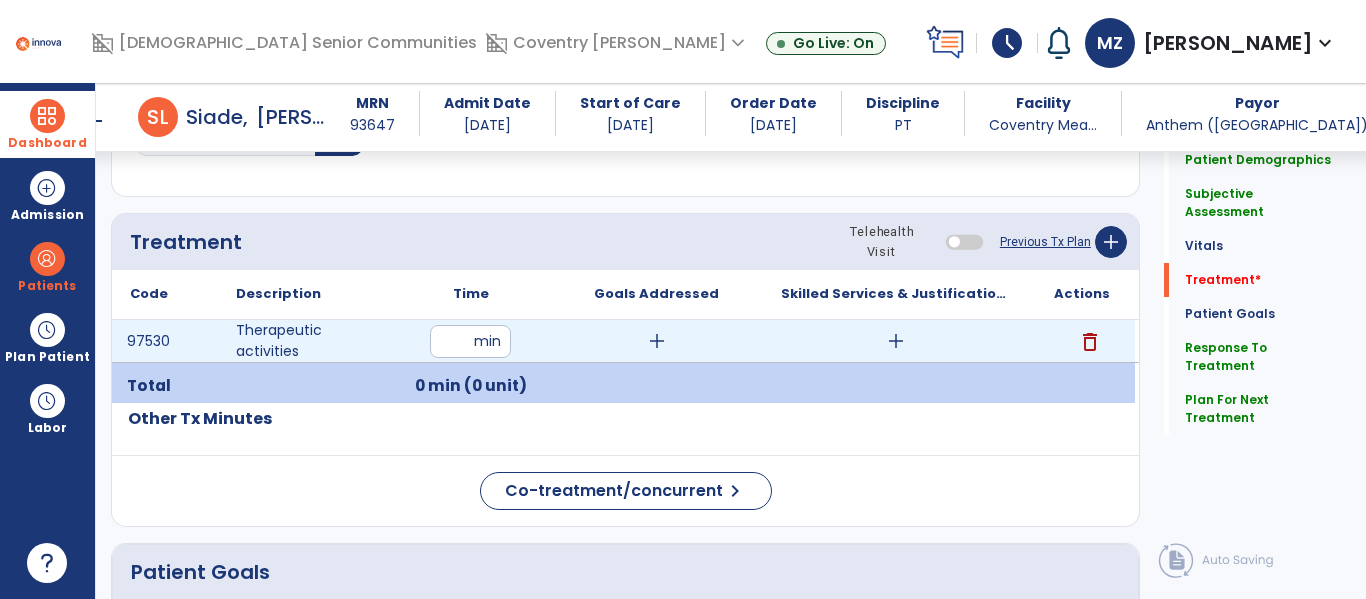 type on "**" 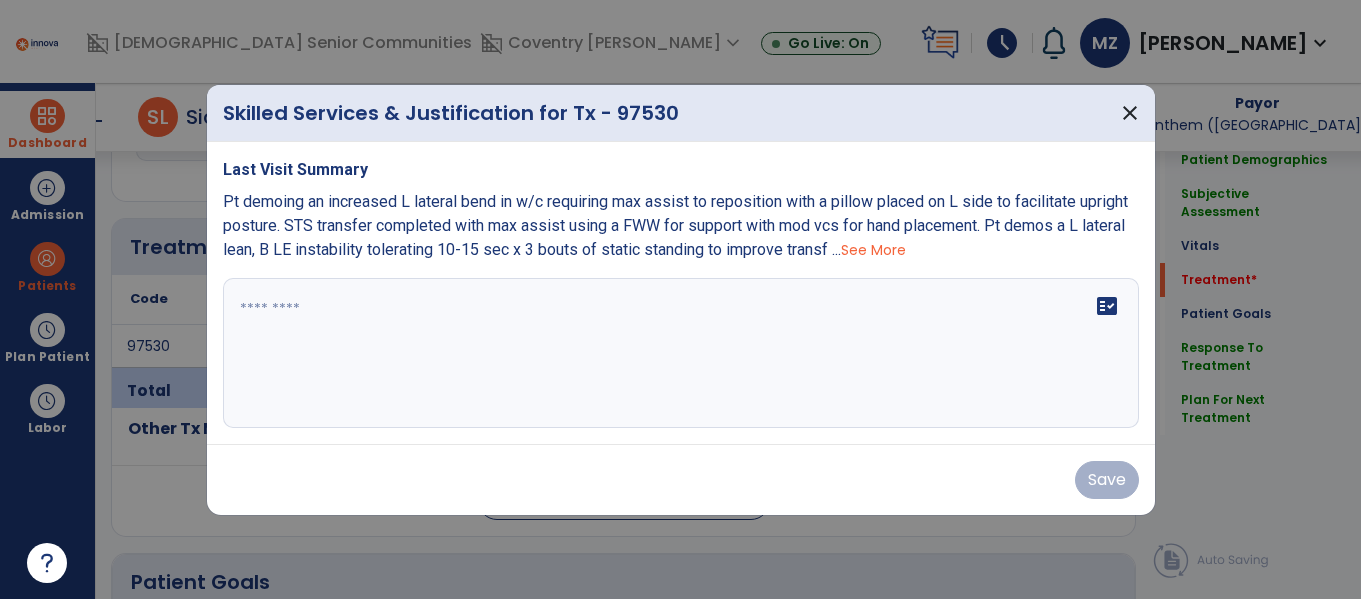 click on "fact_check" at bounding box center (681, 353) 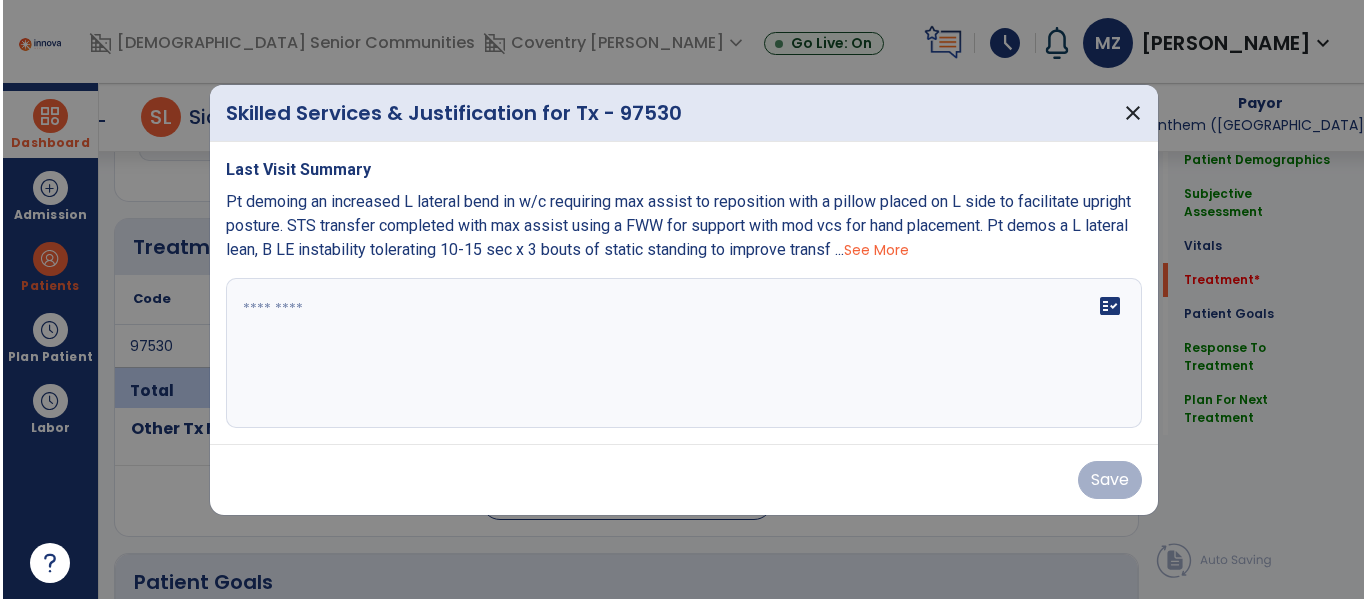 scroll, scrollTop: 1076, scrollLeft: 0, axis: vertical 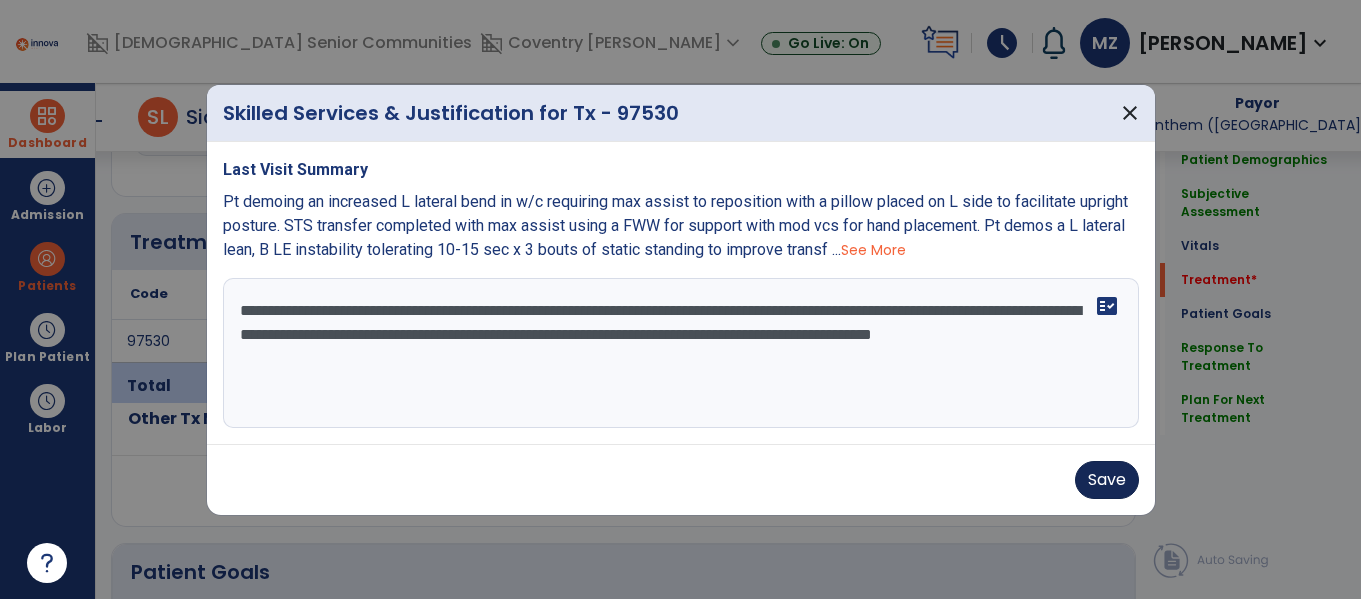 type on "**********" 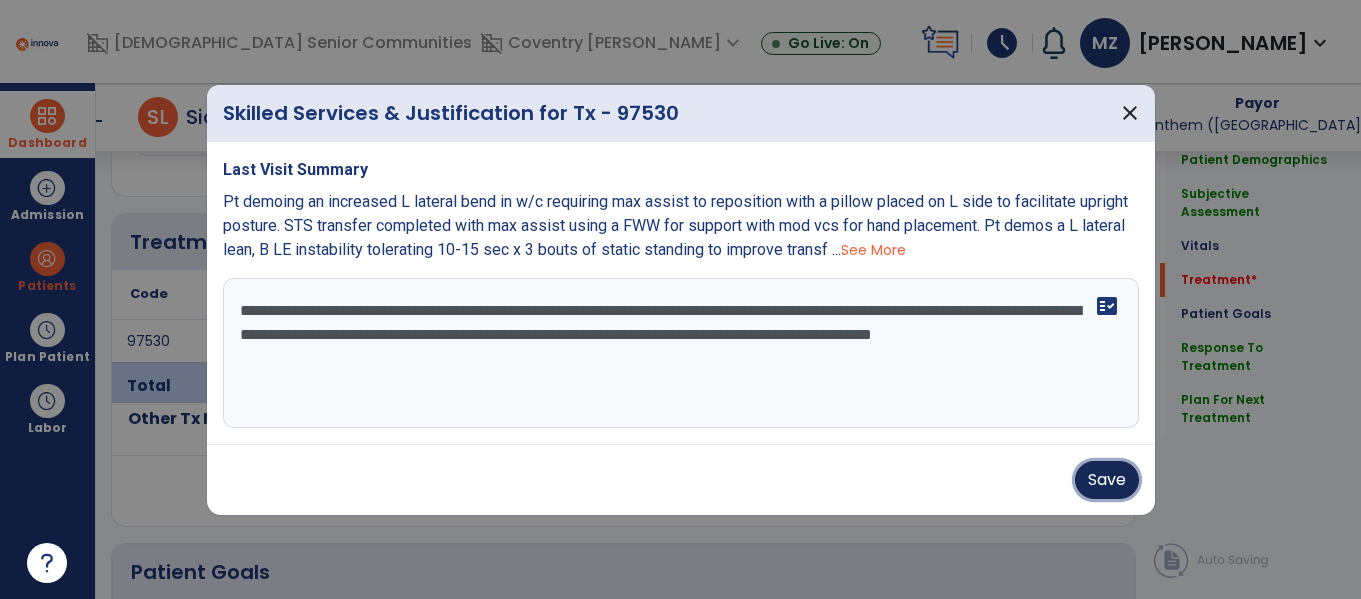 click on "Save" at bounding box center [1107, 480] 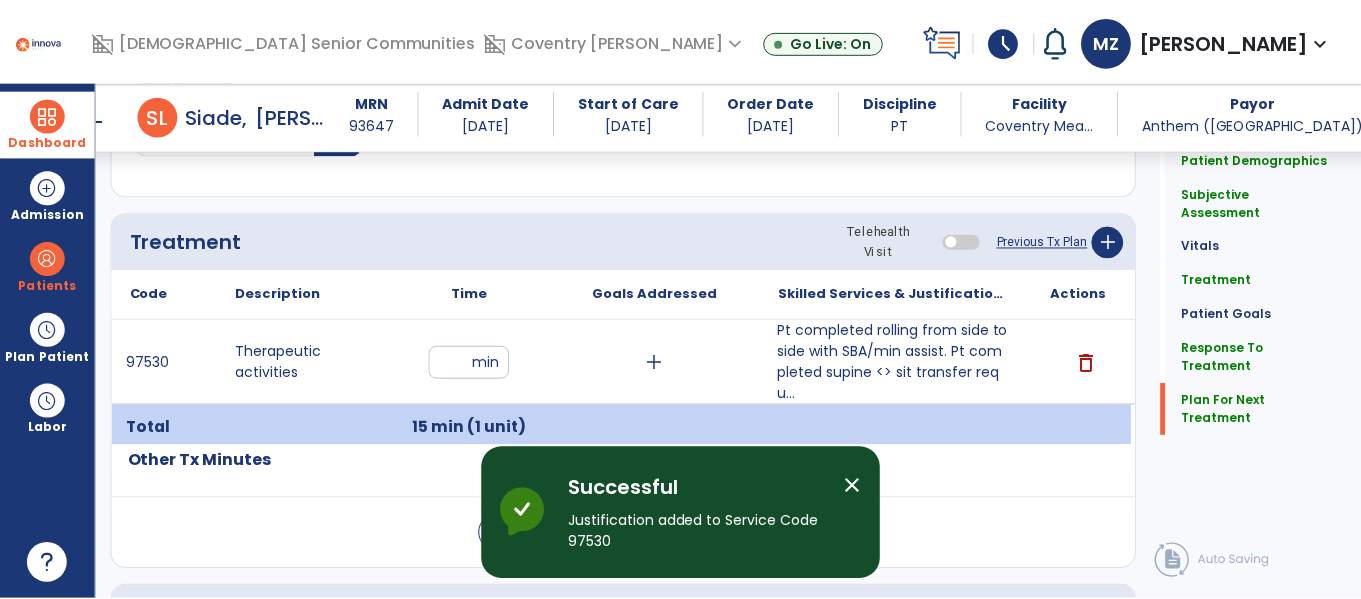 scroll, scrollTop: 2952, scrollLeft: 0, axis: vertical 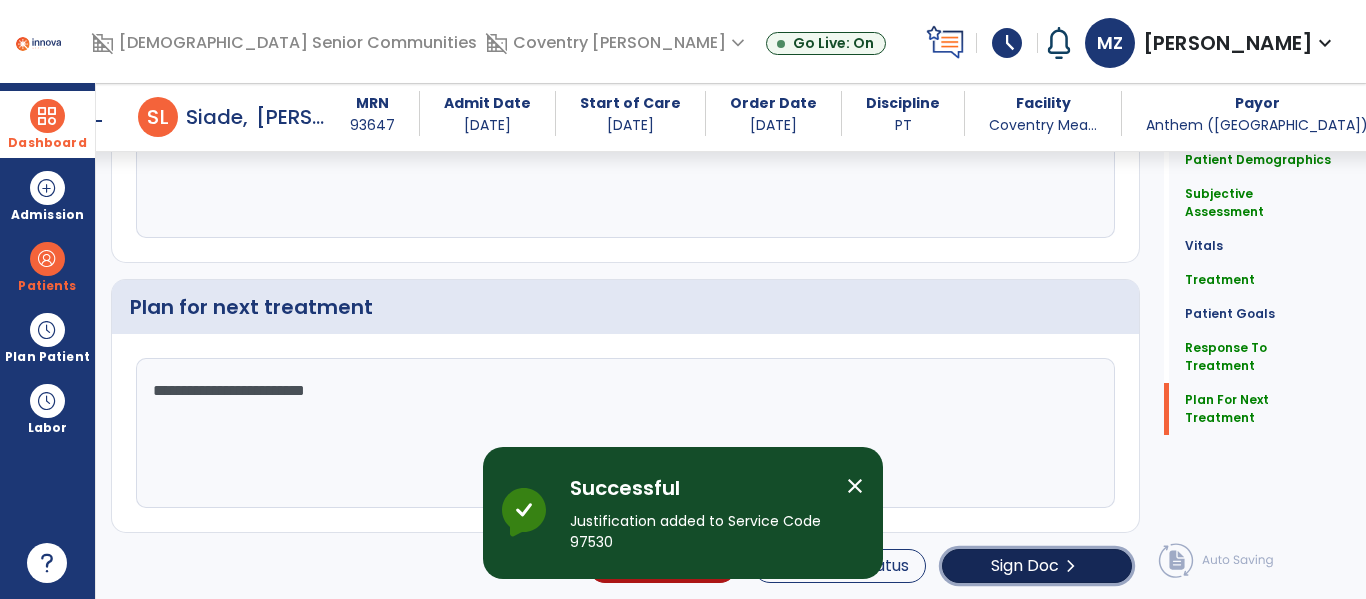 click on "Sign Doc" 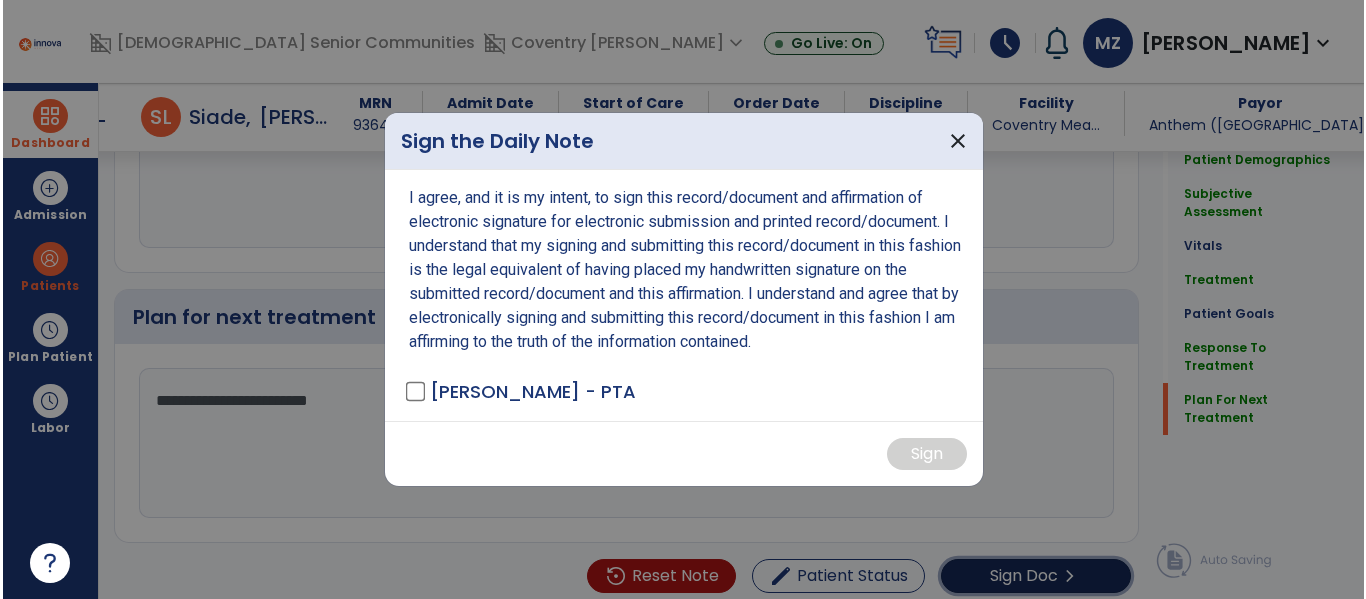 scroll, scrollTop: 2952, scrollLeft: 0, axis: vertical 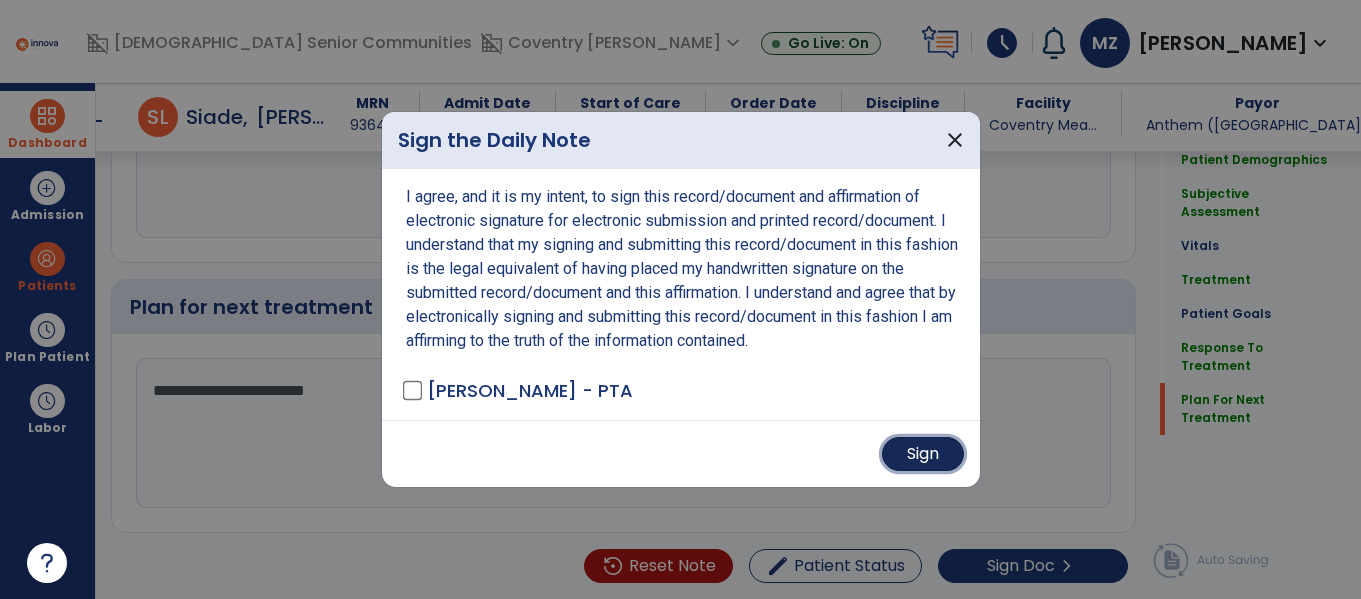click on "Sign" at bounding box center [923, 454] 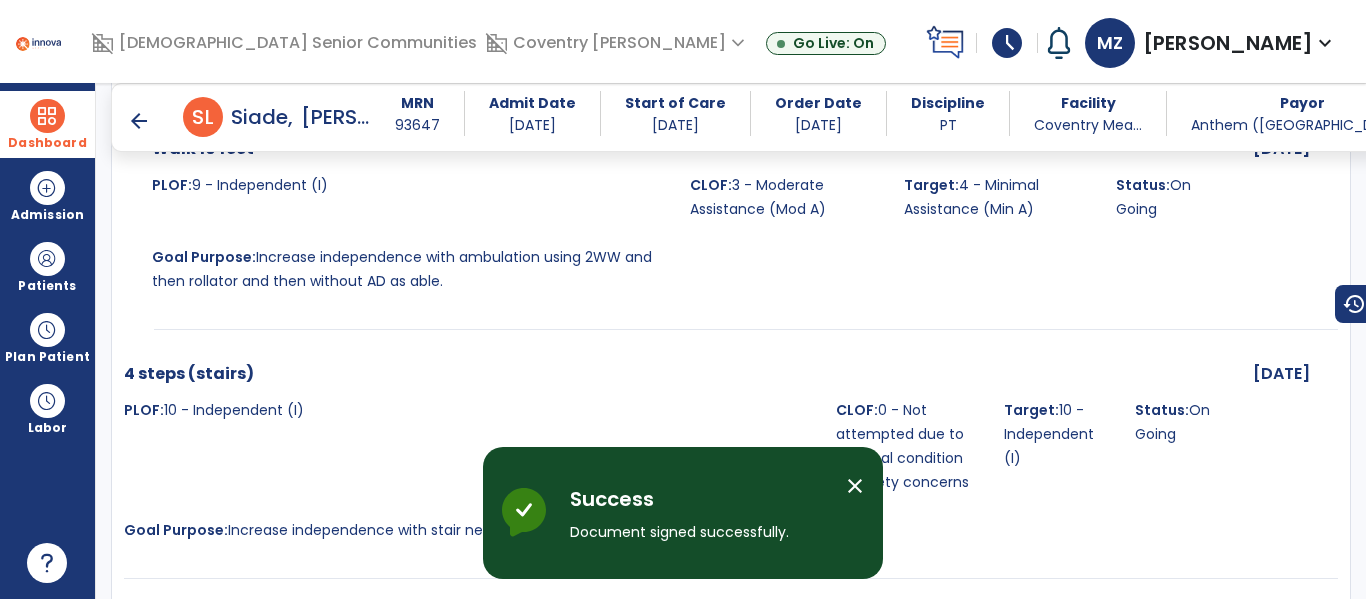 click on "Dashboard" at bounding box center [47, 143] 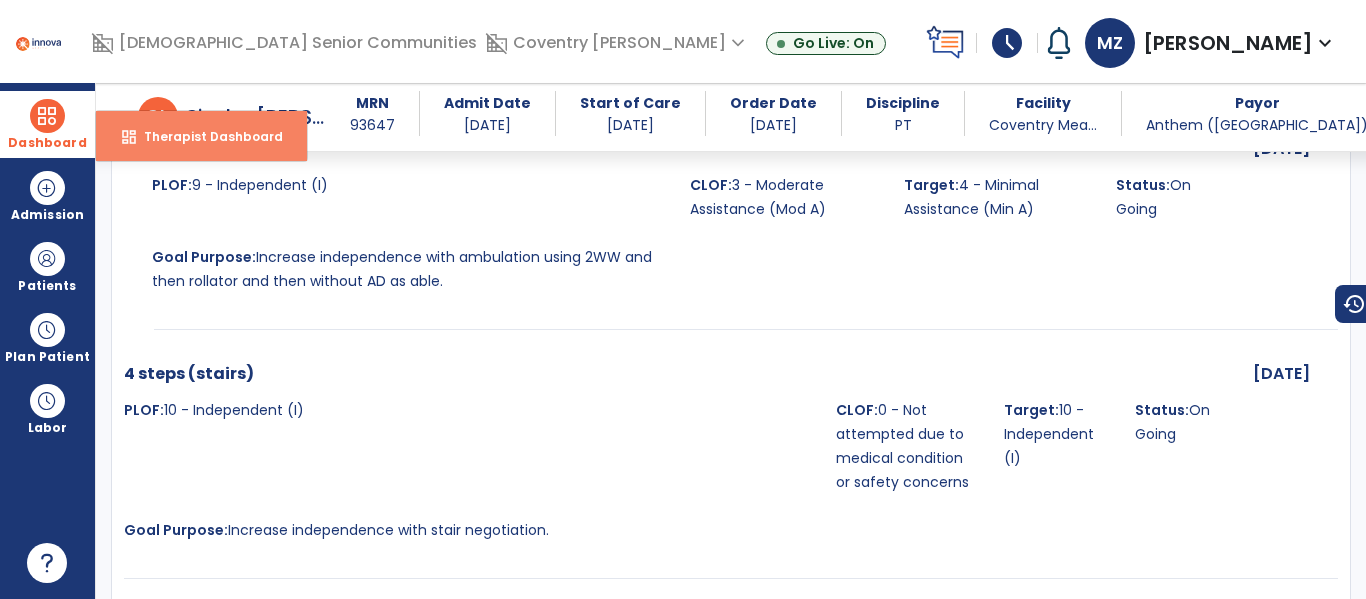 click on "dashboard  Therapist Dashboard" at bounding box center (201, 136) 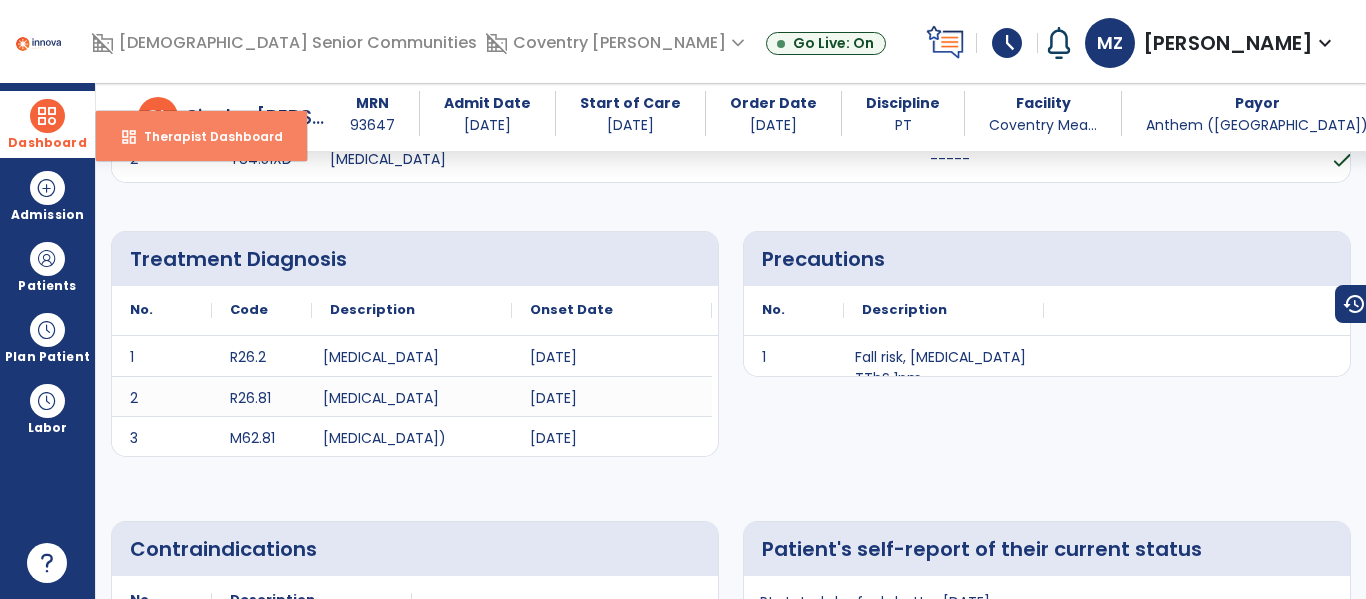 select on "****" 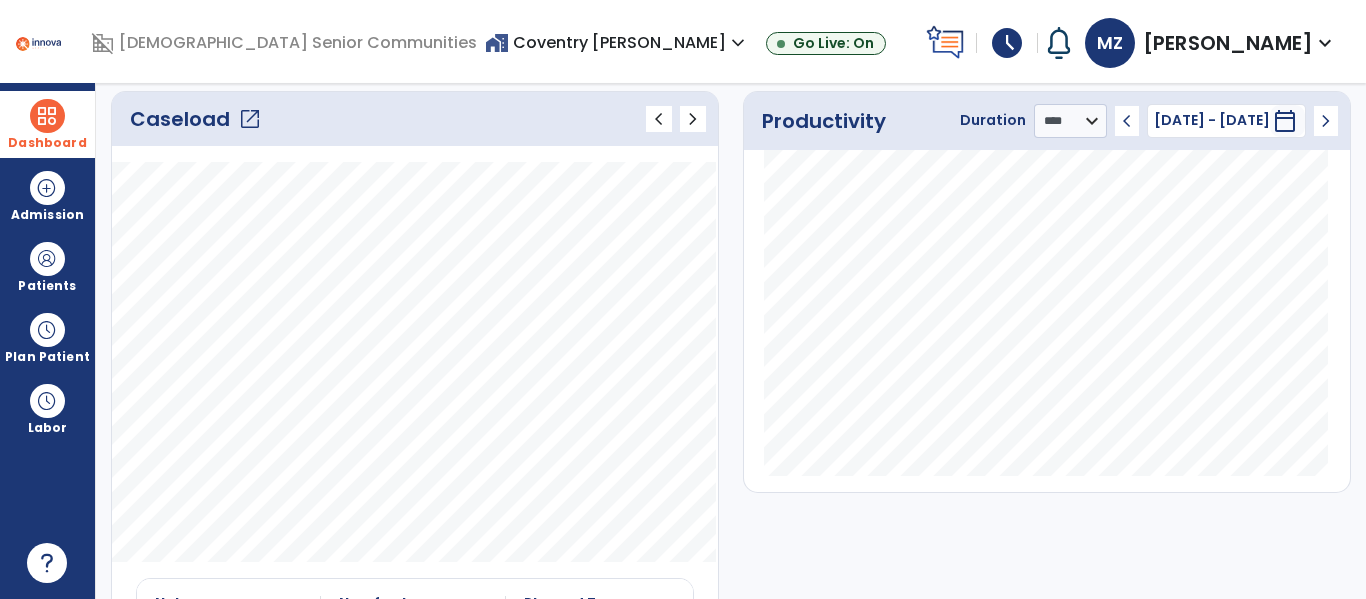 click on "open_in_new" 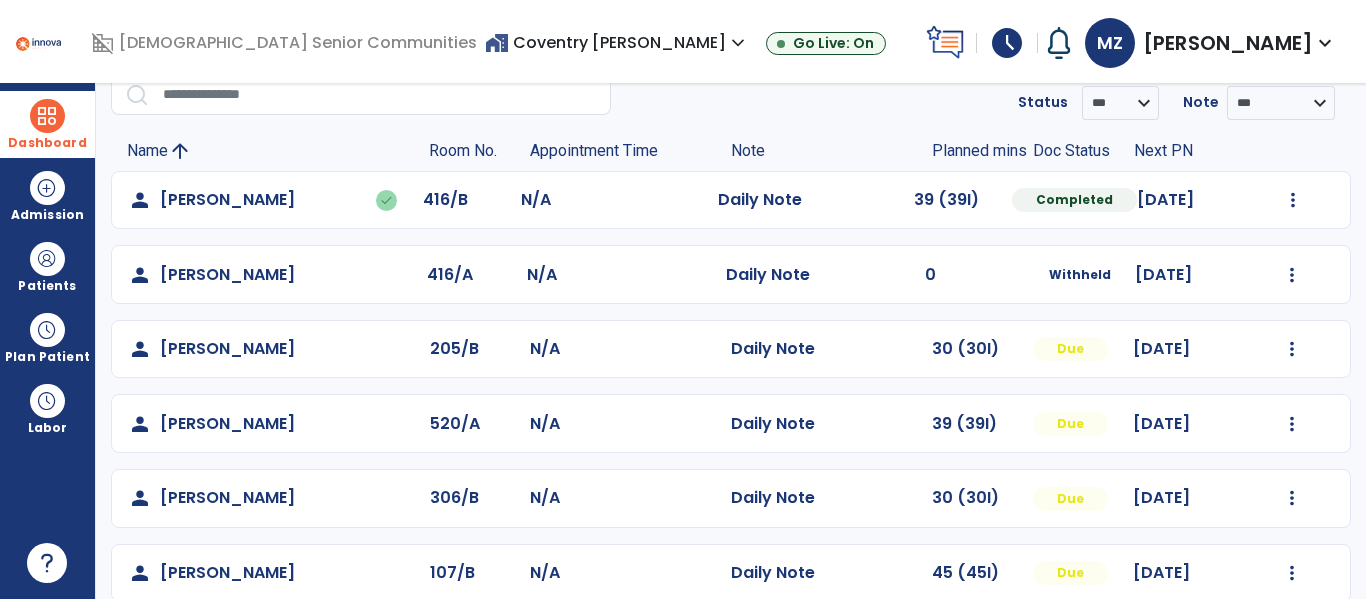 scroll, scrollTop: 85, scrollLeft: 0, axis: vertical 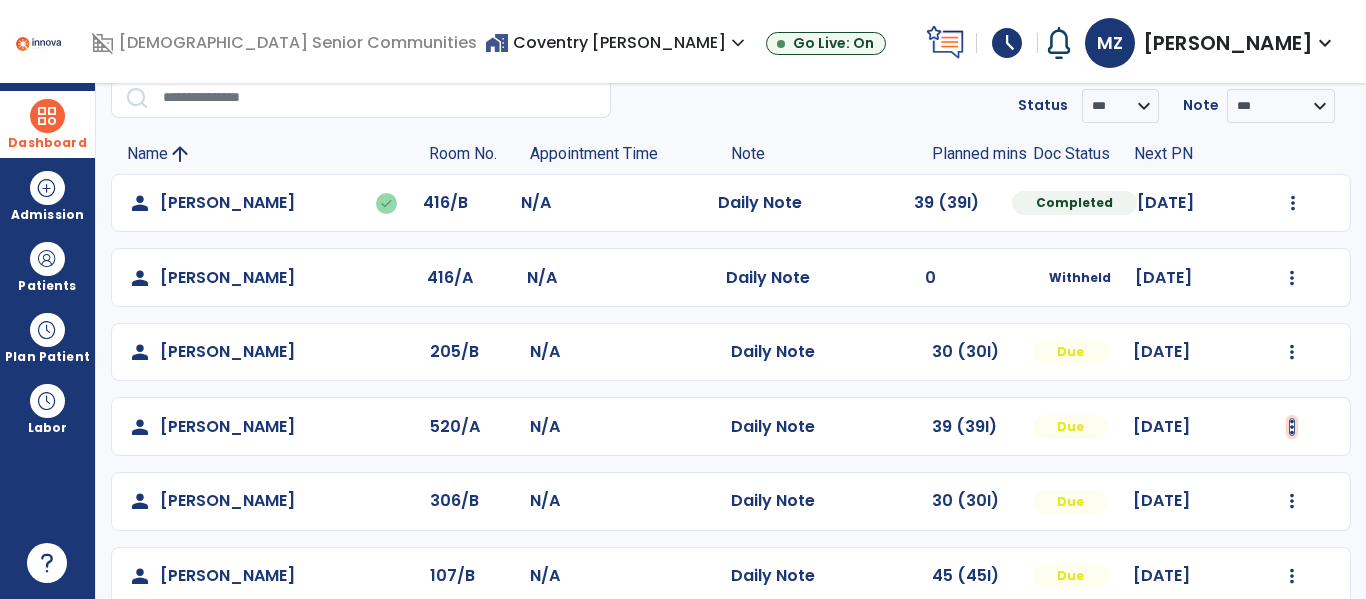 click at bounding box center (1293, 203) 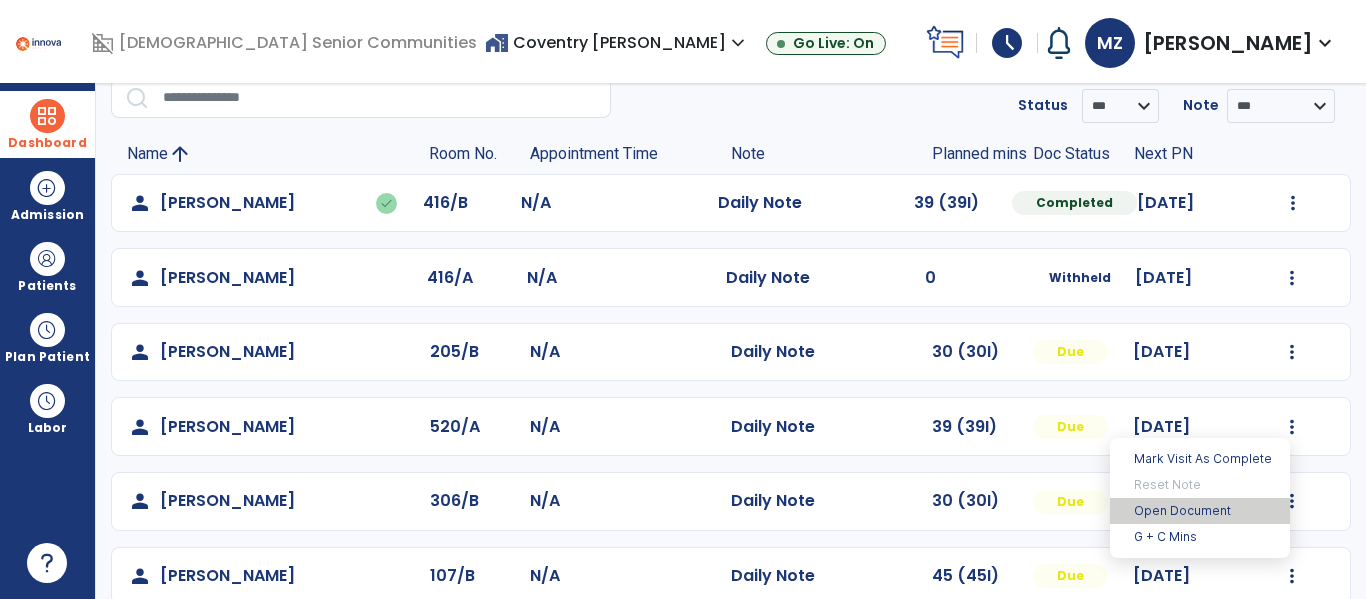 click on "Open Document" at bounding box center [1200, 511] 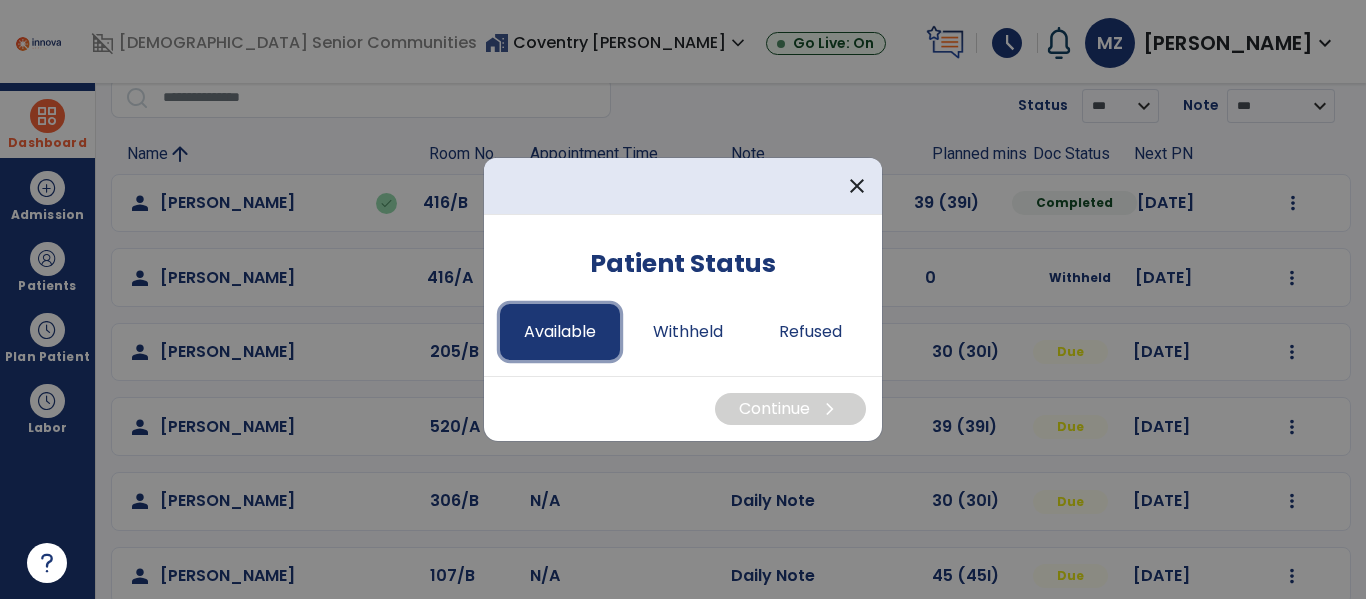 click on "Available" at bounding box center [560, 332] 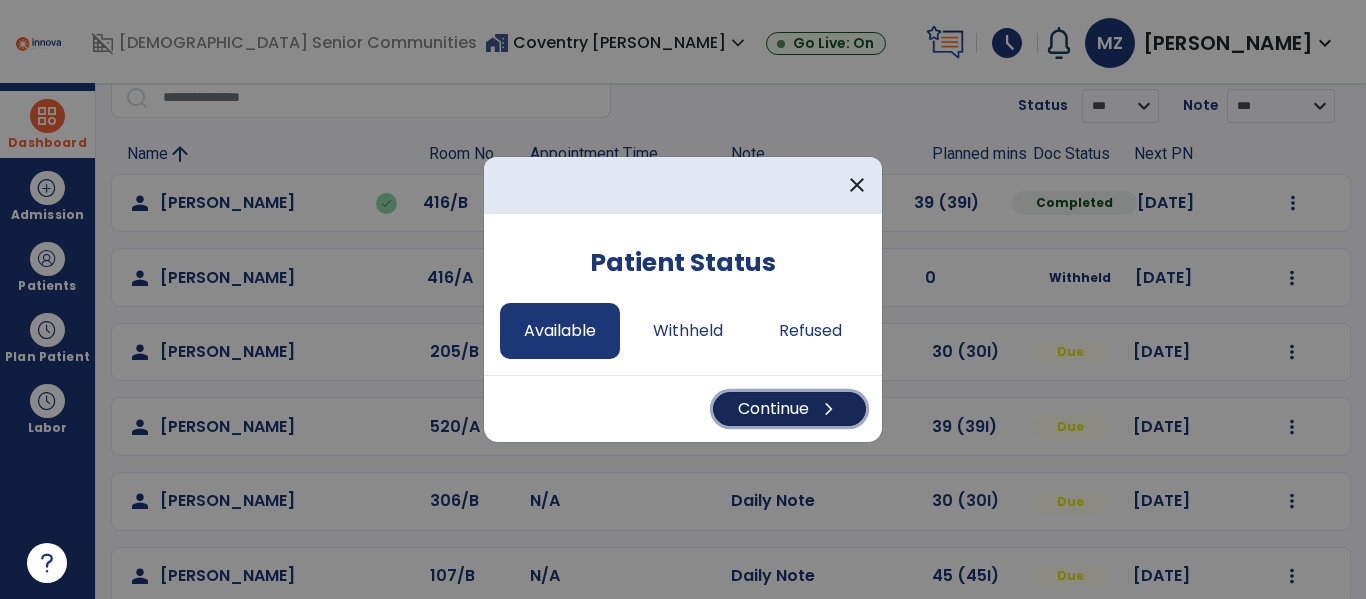 click on "chevron_right" at bounding box center (829, 409) 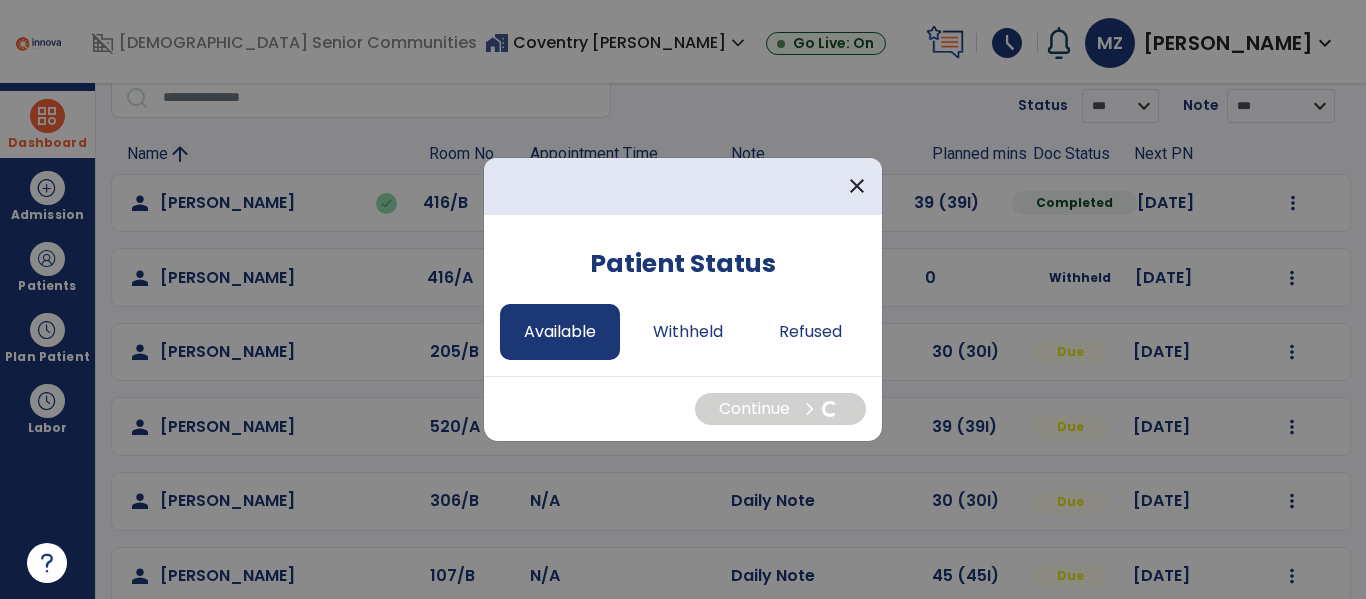 select on "*" 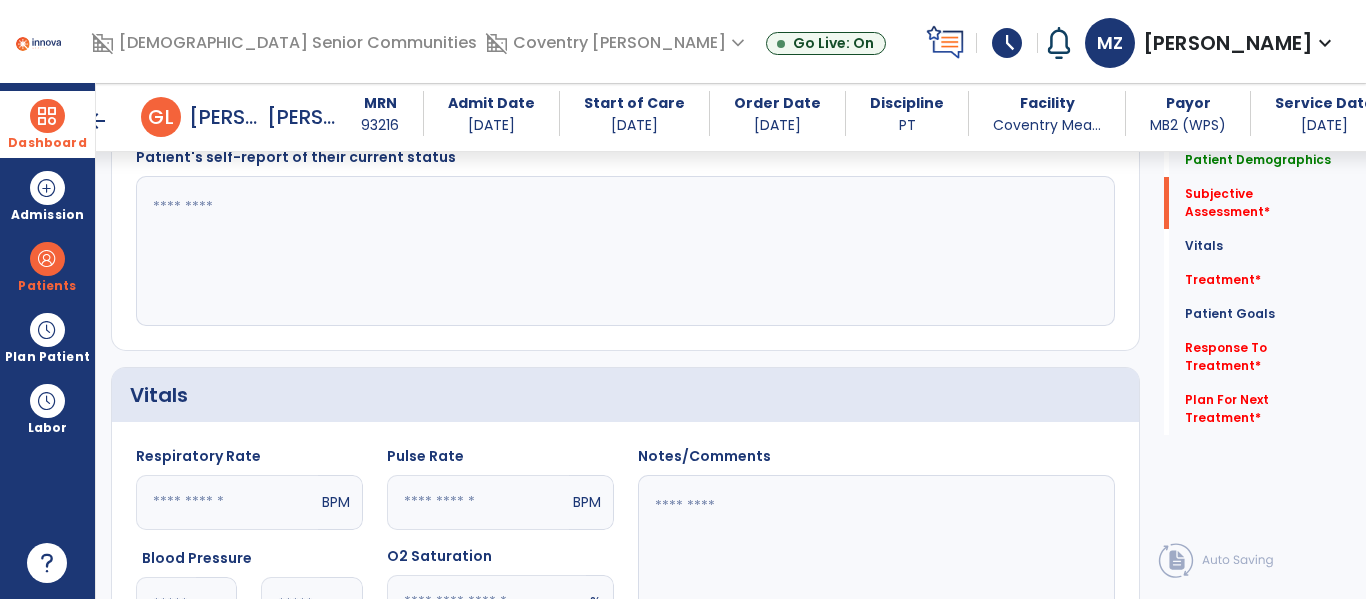 scroll, scrollTop: 516, scrollLeft: 0, axis: vertical 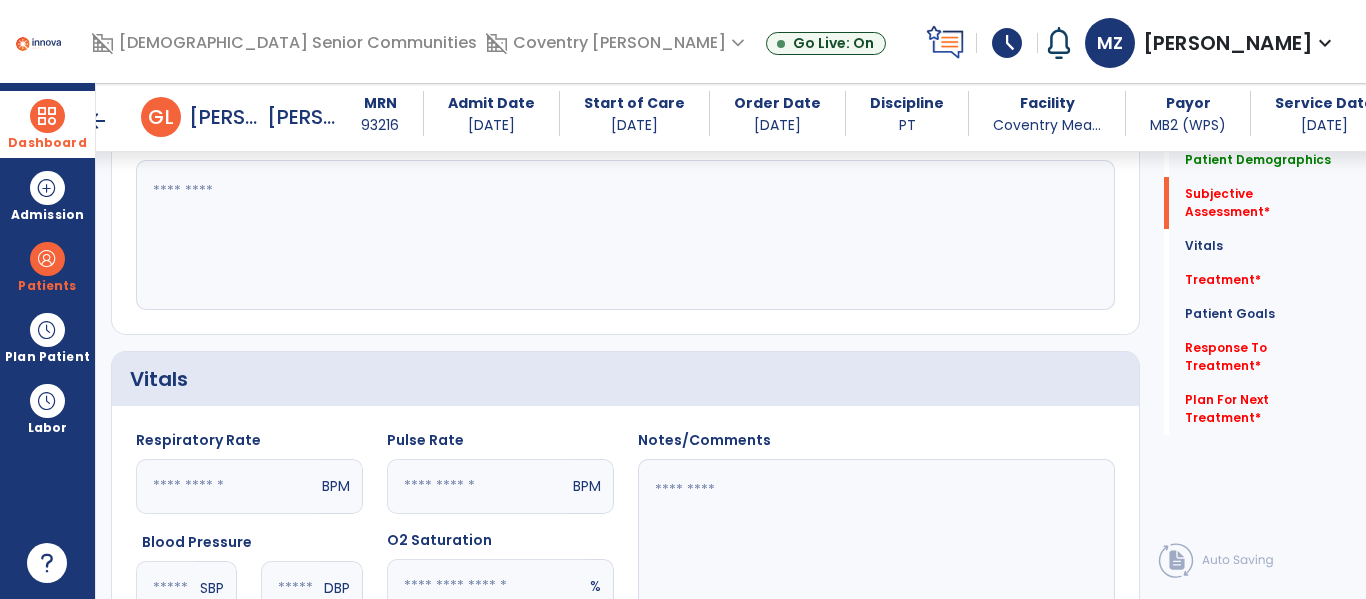 click 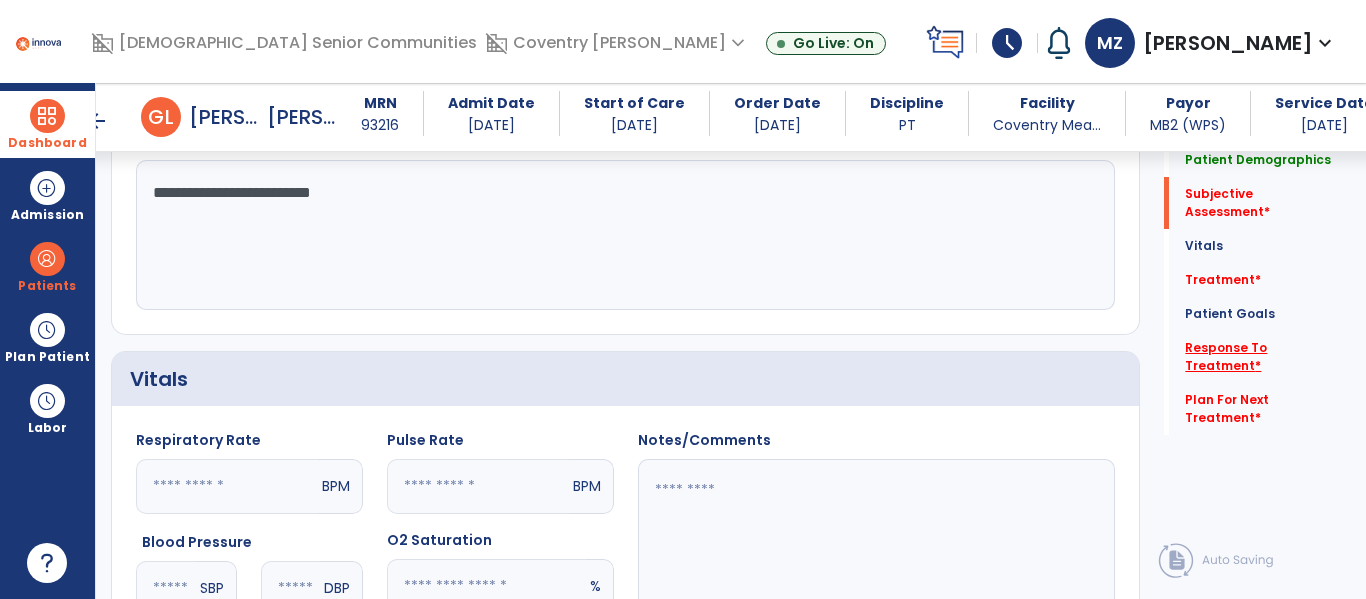 type on "**********" 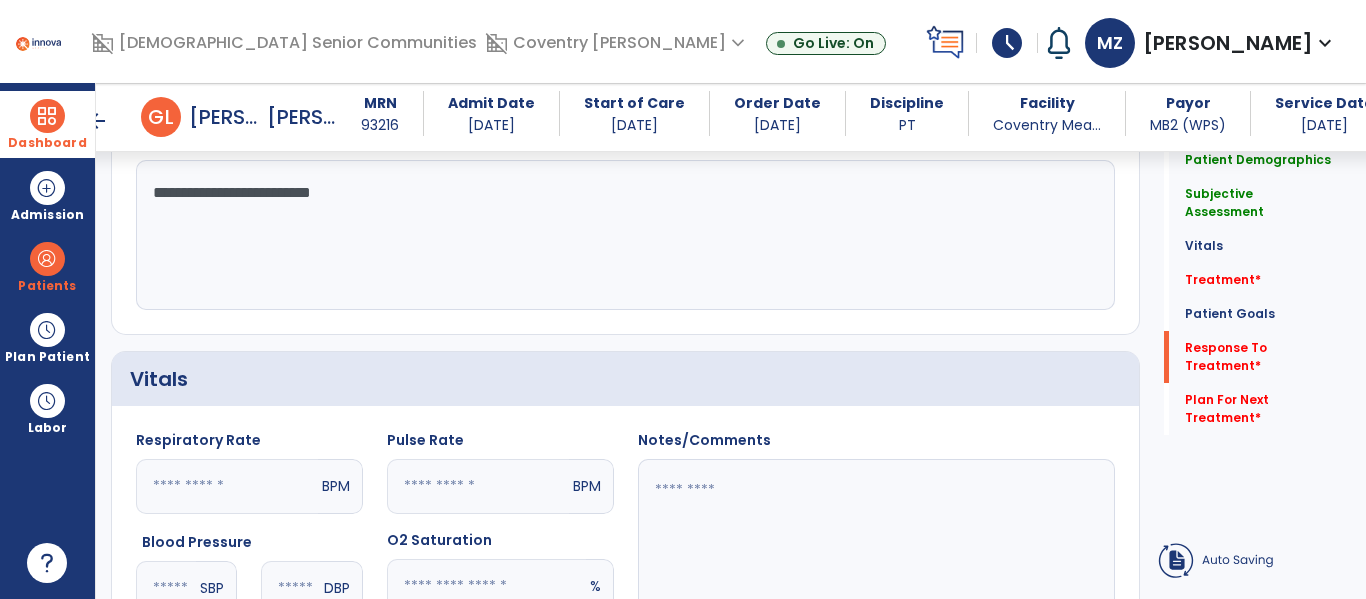 click on "fact_check" 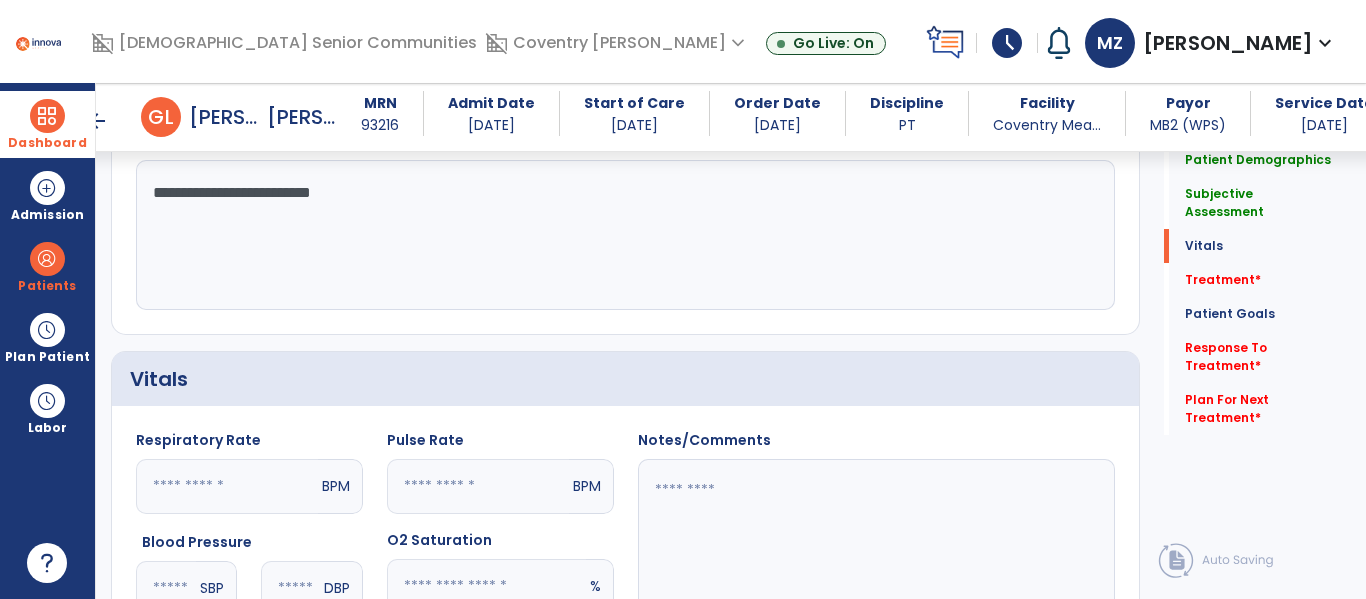 scroll, scrollTop: 2082, scrollLeft: 0, axis: vertical 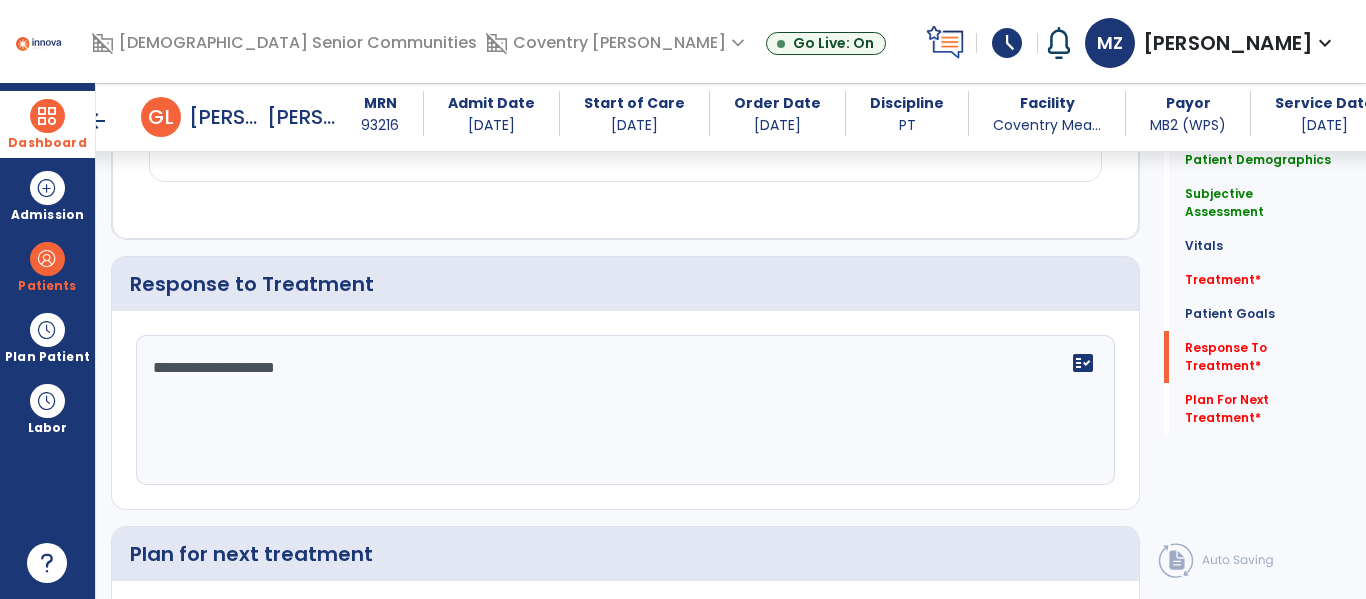 type on "**********" 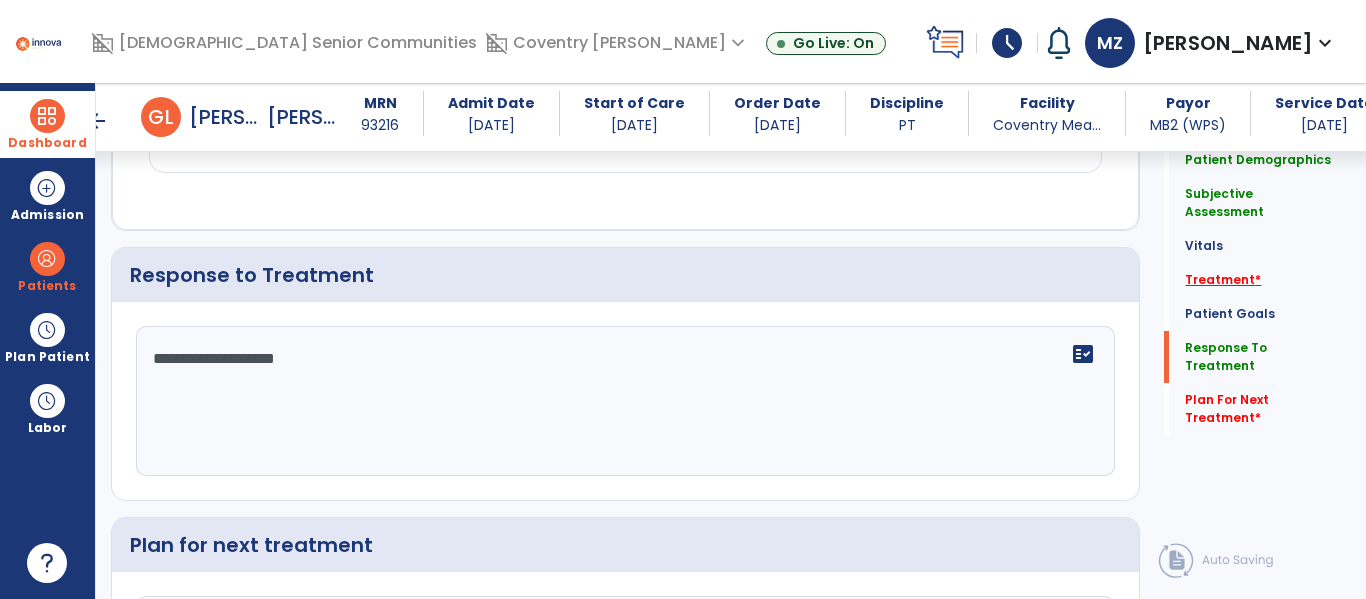 type on "**********" 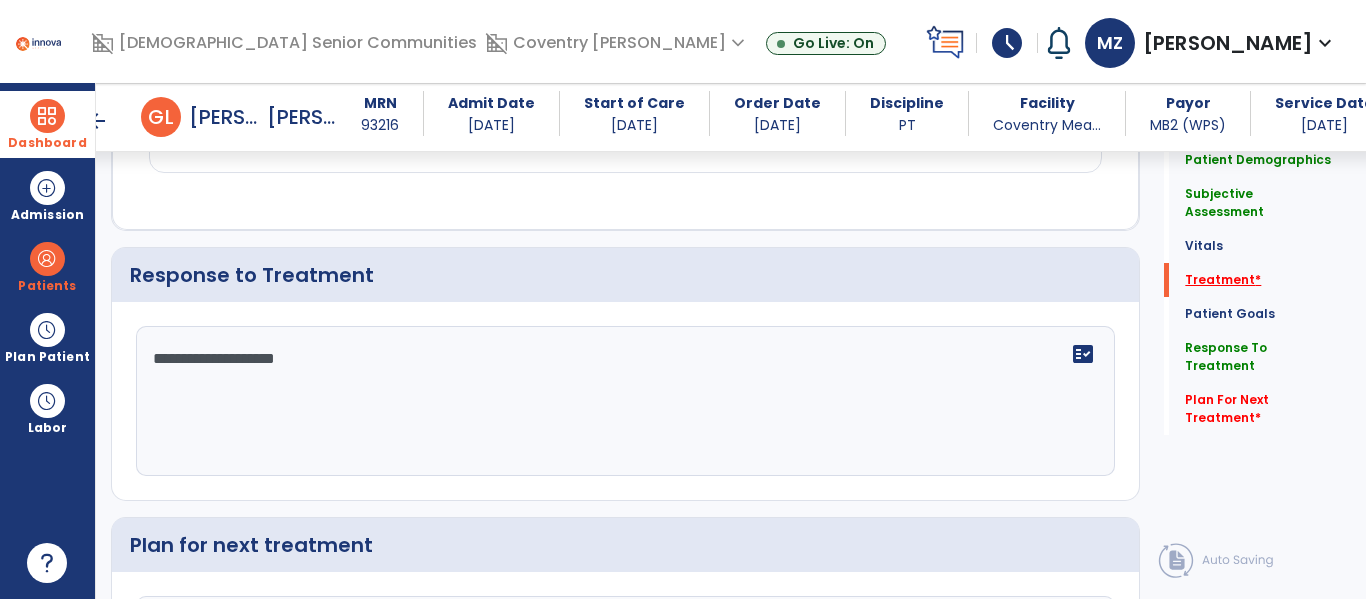 scroll, scrollTop: 2041, scrollLeft: 0, axis: vertical 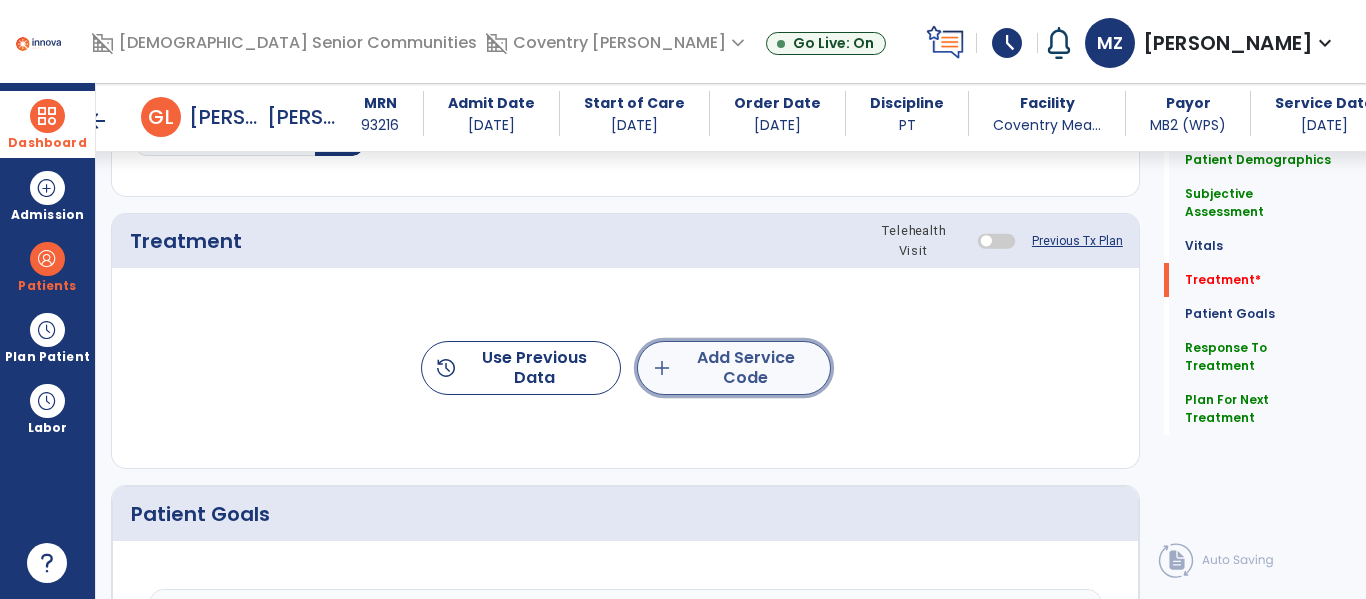 click on "add  Add Service Code" 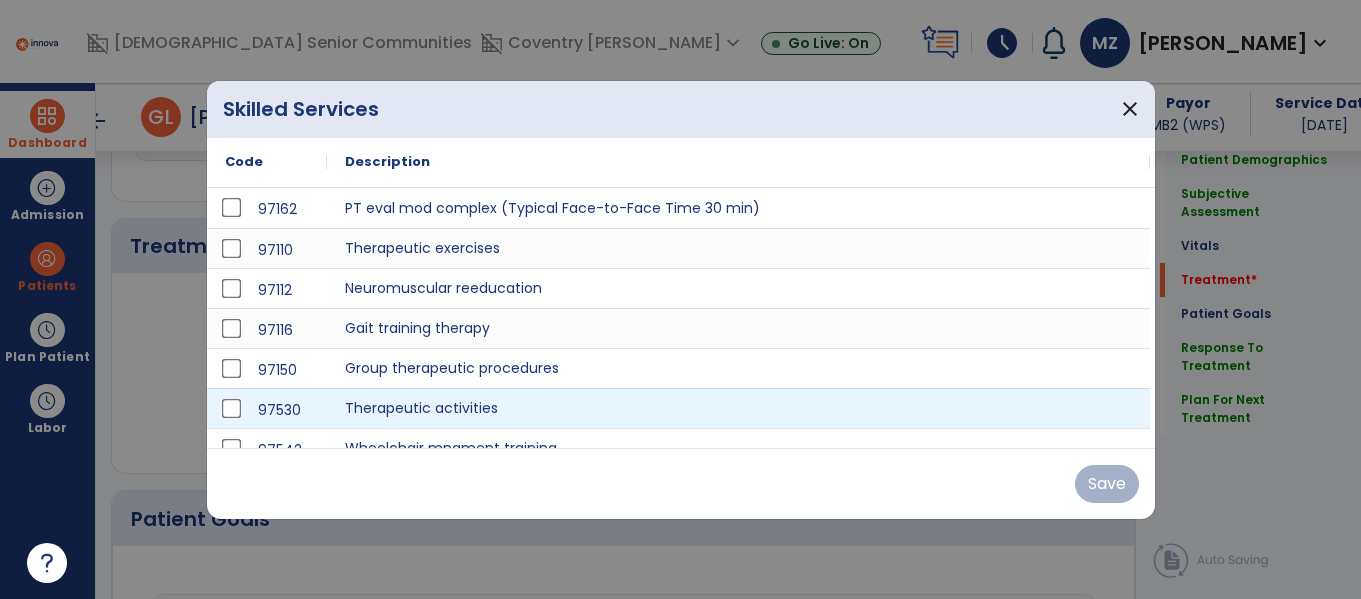 scroll, scrollTop: 1076, scrollLeft: 0, axis: vertical 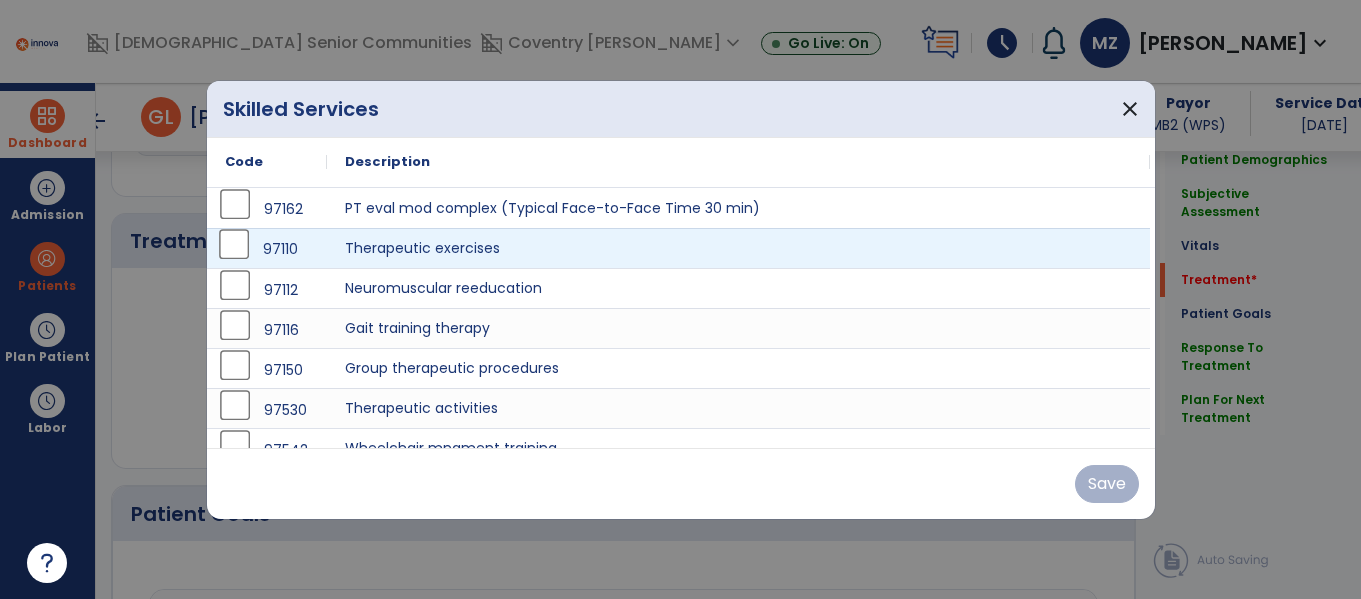 click on "97110" at bounding box center [267, 249] 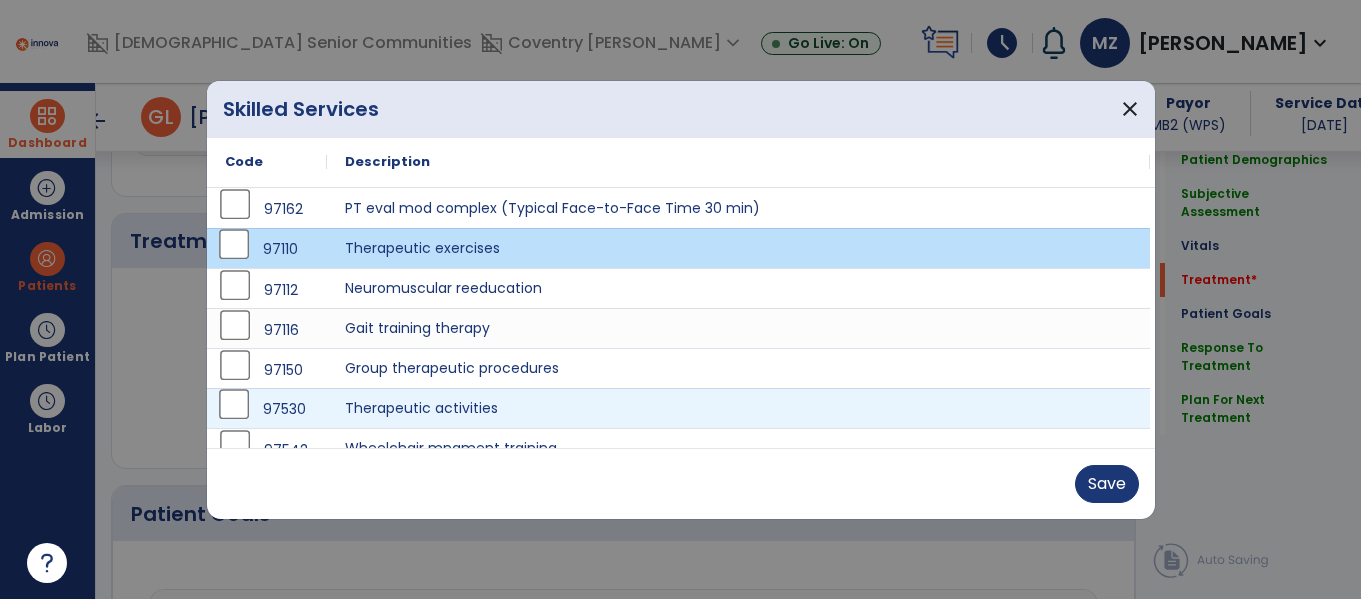click on "97530" at bounding box center (267, 409) 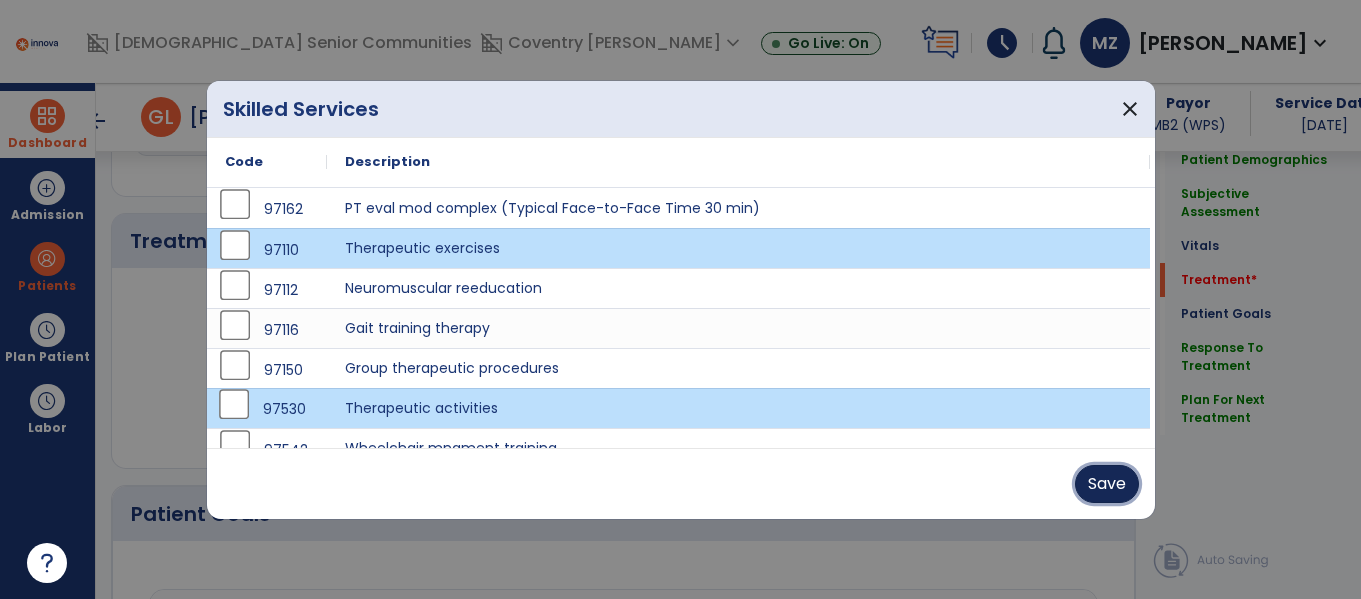 click on "Save" at bounding box center [1107, 484] 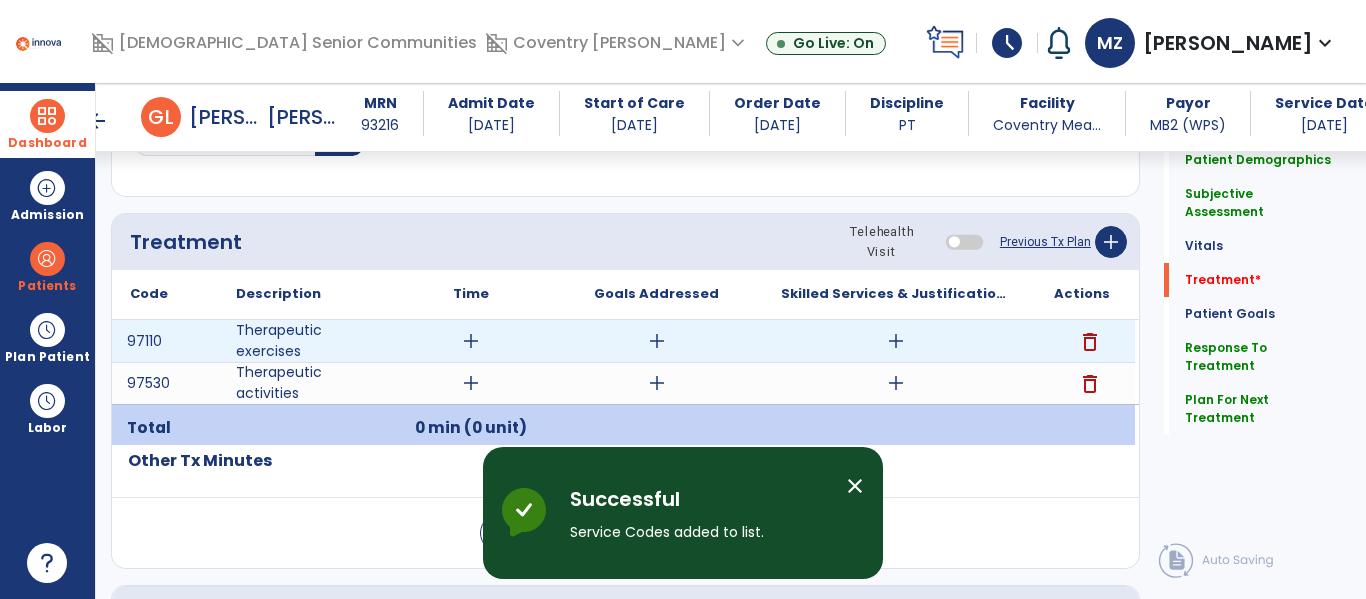 click on "add" at bounding box center [896, 341] 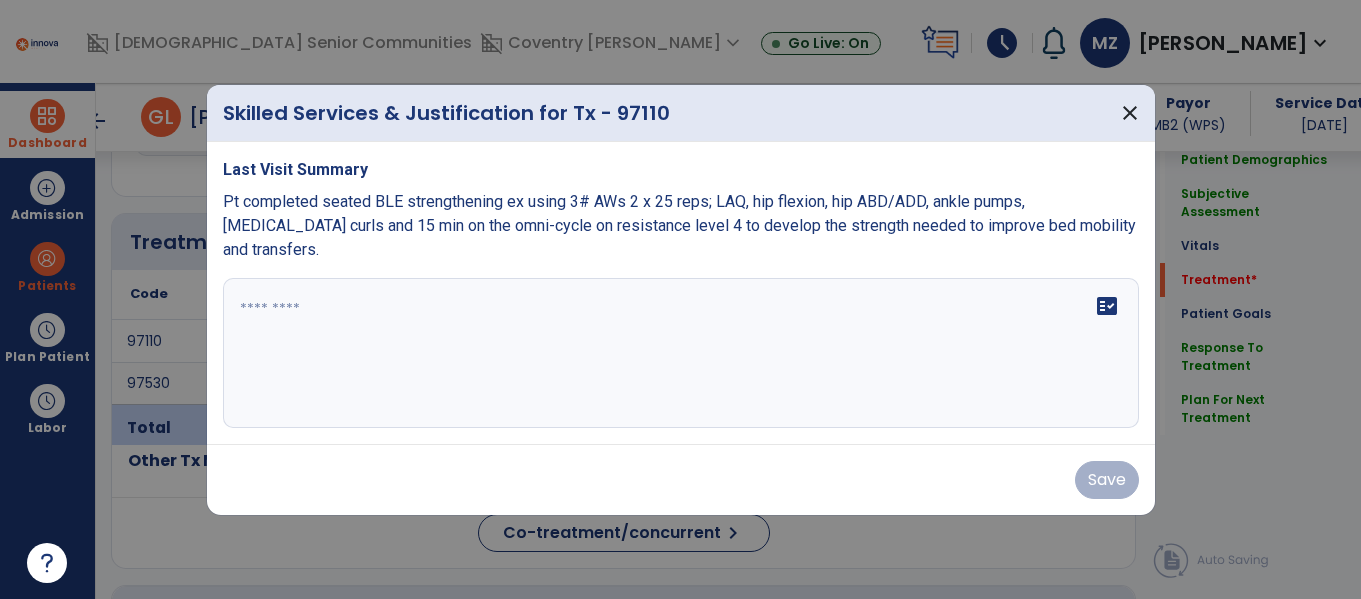 scroll, scrollTop: 1076, scrollLeft: 0, axis: vertical 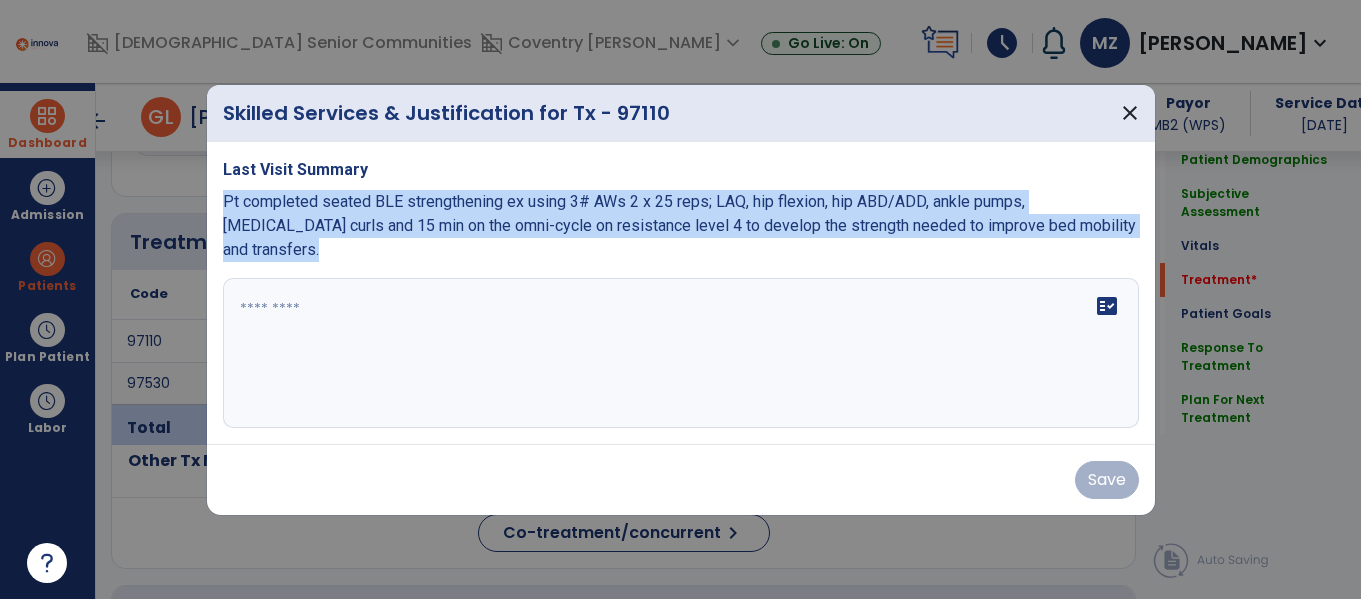 drag, startPoint x: 226, startPoint y: 212, endPoint x: 896, endPoint y: 331, distance: 680.48584 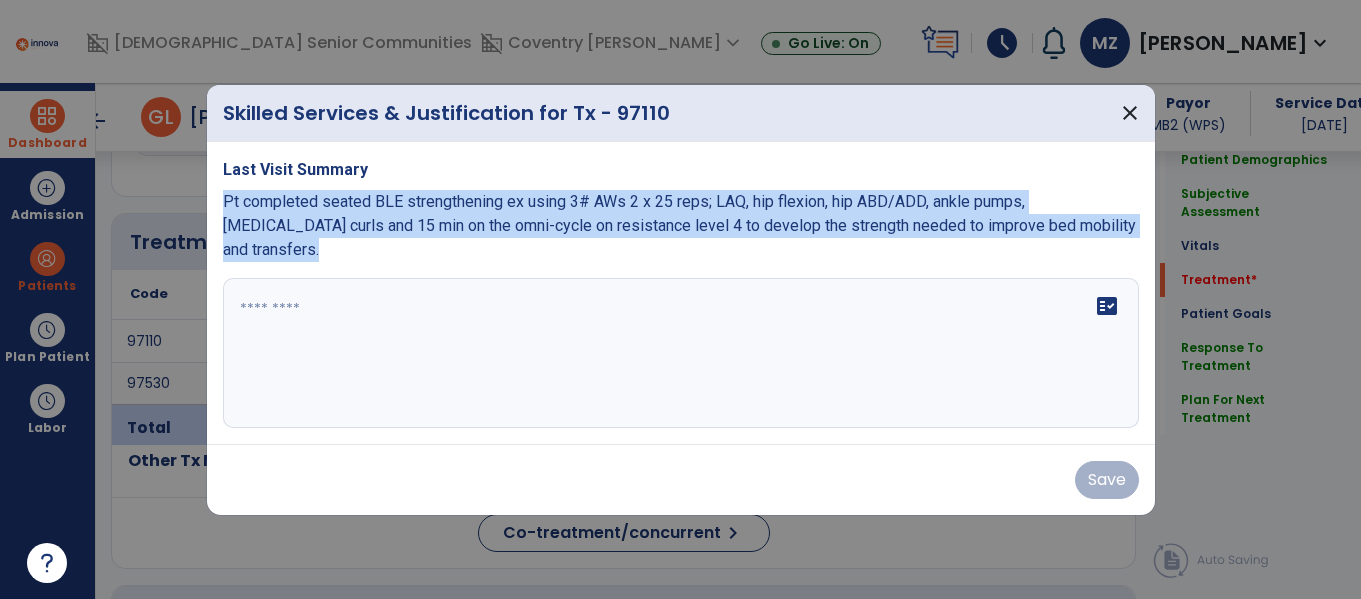 click on "Last Visit Summary Pt completed seated BLE strengthening ex using 3# AWs 2 x 25 reps; LAQ, hip flexion, hip ABD/ADD, ankle pumps, [MEDICAL_DATA] curls and 15 min on the omni-cycle on resistance level 4 to develop the strength needed to improve bed mobility and transfers.    fact_check" at bounding box center (681, 293) 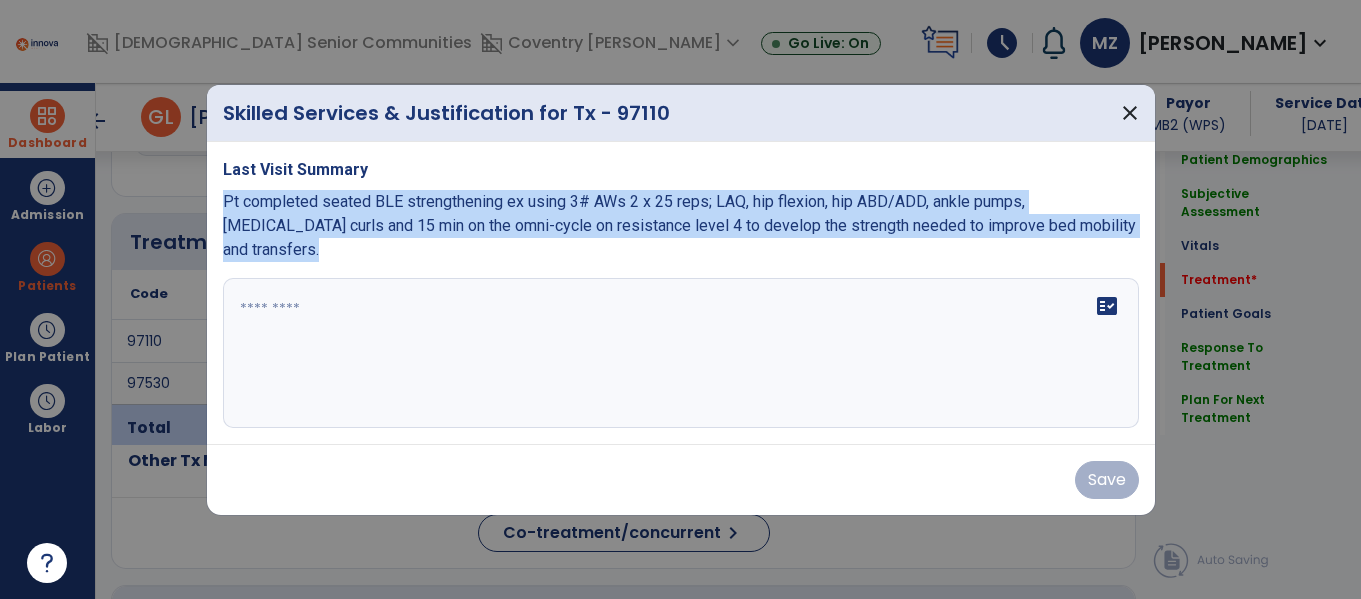 copy on "Pt completed seated BLE strengthening ex using 3# AWs 2 x 25 reps; LAQ, hip flexion, hip ABD/ADD, ankle pumps, [MEDICAL_DATA] curls and 15 min on the omni-cycle on resistance level 4 to develop the strength needed to improve bed mobility and transfers." 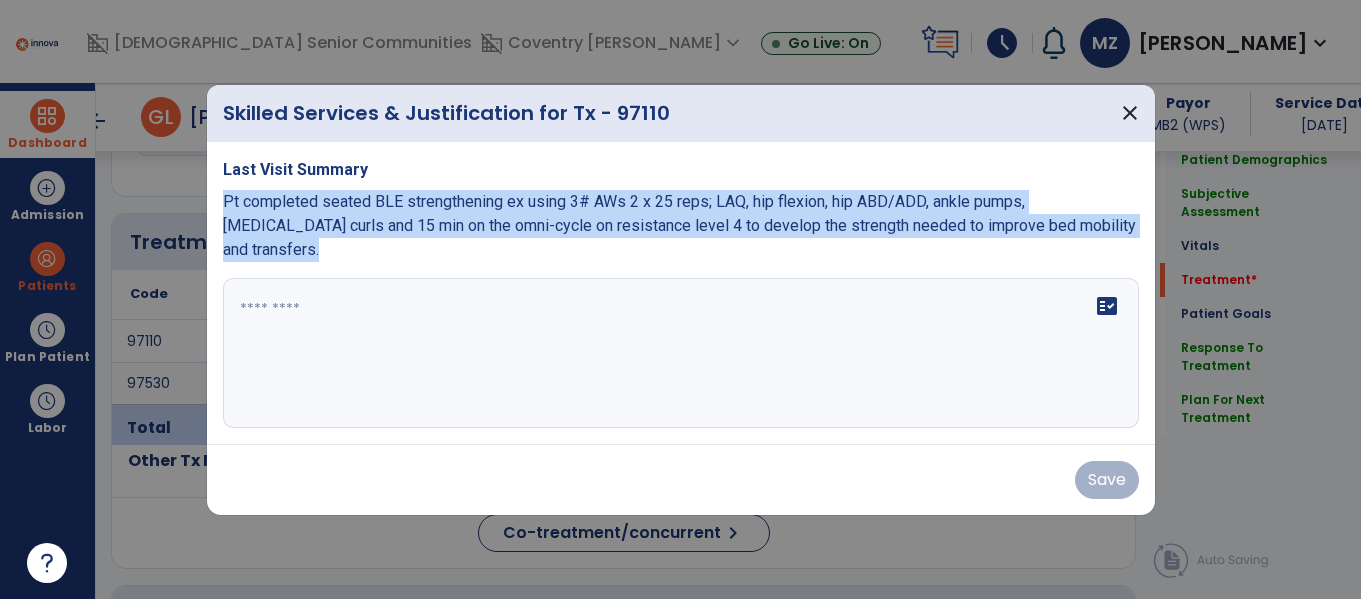 click on "fact_check" at bounding box center [681, 353] 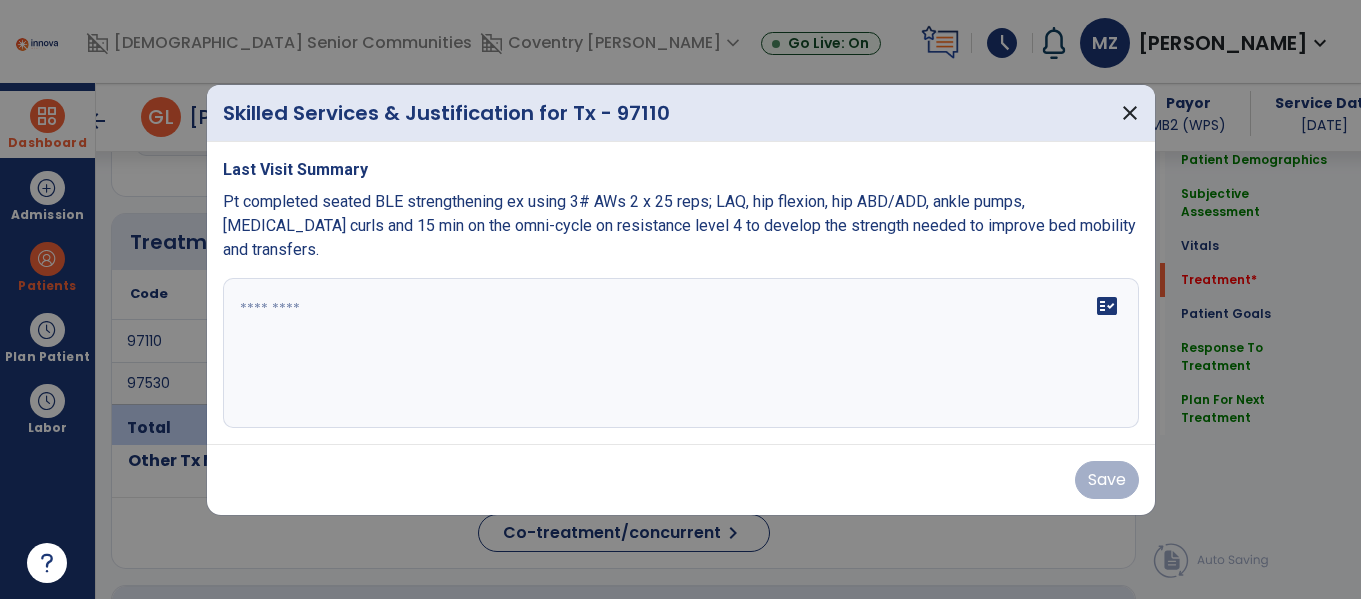 paste on "**********" 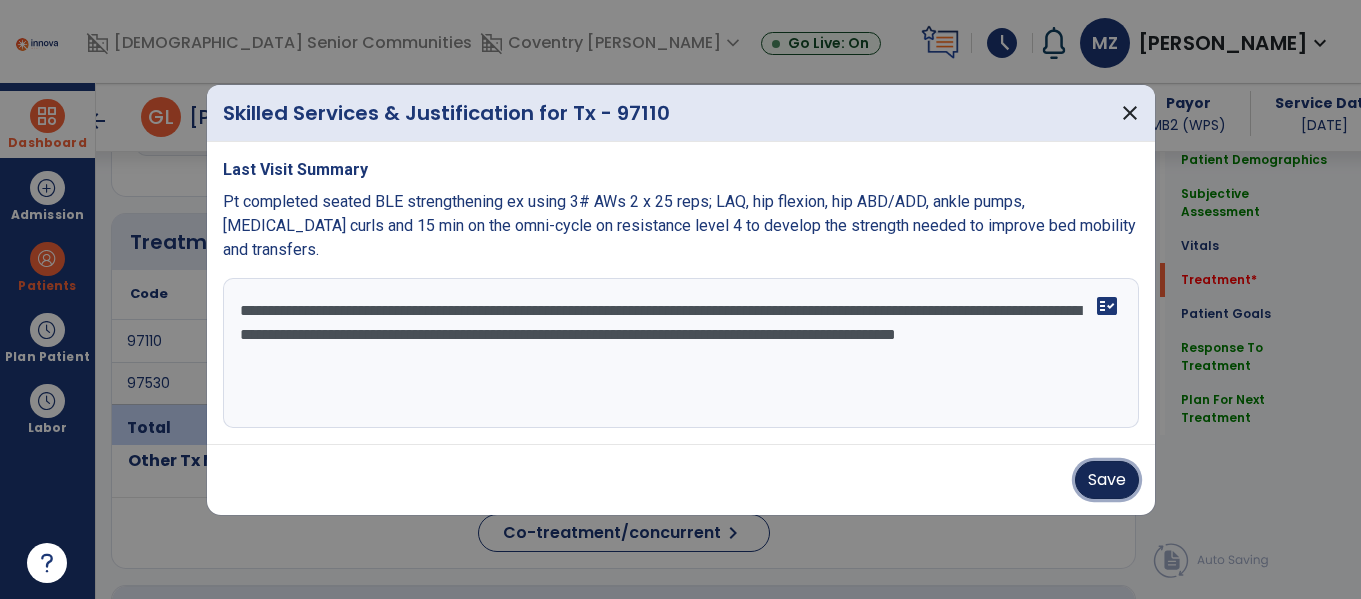 click on "Save" at bounding box center [1107, 480] 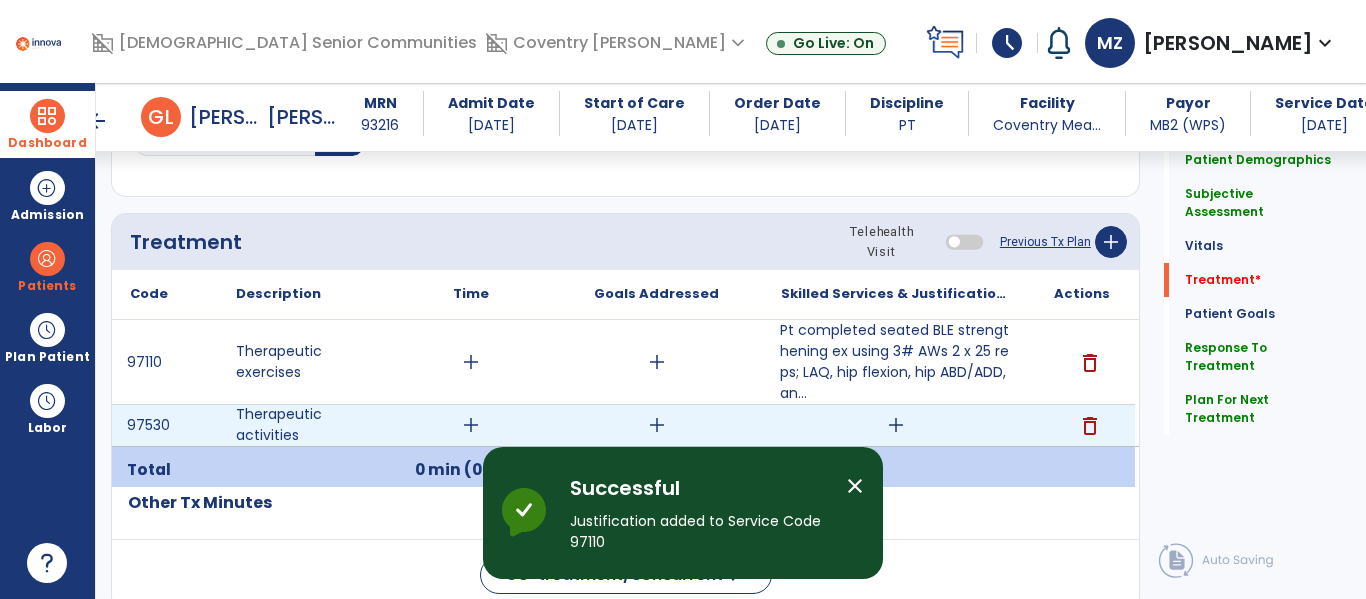 click on "add" at bounding box center [896, 425] 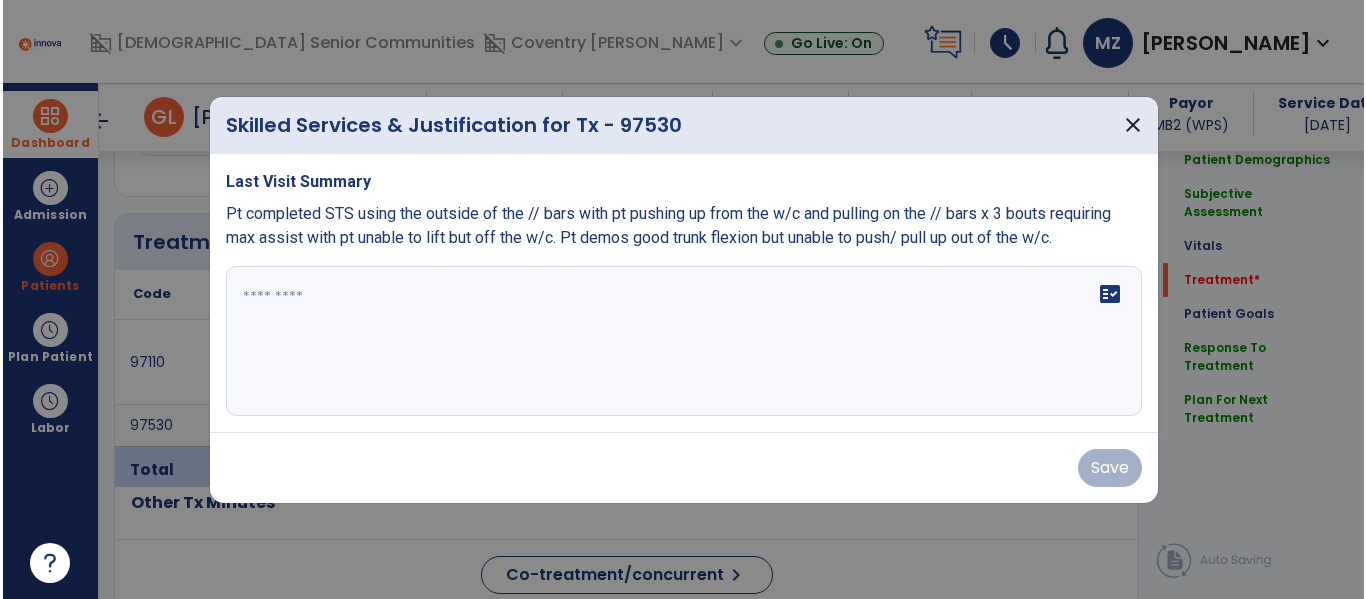 scroll, scrollTop: 1076, scrollLeft: 0, axis: vertical 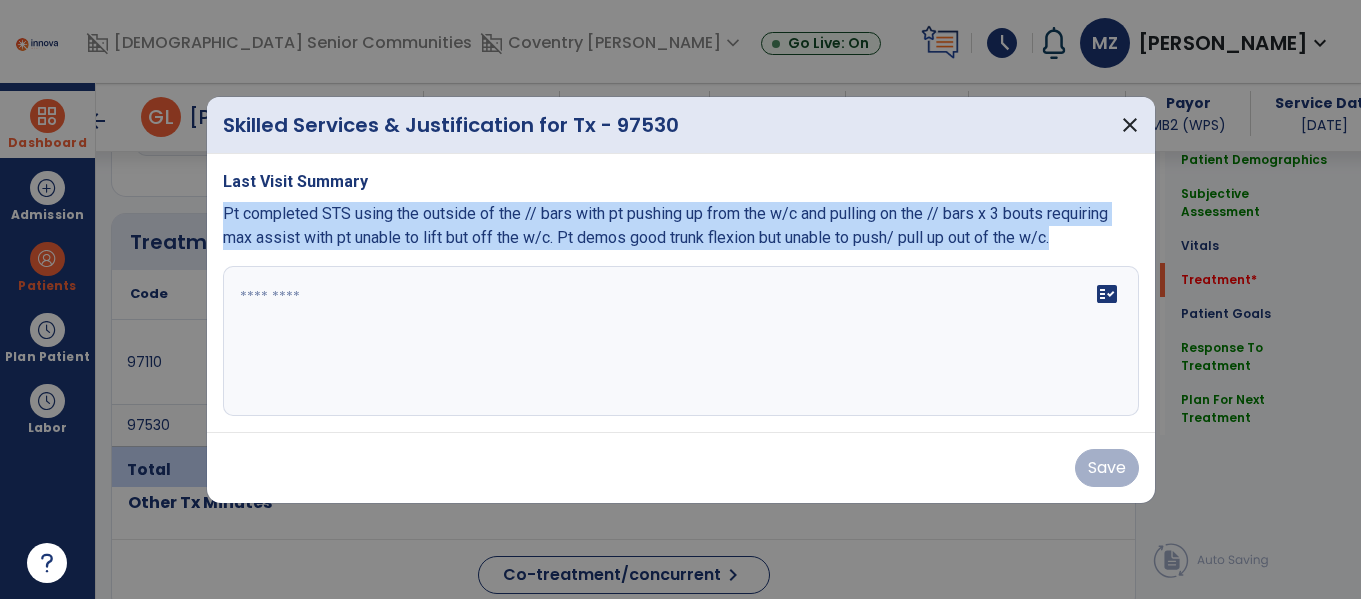drag, startPoint x: 225, startPoint y: 211, endPoint x: 1125, endPoint y: 267, distance: 901.74054 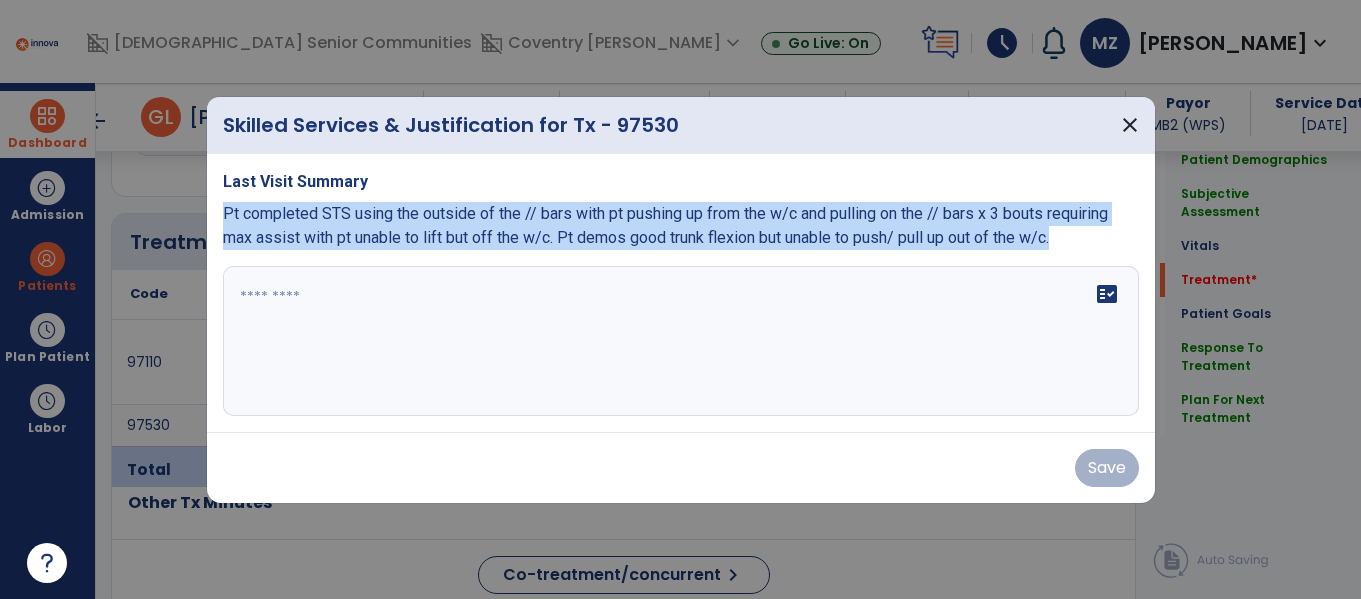 click on "Last Visit Summary Pt completed STS using the outside of the // bars with pt pushing up from the w/c and pulling on the // bars x 3 bouts requiring max assist with pt unable to lift but off the w/c. Pt demos good trunk flexion but unable to push/ pull up out of the w/c.    fact_check" at bounding box center [681, 293] 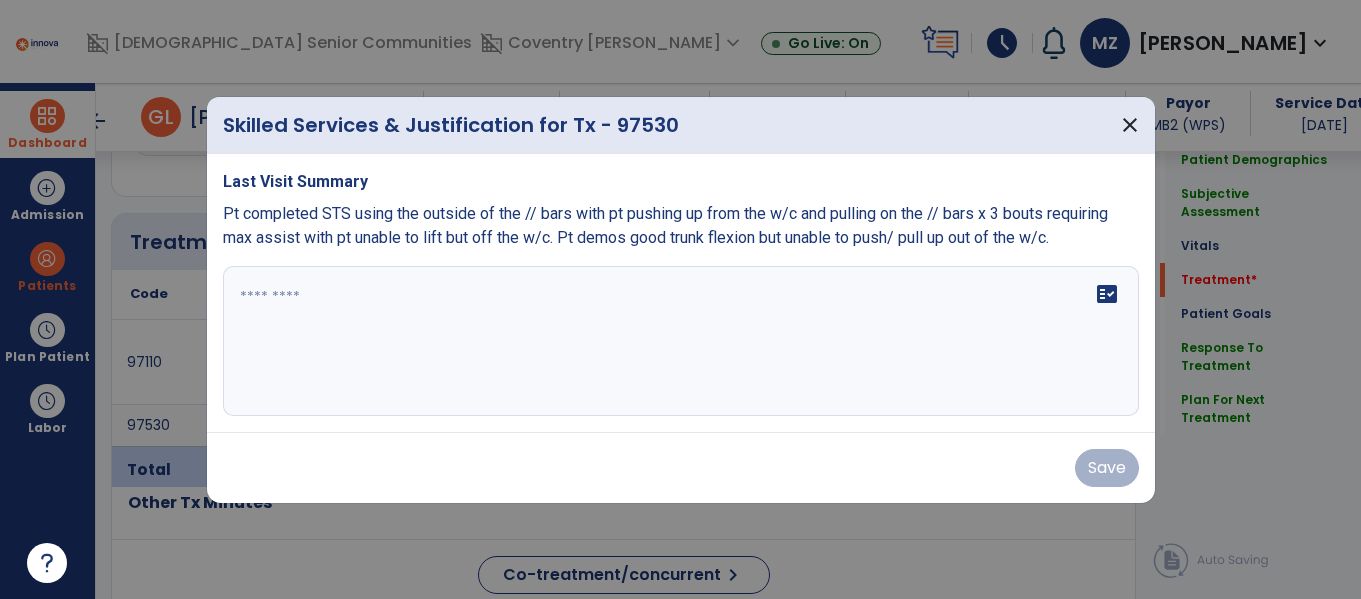 click on "Last Visit Summary Pt completed STS using the outside of the // bars with pt pushing up from the w/c and pulling on the // bars x 3 bouts requiring max assist with pt unable to lift but off the w/c. Pt demos good trunk flexion but unable to push/ pull up out of the w/c.    fact_check" at bounding box center (681, 293) 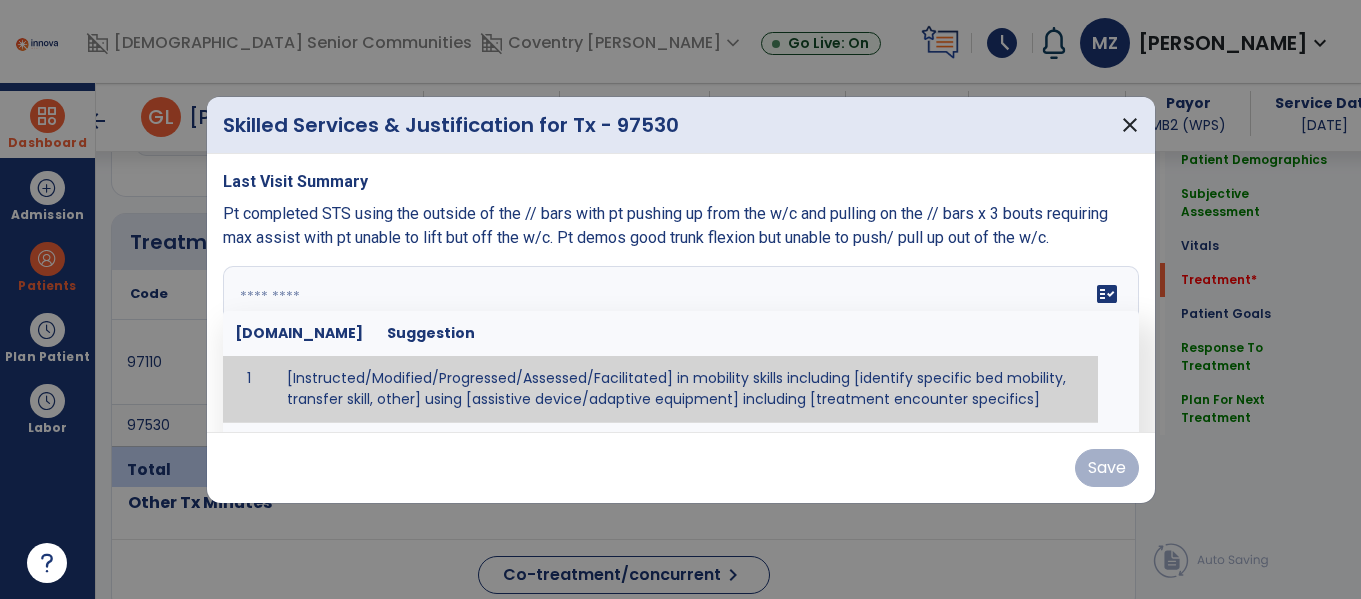 paste on "**********" 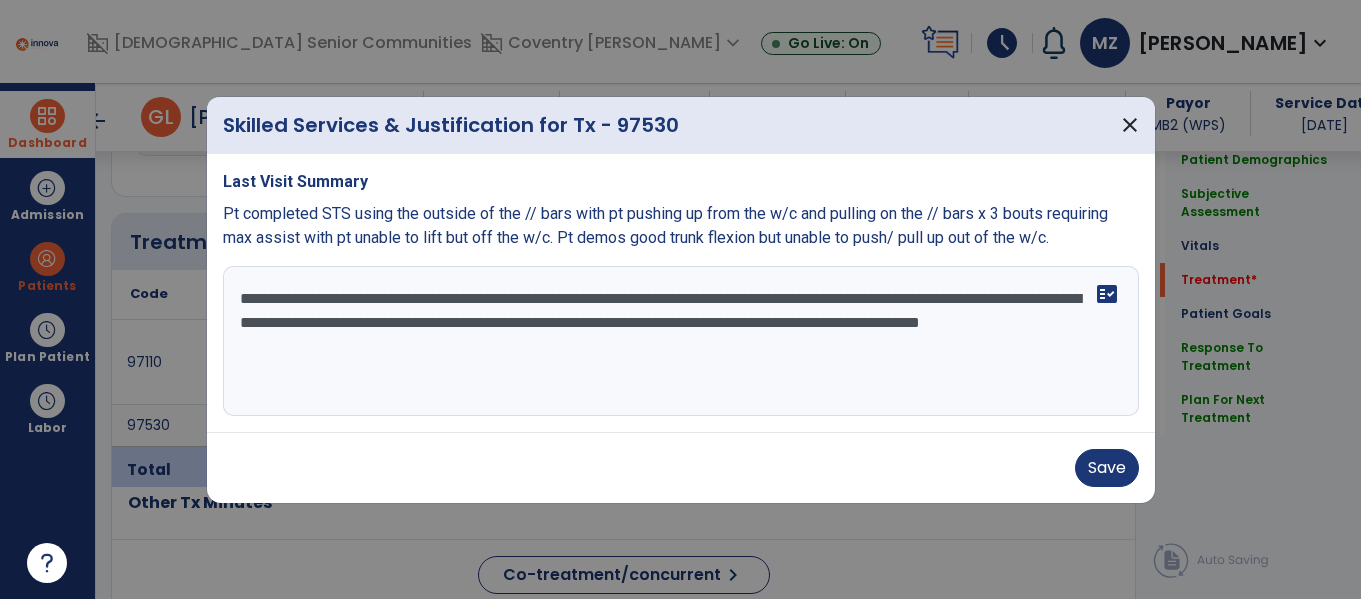 click on "**********" at bounding box center [681, 341] 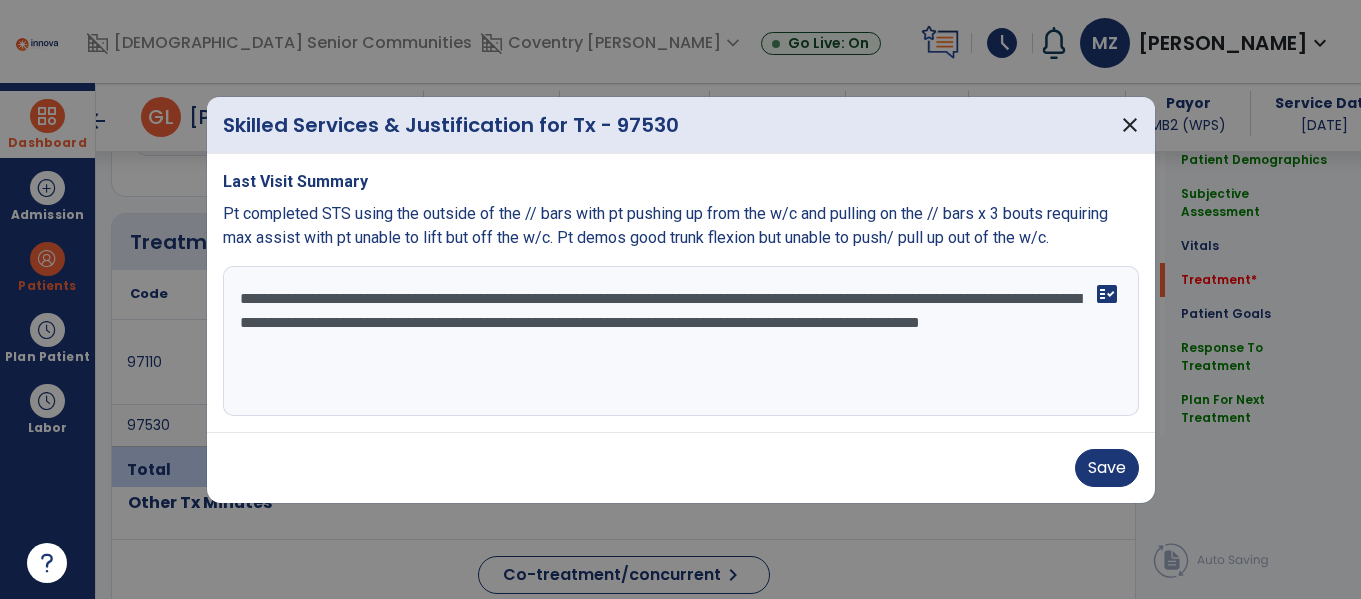 click on "**********" at bounding box center (681, 341) 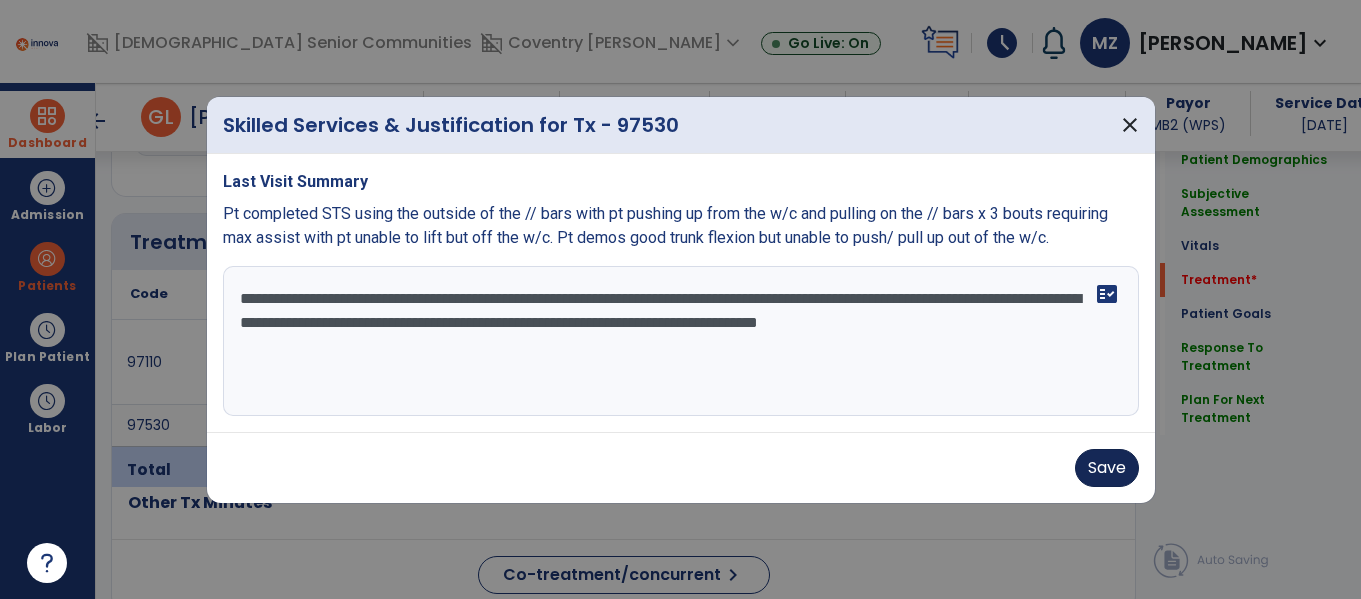 type on "**********" 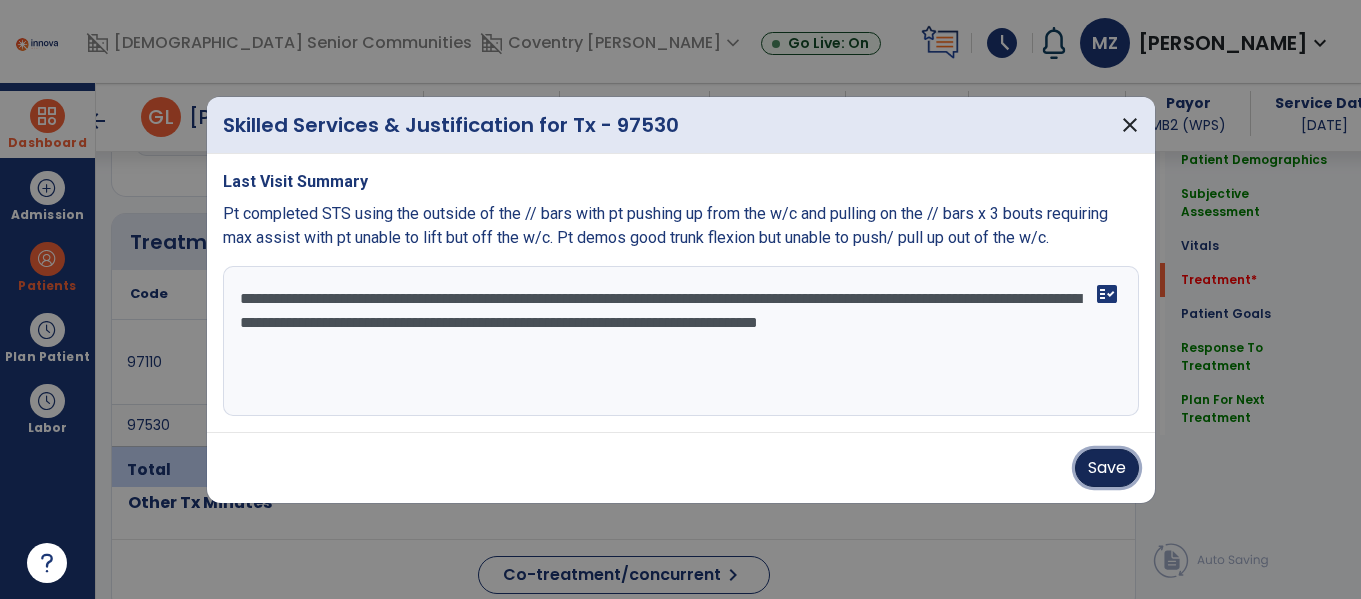 click on "Save" at bounding box center (1107, 468) 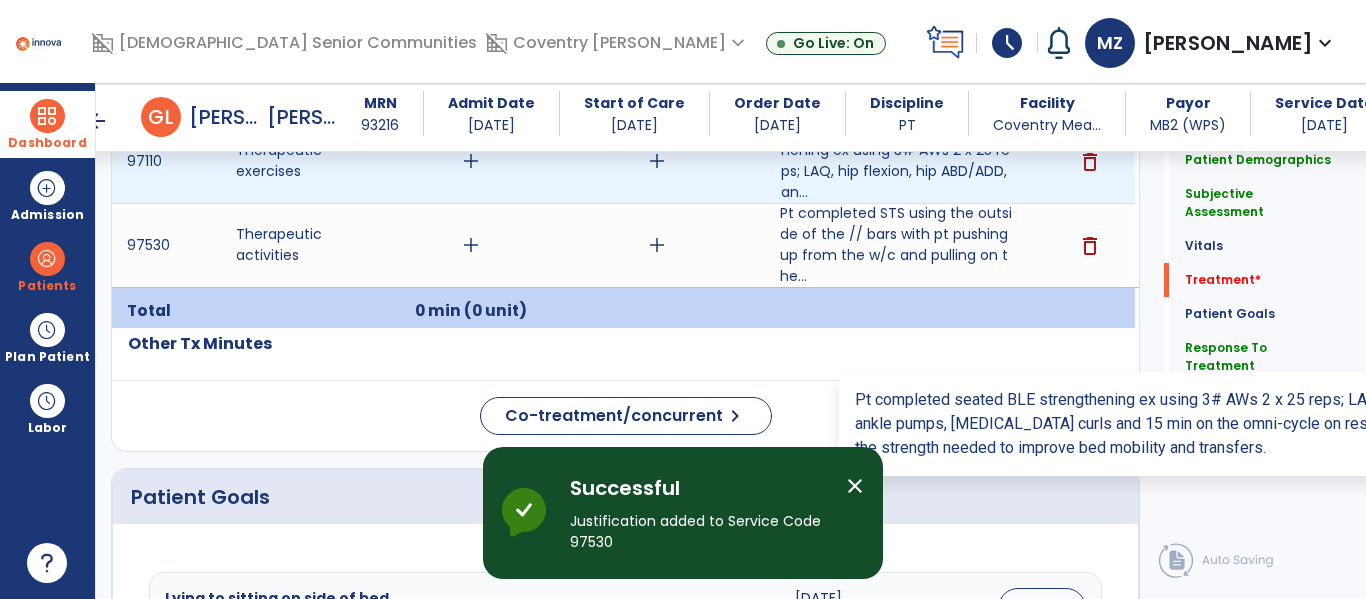 scroll, scrollTop: 1287, scrollLeft: 0, axis: vertical 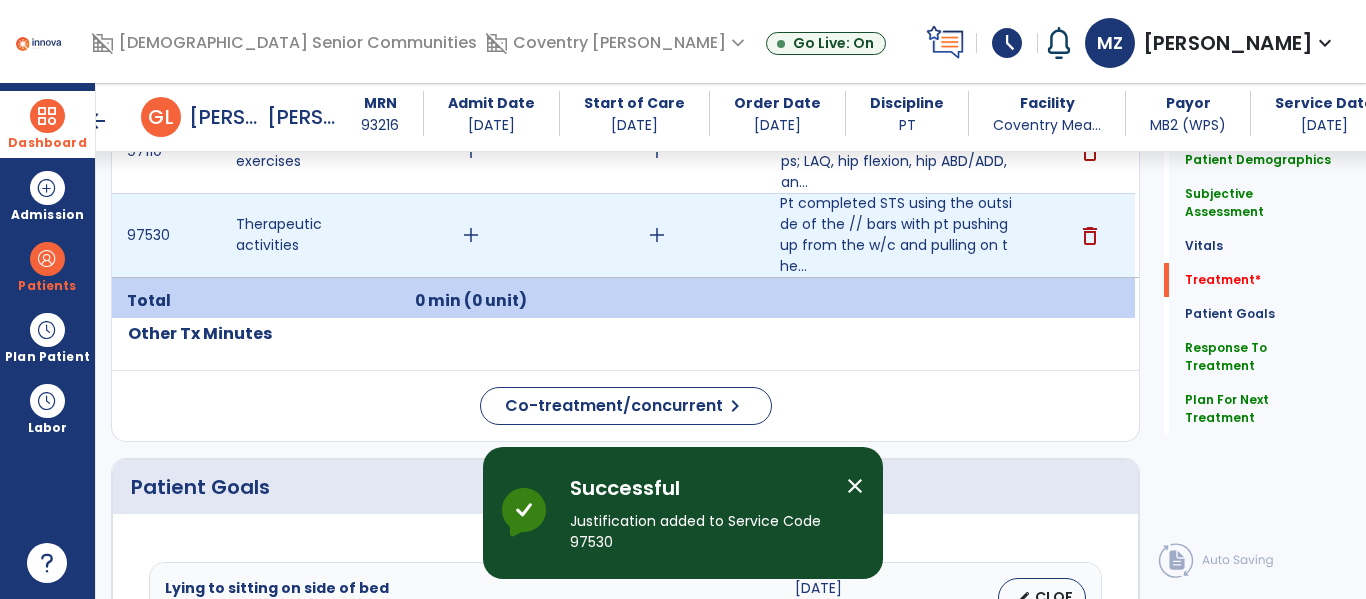 click on "add" at bounding box center [471, 235] 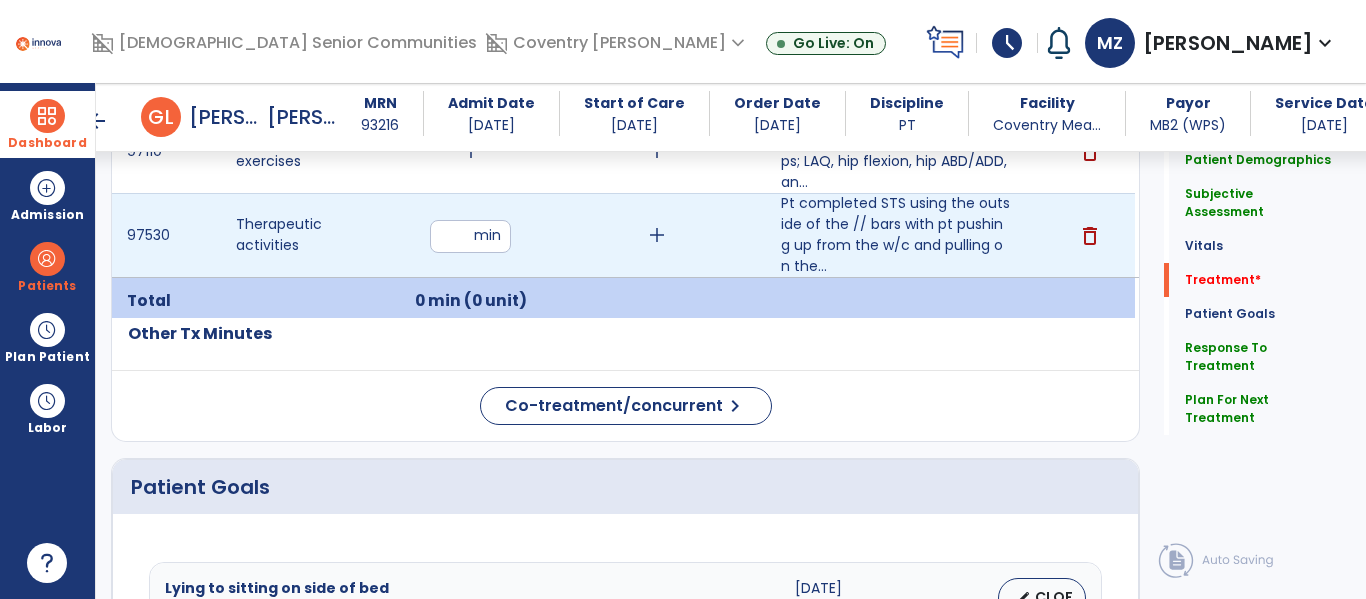 click on "**" at bounding box center [470, 236] 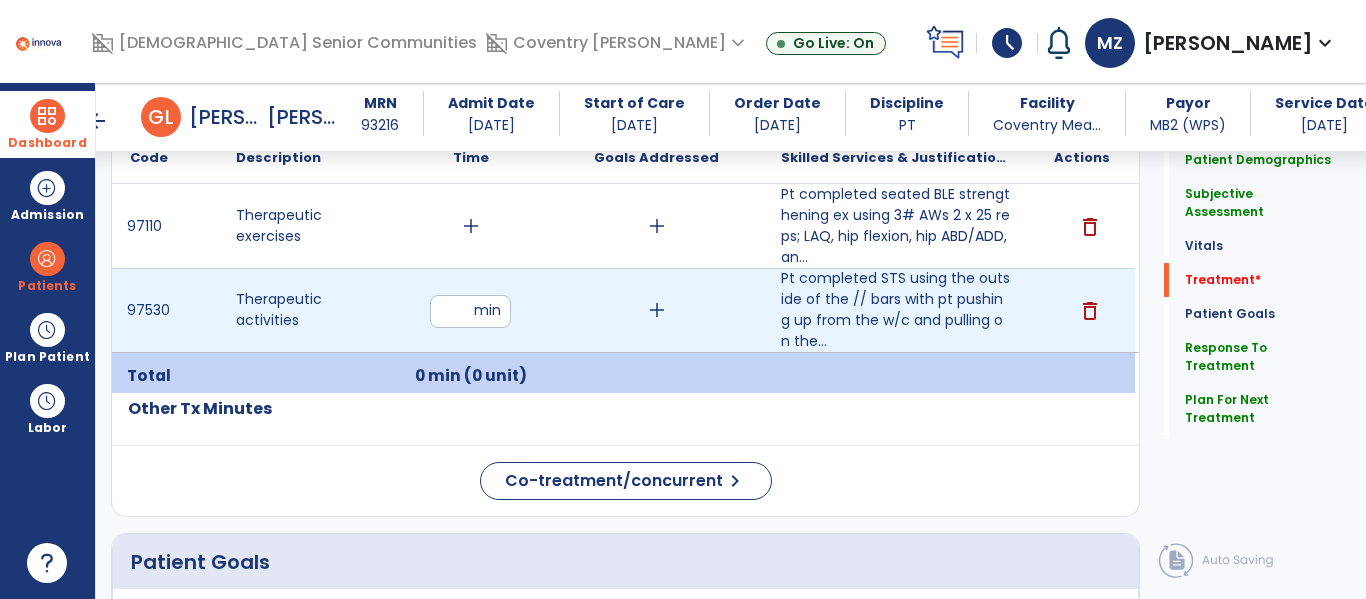 scroll, scrollTop: 1211, scrollLeft: 0, axis: vertical 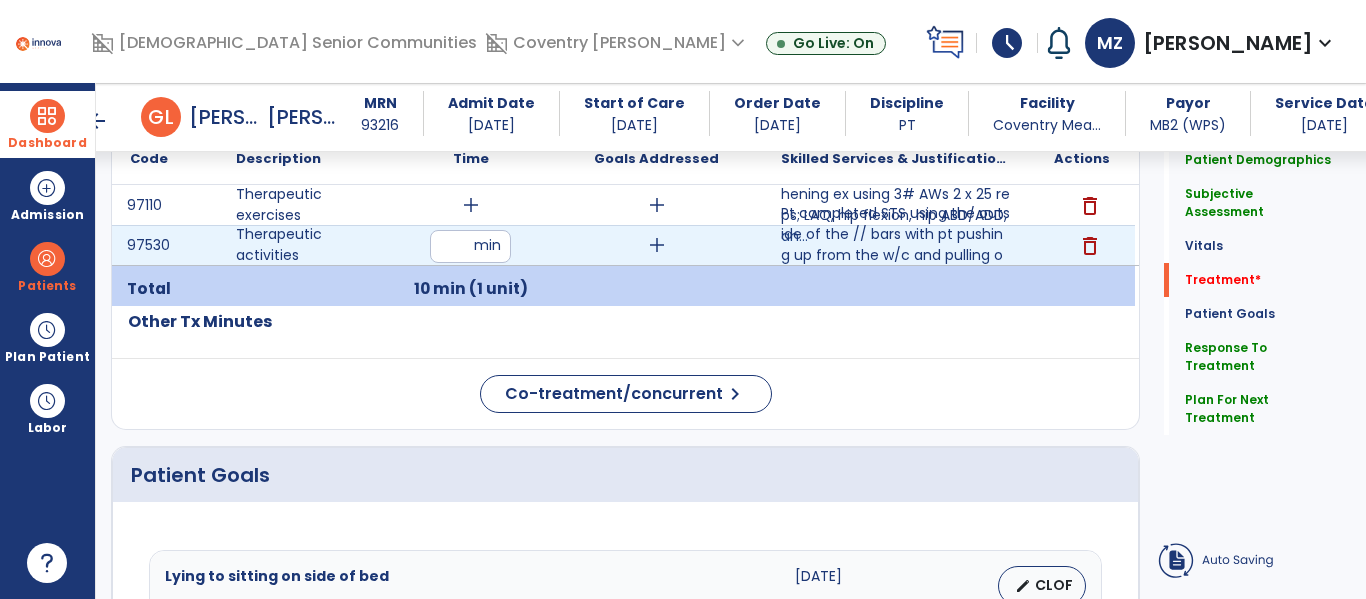 click on "** min" at bounding box center [470, 245] 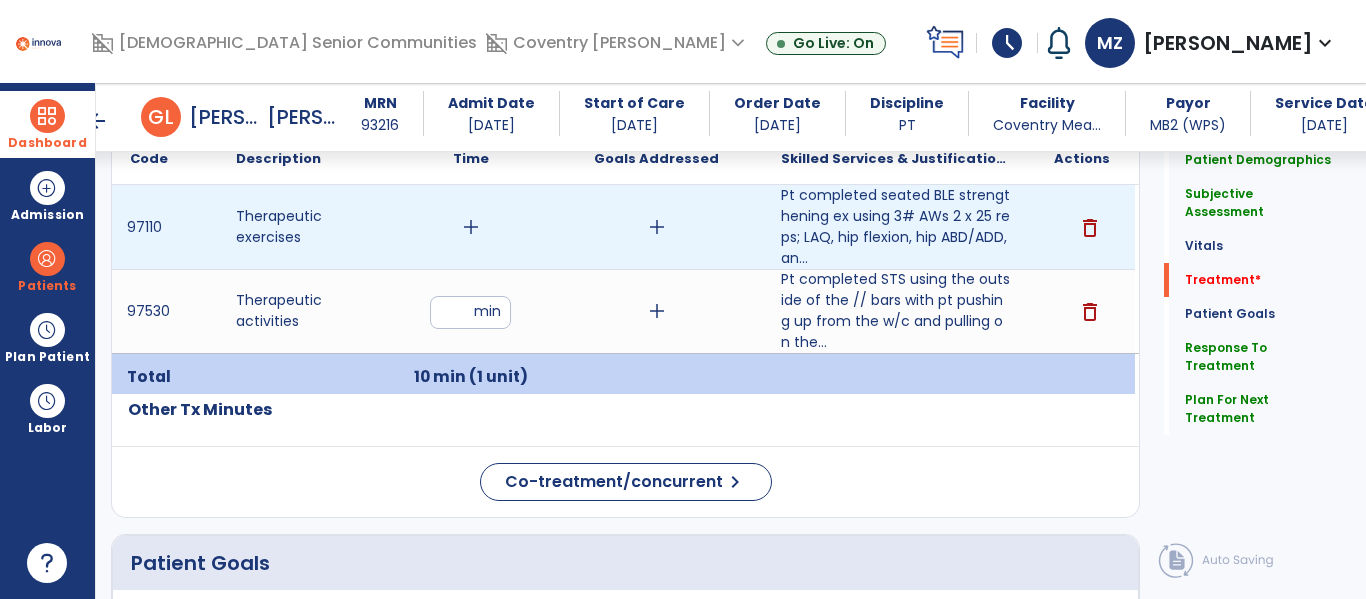 click on "add" at bounding box center [471, 227] 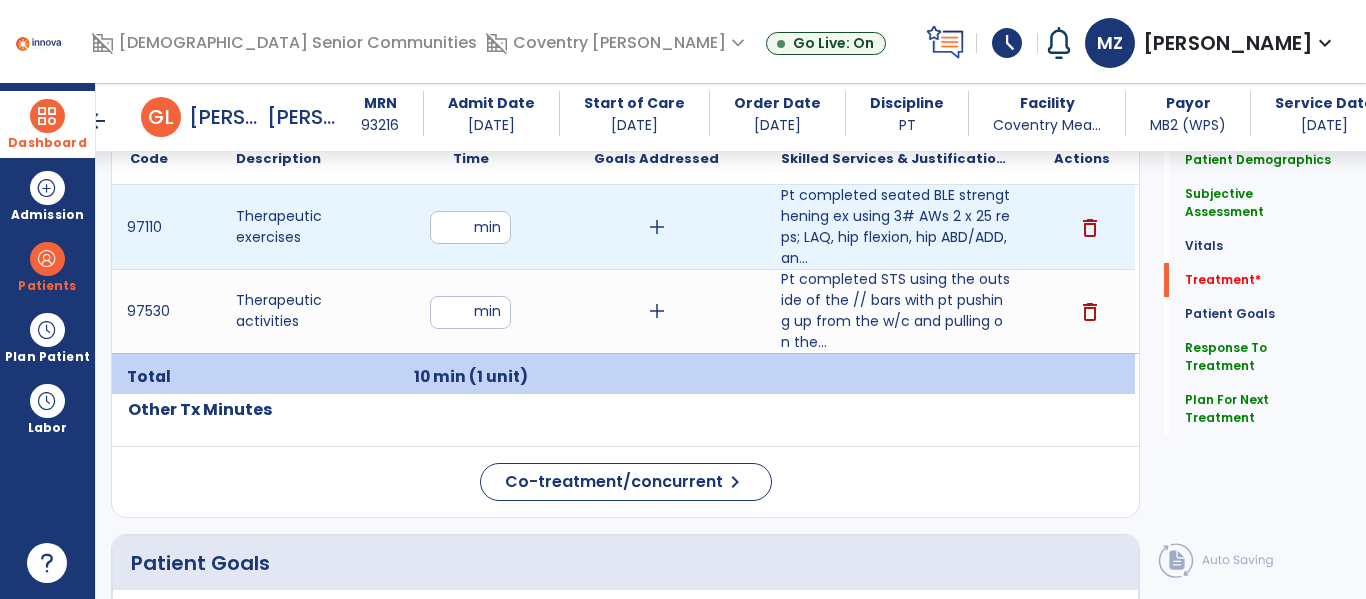 type on "**" 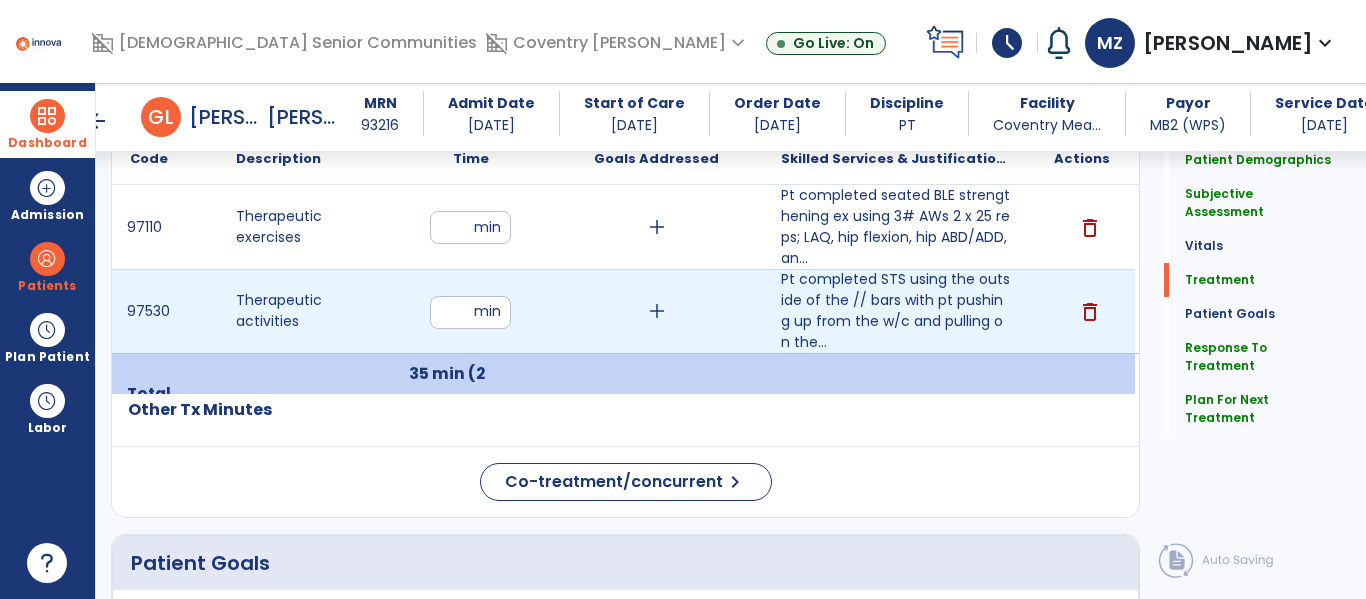 click on "**" at bounding box center (470, 312) 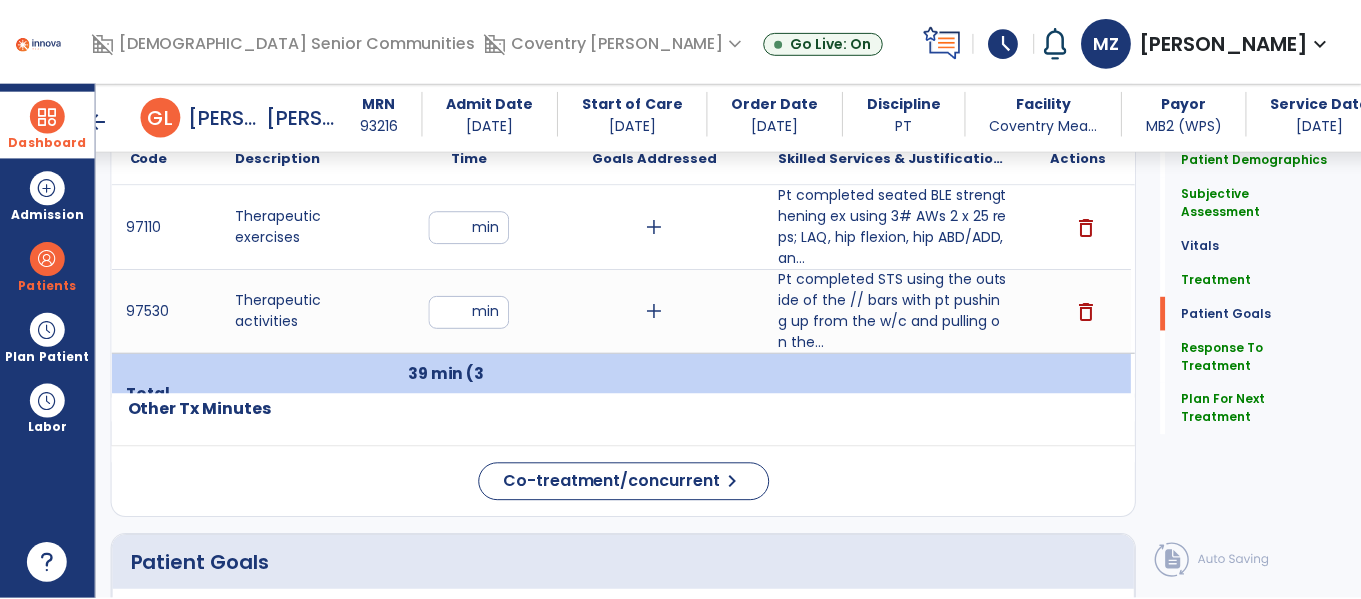 scroll, scrollTop: 2471, scrollLeft: 0, axis: vertical 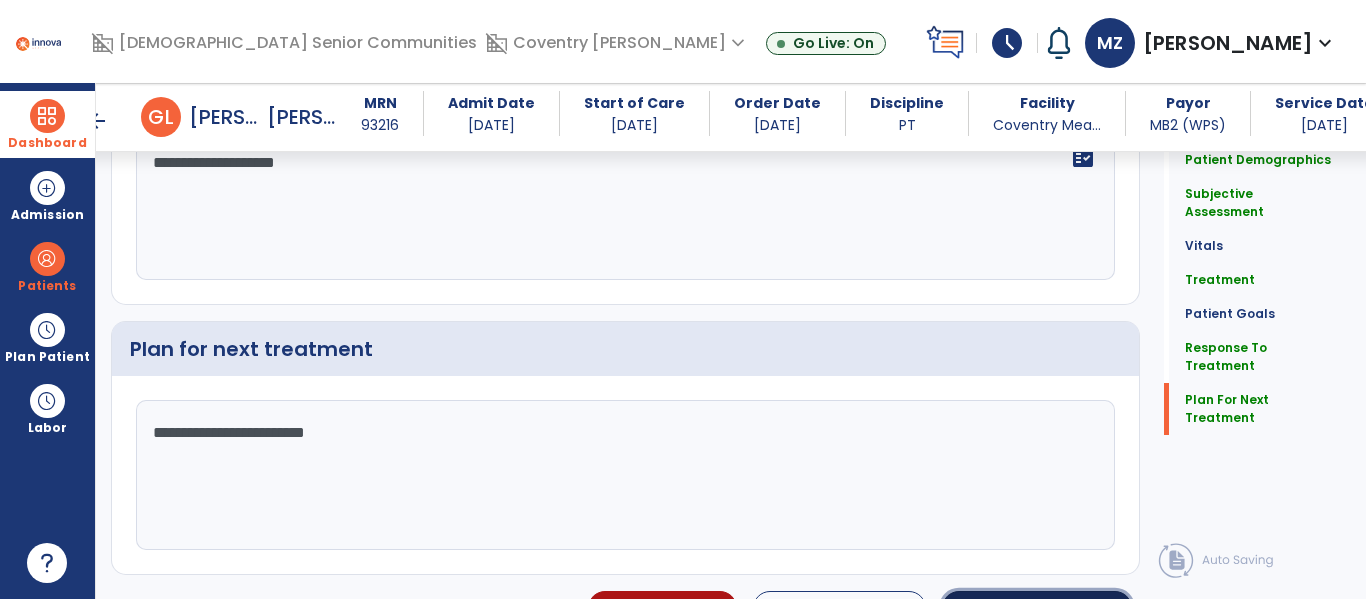 click on "Sign Doc" 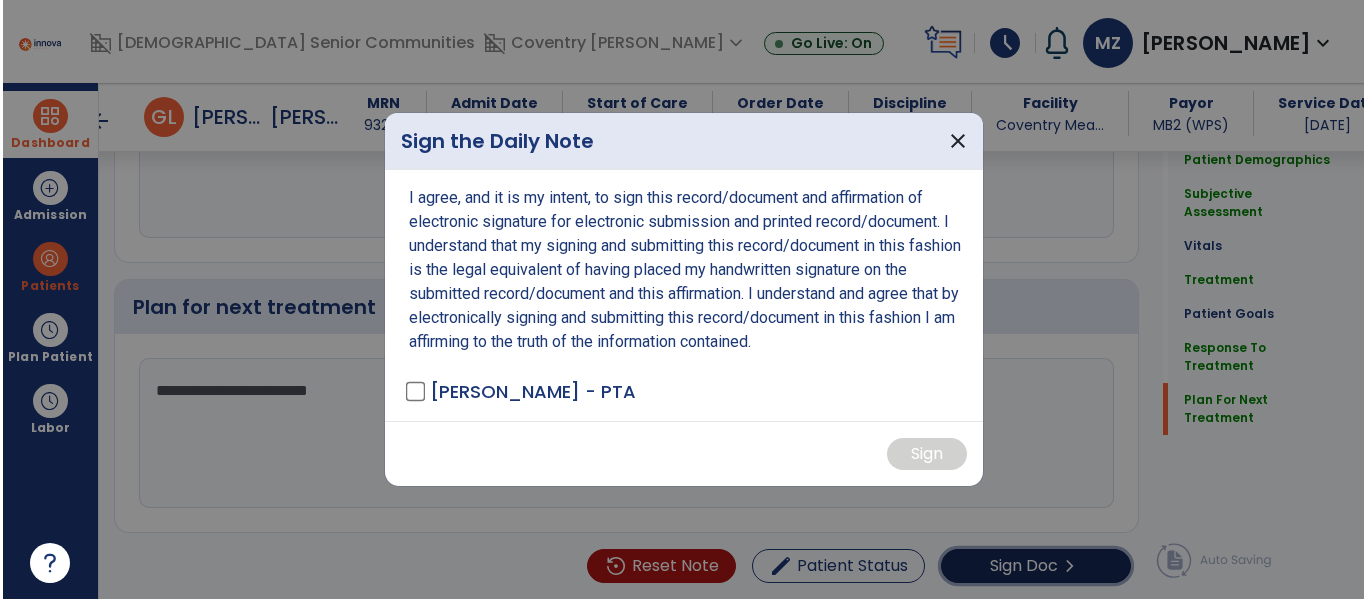 scroll, scrollTop: 2513, scrollLeft: 0, axis: vertical 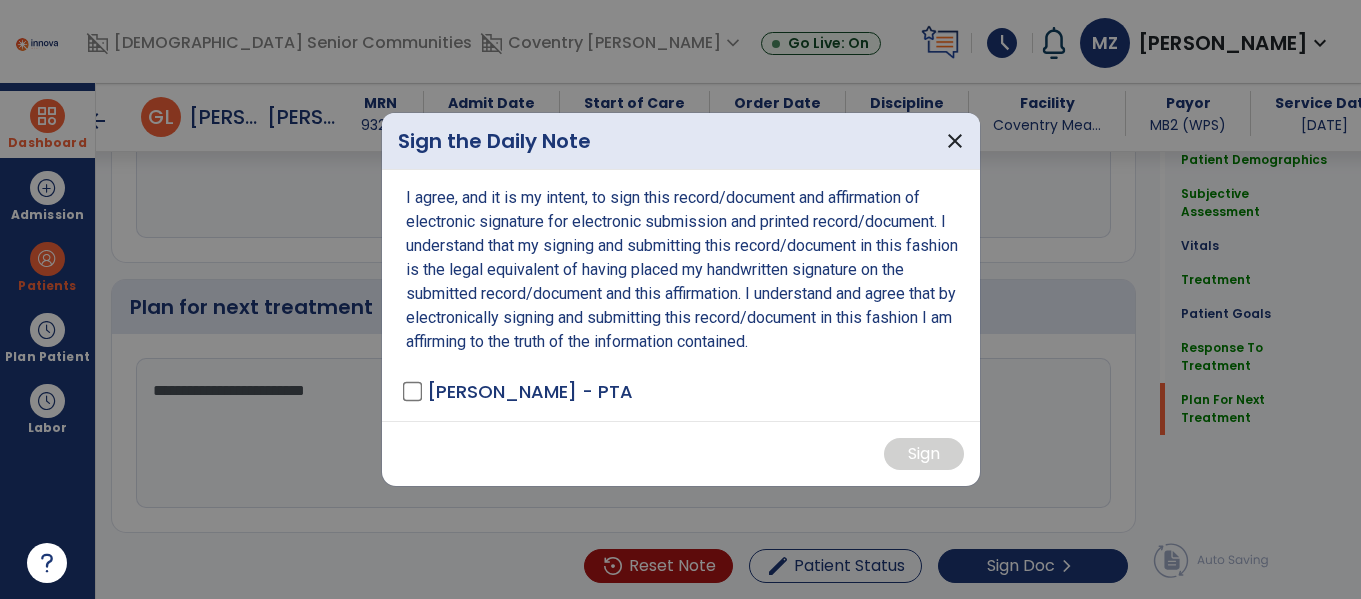 click on "I agree, and it is my intent, to sign this record/document and affirmation of electronic signature for electronic submission and printed record/document. I understand that my signing and submitting this record/document in this fashion is the legal equivalent of having placed my handwritten signature on the submitted record/document and this affirmation. I understand and agree that by electronically signing and submitting this record/document in this fashion I am affirming to the truth of the information contained.  [PERSON_NAME]  - PTA" at bounding box center [681, 295] 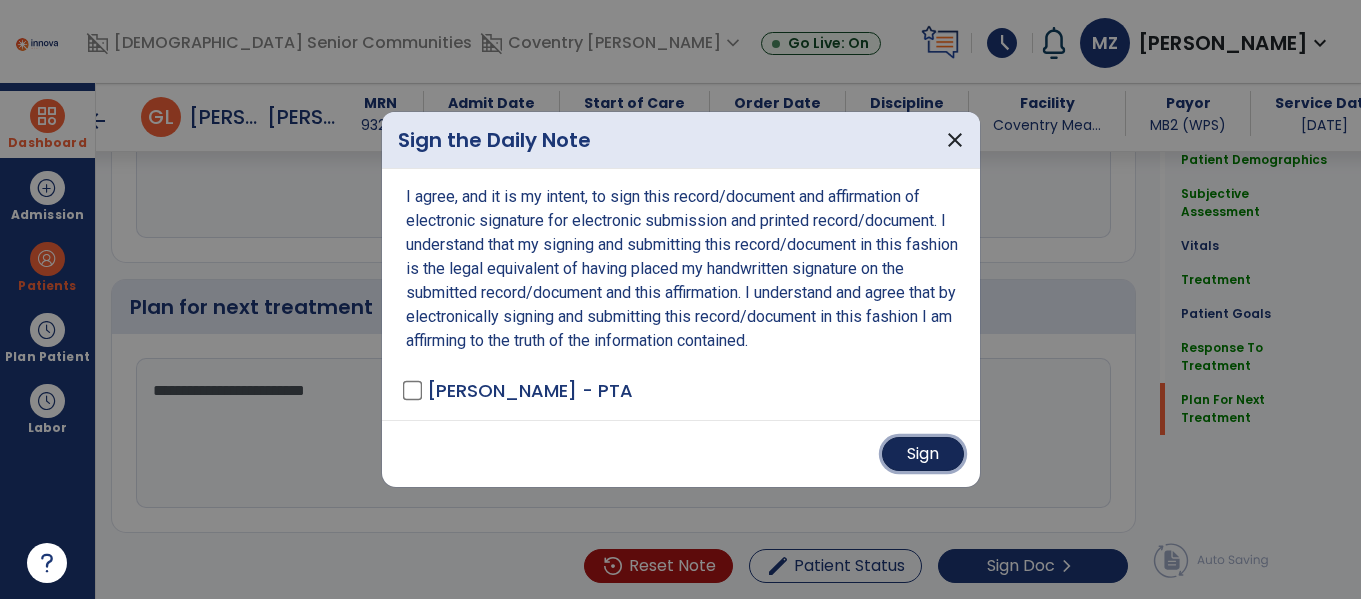 click on "Sign" at bounding box center [923, 454] 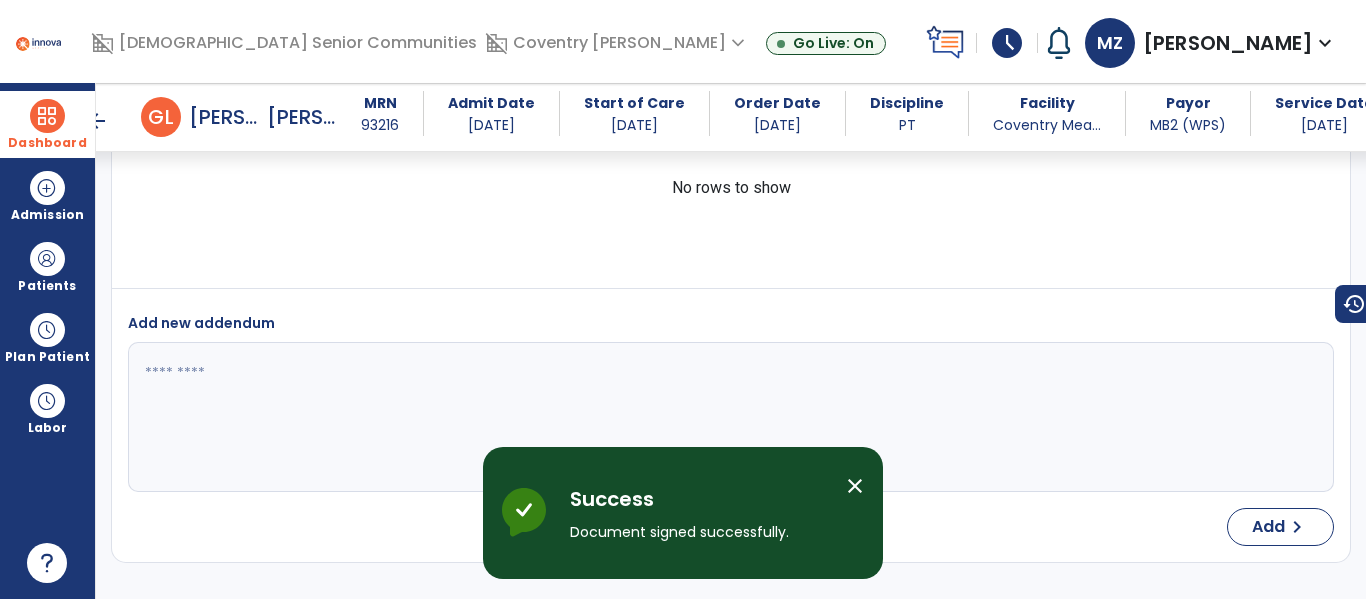 scroll, scrollTop: 3646, scrollLeft: 0, axis: vertical 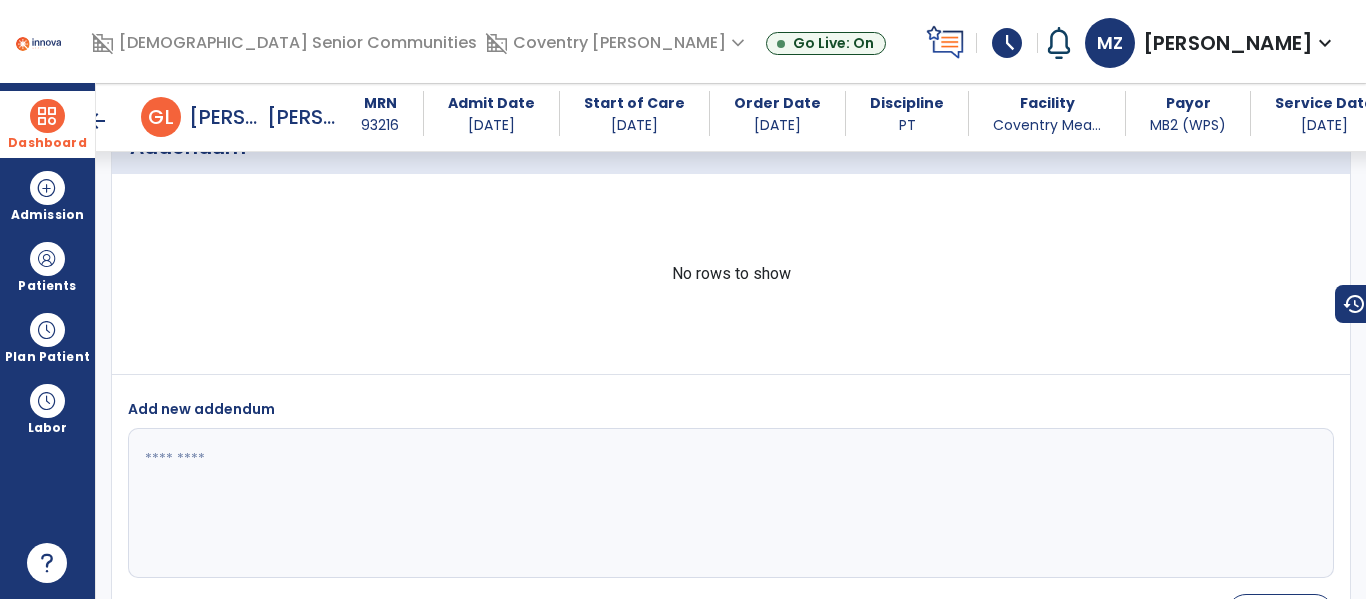 click at bounding box center (47, 116) 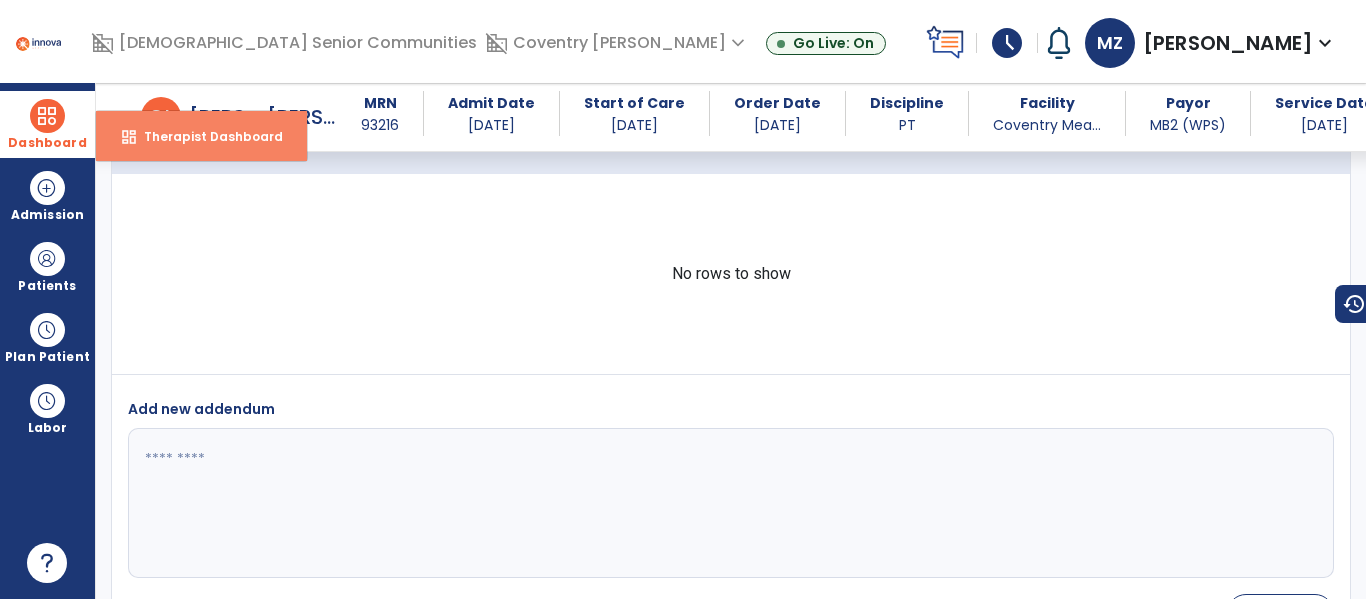 click on "dashboard  Therapist Dashboard" at bounding box center [201, 136] 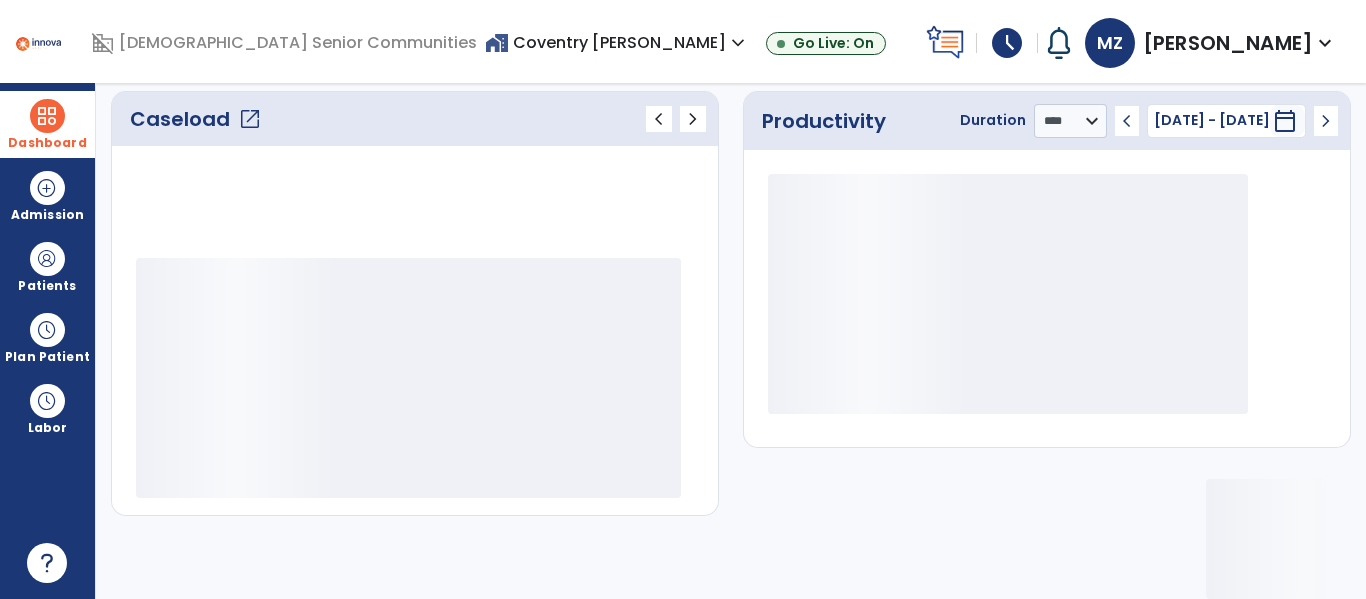 scroll, scrollTop: 276, scrollLeft: 0, axis: vertical 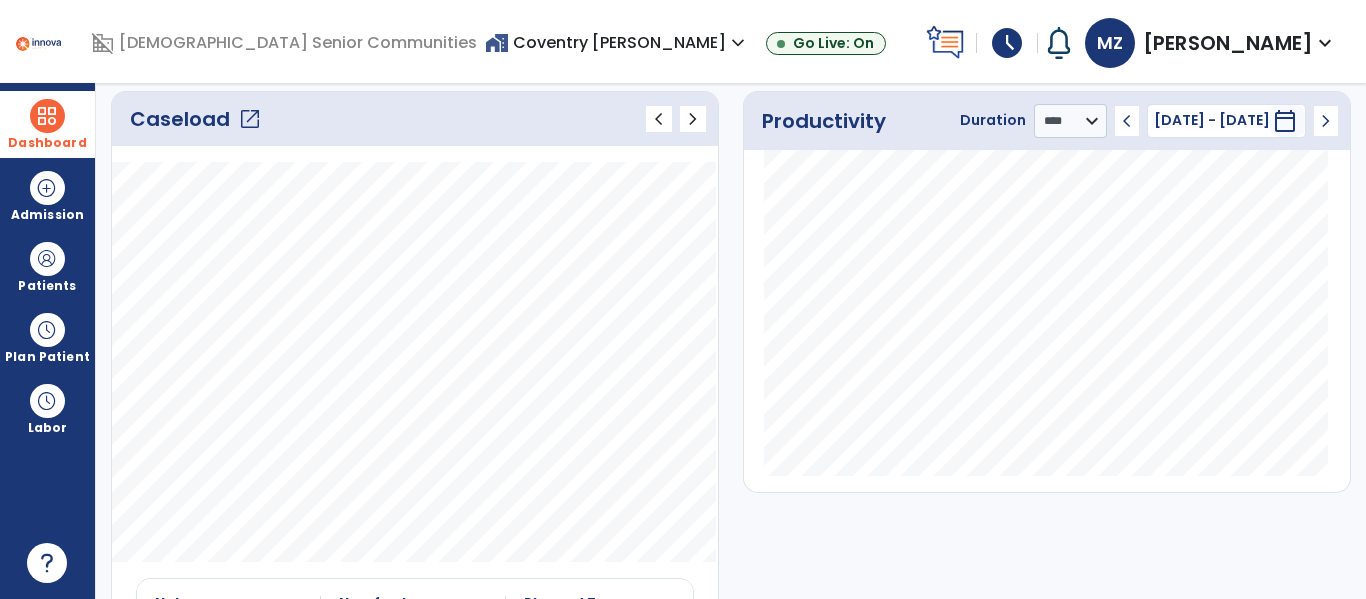 click on "open_in_new" 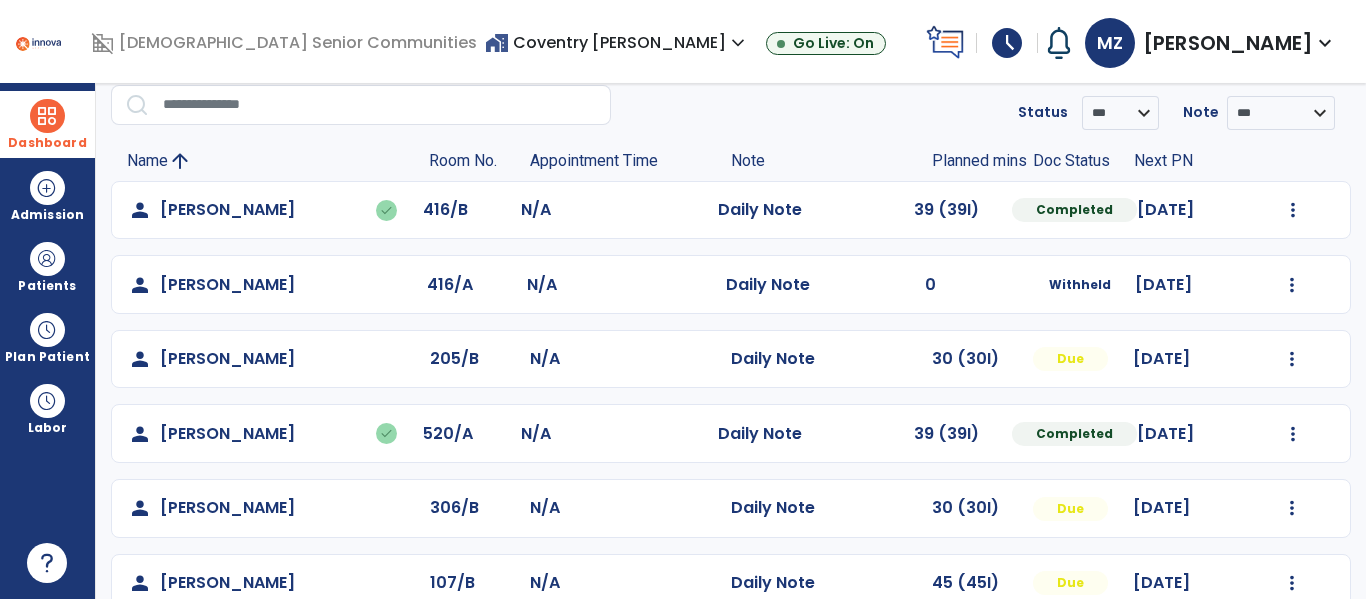 scroll, scrollTop: 712, scrollLeft: 0, axis: vertical 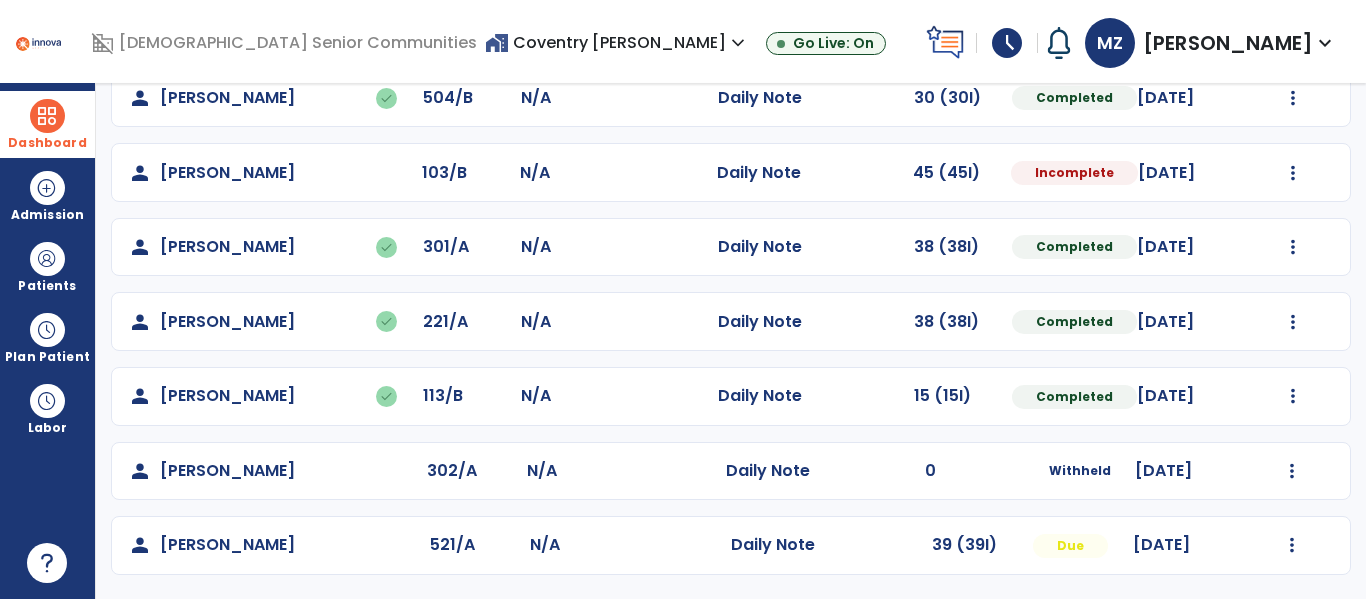 click on "Mark Visit As Complete   Reset Note   Open Document   G + C Mins" 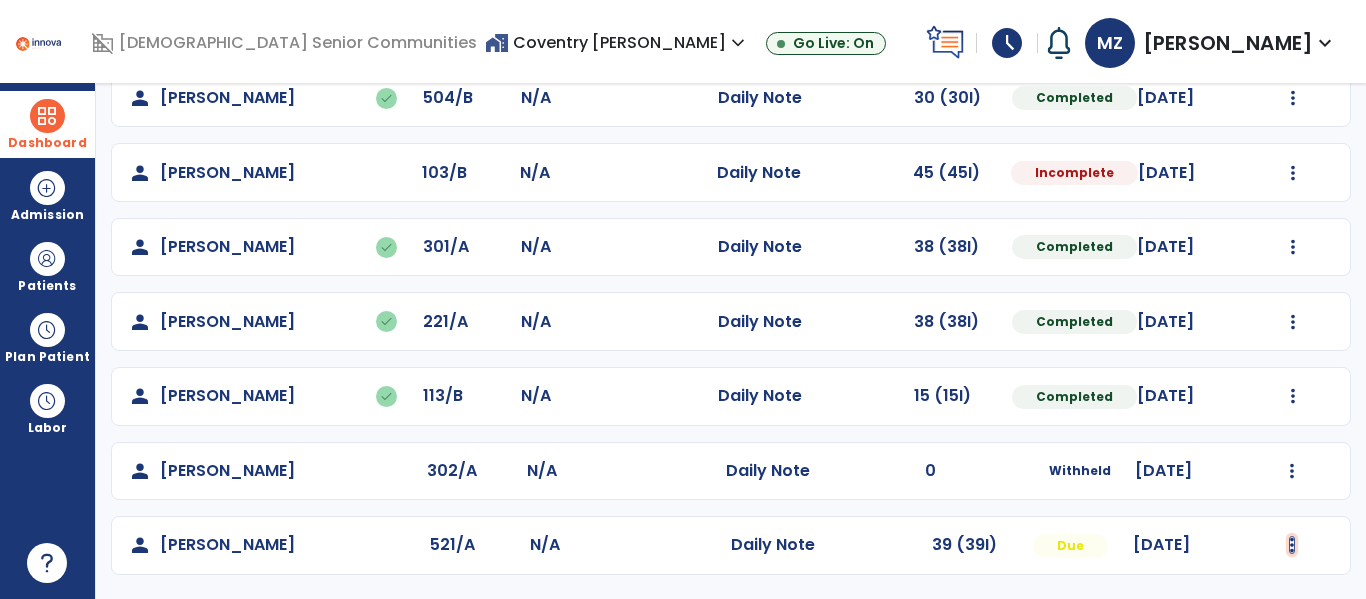 click at bounding box center (1293, -424) 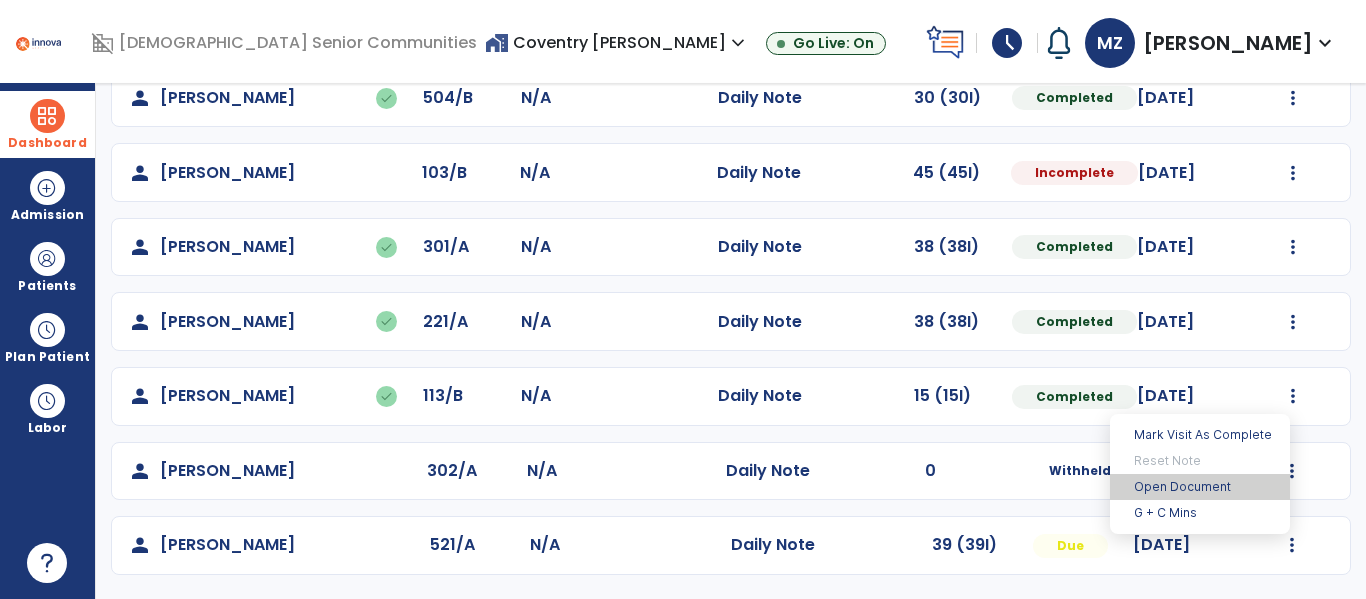 click on "Open Document" at bounding box center (1200, 487) 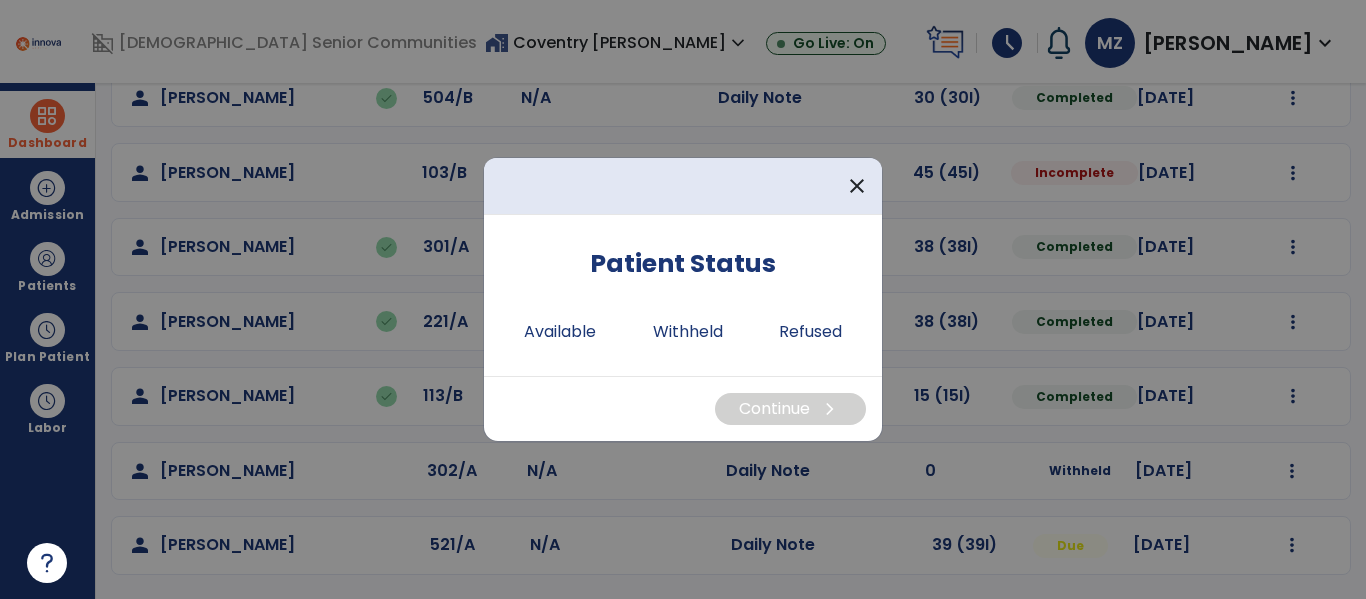 click at bounding box center (683, 299) 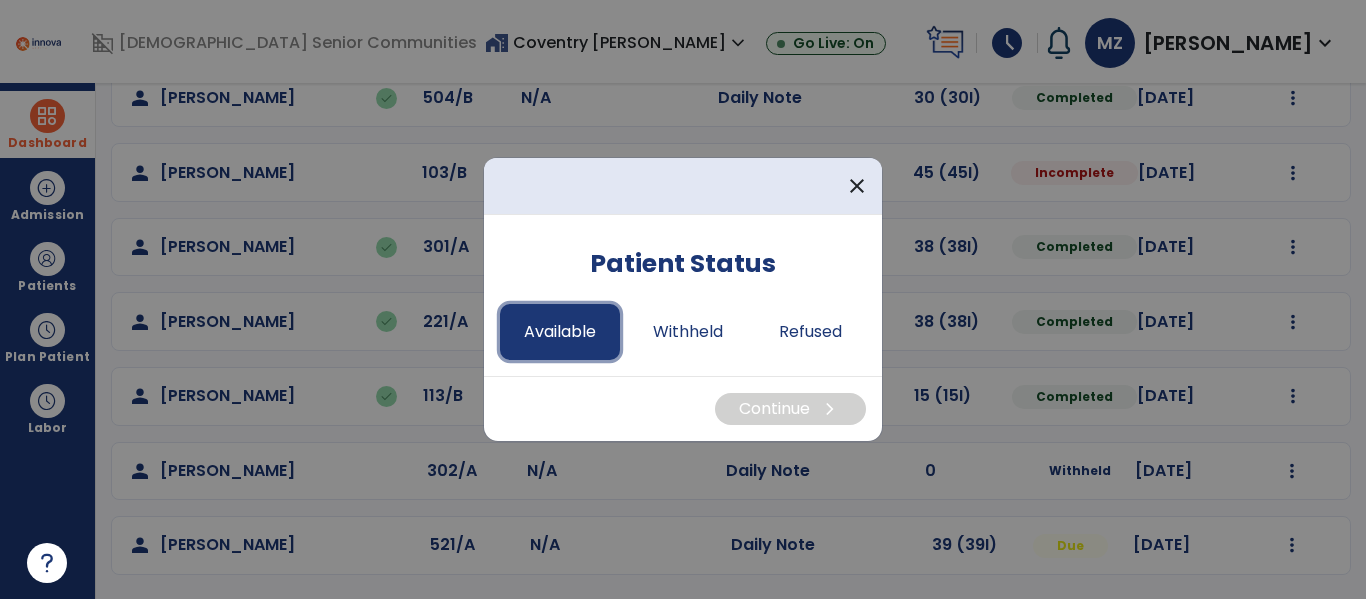 click on "Available" at bounding box center [560, 332] 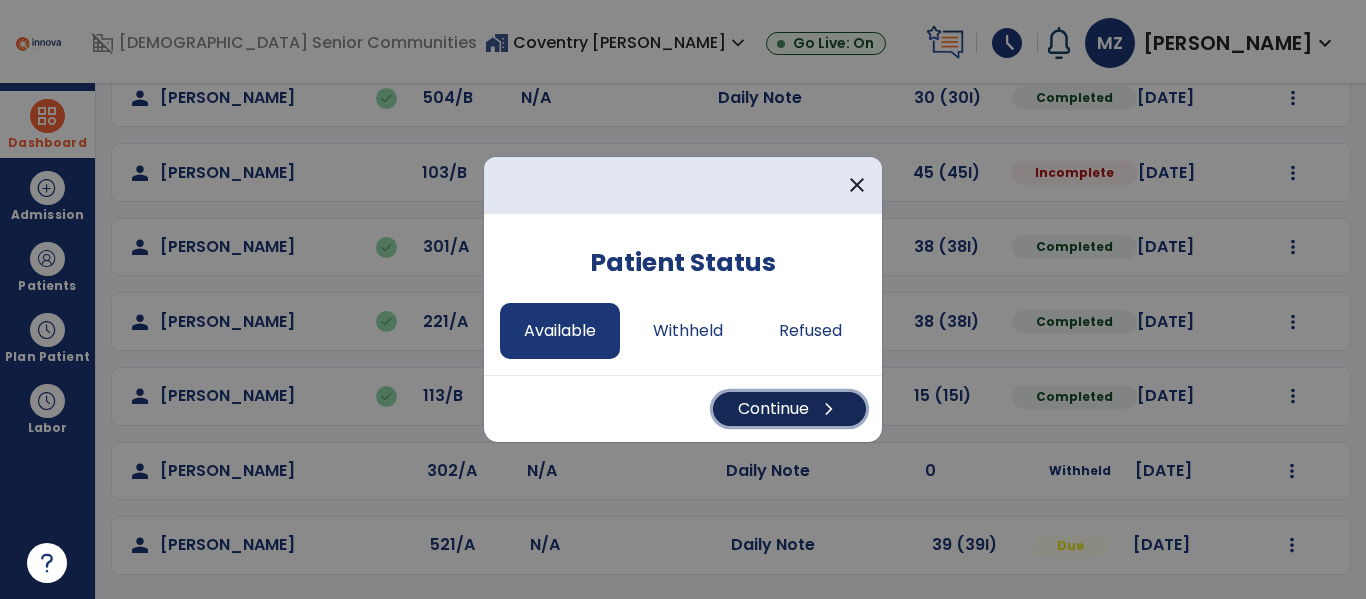 click on "Continue   chevron_right" at bounding box center [789, 409] 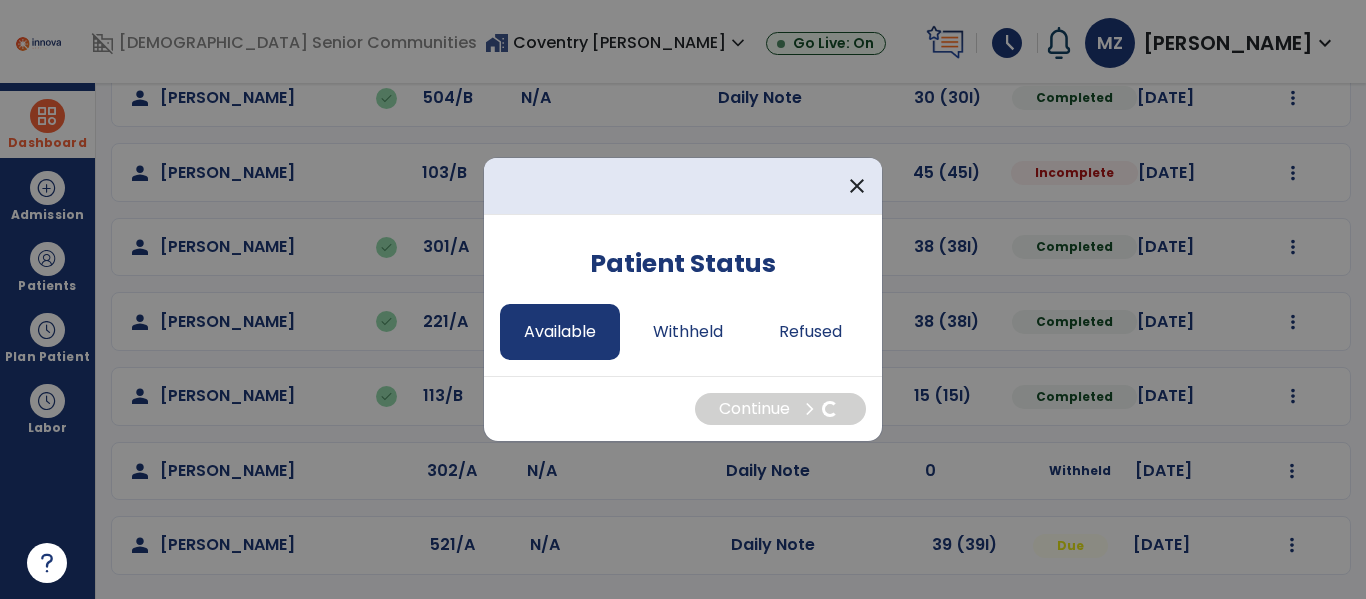 select on "*" 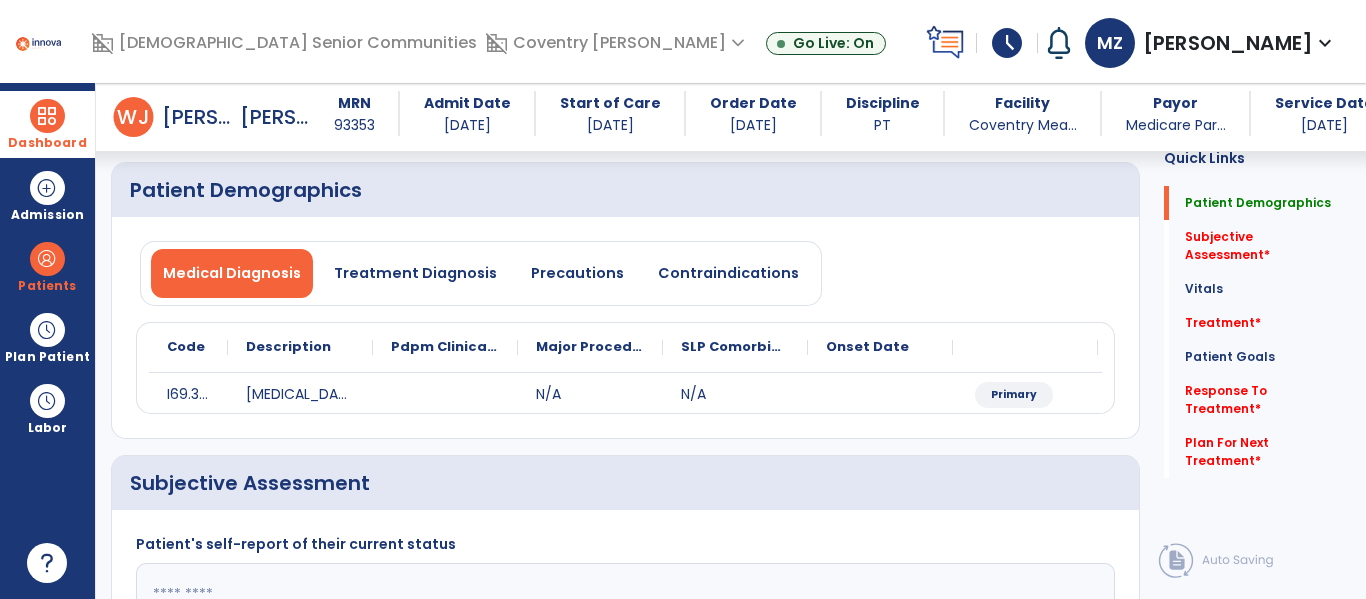 scroll, scrollTop: 516, scrollLeft: 0, axis: vertical 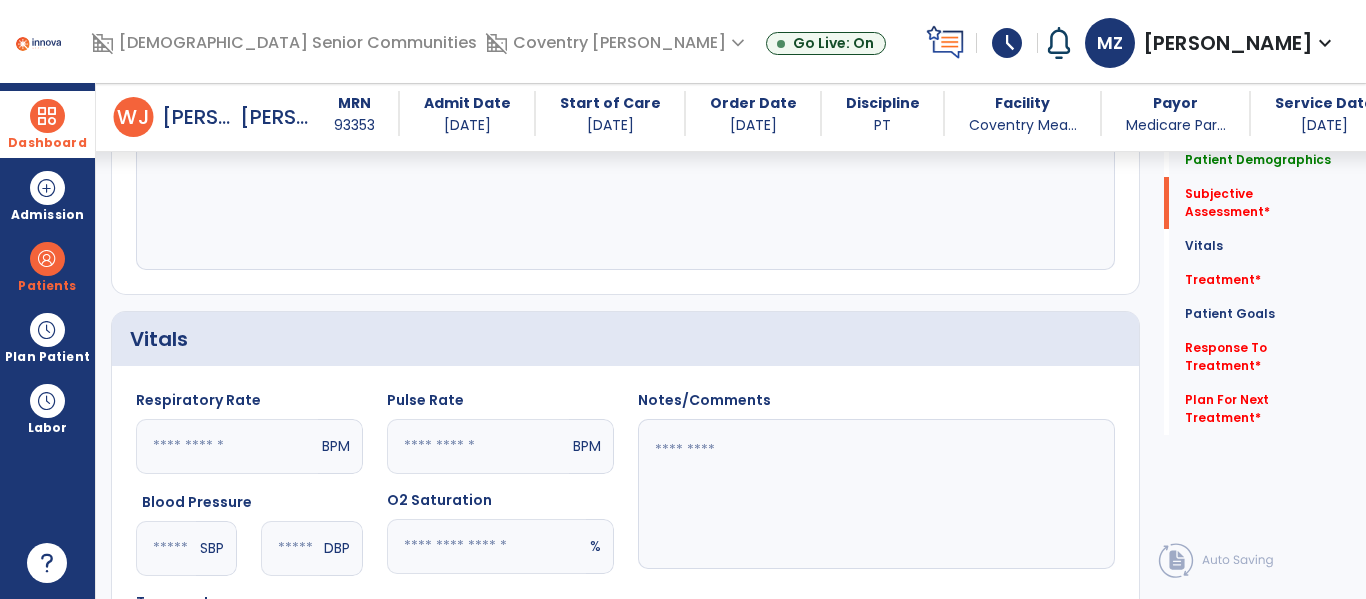 click 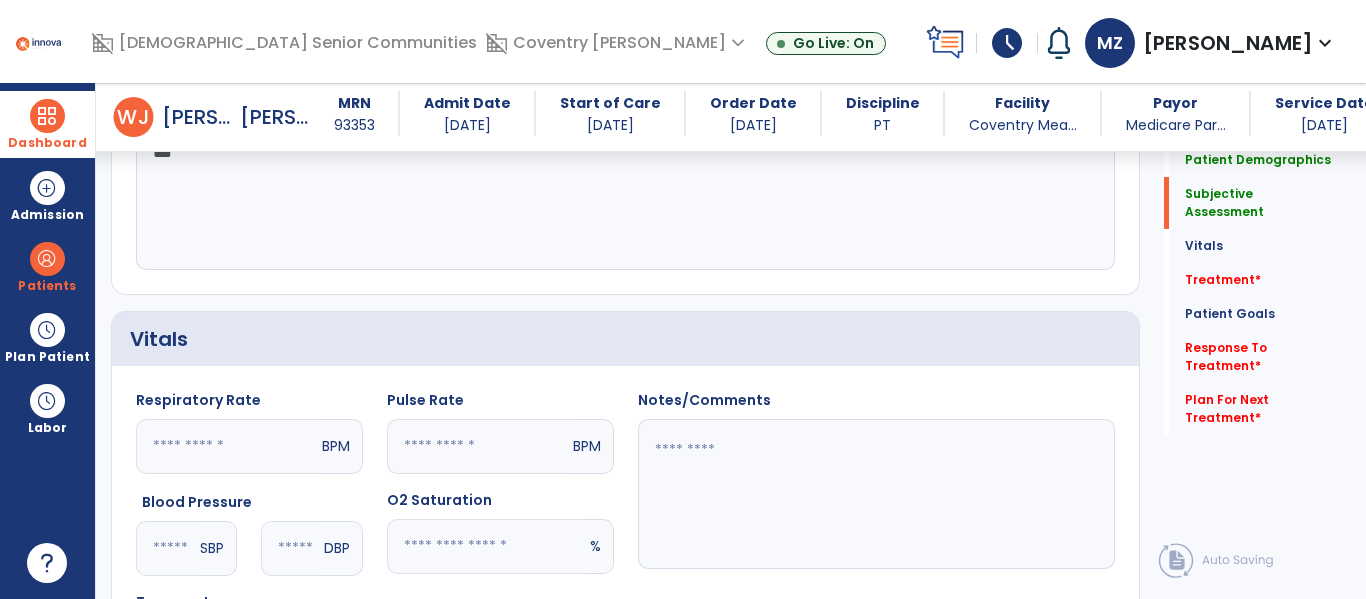 scroll, scrollTop: 436, scrollLeft: 0, axis: vertical 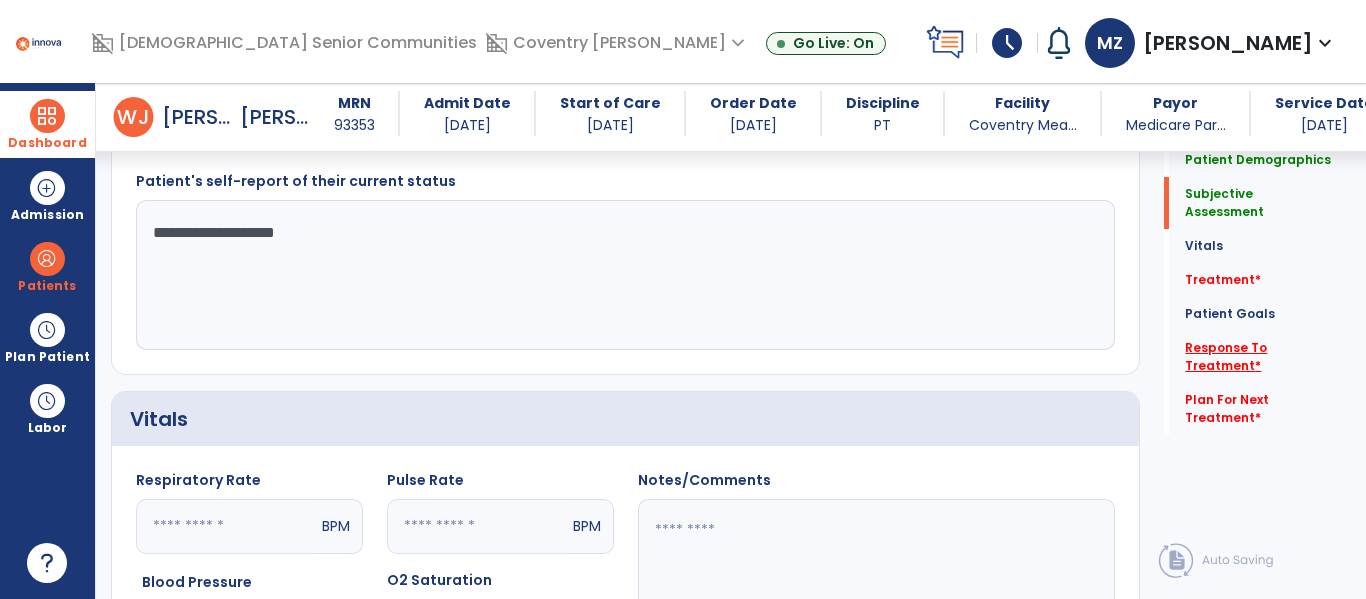 type on "**********" 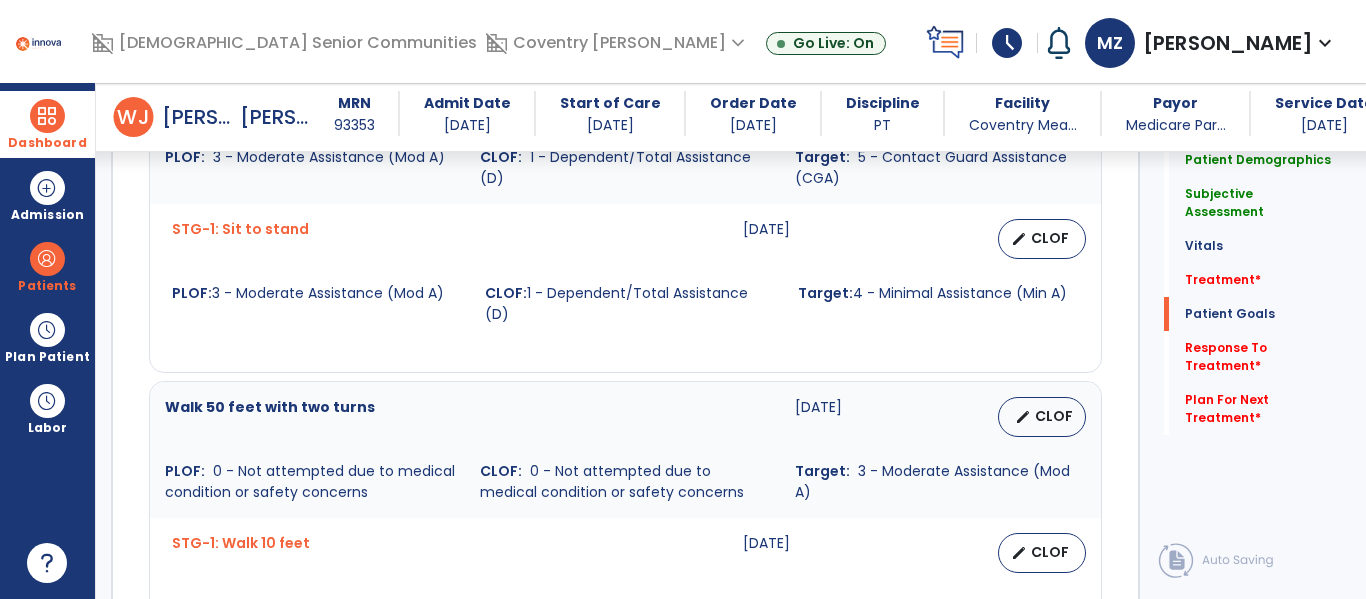 click 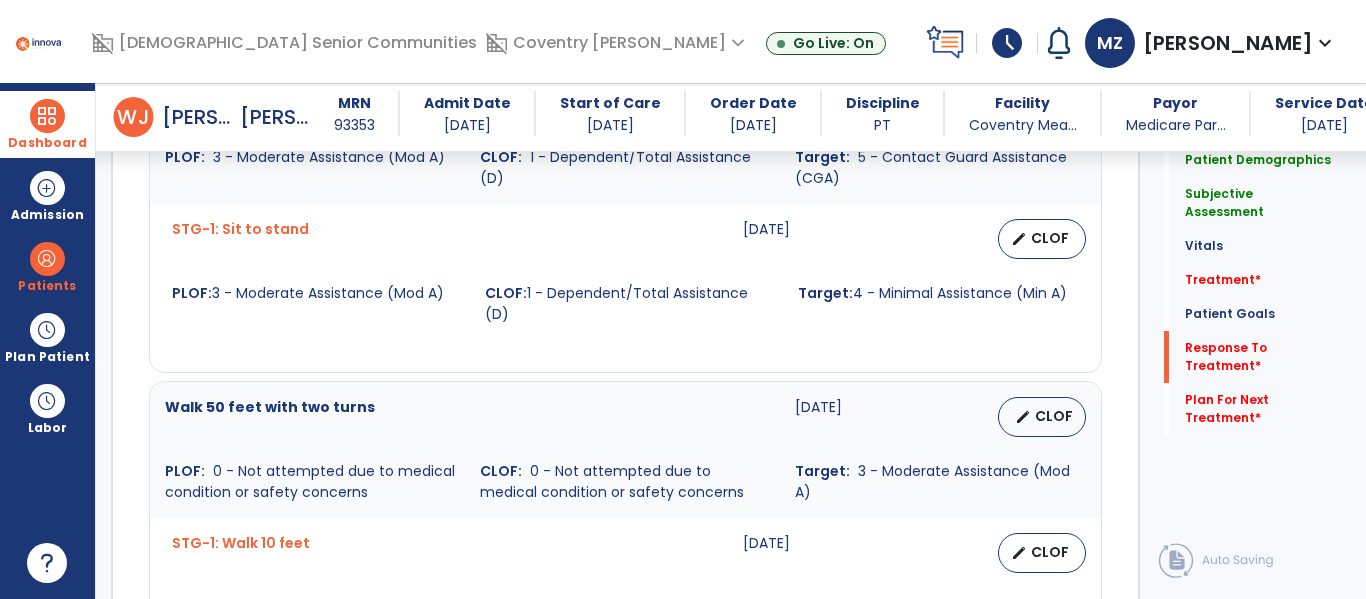 scroll, scrollTop: 2398, scrollLeft: 0, axis: vertical 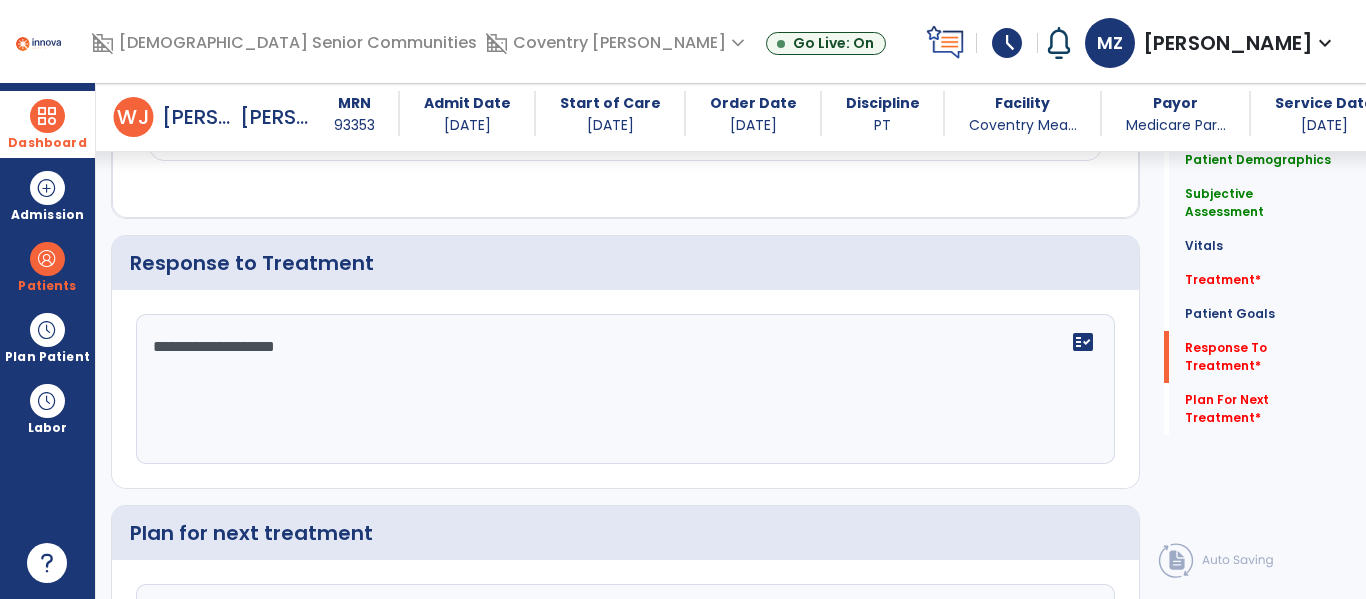 type on "**********" 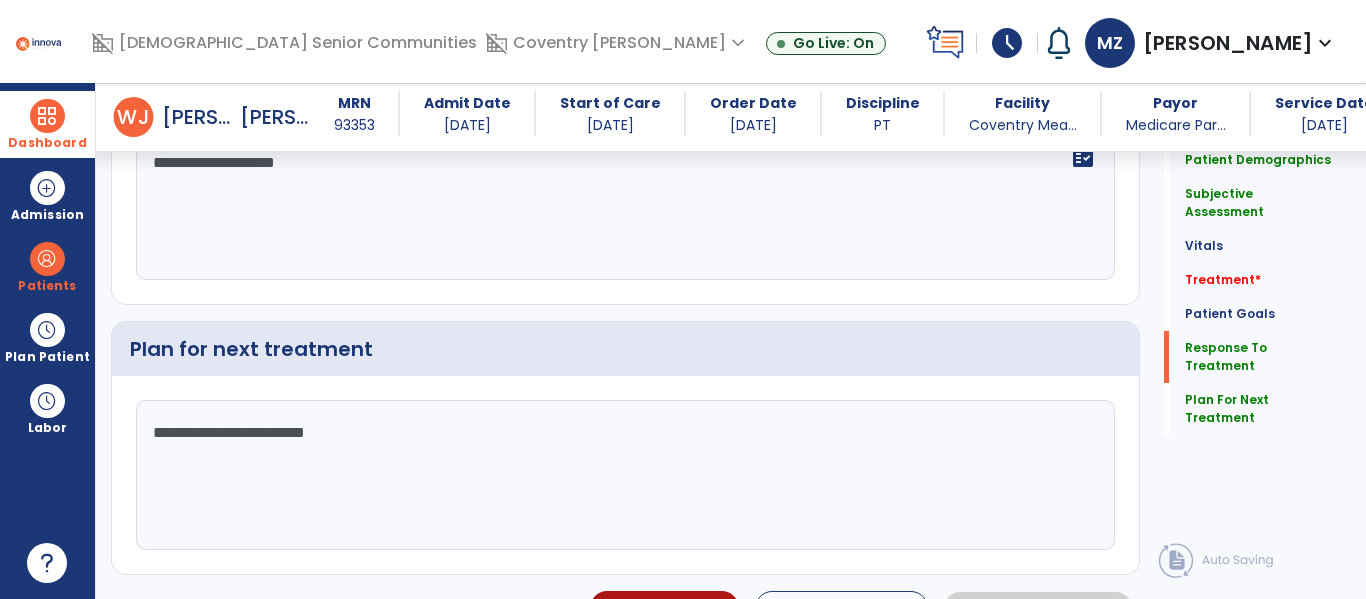 scroll, scrollTop: 2595, scrollLeft: 0, axis: vertical 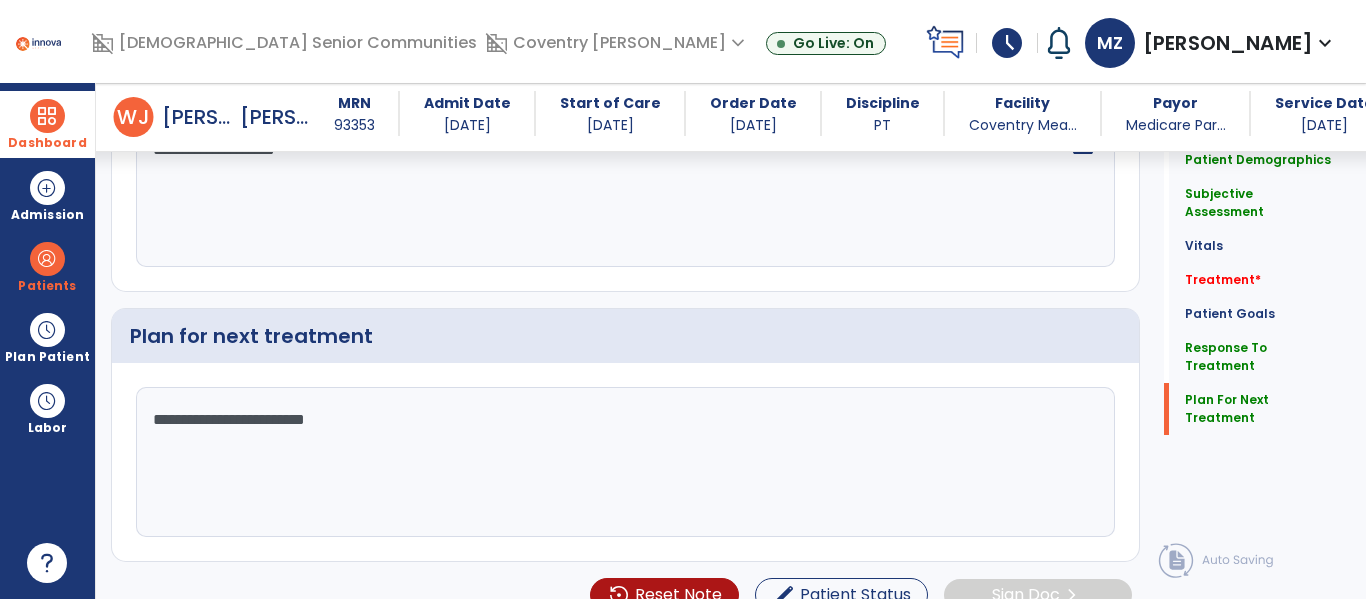 click on "**********" 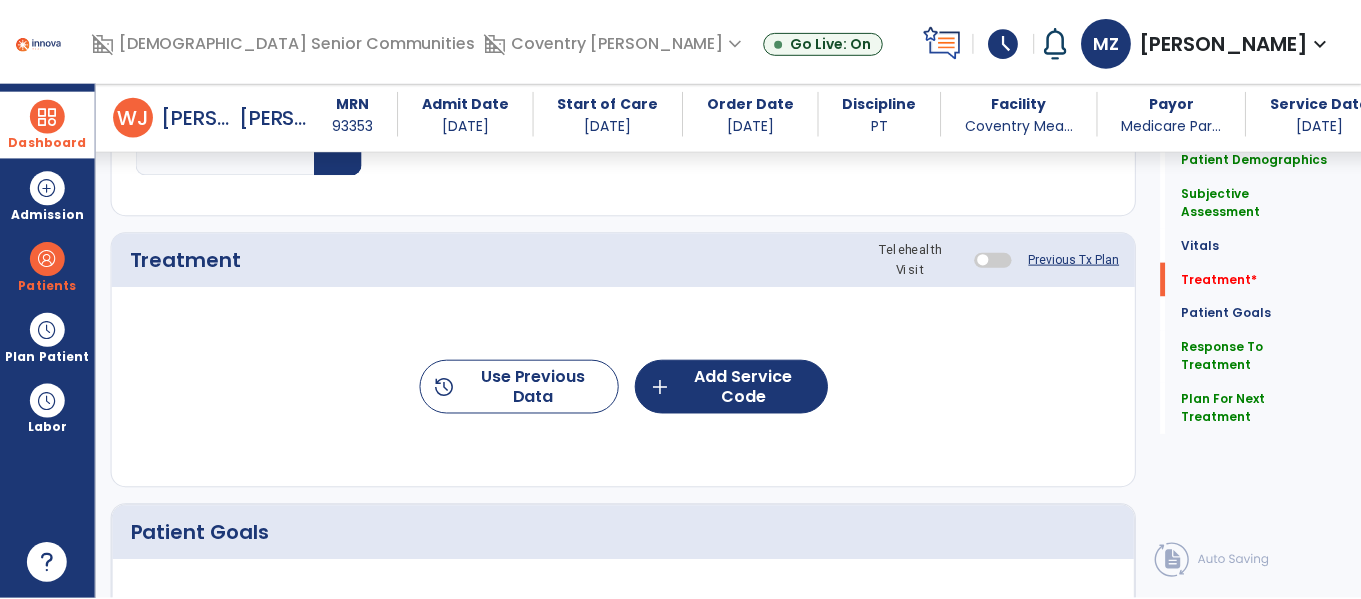 scroll, scrollTop: 993, scrollLeft: 0, axis: vertical 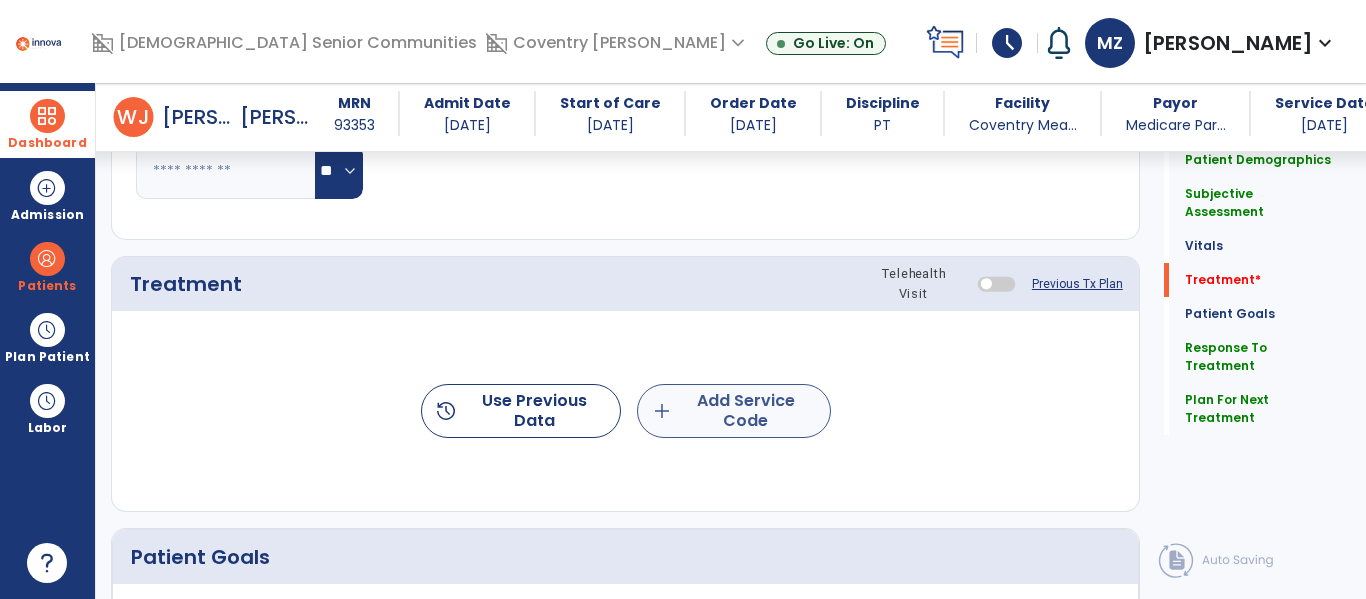 type on "**********" 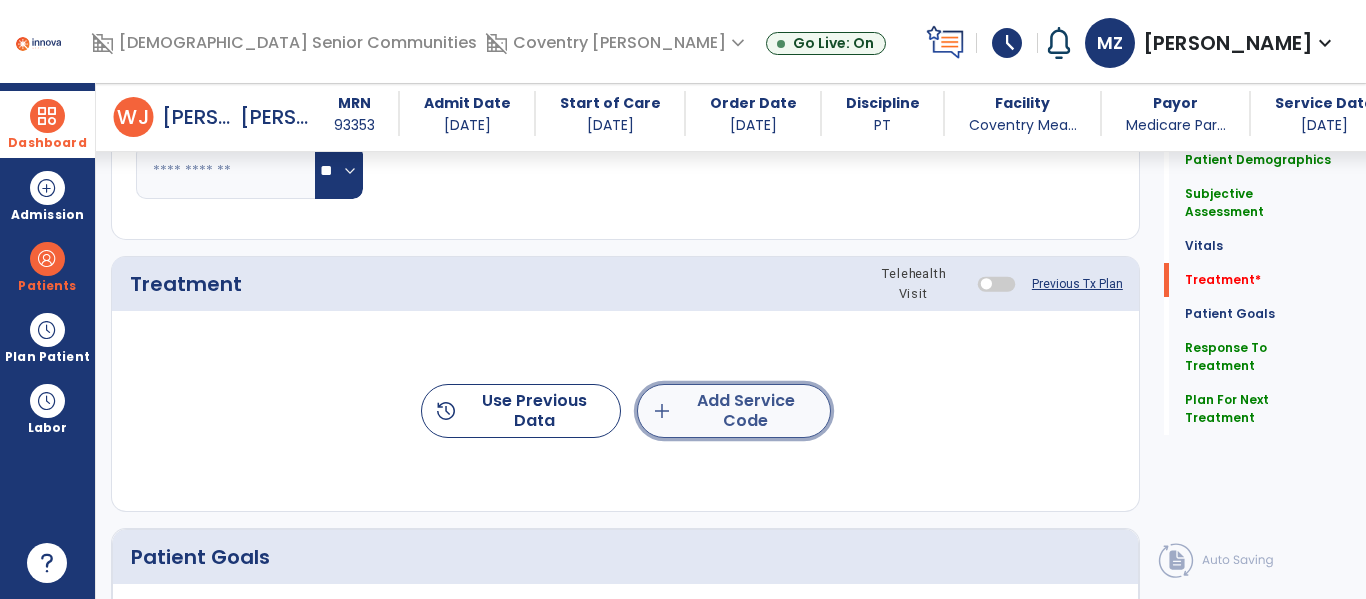 click on "add  Add Service Code" 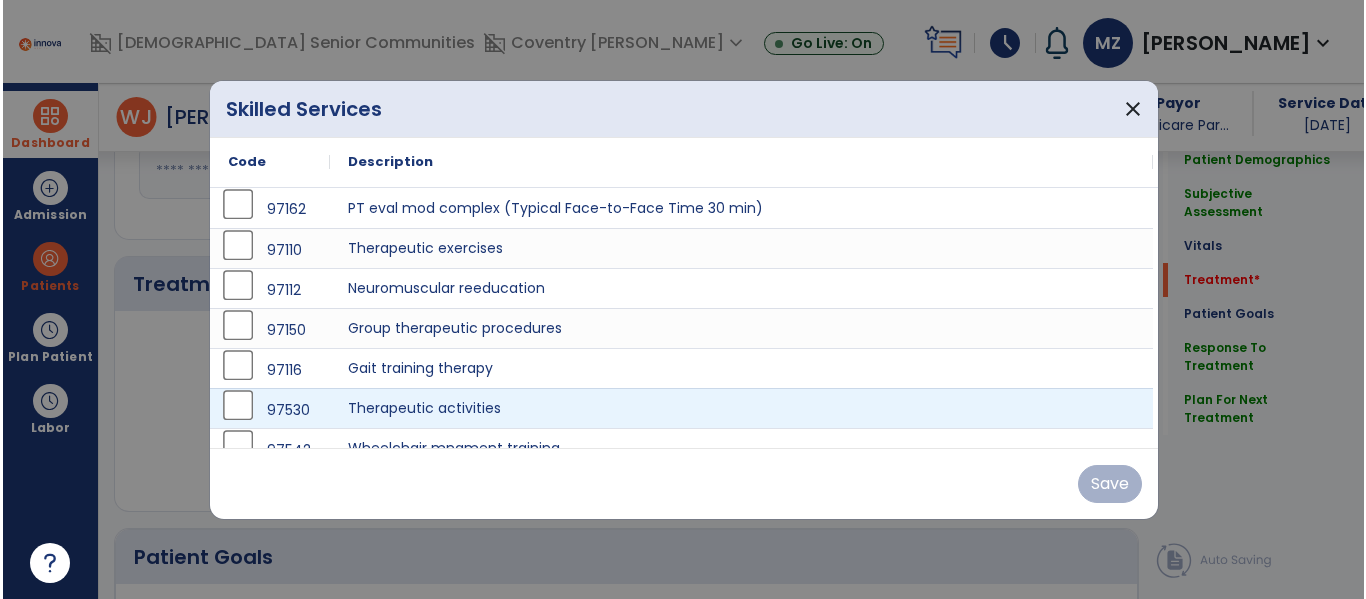scroll, scrollTop: 993, scrollLeft: 0, axis: vertical 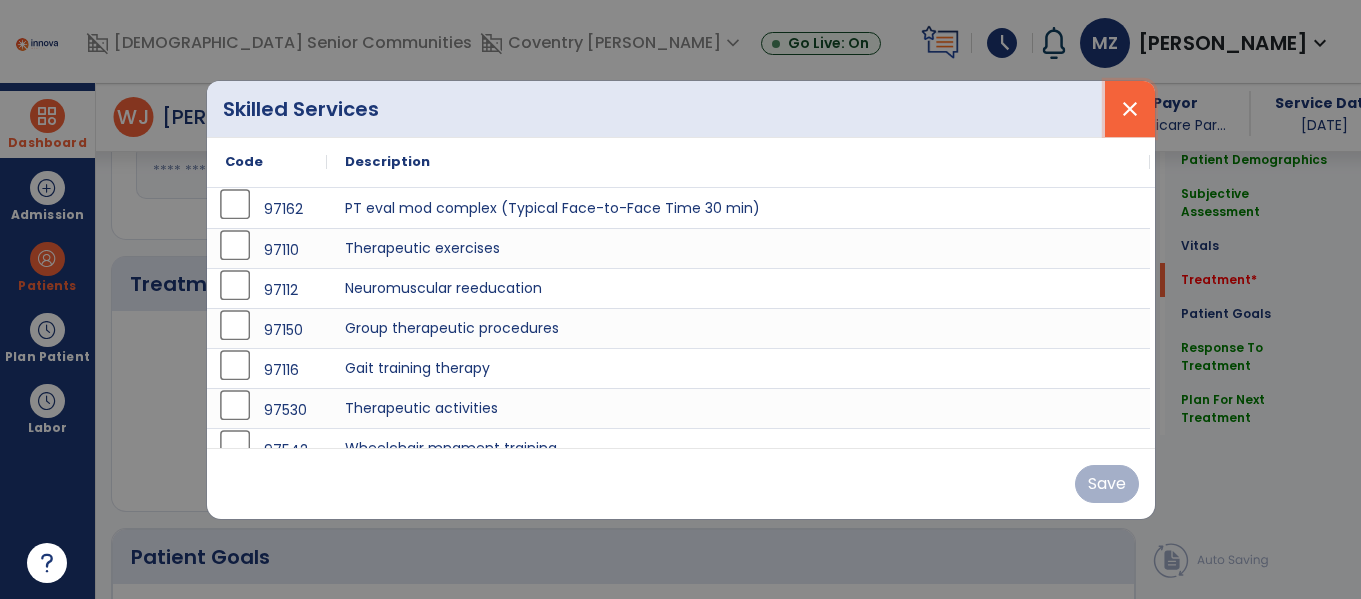 click on "close" at bounding box center [1130, 109] 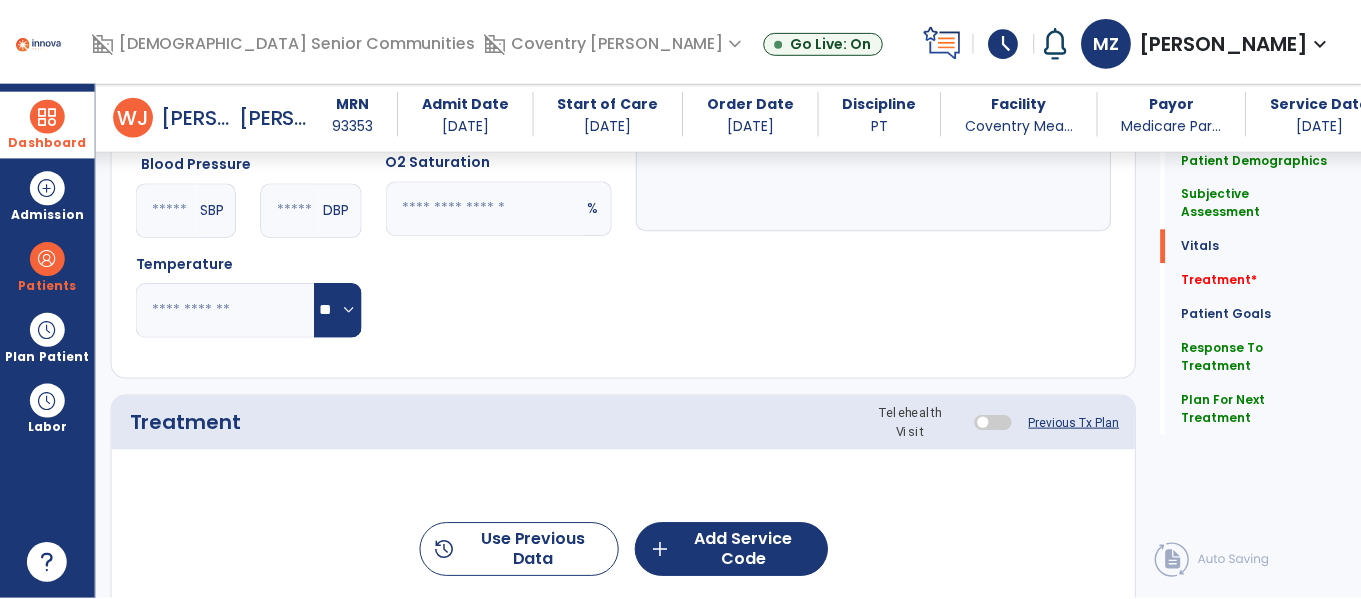 scroll, scrollTop: 974, scrollLeft: 0, axis: vertical 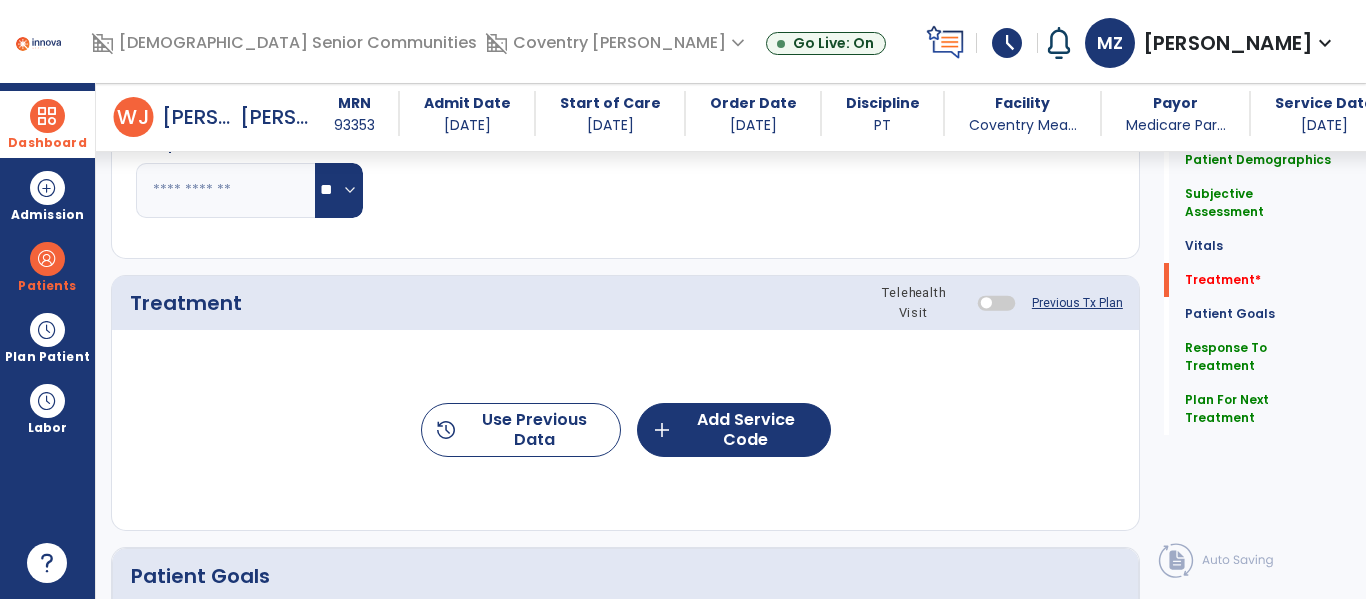 click on "history  Use Previous Data  add  Add Service Code" 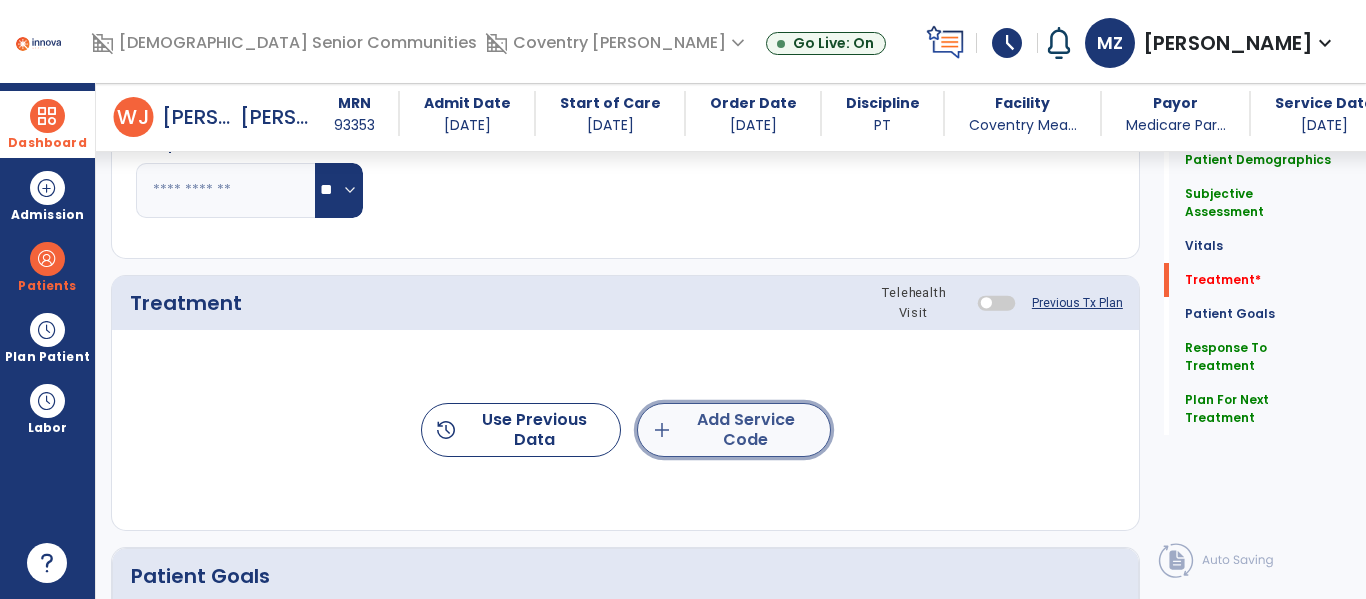 click on "add  Add Service Code" 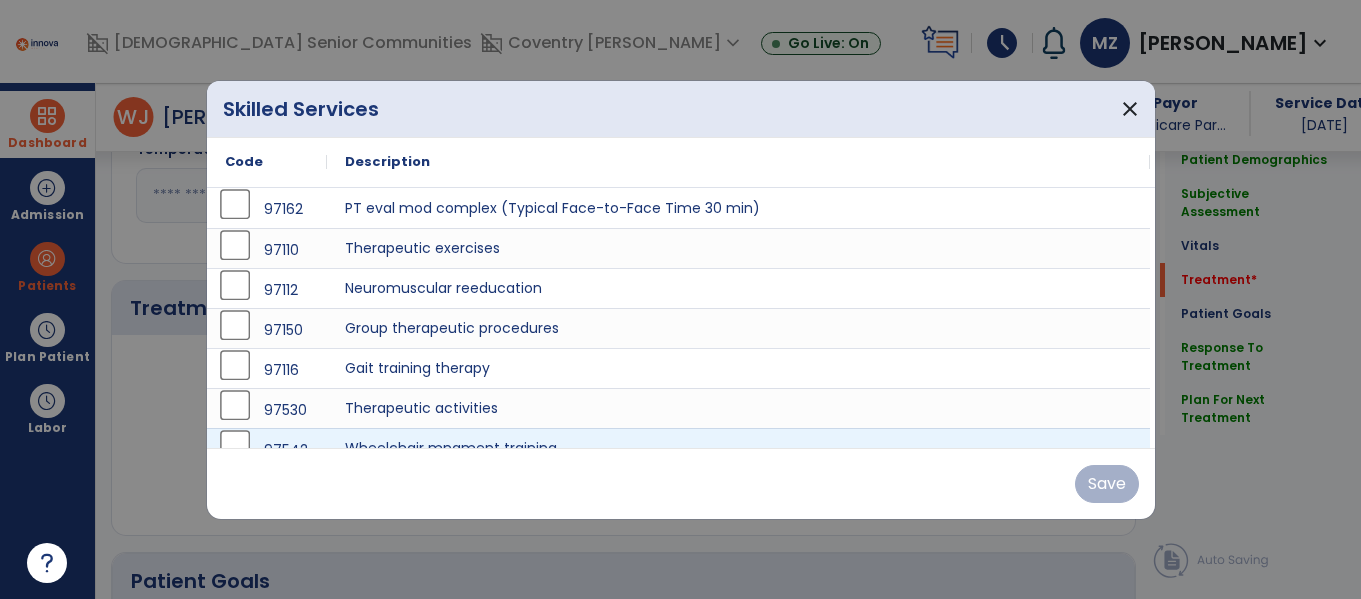 scroll, scrollTop: 974, scrollLeft: 0, axis: vertical 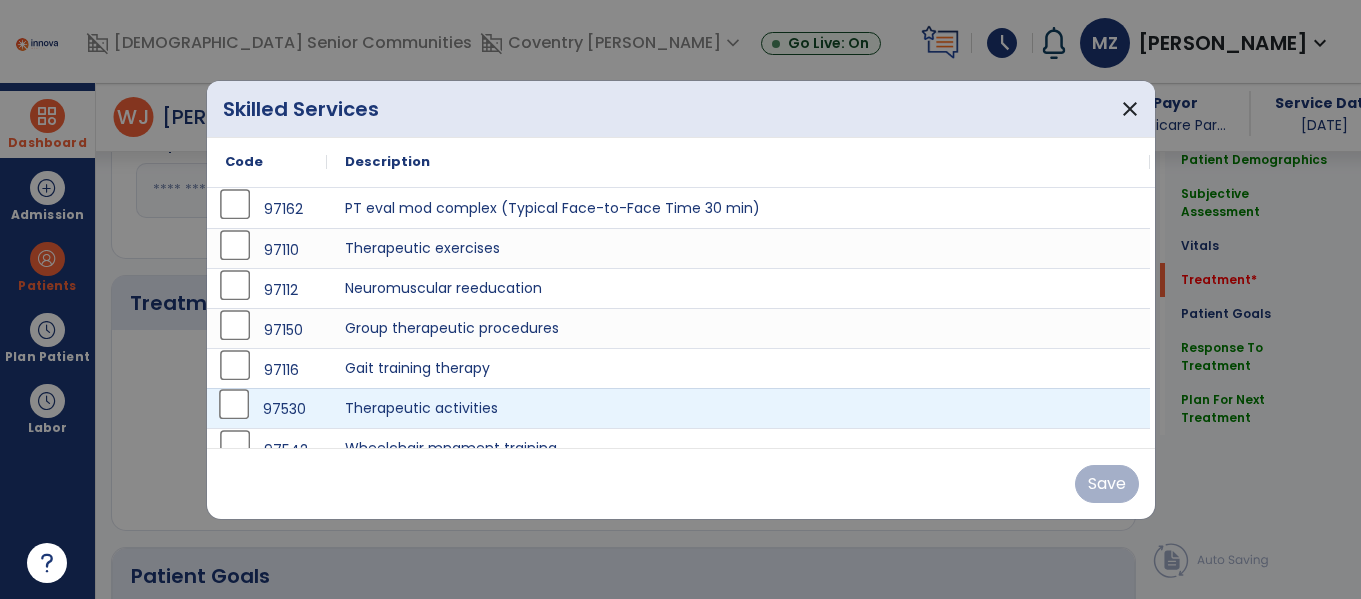 click on "97530" at bounding box center (267, 409) 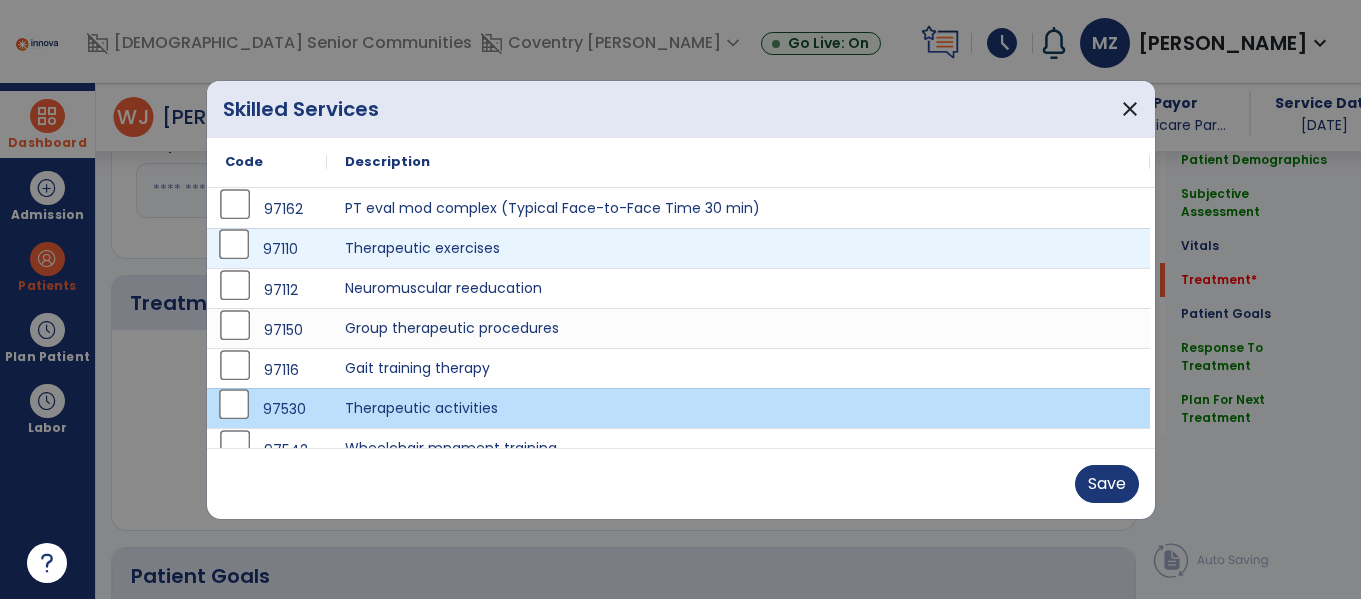 click on "97110" at bounding box center (267, 249) 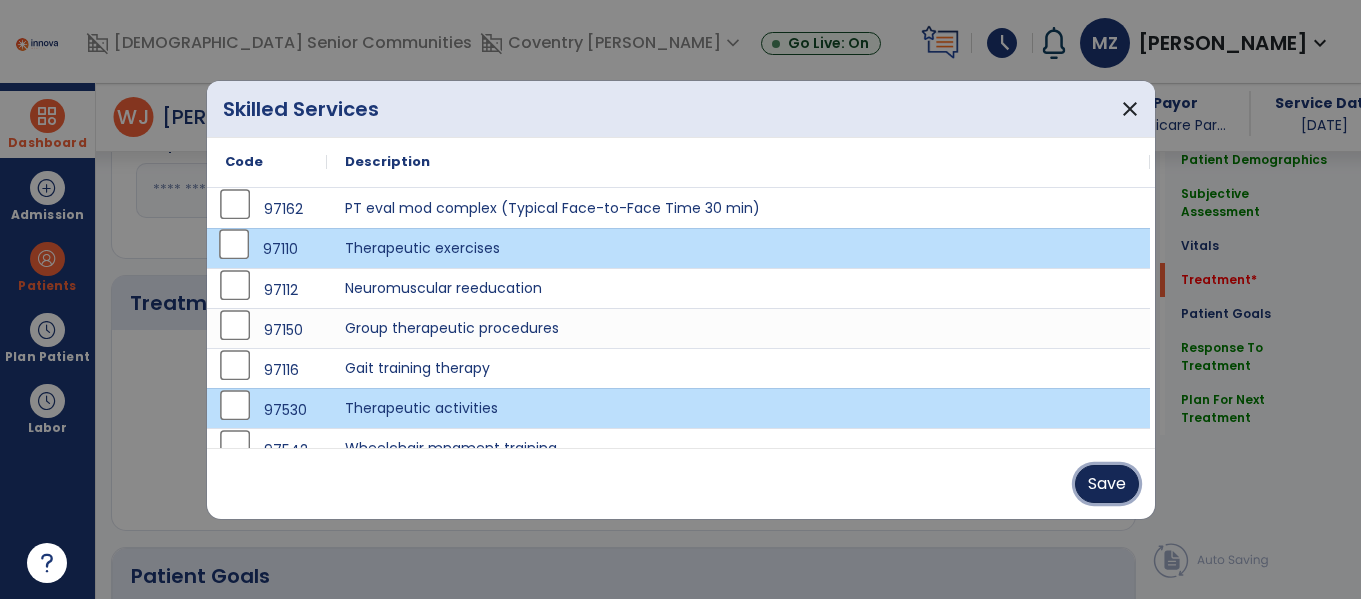 click on "Save" at bounding box center (1107, 484) 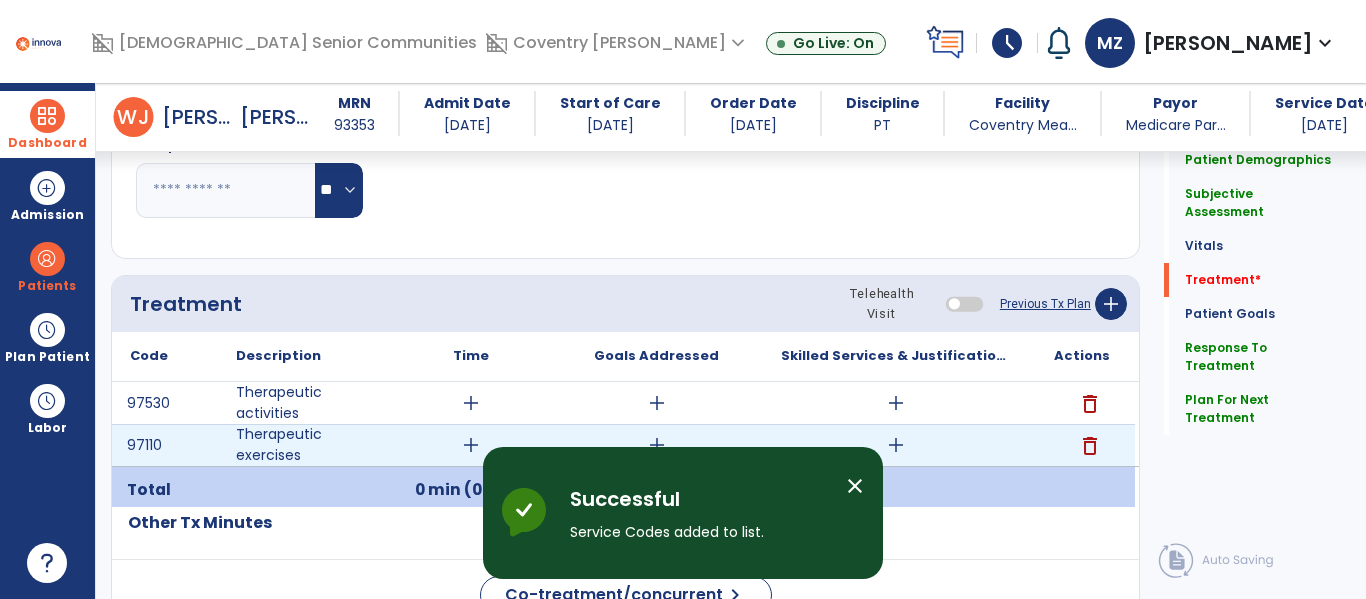 click on "add" at bounding box center (471, 445) 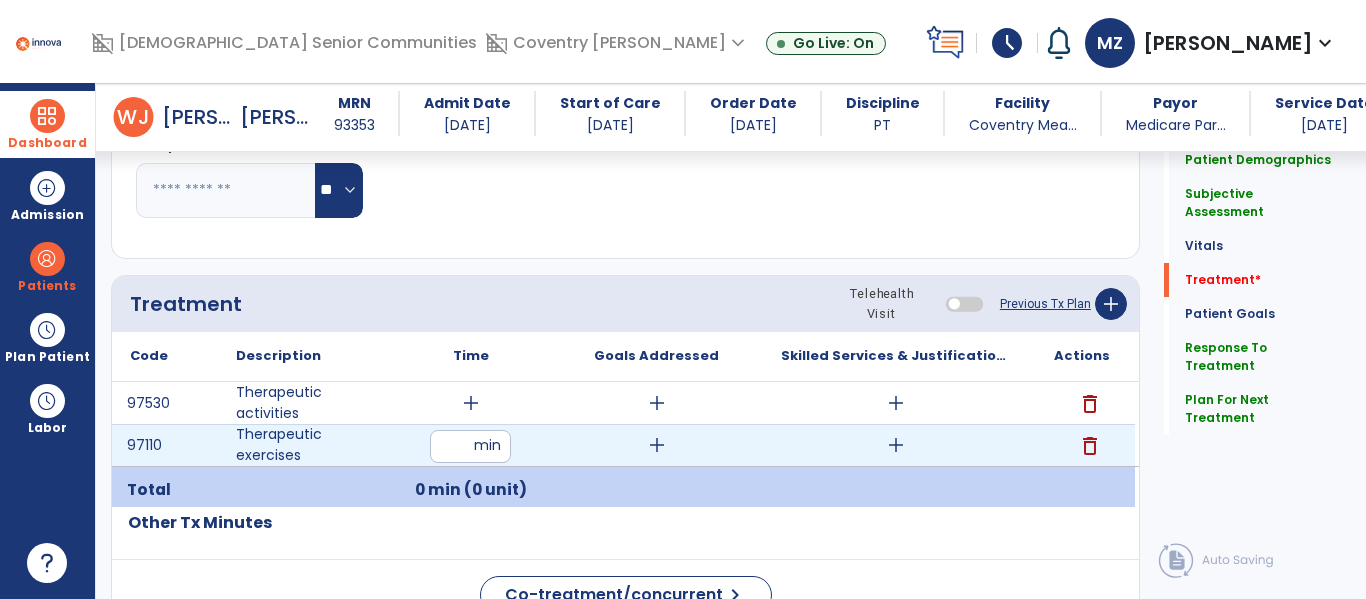 type on "*" 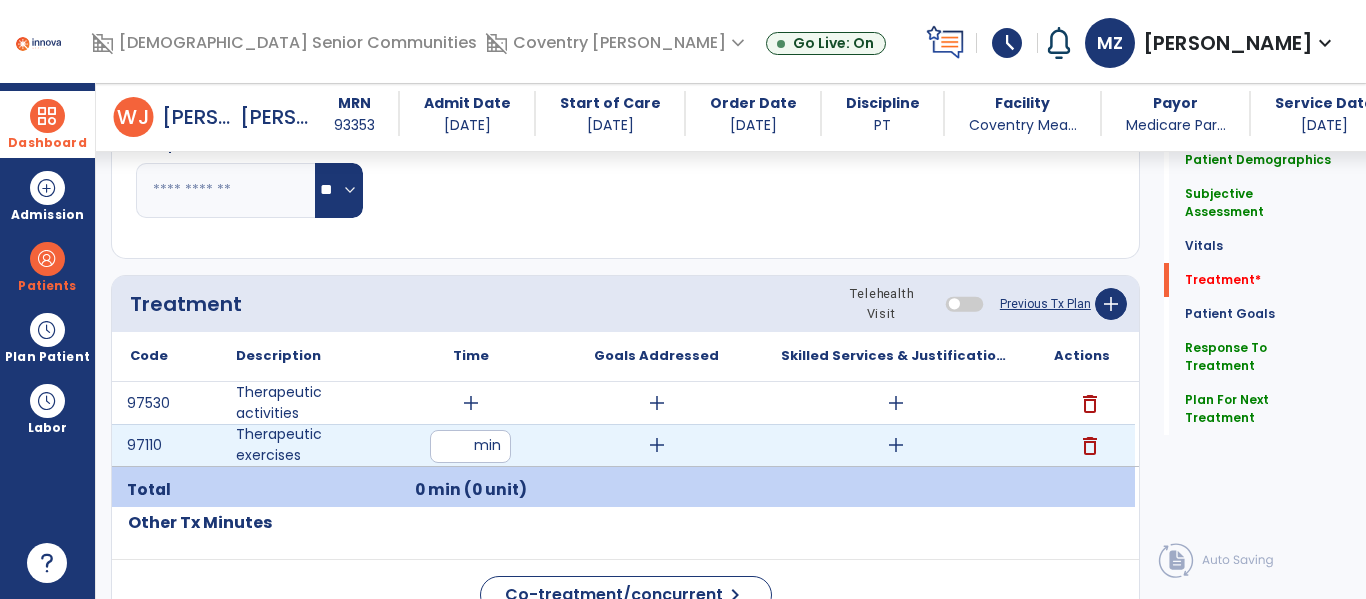 type on "*" 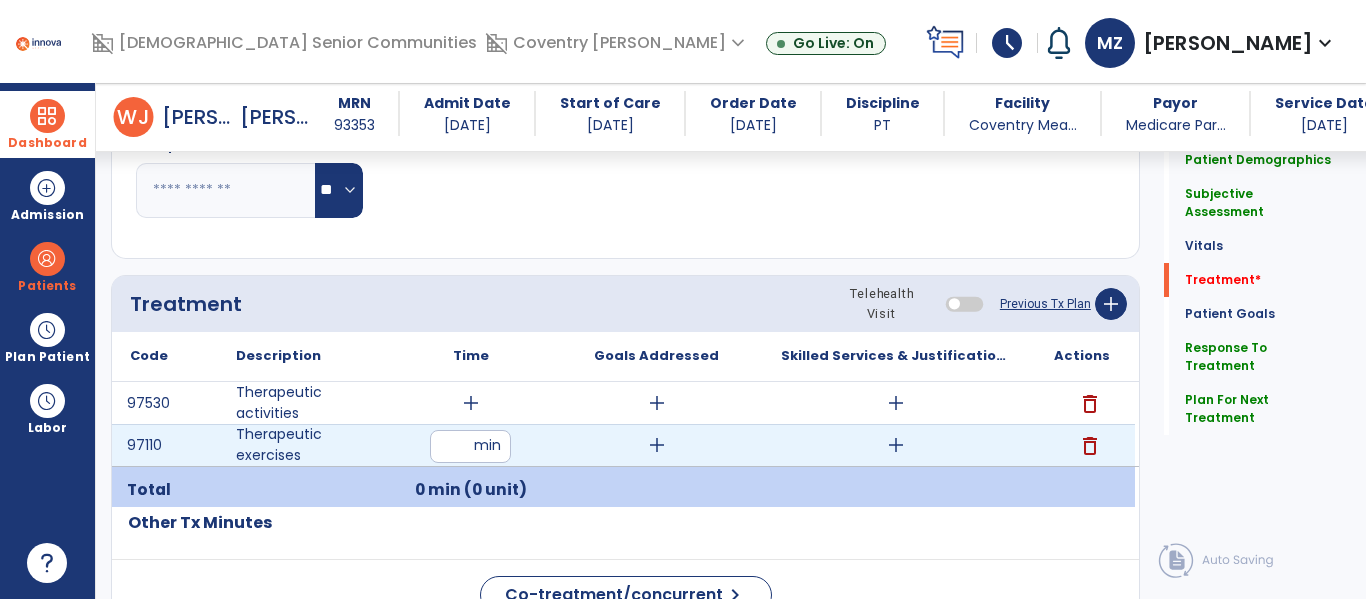 type on "**" 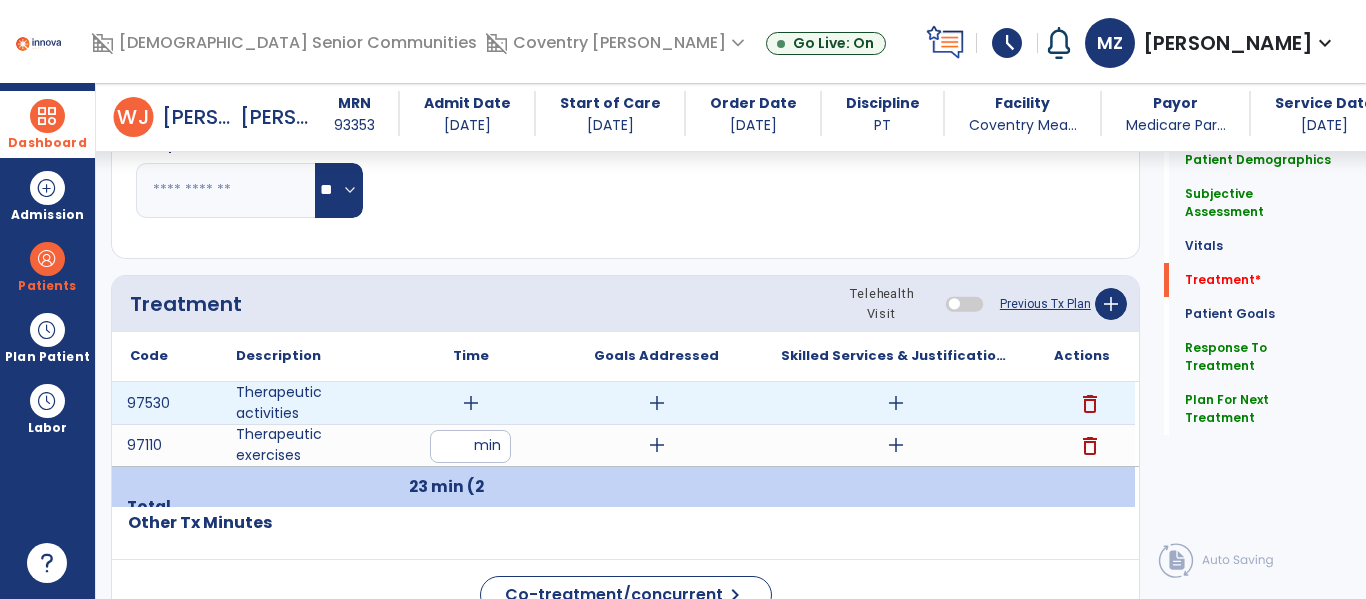 click on "add" at bounding box center [471, 403] 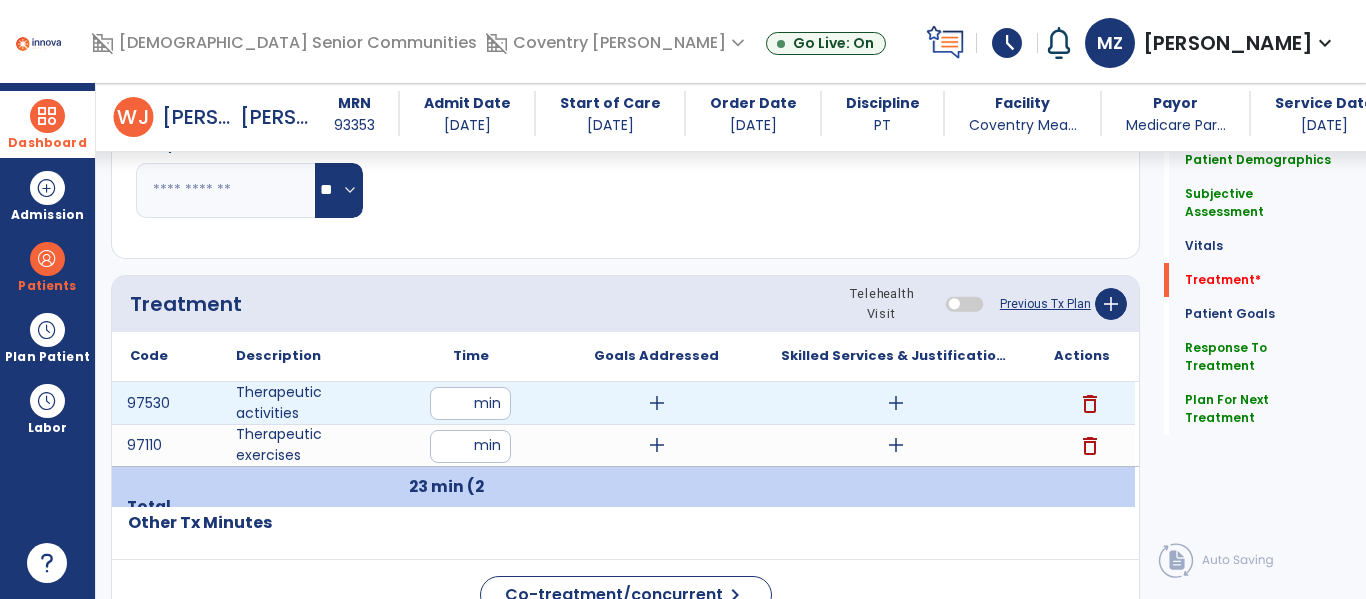 type on "**" 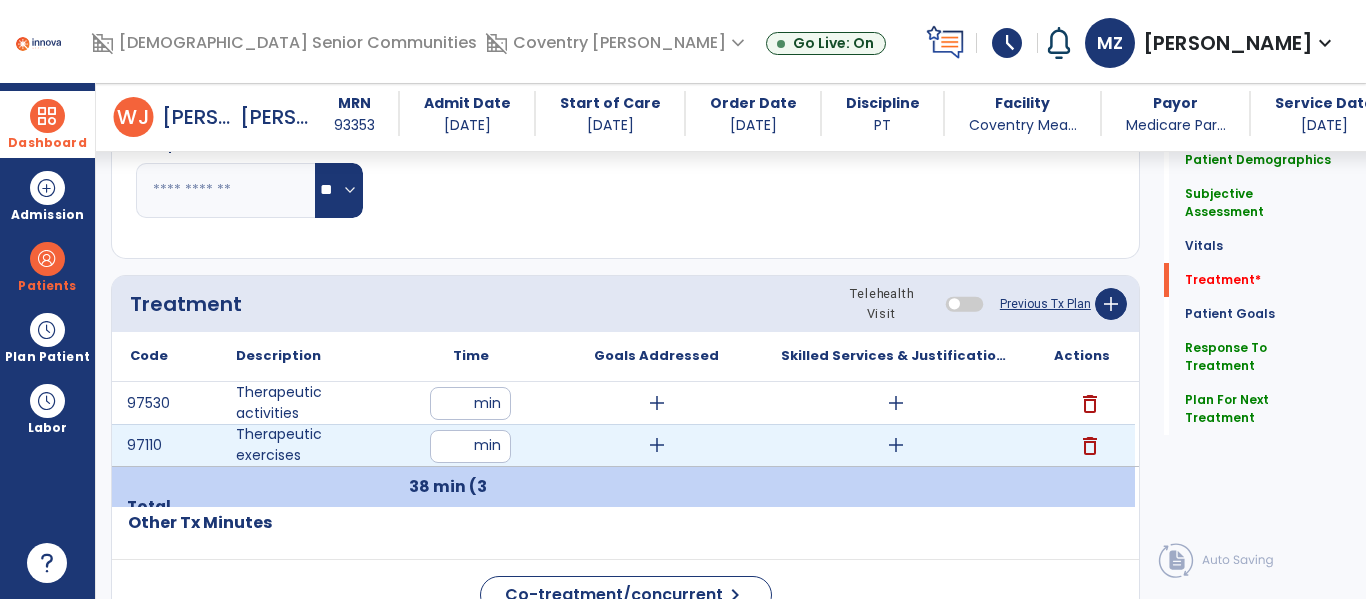 type on "**" 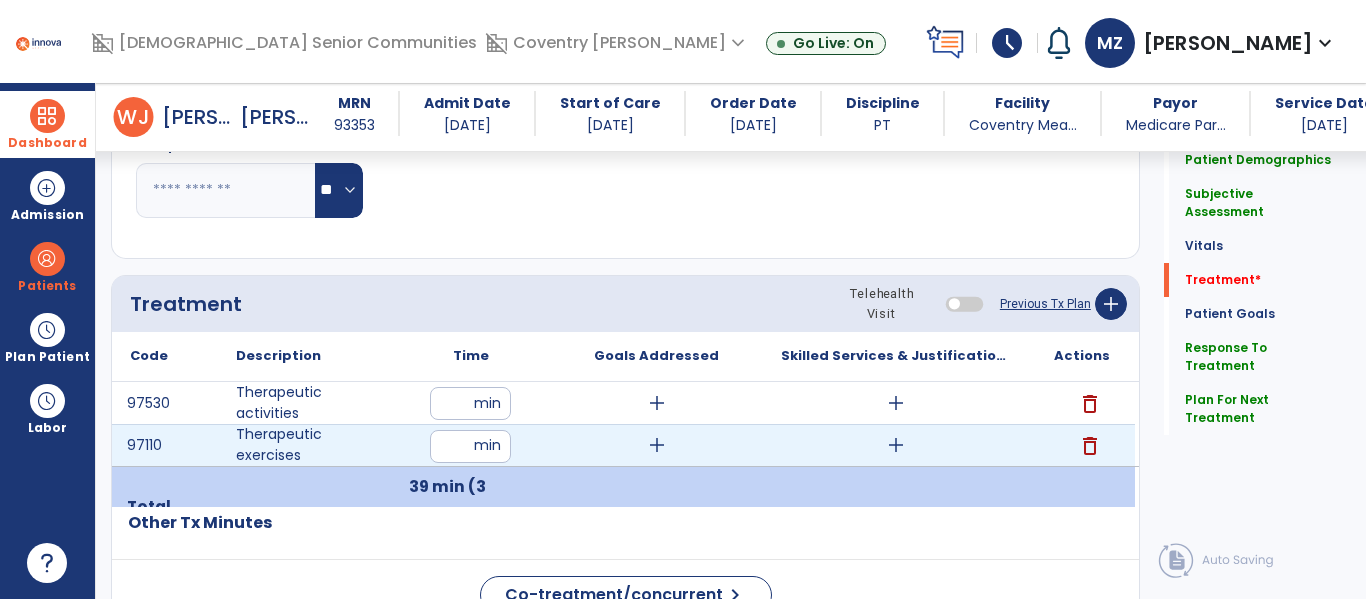 click on "add" at bounding box center [896, 445] 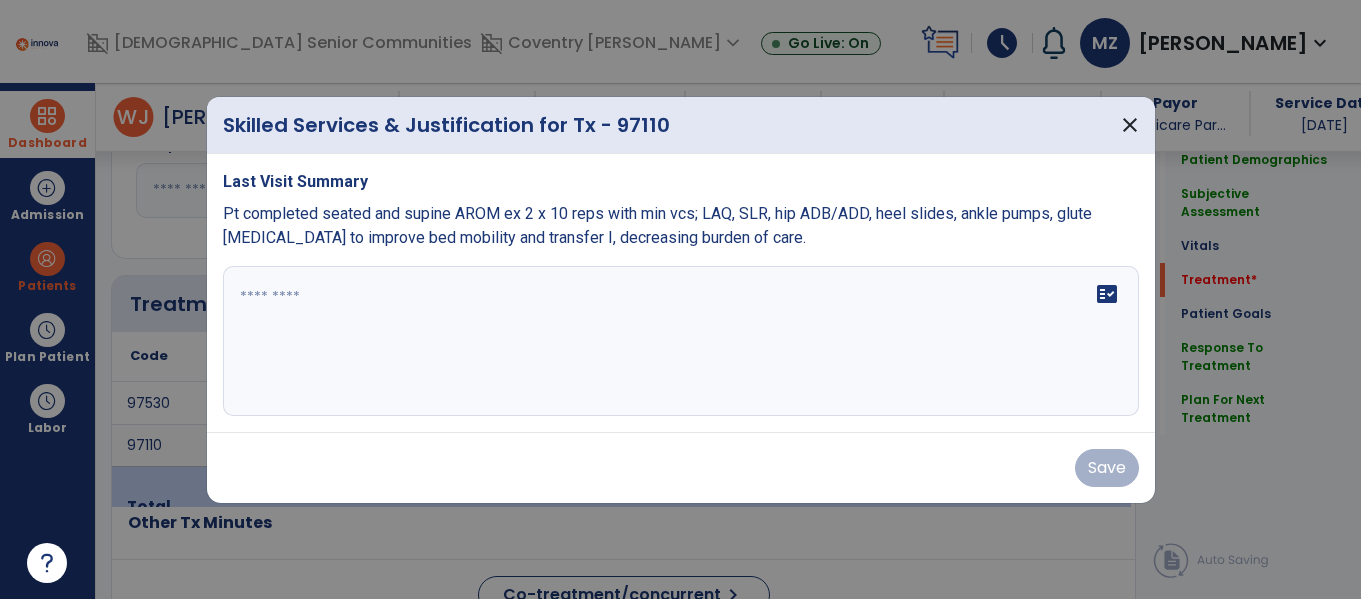 scroll, scrollTop: 974, scrollLeft: 0, axis: vertical 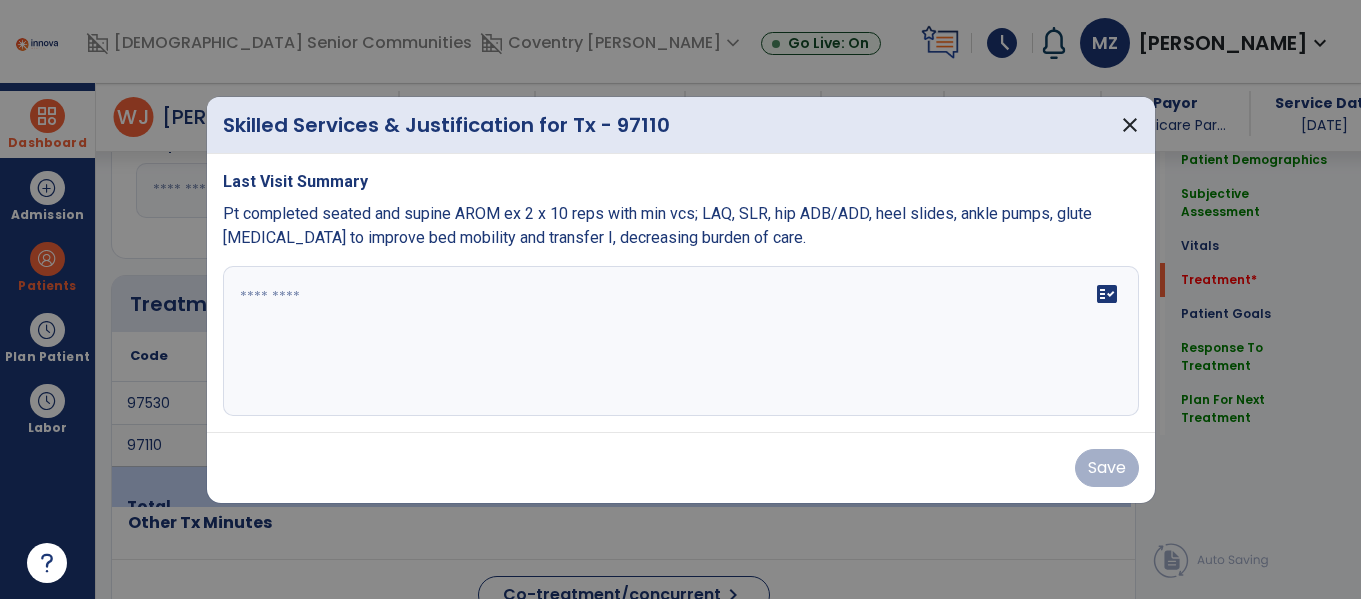 click on "fact_check" at bounding box center (681, 341) 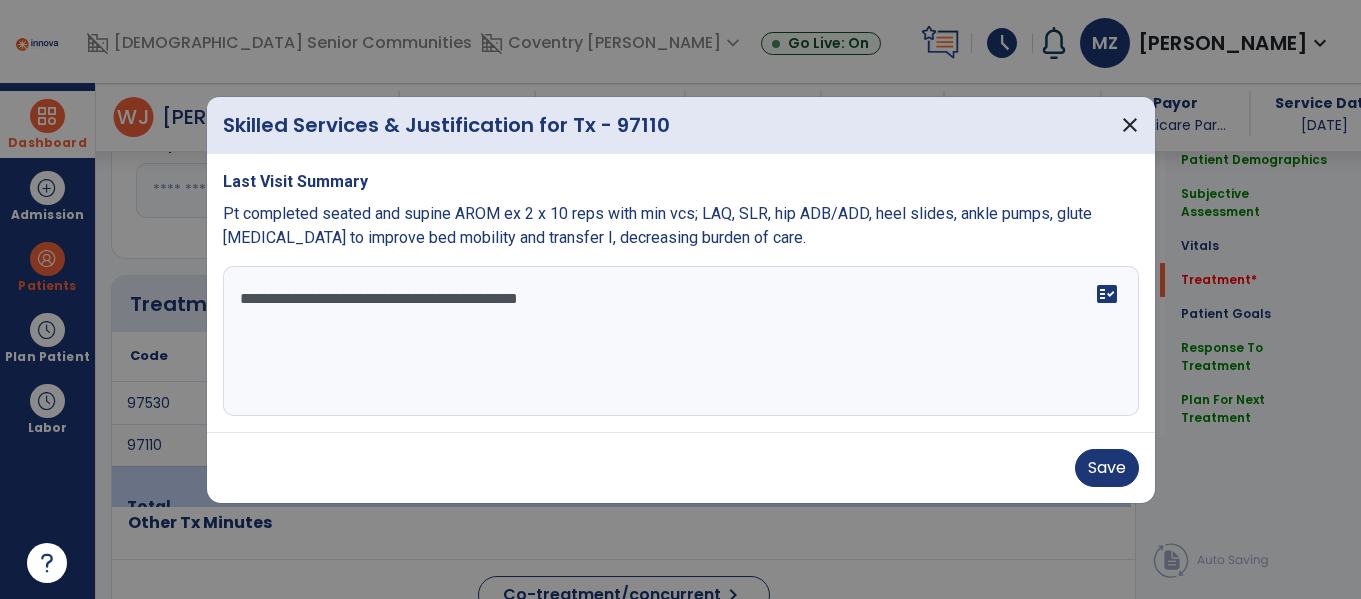 click on "**********" at bounding box center [681, 341] 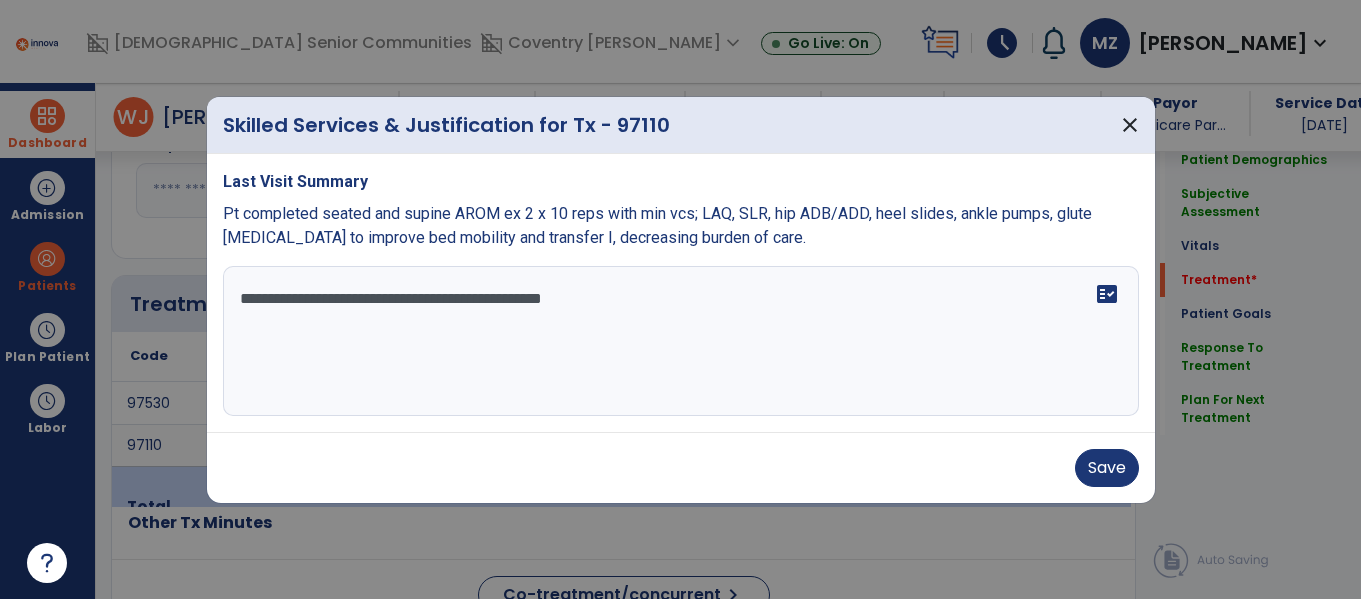 click on "**********" at bounding box center [681, 341] 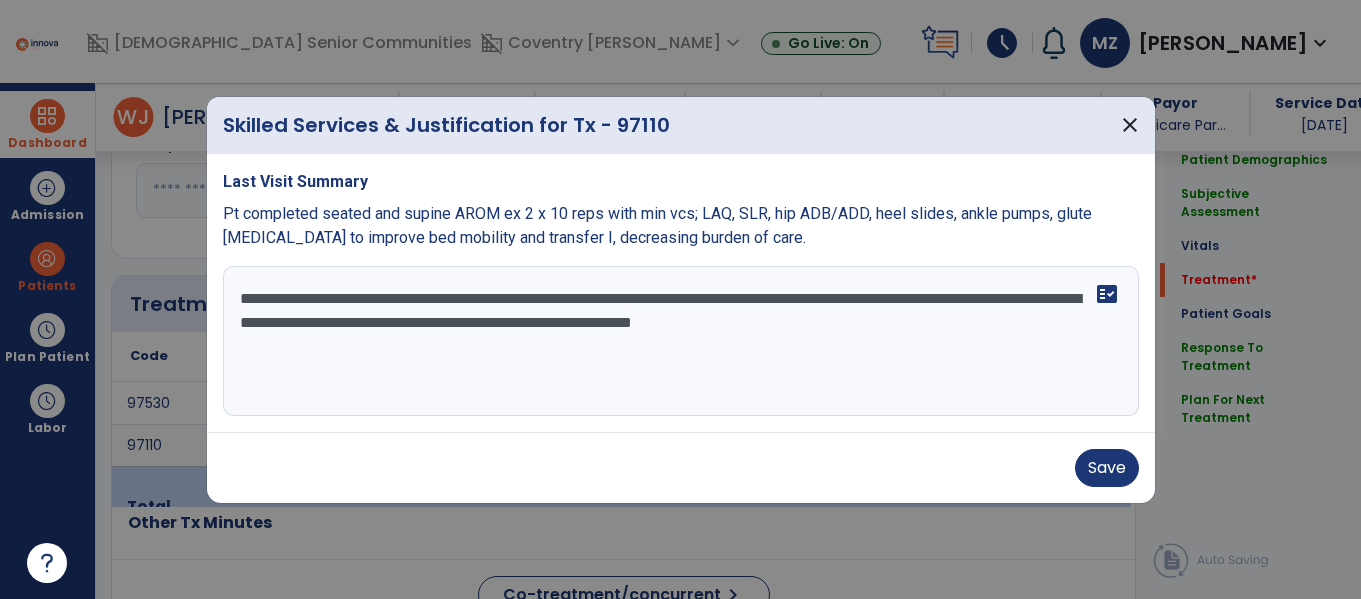 click on "**********" at bounding box center [681, 341] 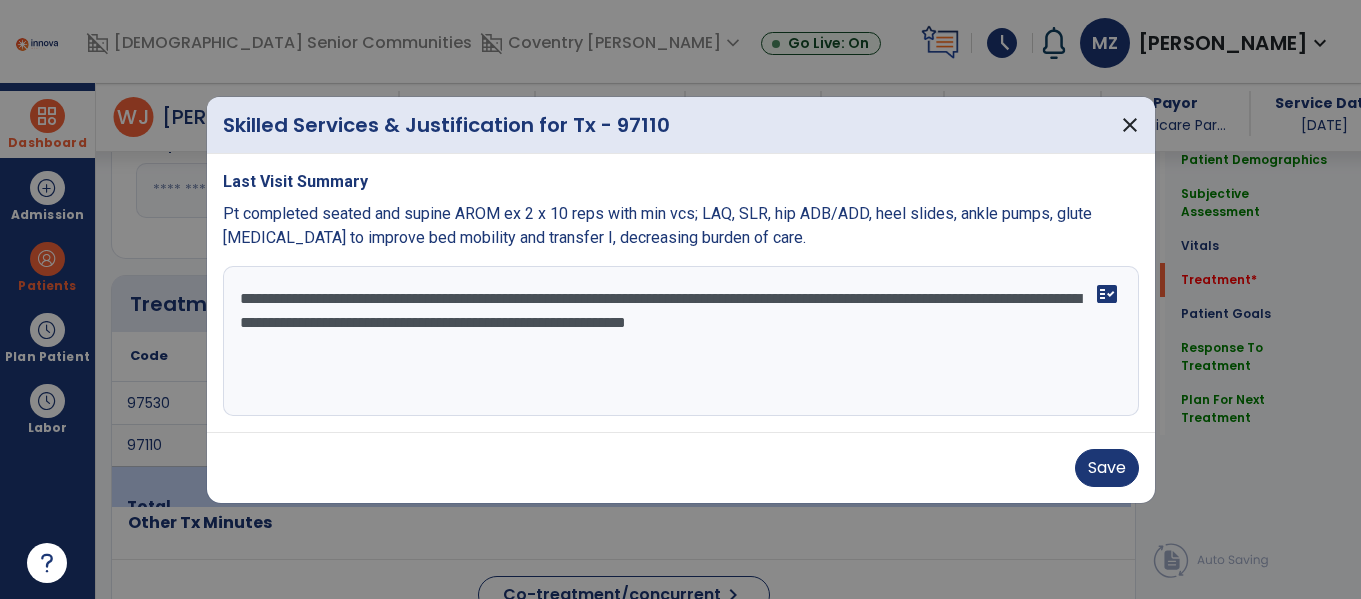 click on "**********" at bounding box center (681, 341) 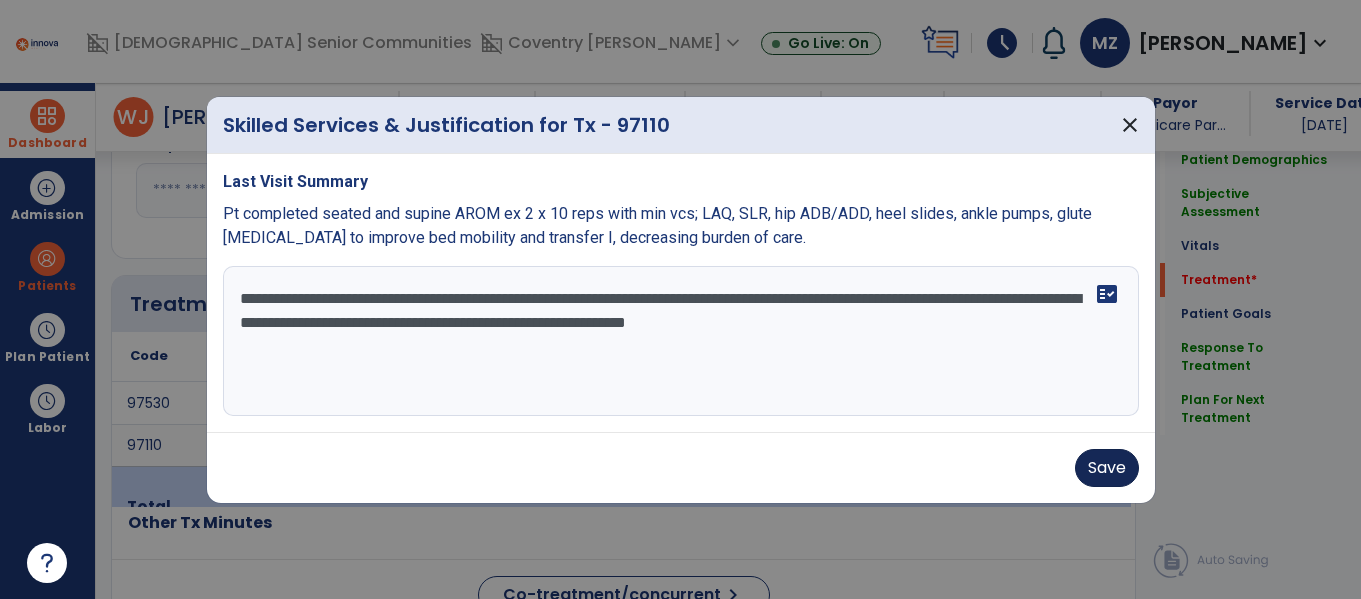 type on "**********" 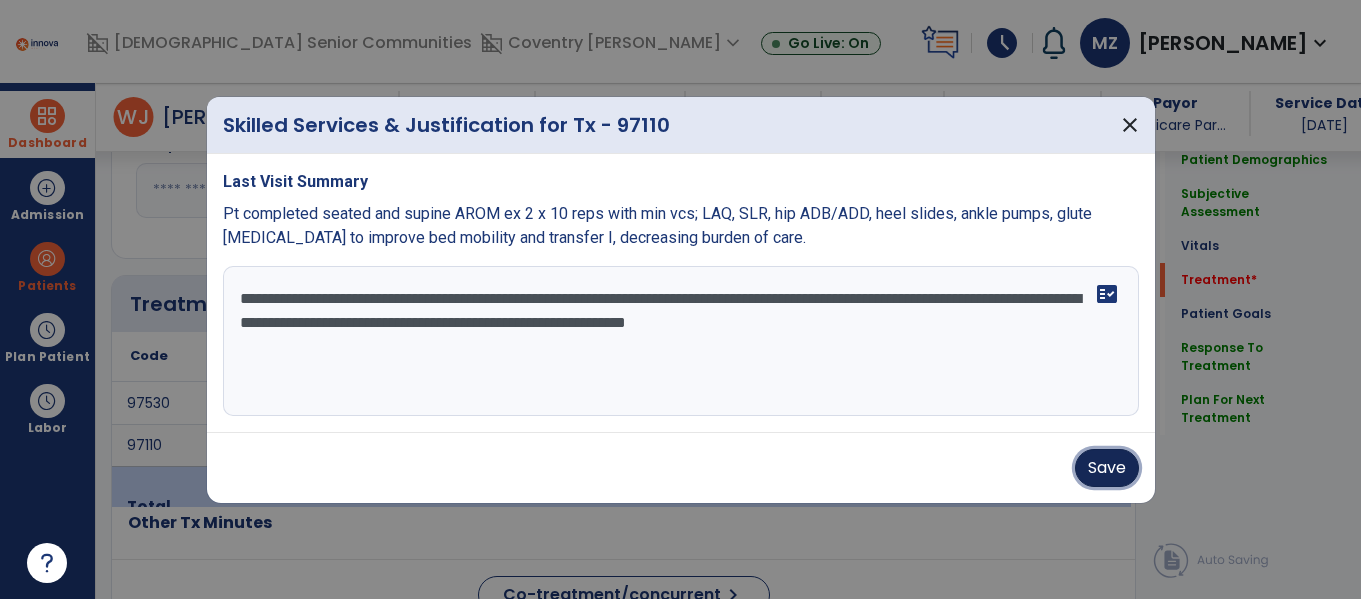 click on "Save" at bounding box center [1107, 468] 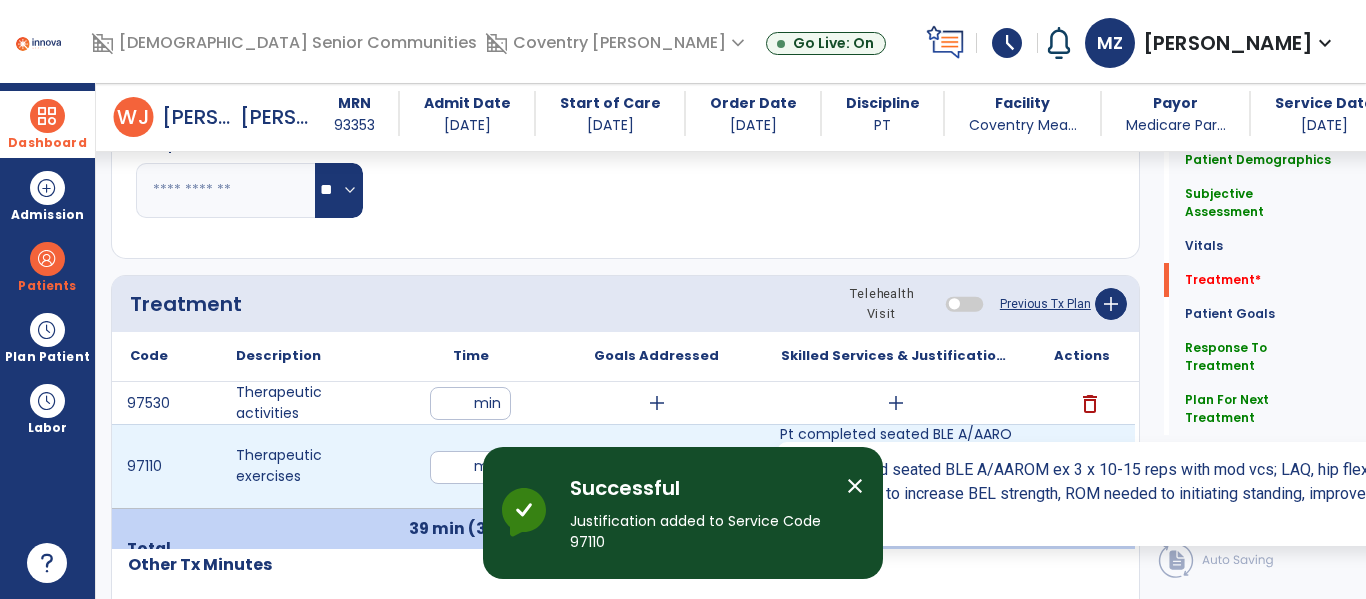 click on "Pt completed seated BLE A/AAROM ex 3 x 10-15 reps with mod vcs; LAQ, hip flexion, hip ABD/ADD, ankle..." at bounding box center [896, 466] 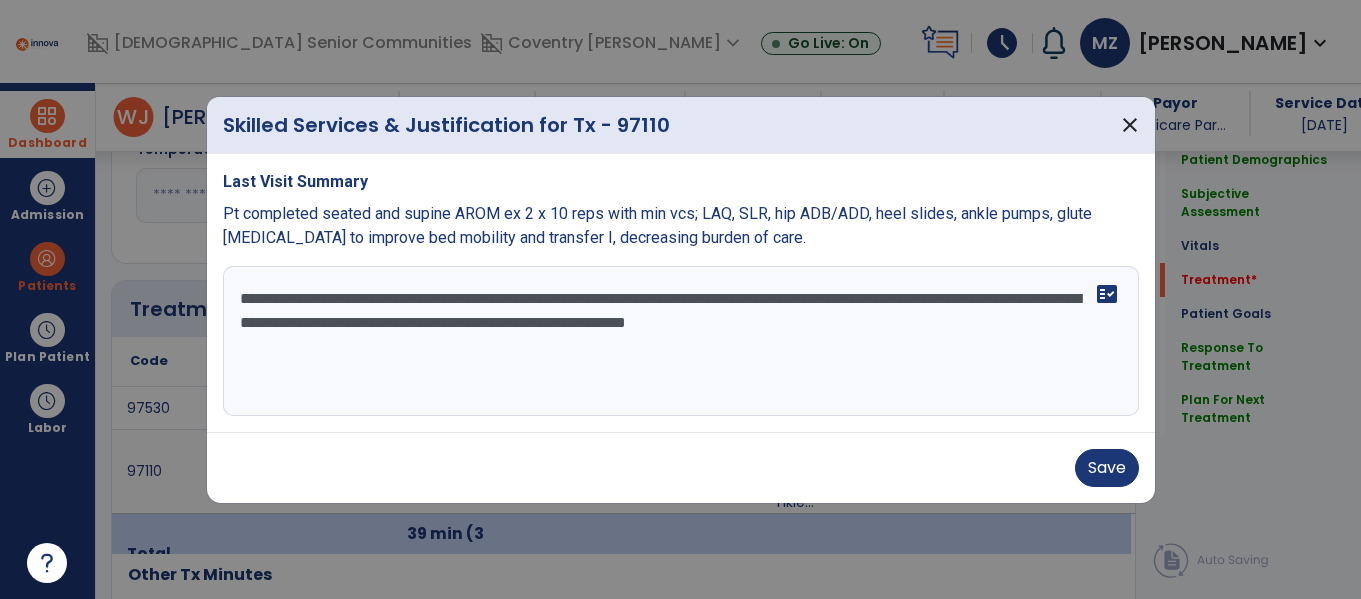 scroll, scrollTop: 974, scrollLeft: 0, axis: vertical 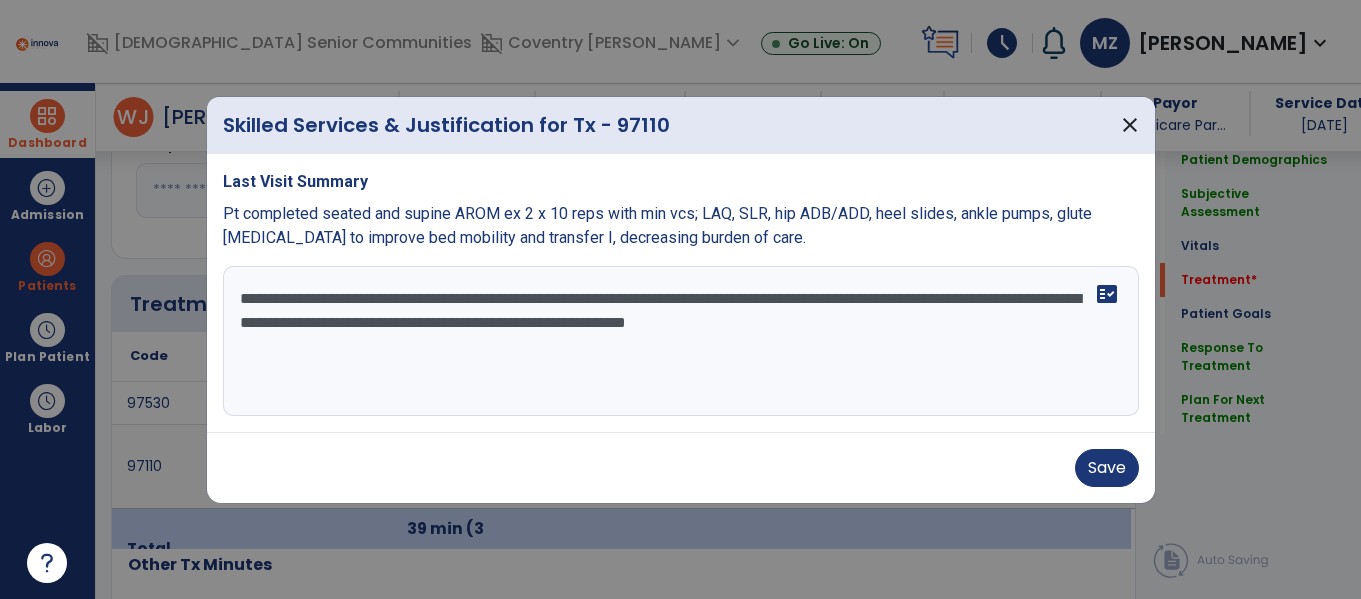click on "**********" at bounding box center [681, 341] 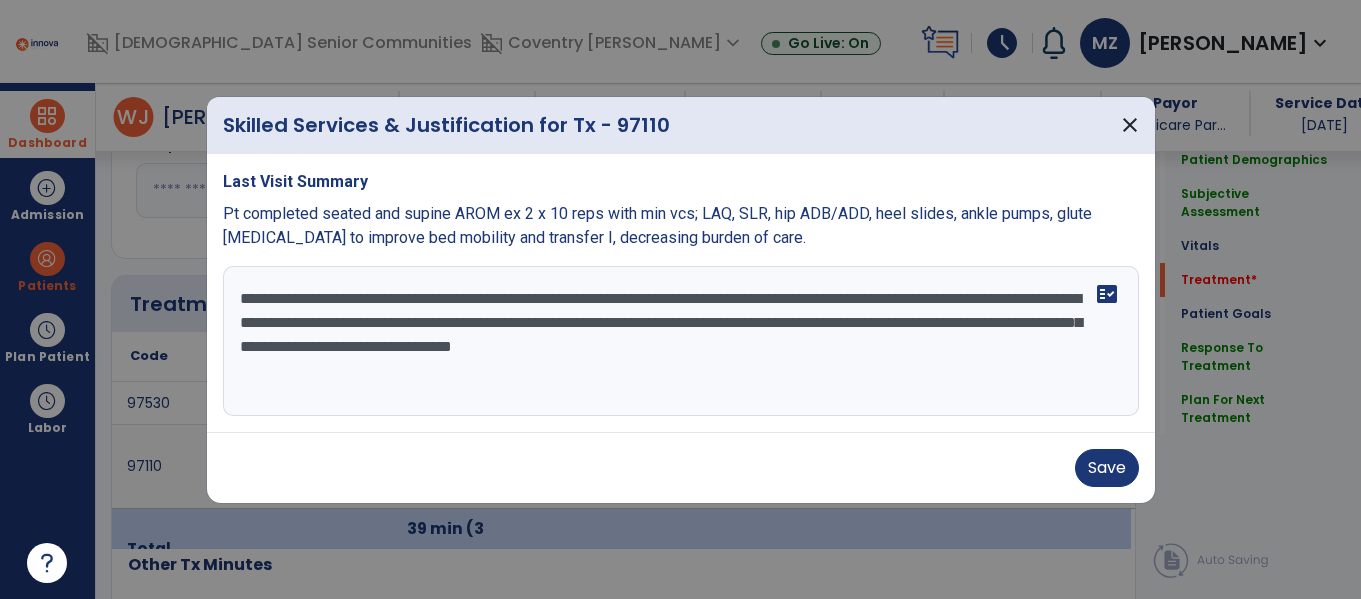 click on "**********" at bounding box center [681, 341] 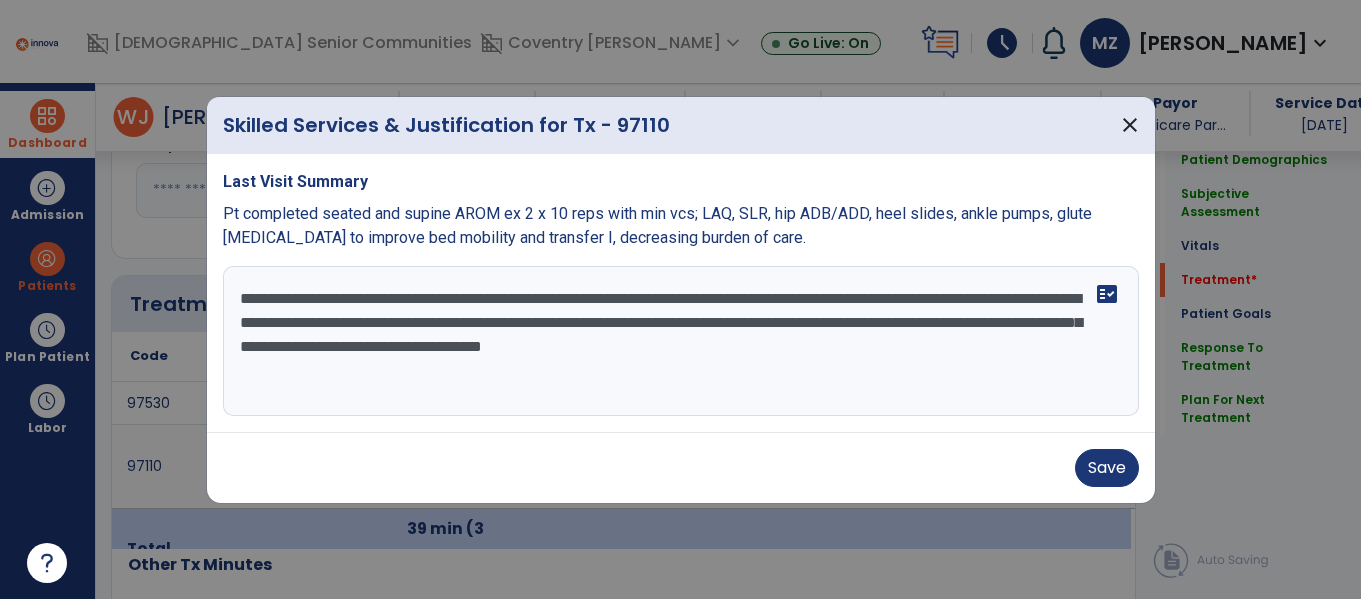 click on "**********" at bounding box center [681, 341] 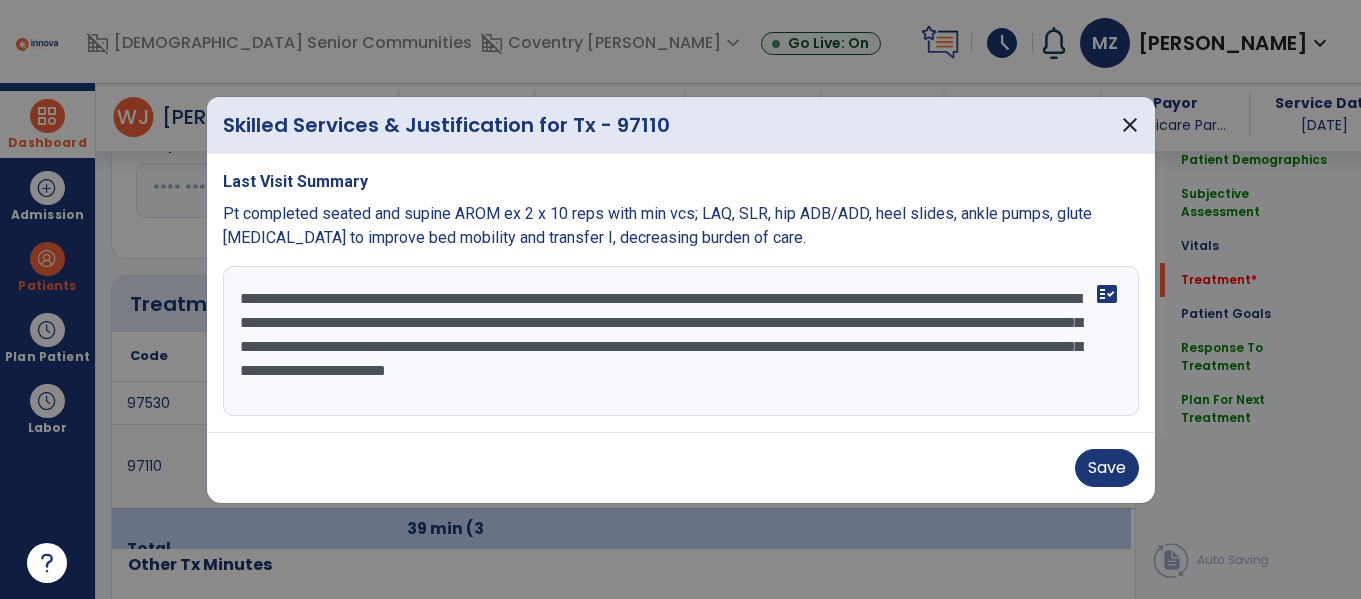 click on "**********" at bounding box center (681, 341) 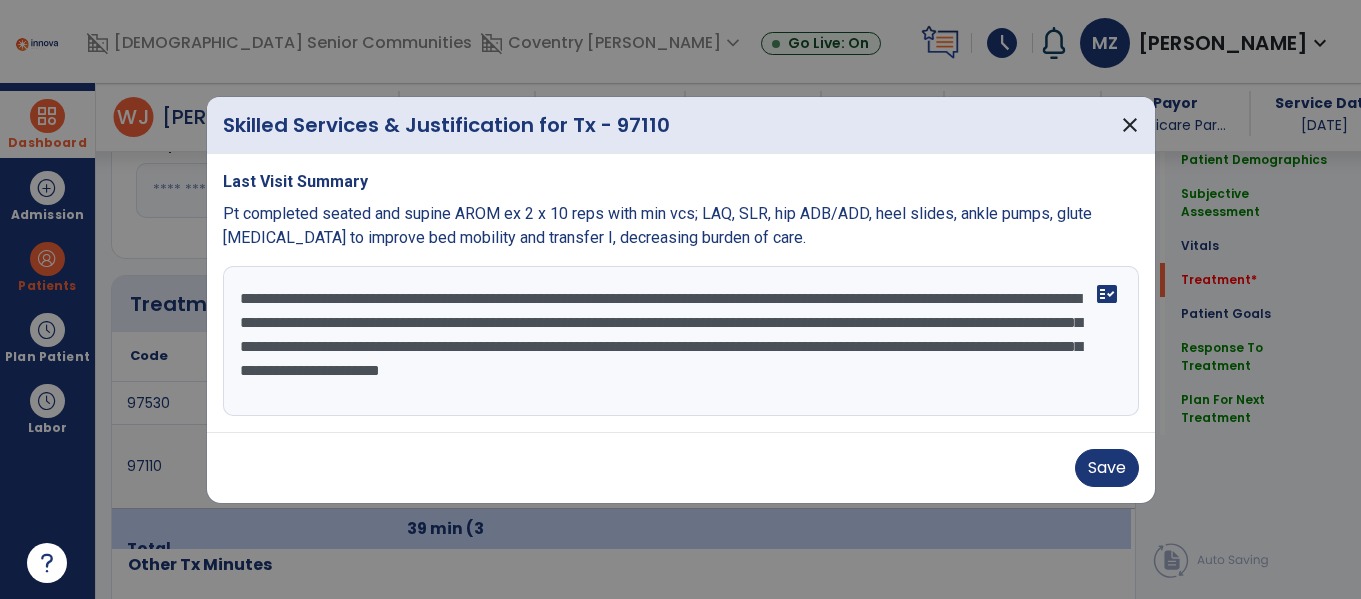 click on "**********" at bounding box center [681, 341] 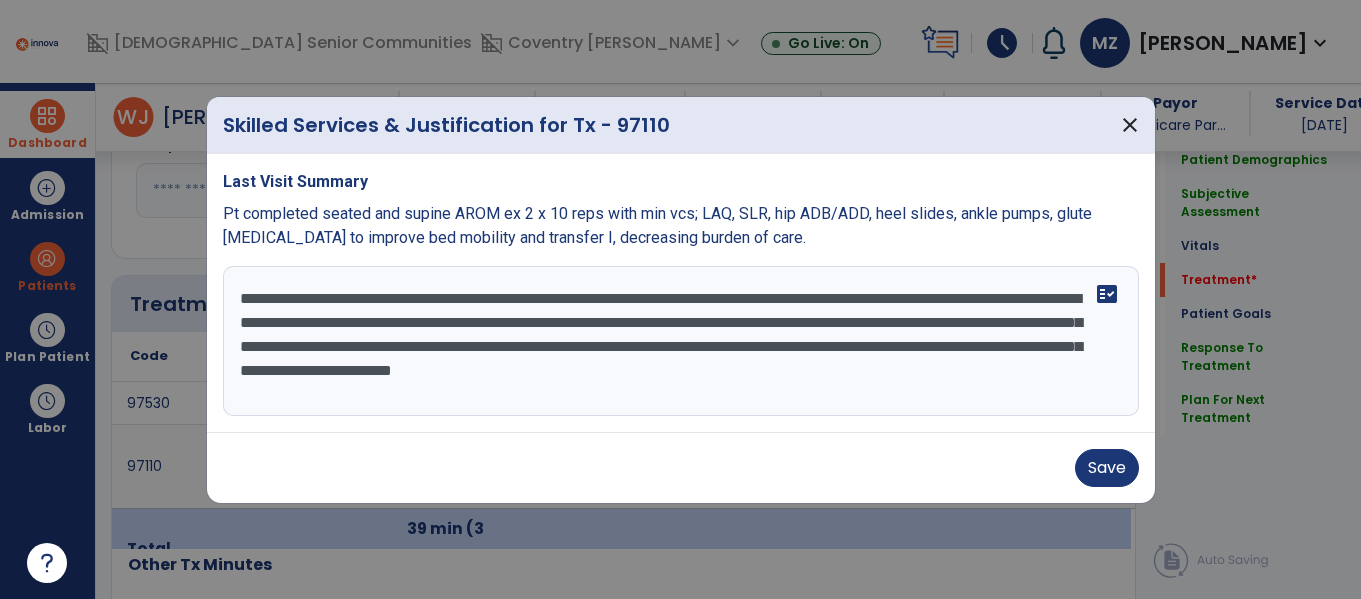 type on "**********" 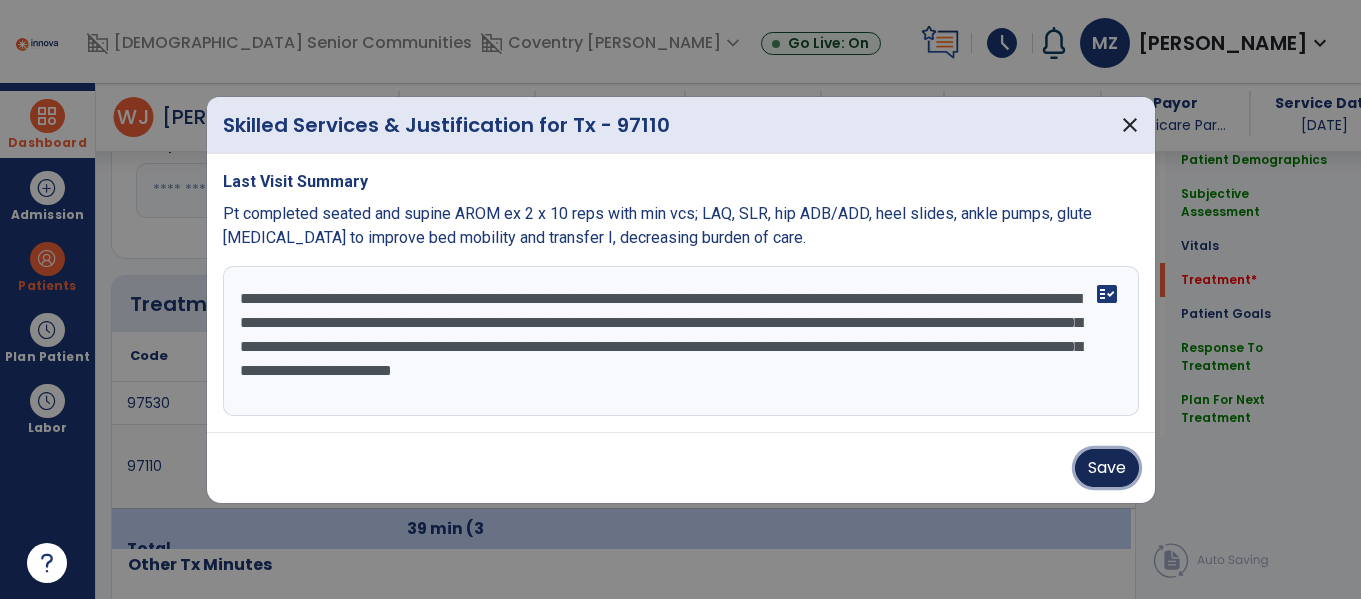click on "Save" at bounding box center [1107, 468] 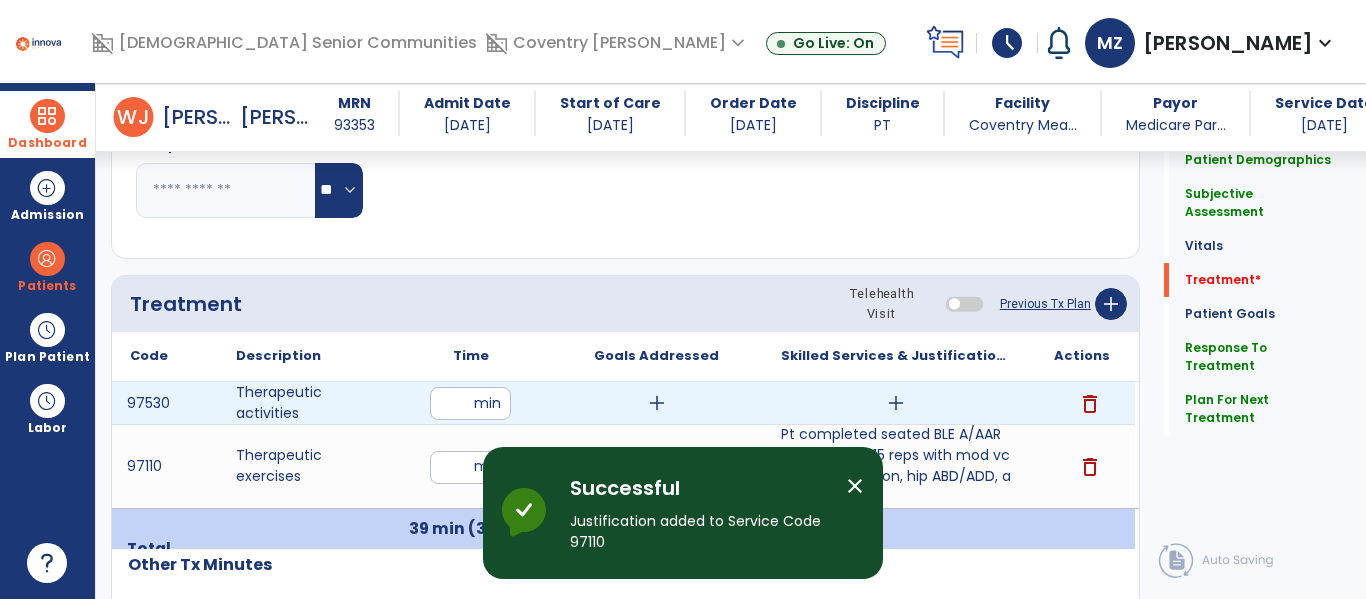 click on "add" at bounding box center [896, 403] 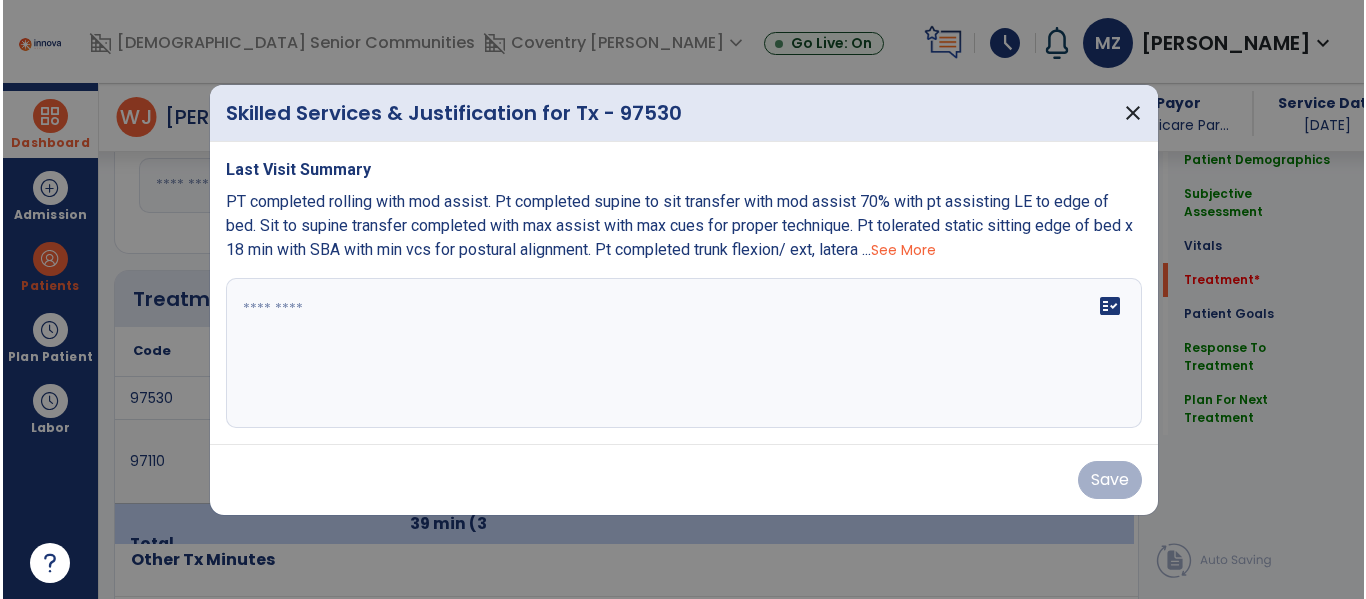 scroll, scrollTop: 974, scrollLeft: 0, axis: vertical 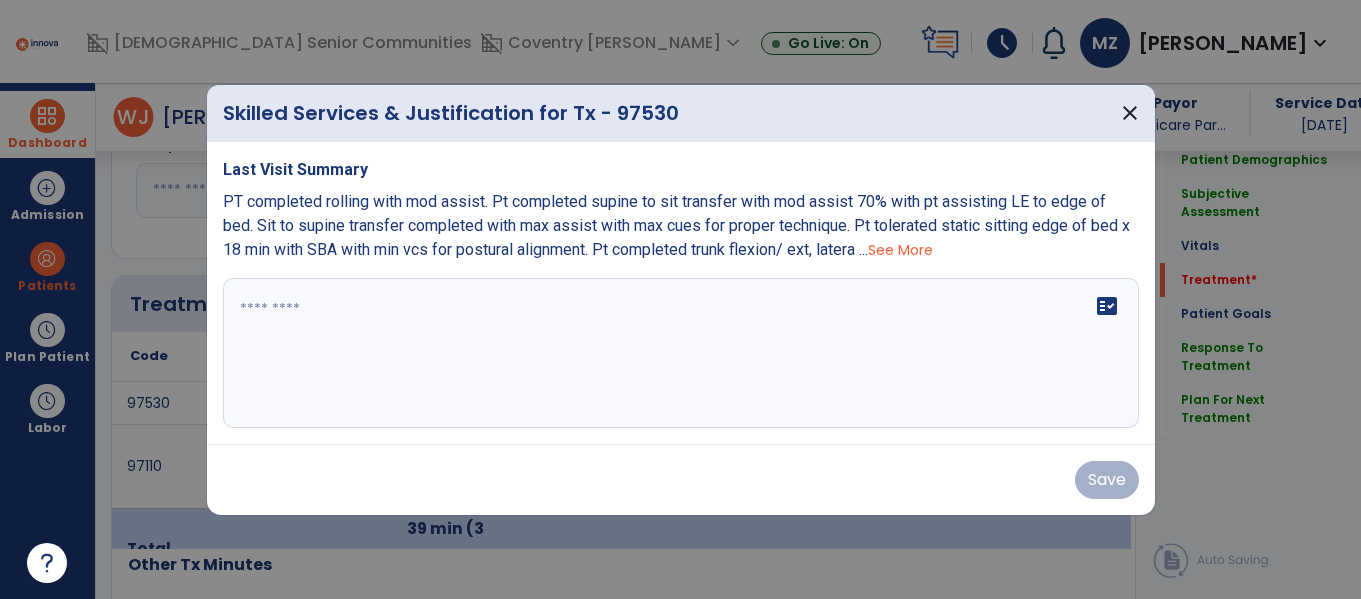 click on "fact_check" at bounding box center [681, 353] 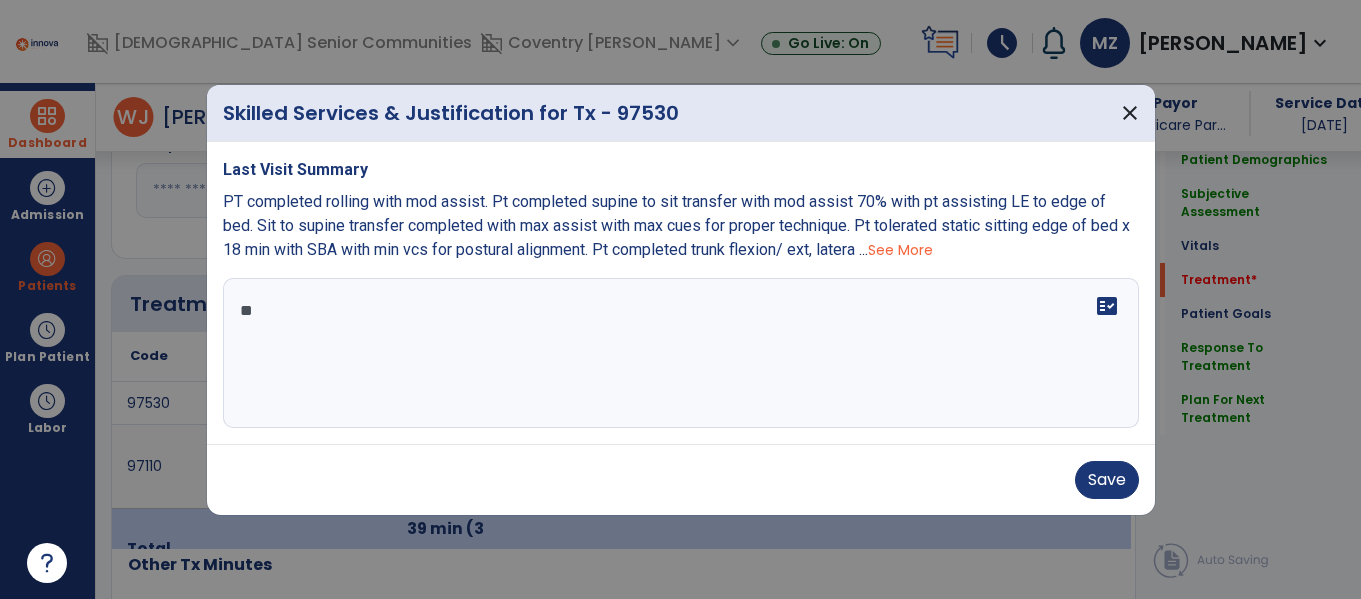 type on "*" 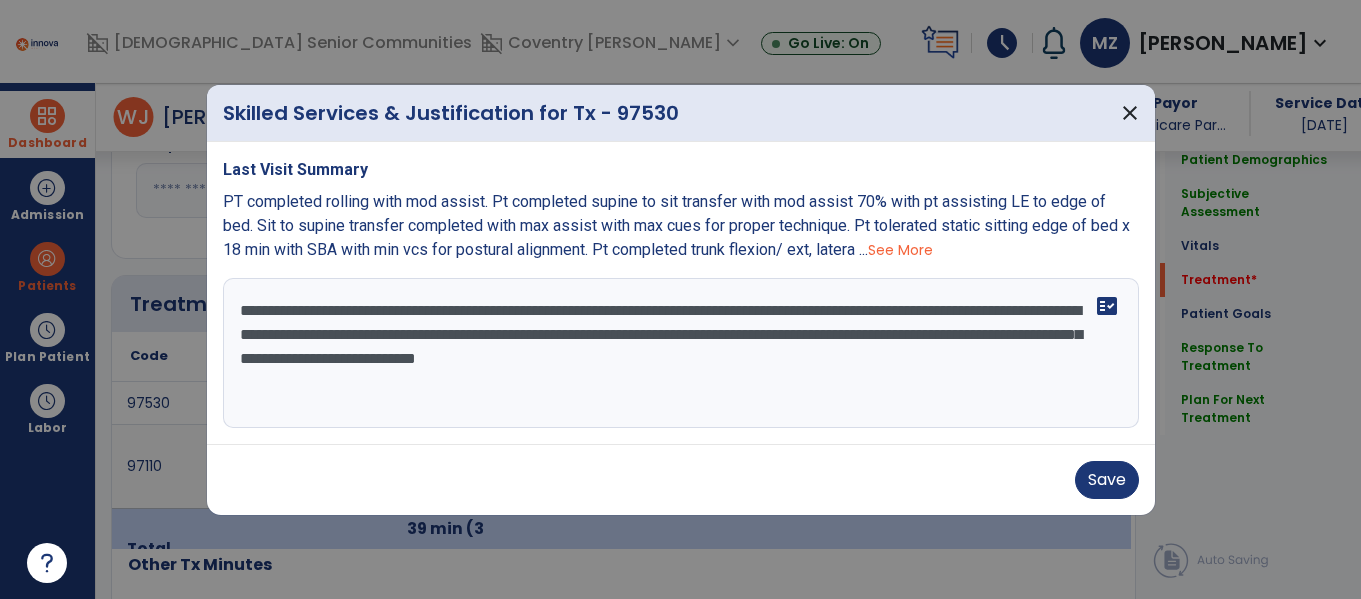 click on "**********" at bounding box center (681, 353) 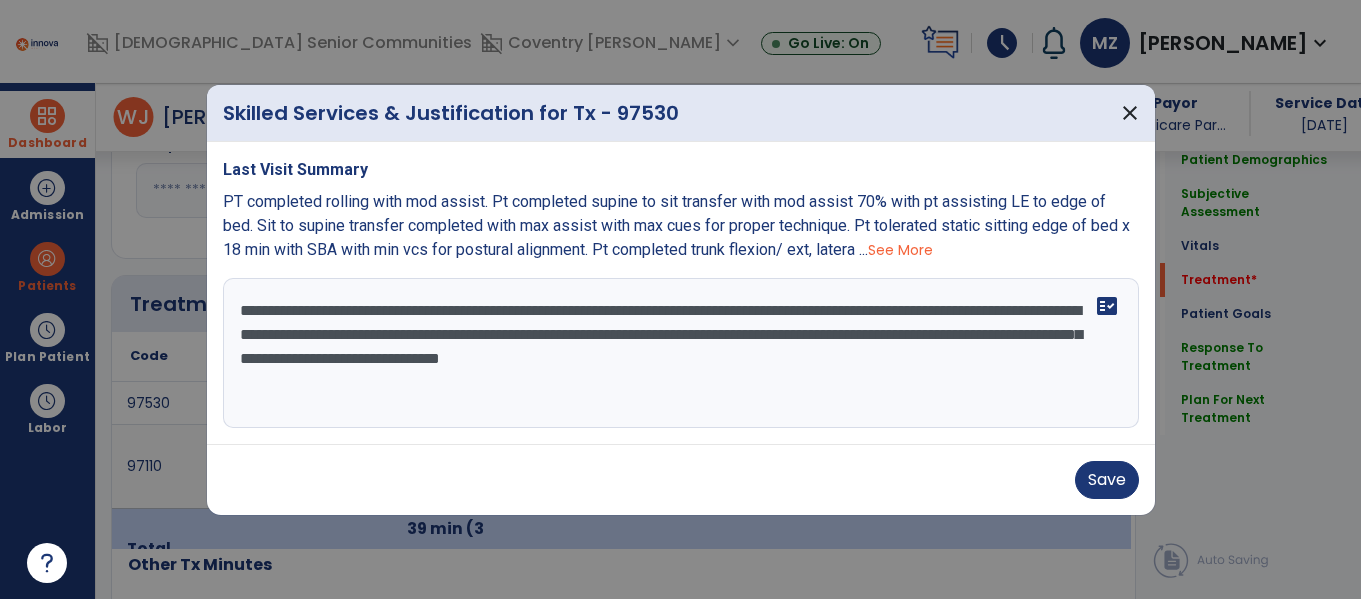 click on "**********" at bounding box center [681, 353] 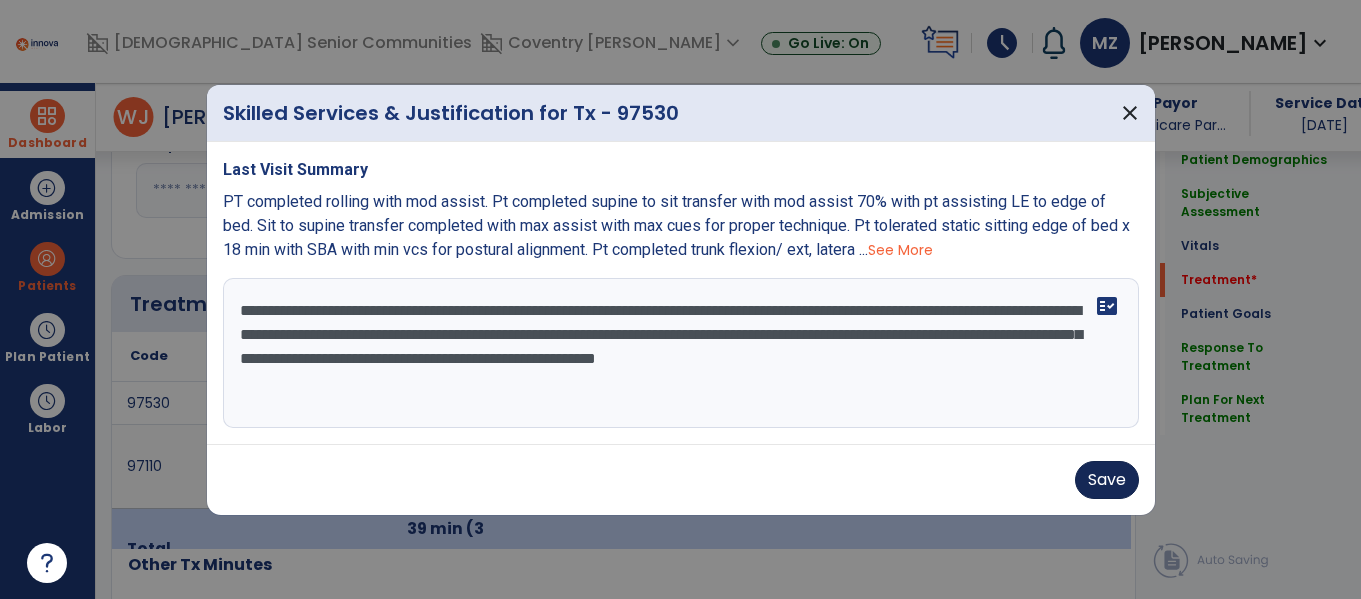 type on "**********" 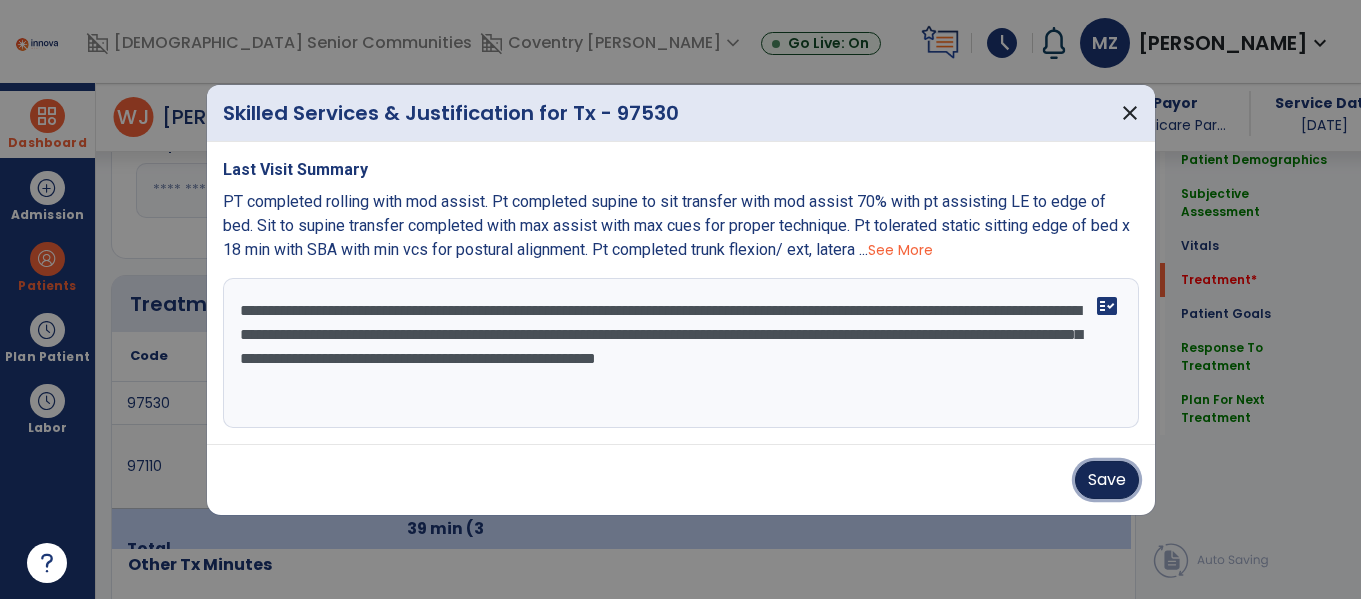 click on "Save" at bounding box center (1107, 480) 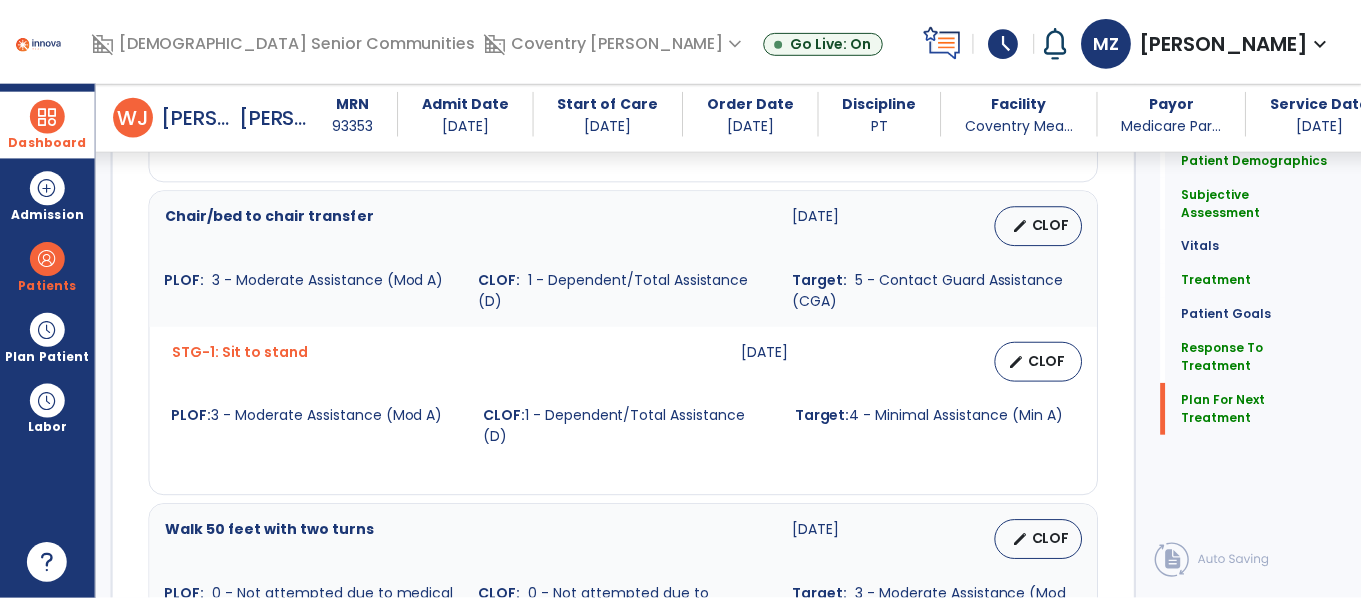 scroll, scrollTop: 2766, scrollLeft: 0, axis: vertical 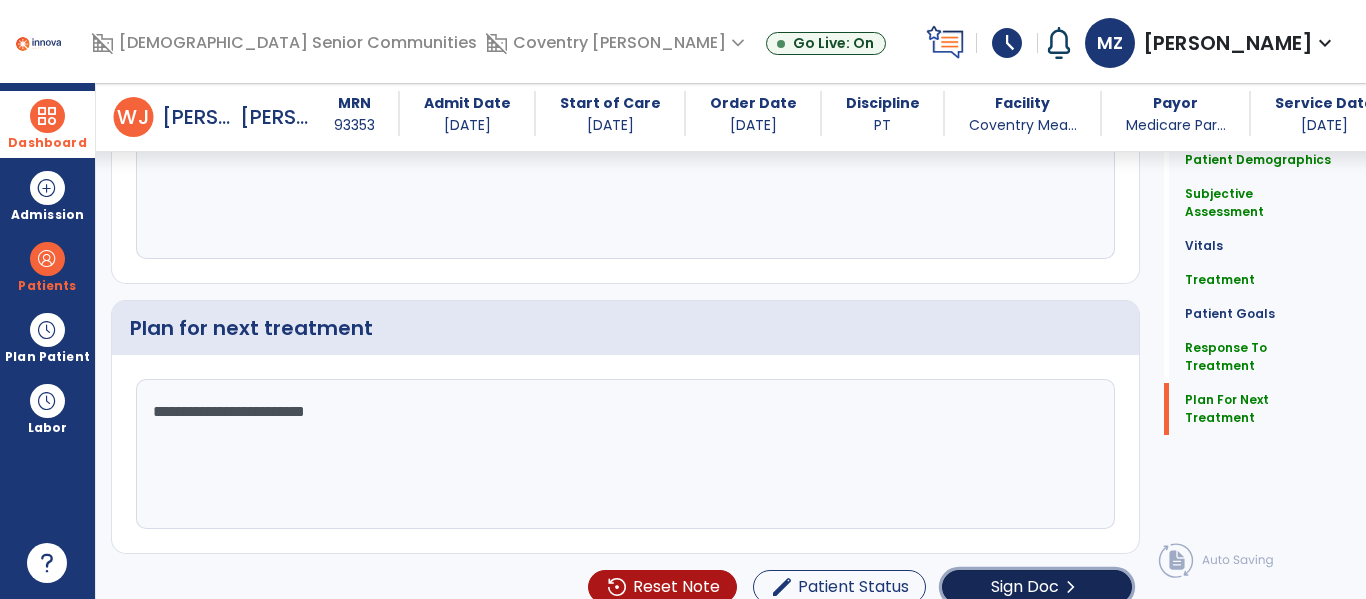 click on "Sign Doc" 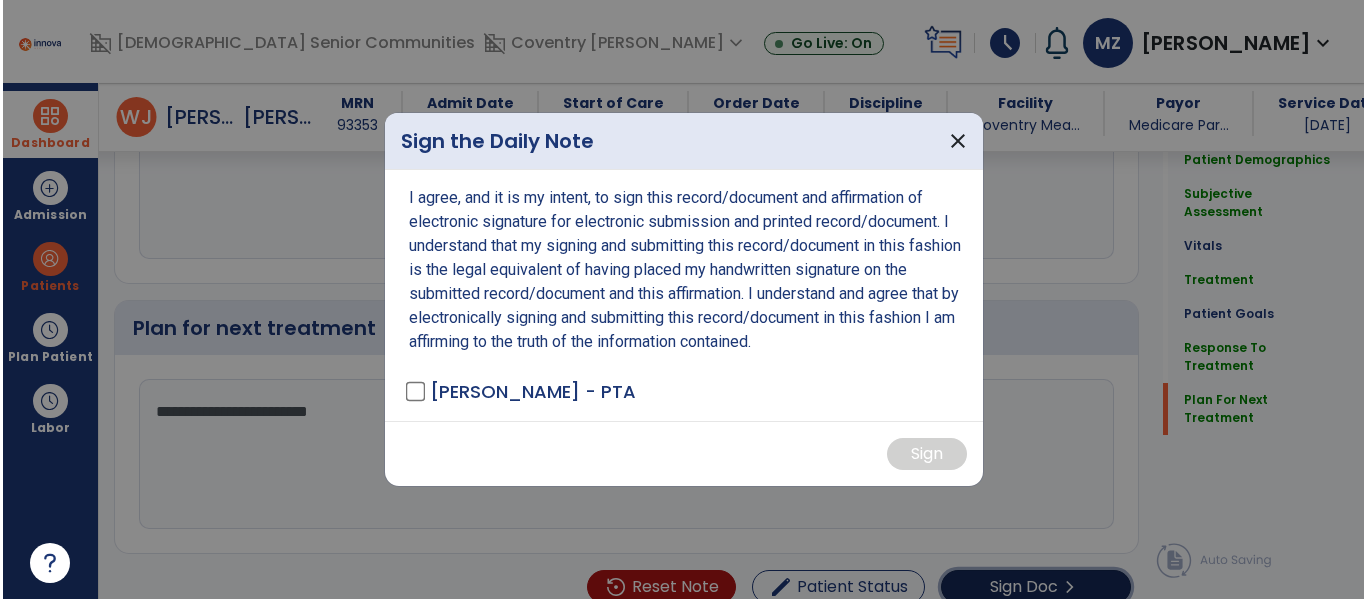 scroll, scrollTop: 2808, scrollLeft: 0, axis: vertical 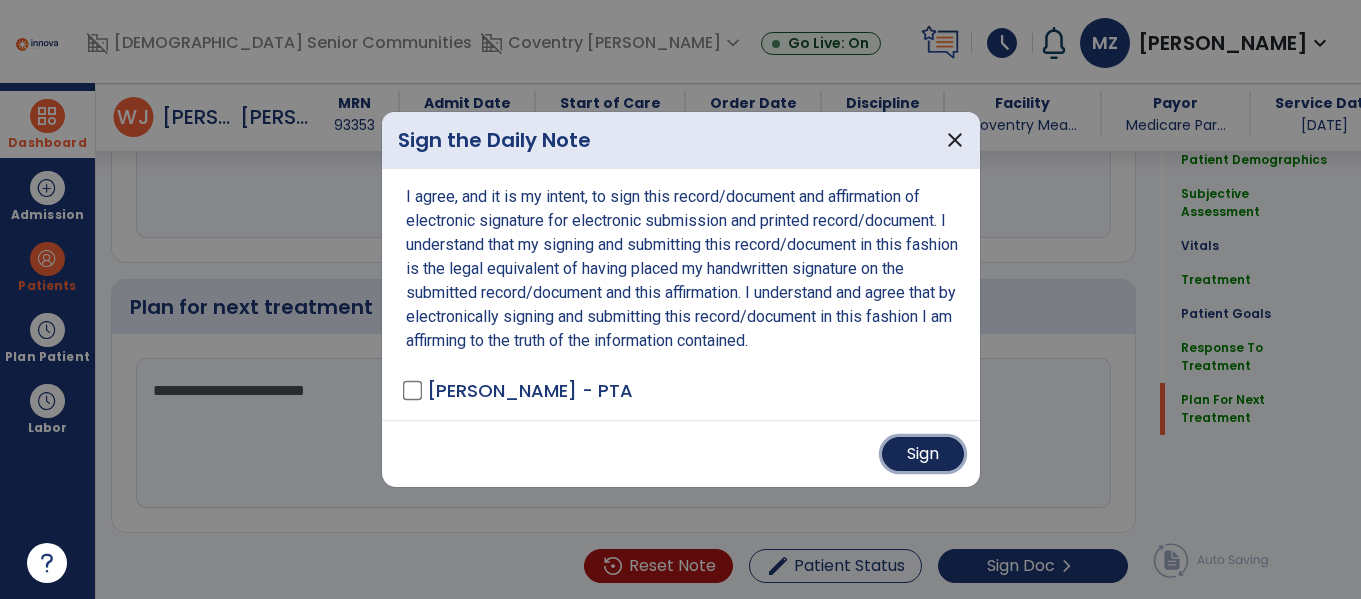 click on "Sign" at bounding box center [923, 454] 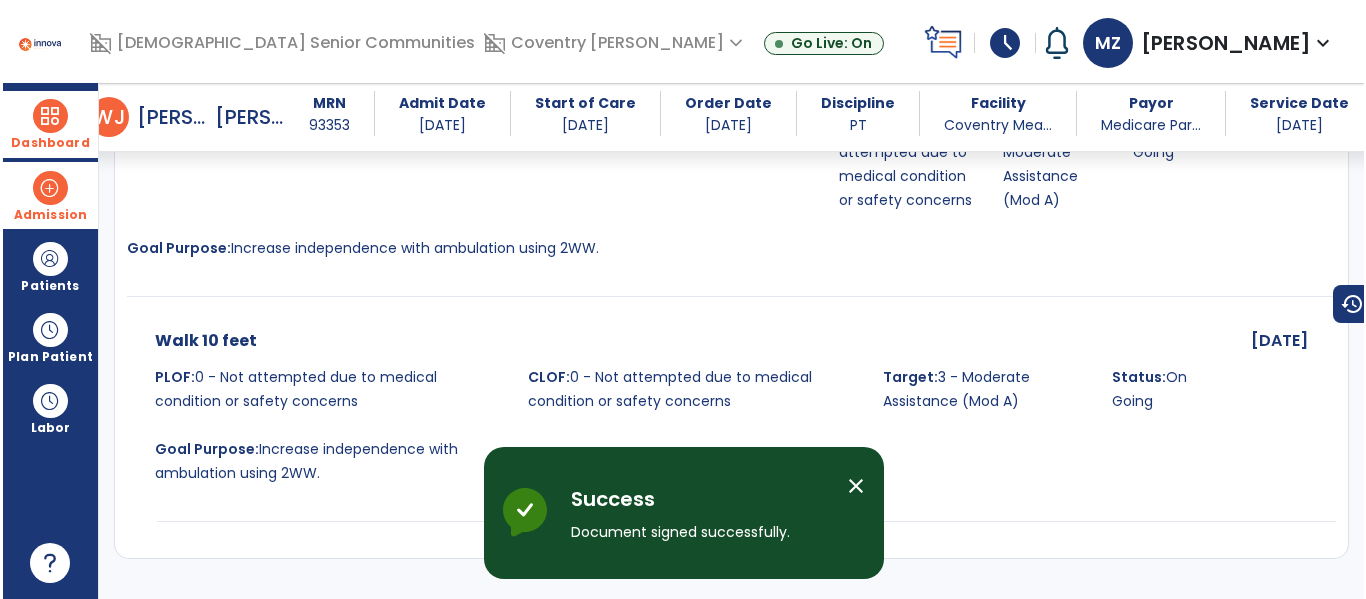 scroll, scrollTop: 3711, scrollLeft: 0, axis: vertical 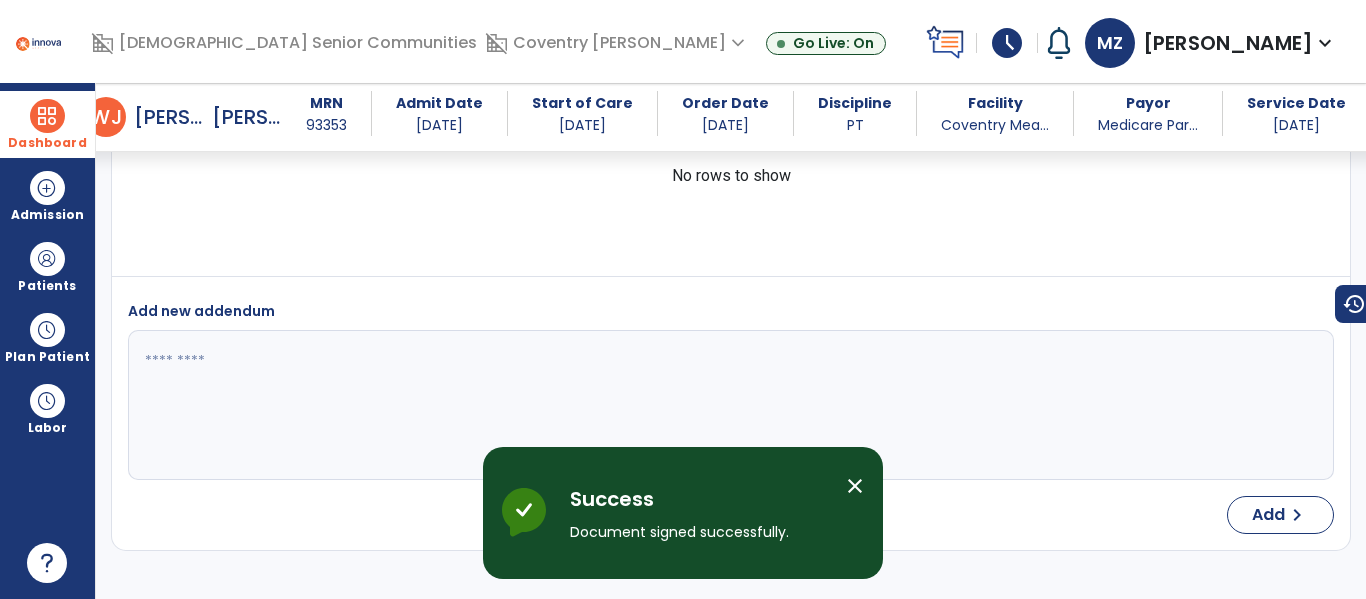 click at bounding box center [47, 116] 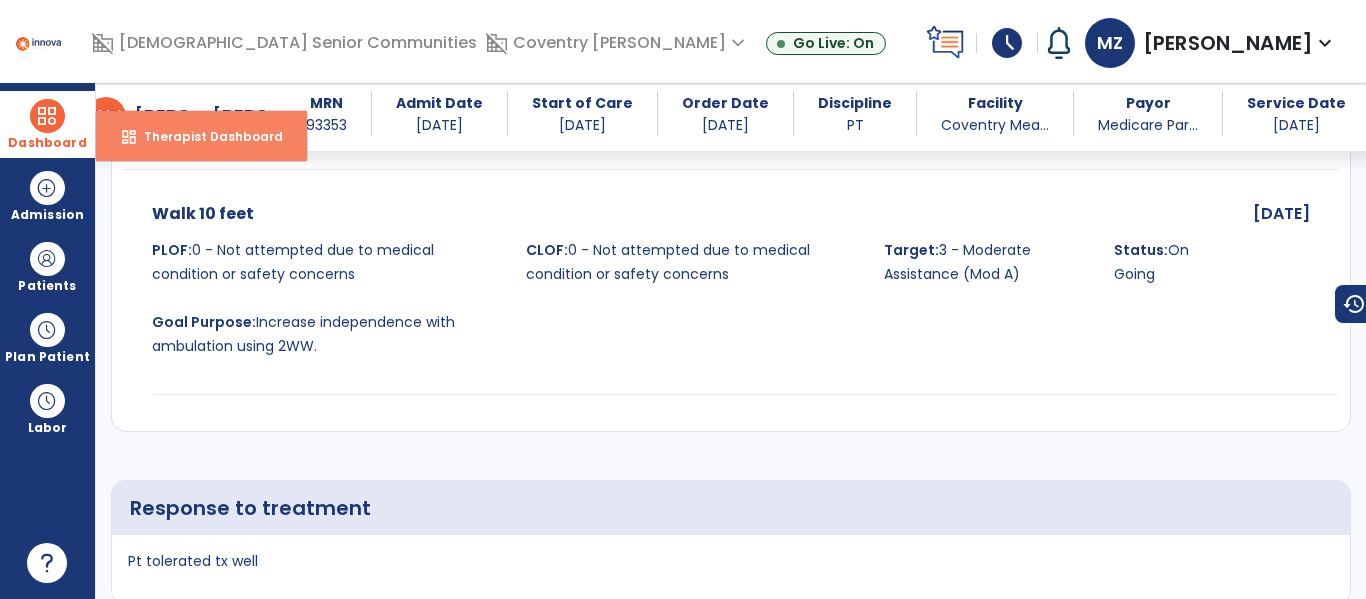 click on "dashboard  Therapist Dashboard" at bounding box center (201, 136) 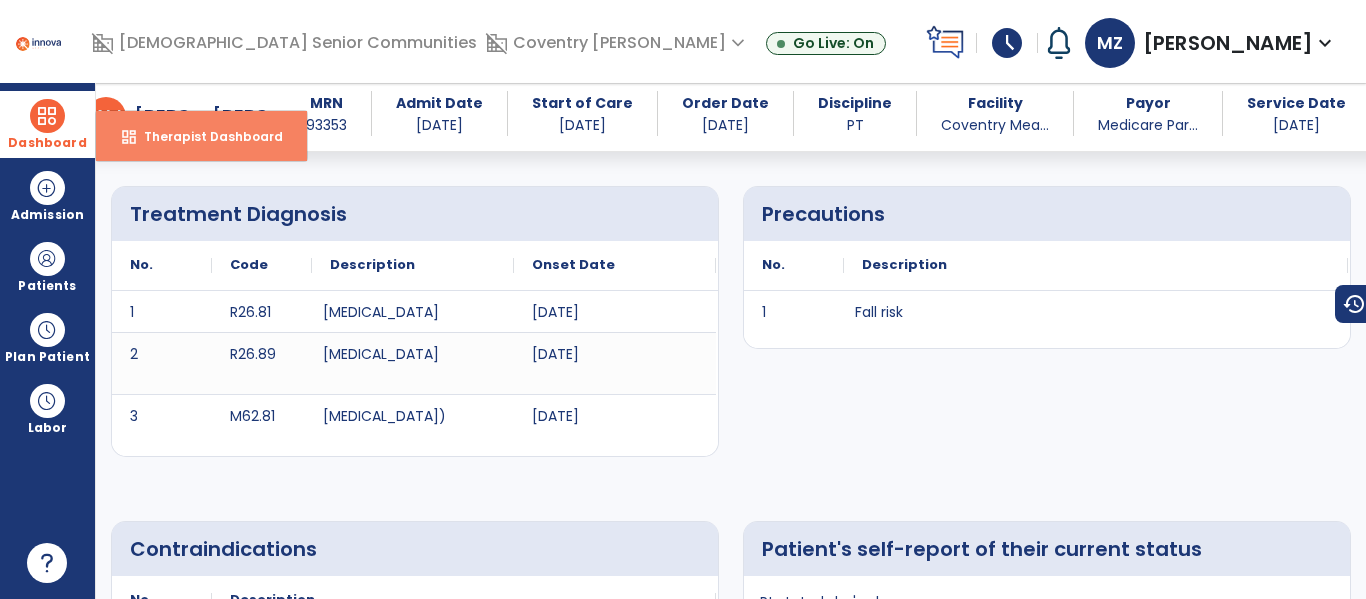 select on "****" 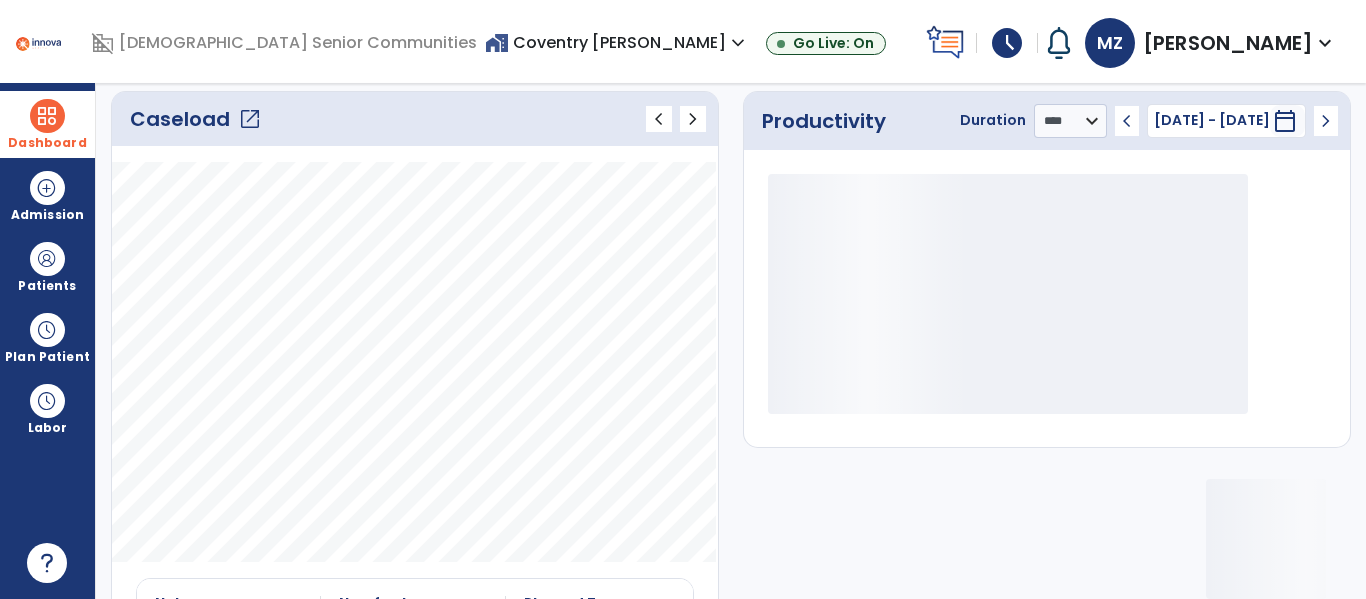 click on "open_in_new" 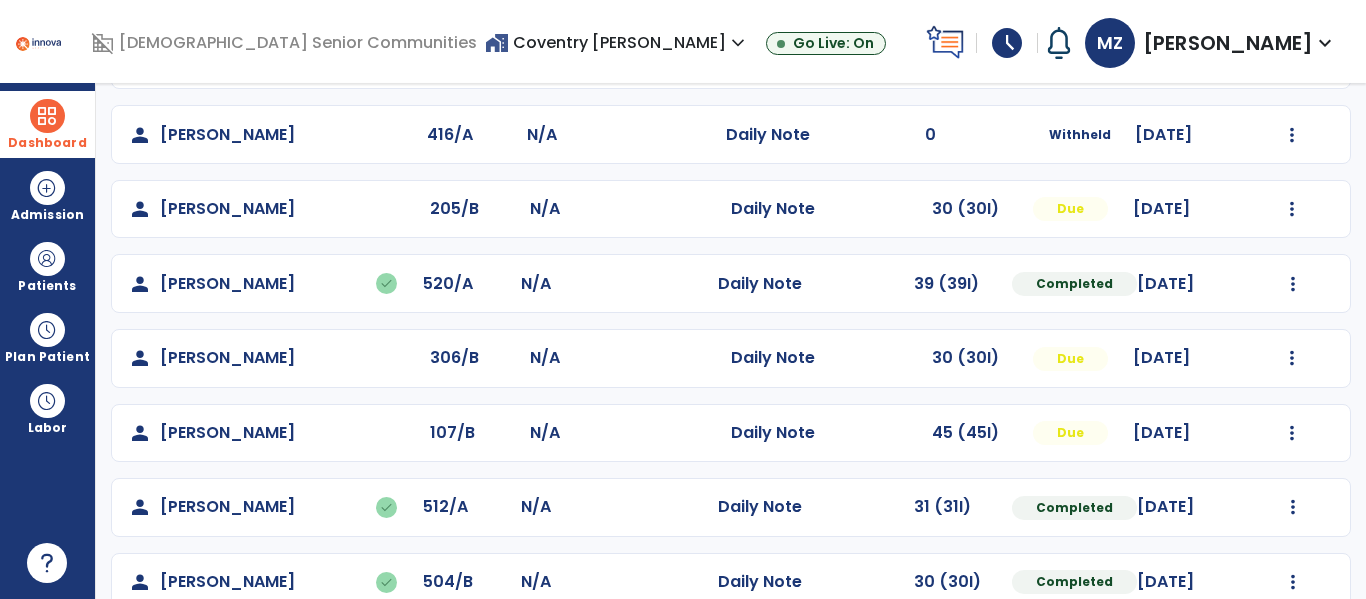 scroll, scrollTop: 229, scrollLeft: 0, axis: vertical 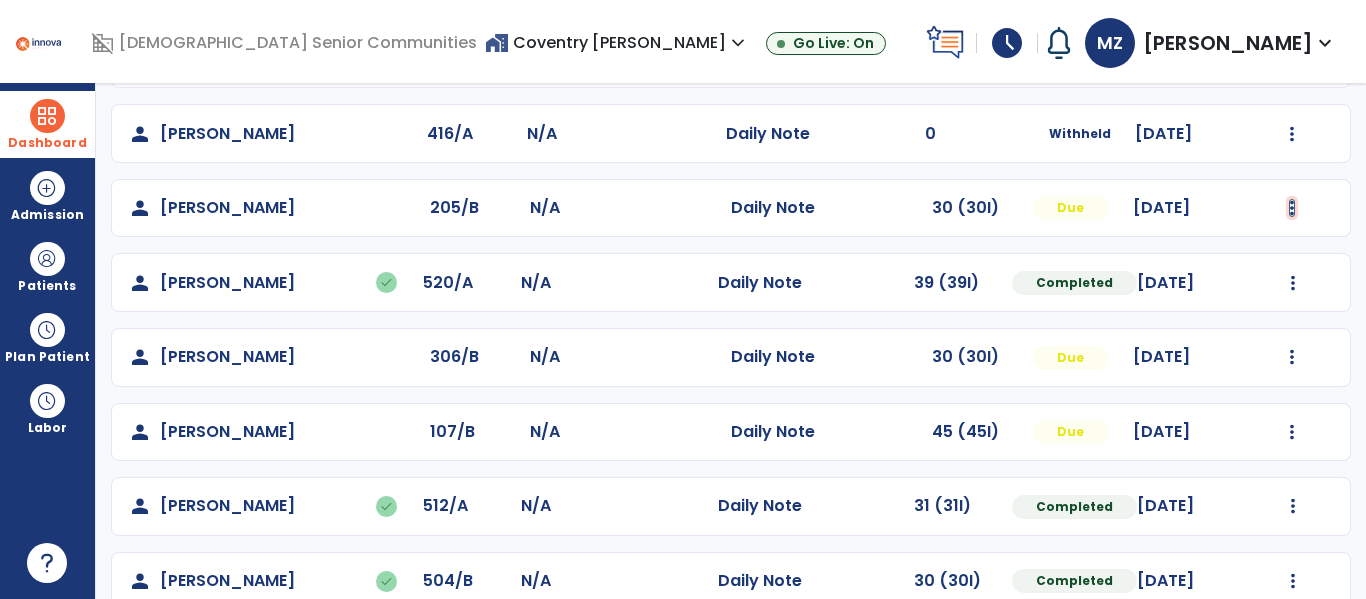 click at bounding box center (1293, 59) 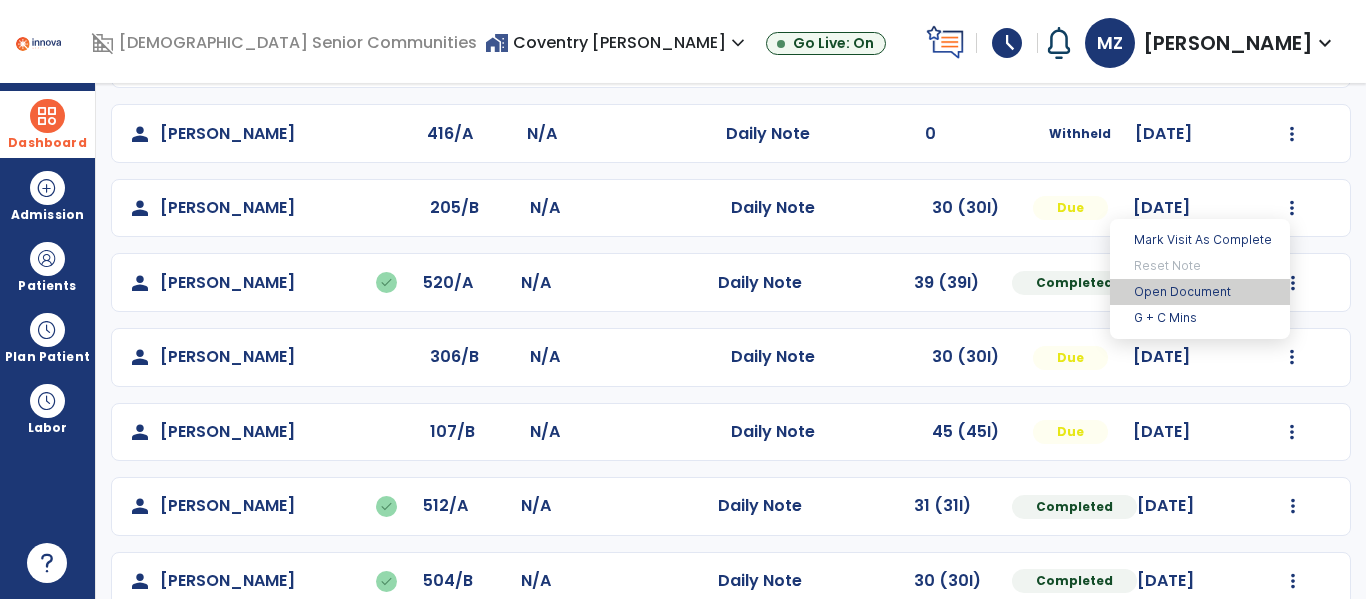 click on "Open Document" at bounding box center (1200, 292) 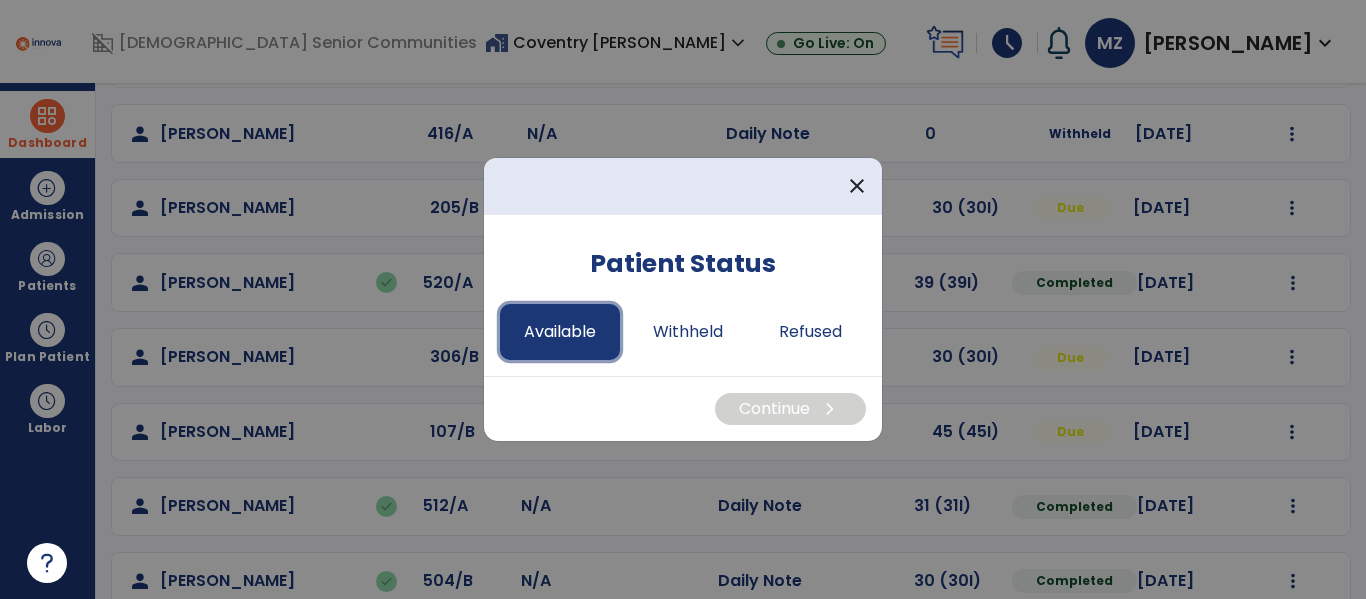 click on "Available" at bounding box center [560, 332] 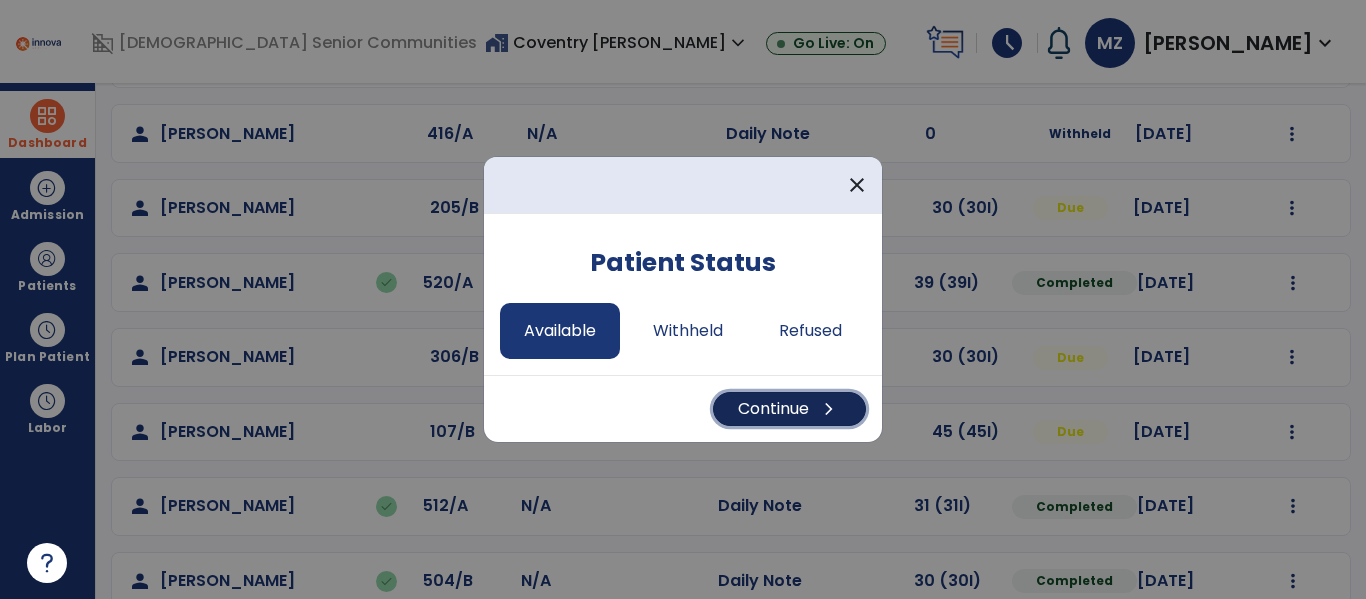 click on "chevron_right" at bounding box center [829, 409] 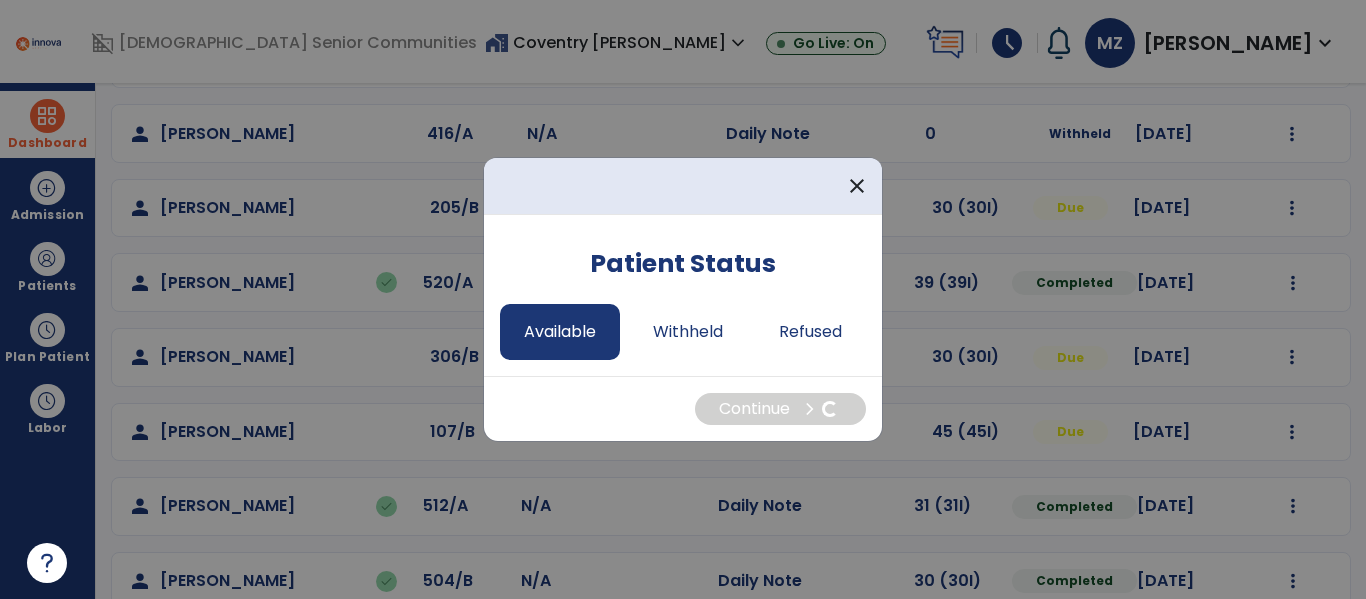 select on "*" 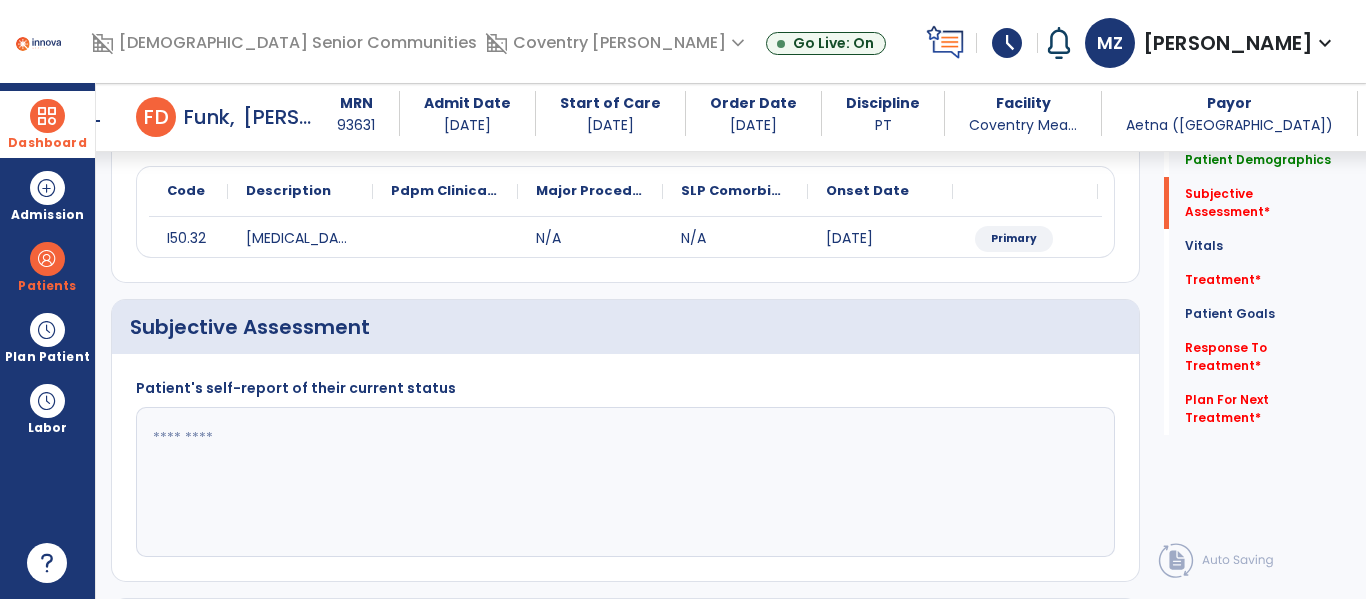 scroll, scrollTop: 516, scrollLeft: 0, axis: vertical 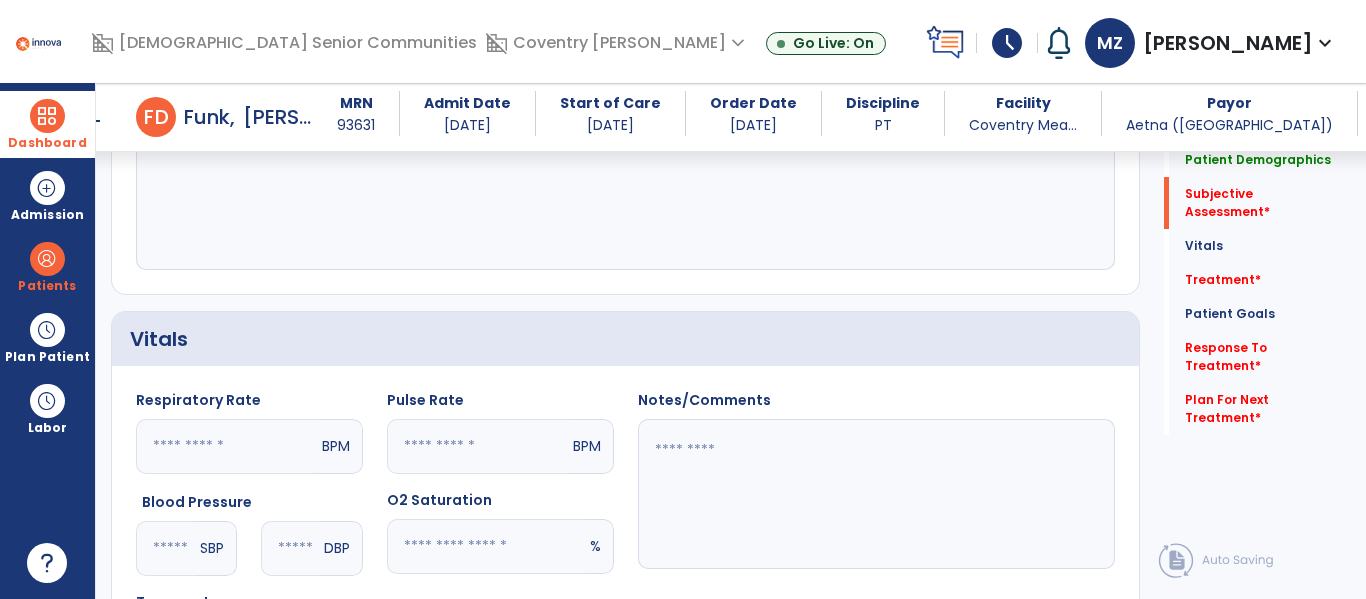 click 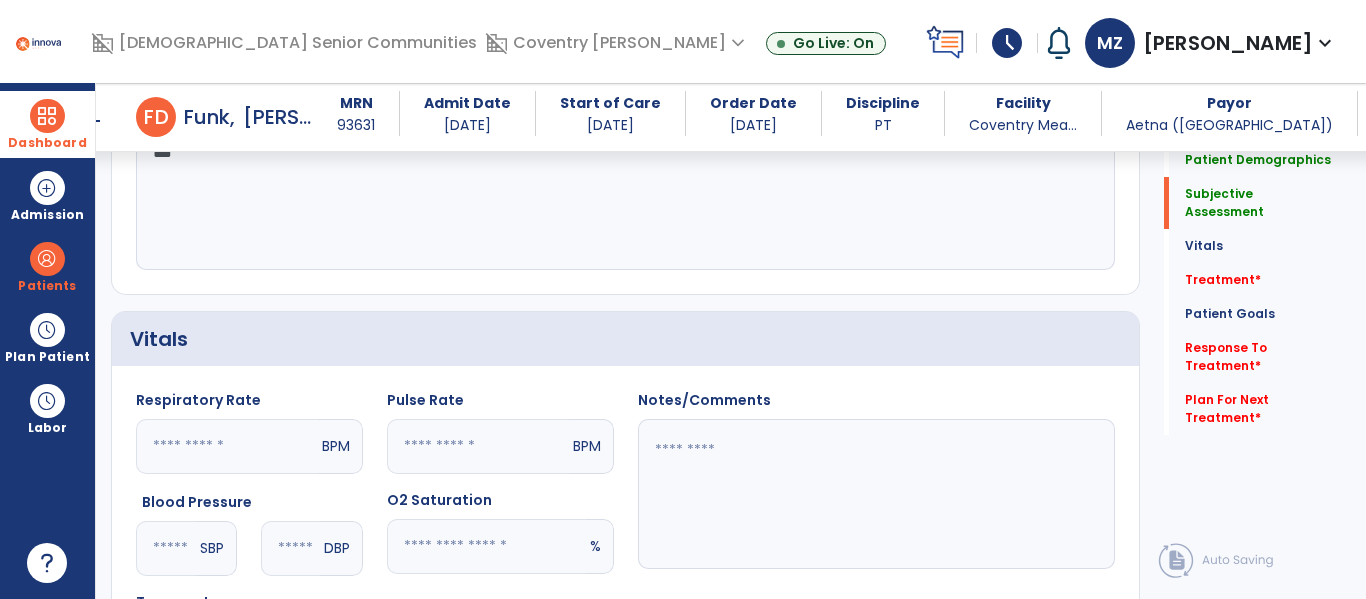 scroll, scrollTop: 366, scrollLeft: 0, axis: vertical 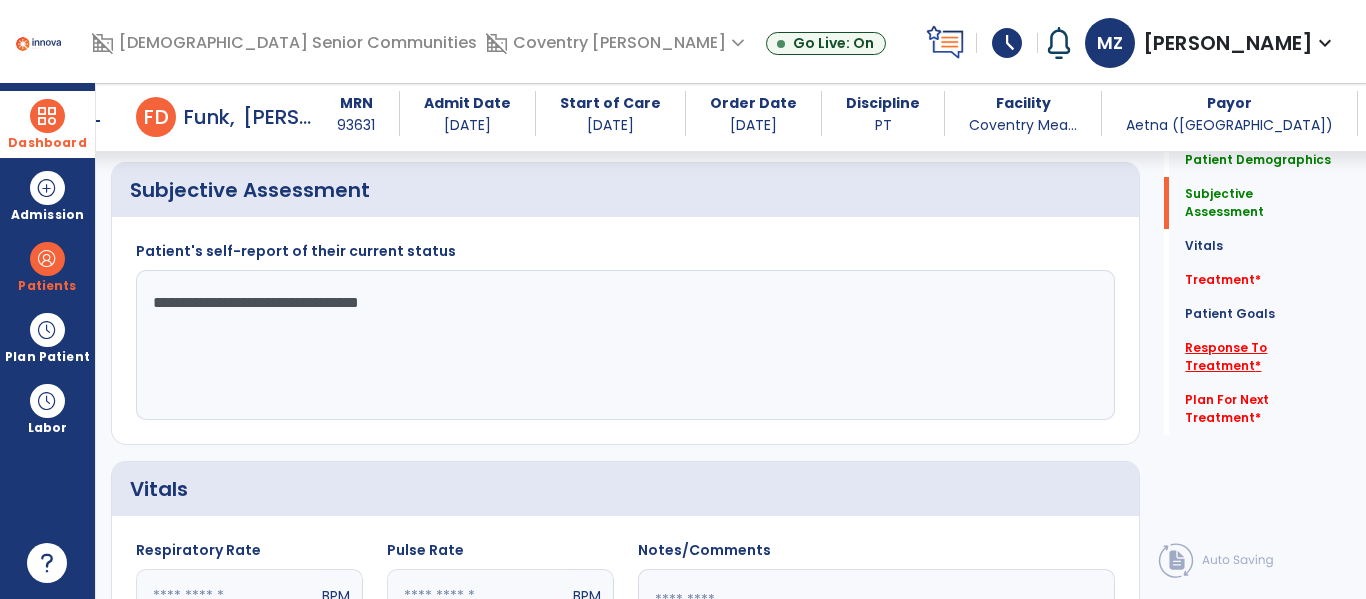 type on "**********" 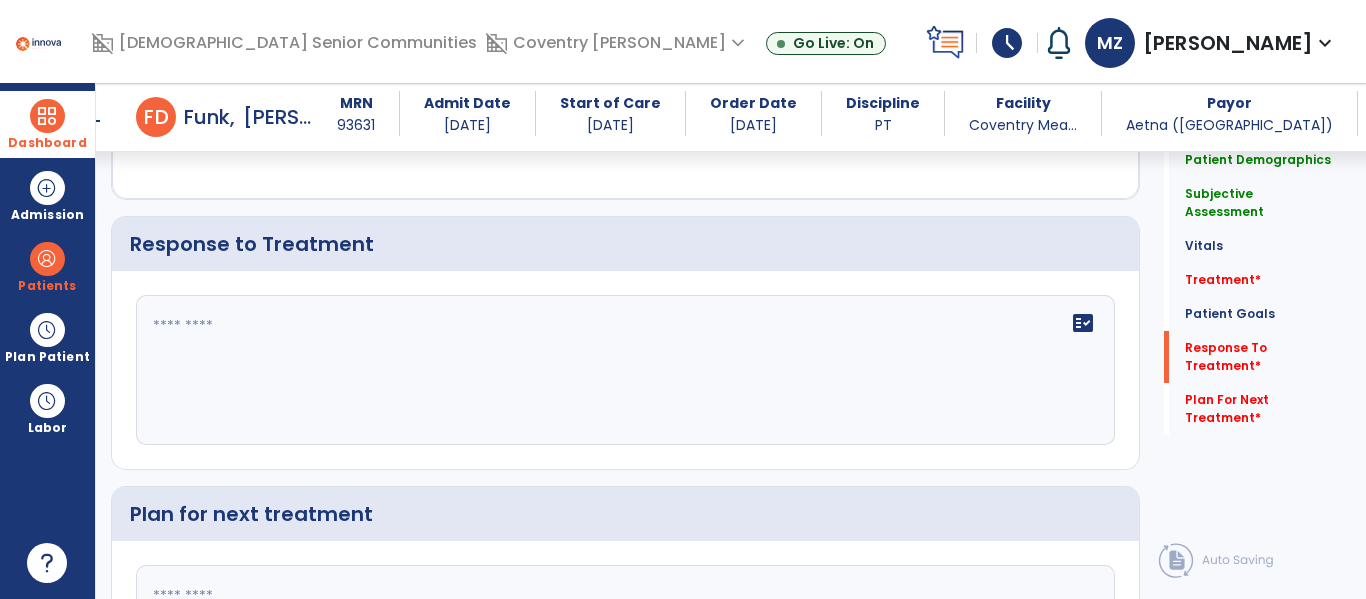 scroll, scrollTop: 2377, scrollLeft: 0, axis: vertical 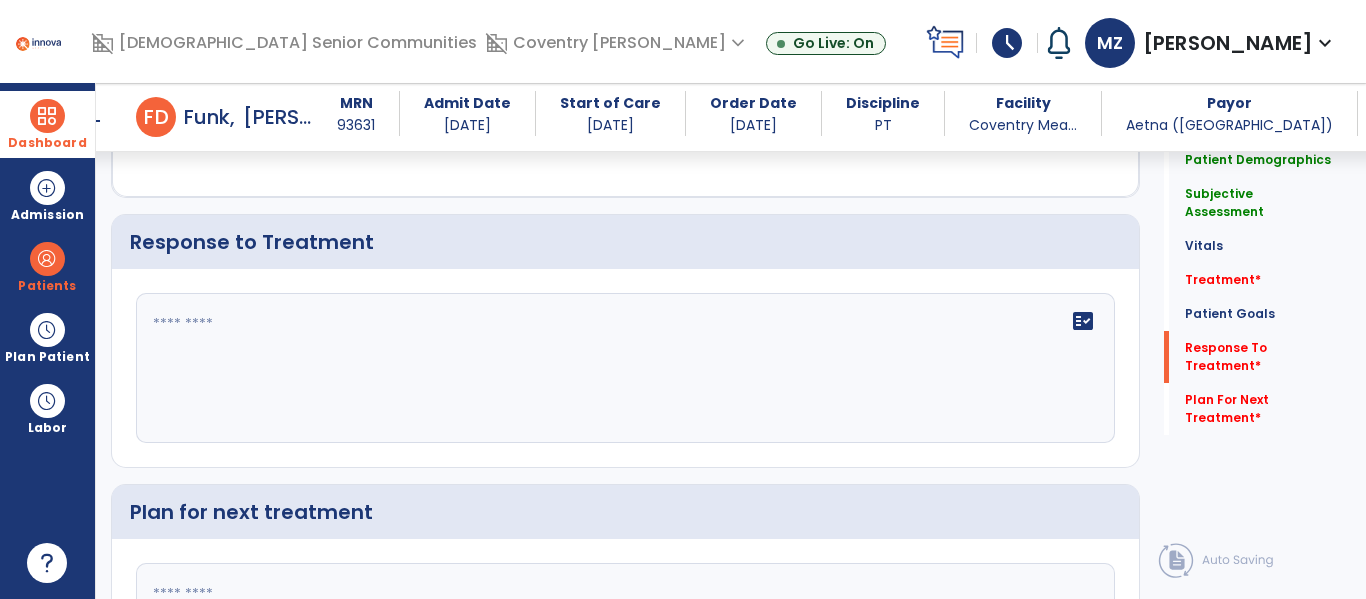 click on "fact_check" 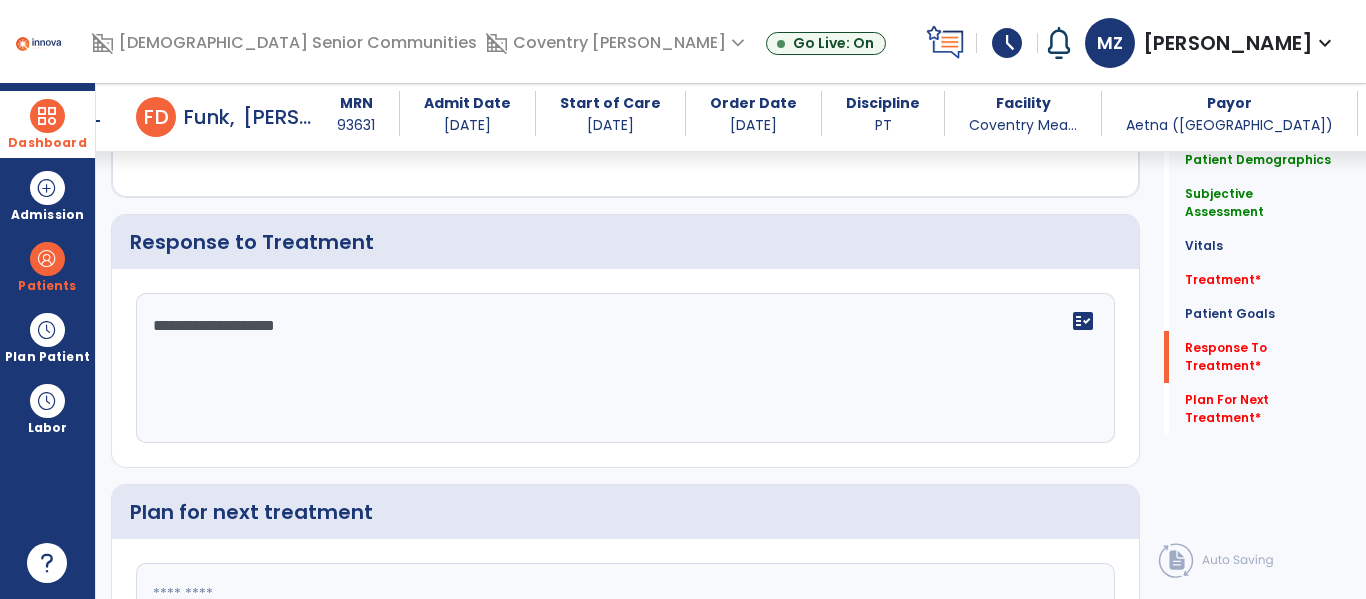 type on "**********" 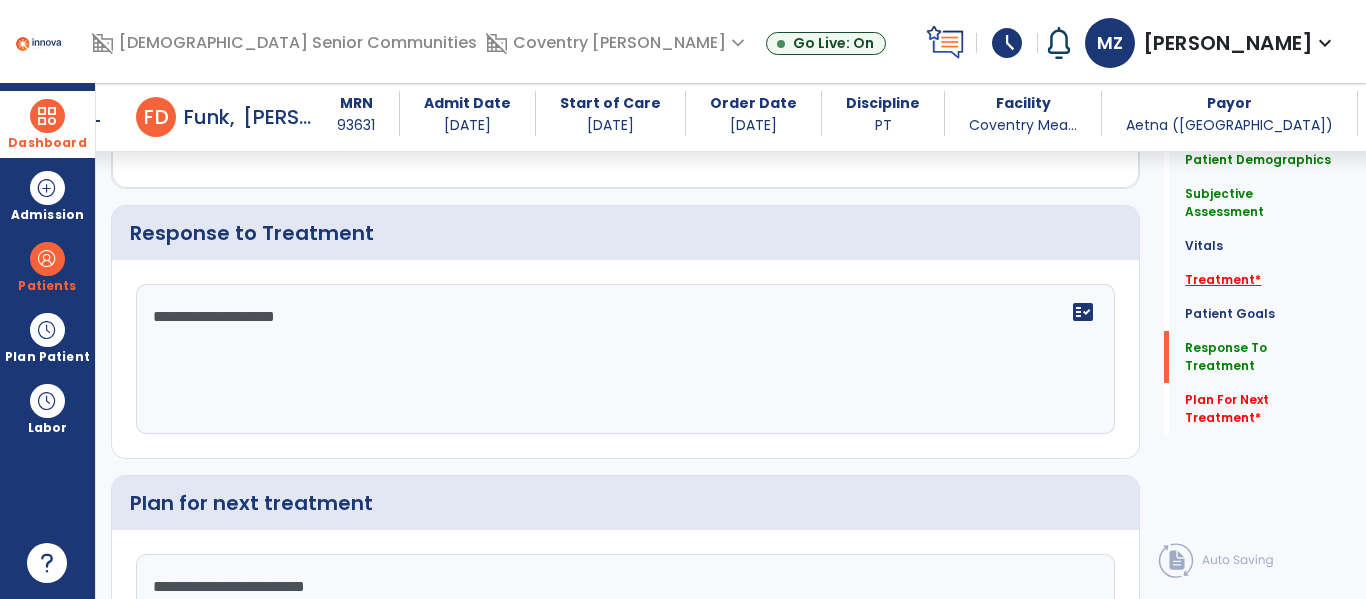 type on "**********" 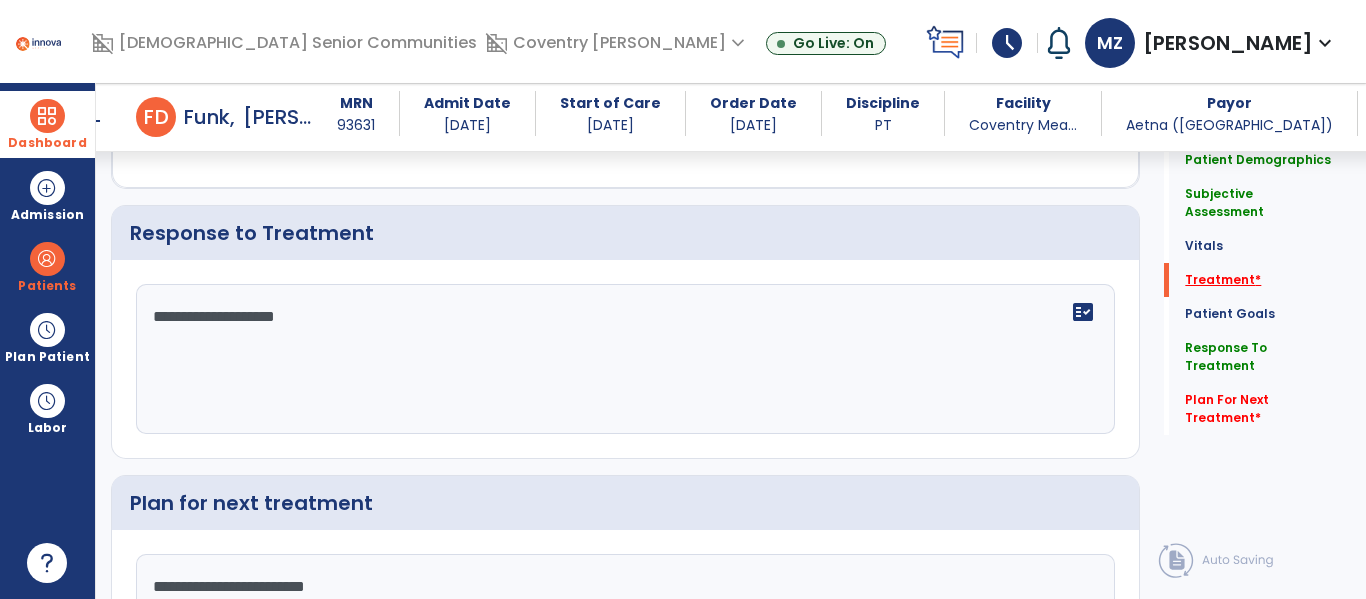 scroll, scrollTop: 2288, scrollLeft: 0, axis: vertical 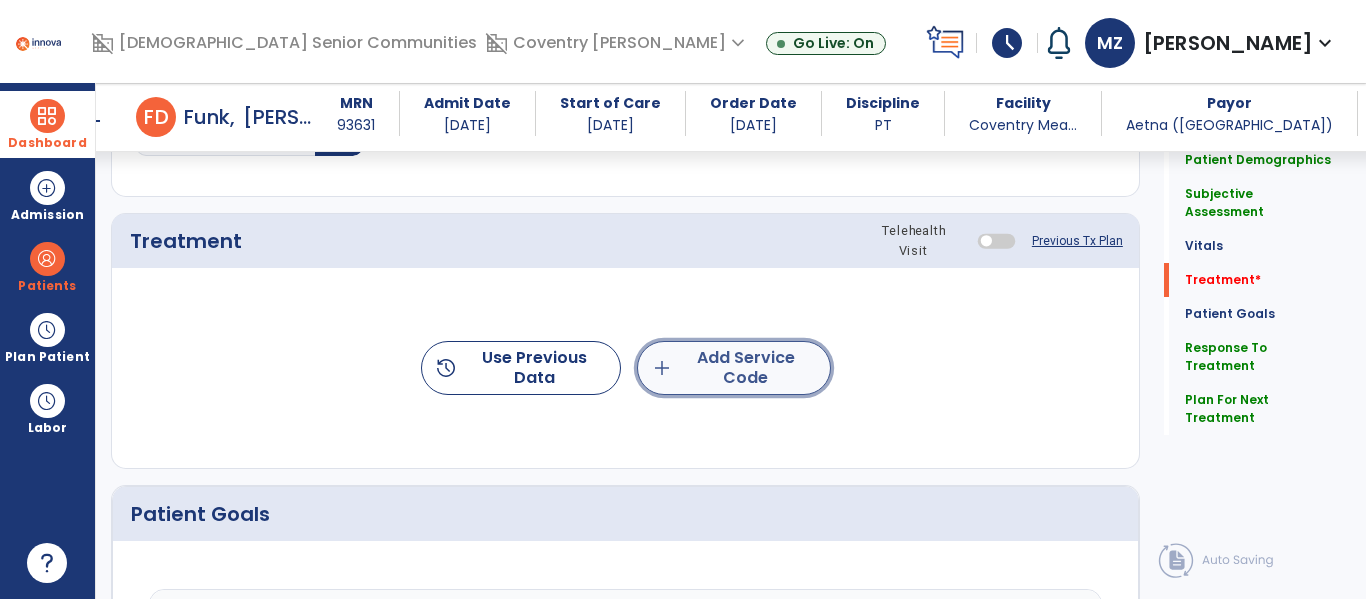 click on "add  Add Service Code" 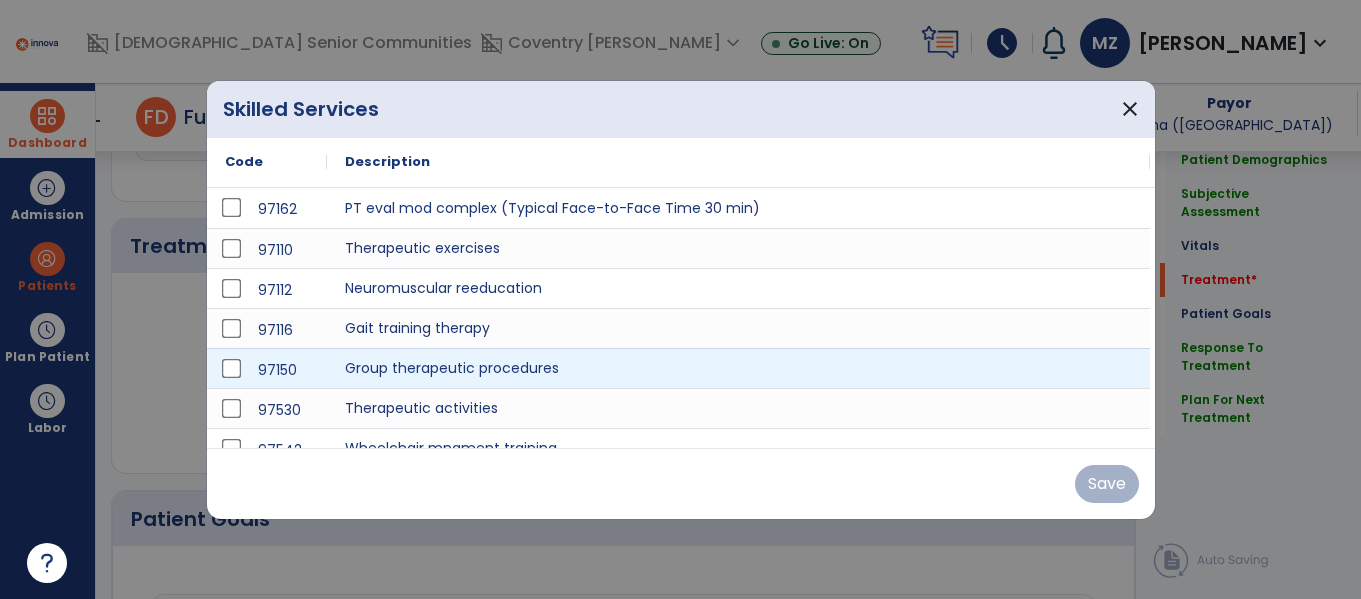 scroll, scrollTop: 1036, scrollLeft: 0, axis: vertical 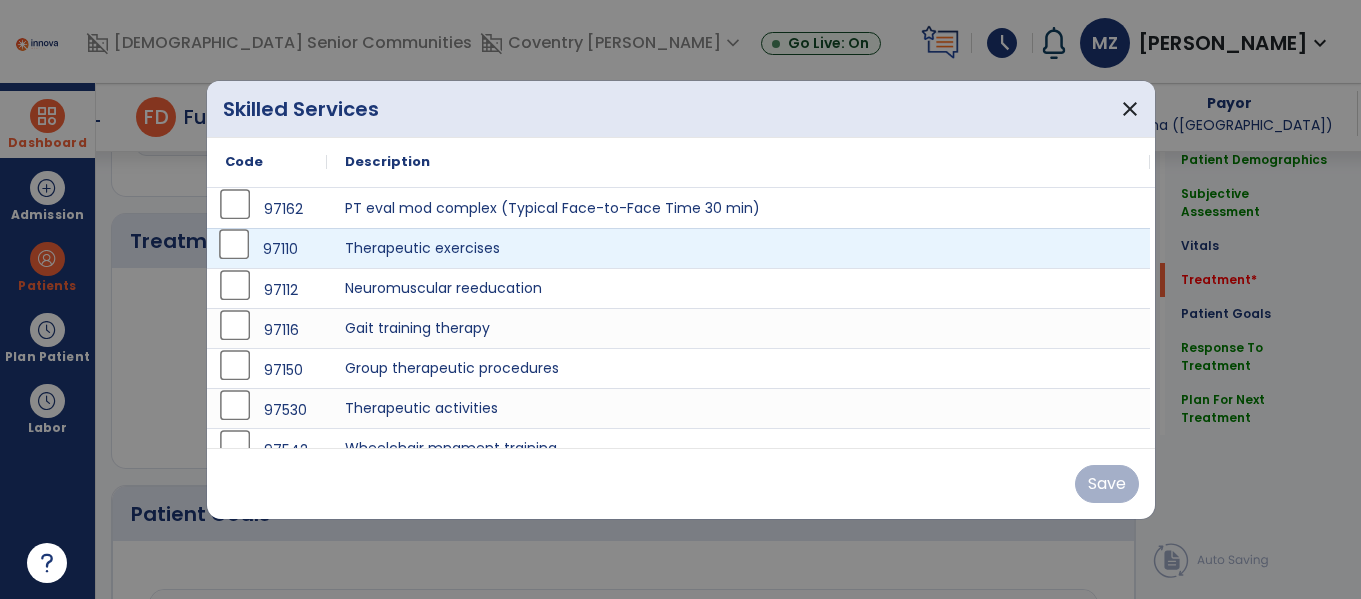 click on "97110" at bounding box center (267, 248) 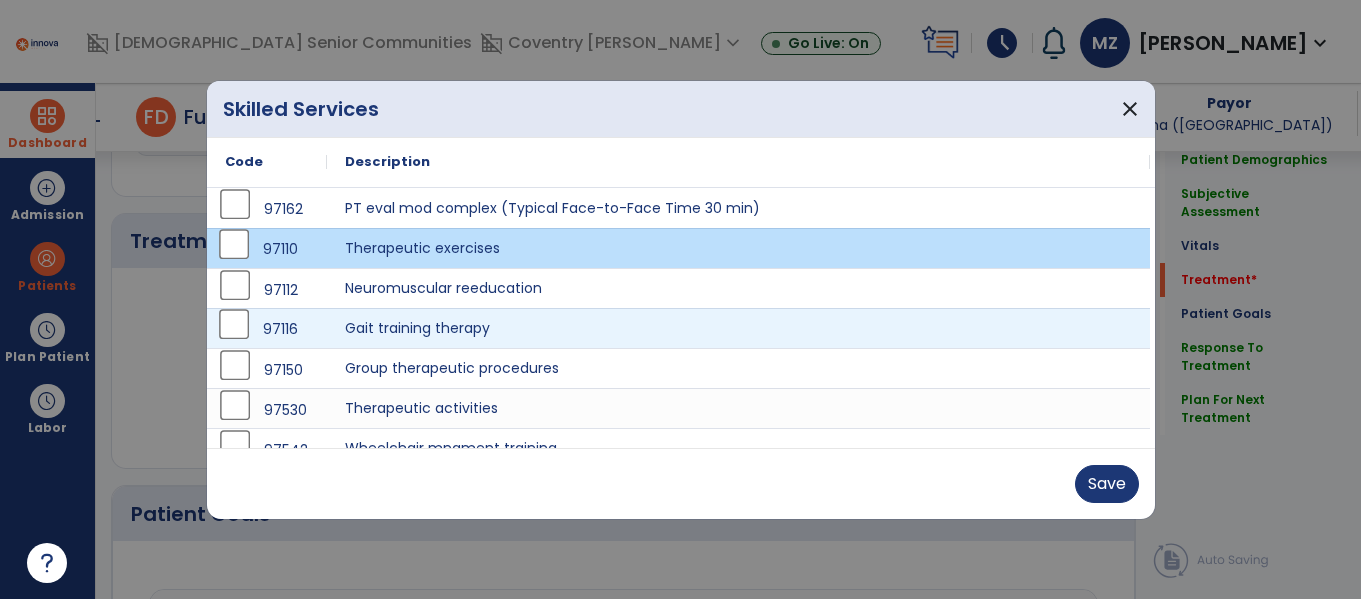 click on "97116" at bounding box center (267, 329) 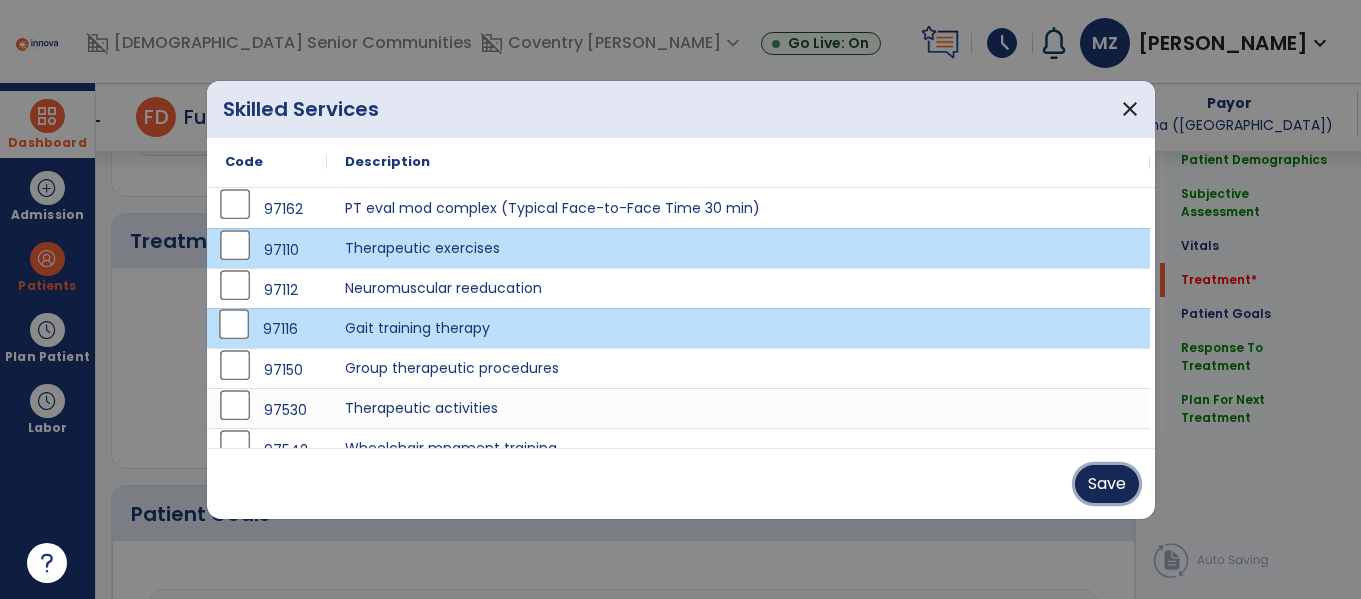 click on "Save" at bounding box center (1107, 484) 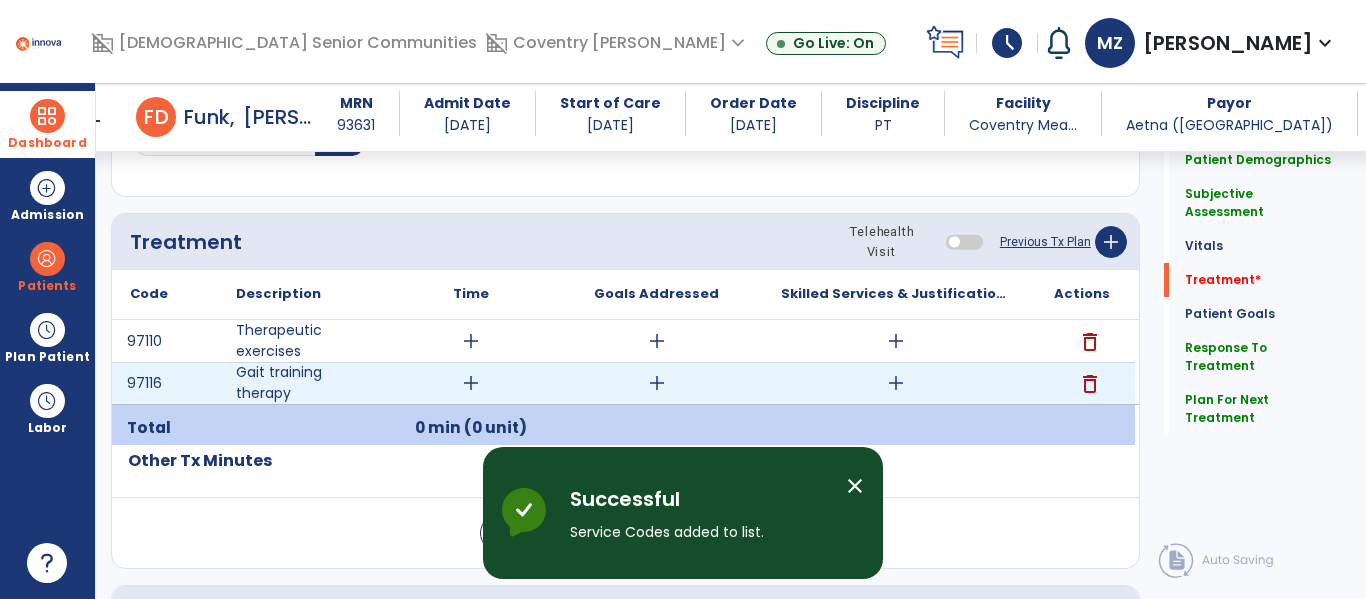 click on "add" at bounding box center [896, 383] 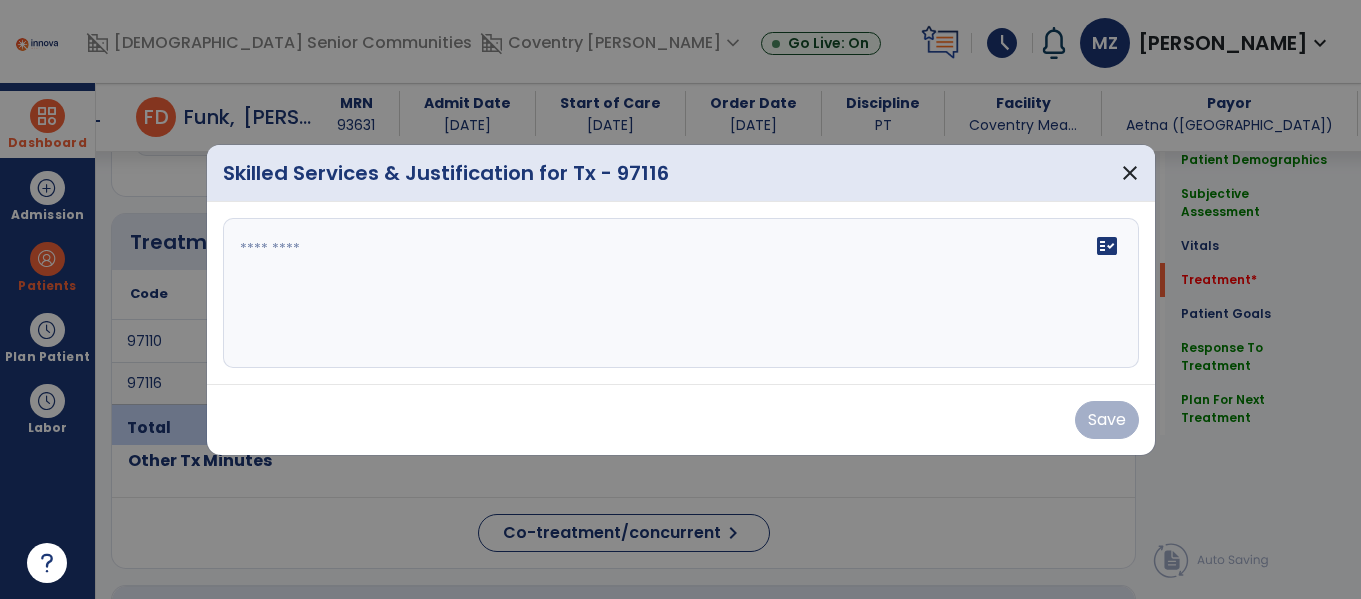 scroll, scrollTop: 1036, scrollLeft: 0, axis: vertical 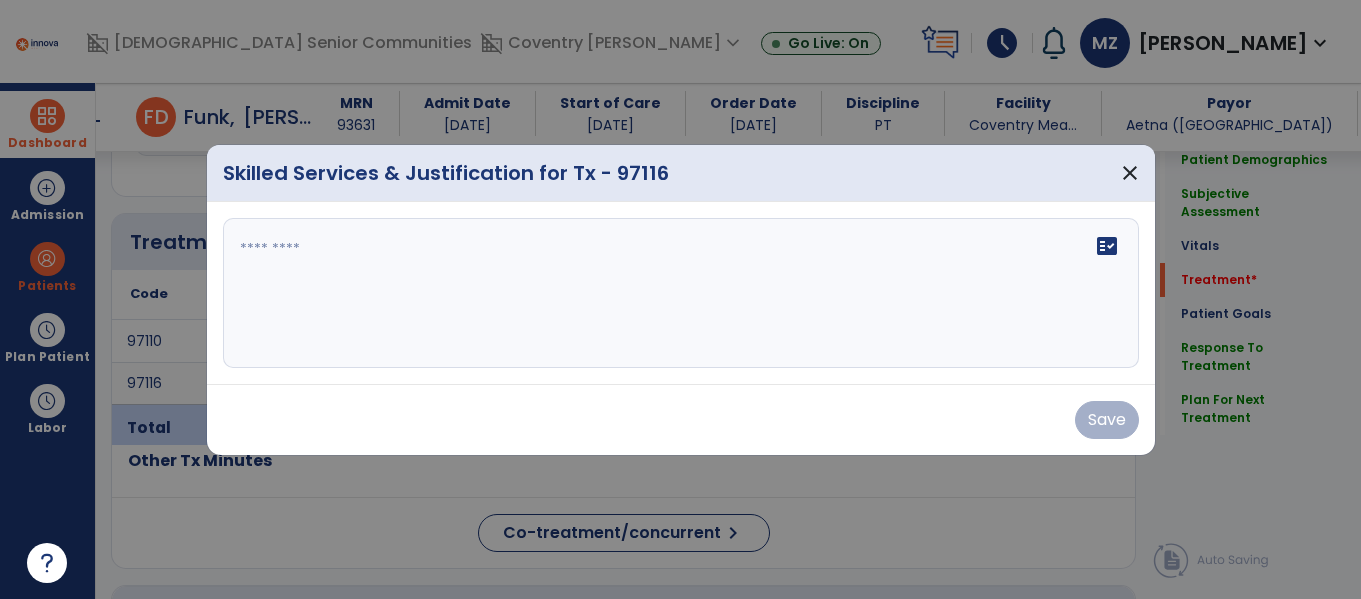 click on "fact_check" at bounding box center (681, 293) 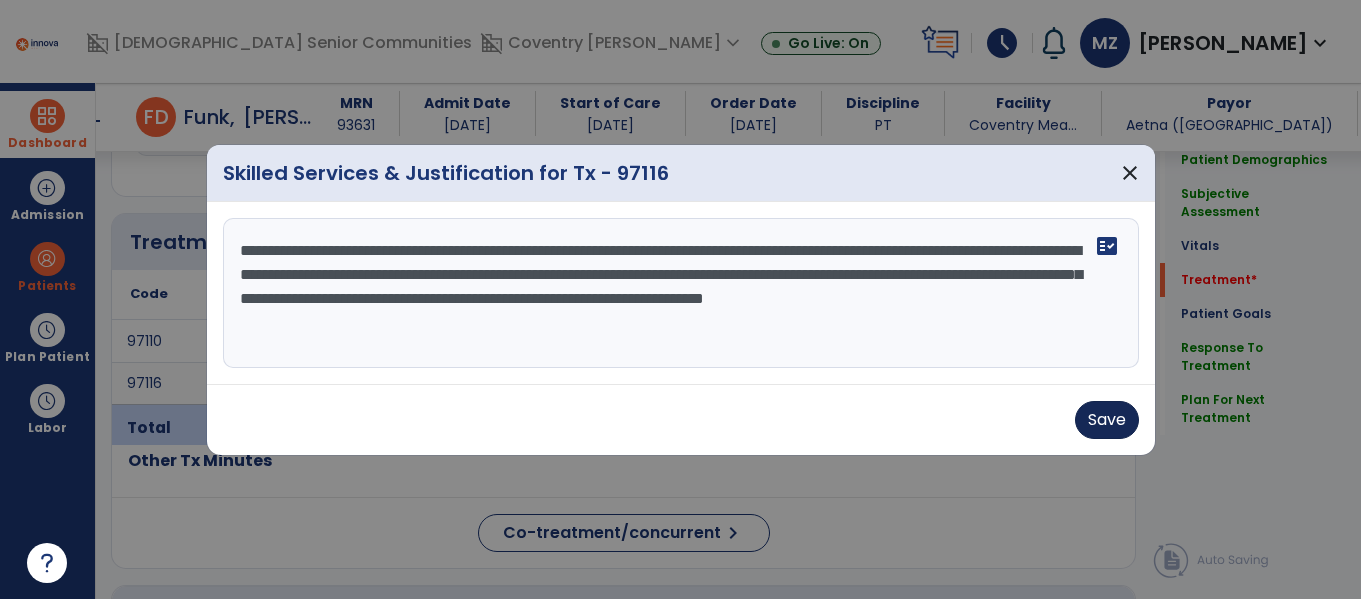 type on "**********" 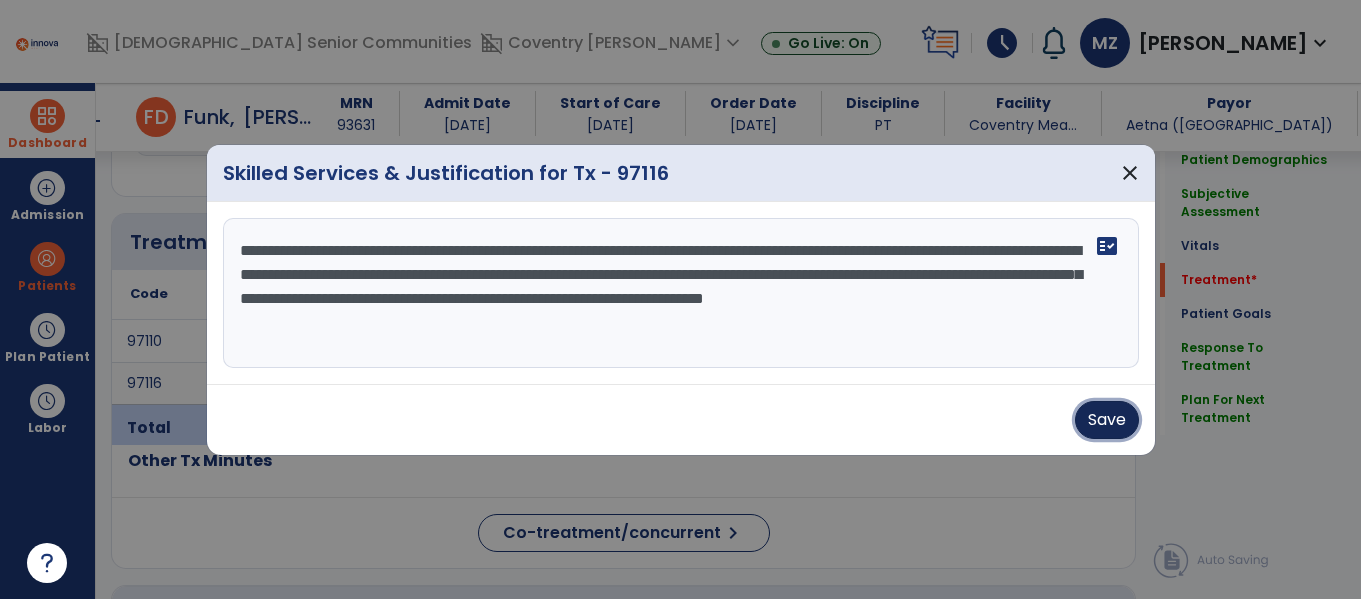 click on "Save" at bounding box center [1107, 420] 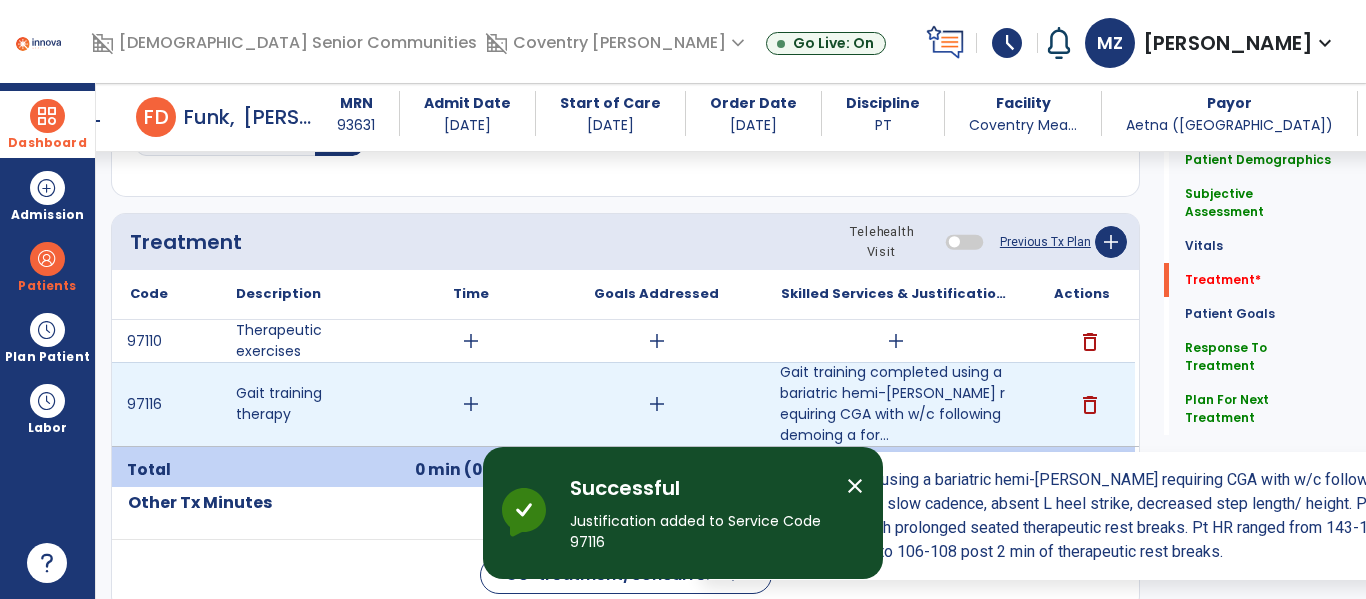 click on "Gait training completed using a bariatric hemi-[PERSON_NAME] requiring CGA with w/c following demoing a for..." at bounding box center [896, 404] 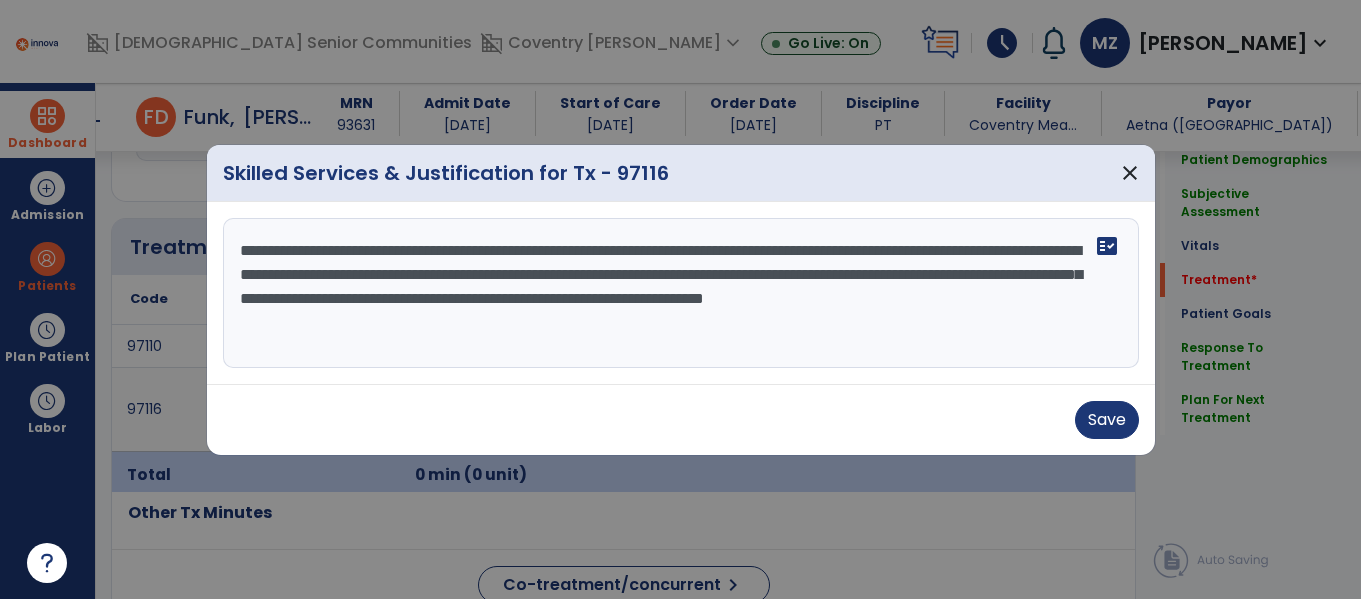scroll, scrollTop: 1036, scrollLeft: 0, axis: vertical 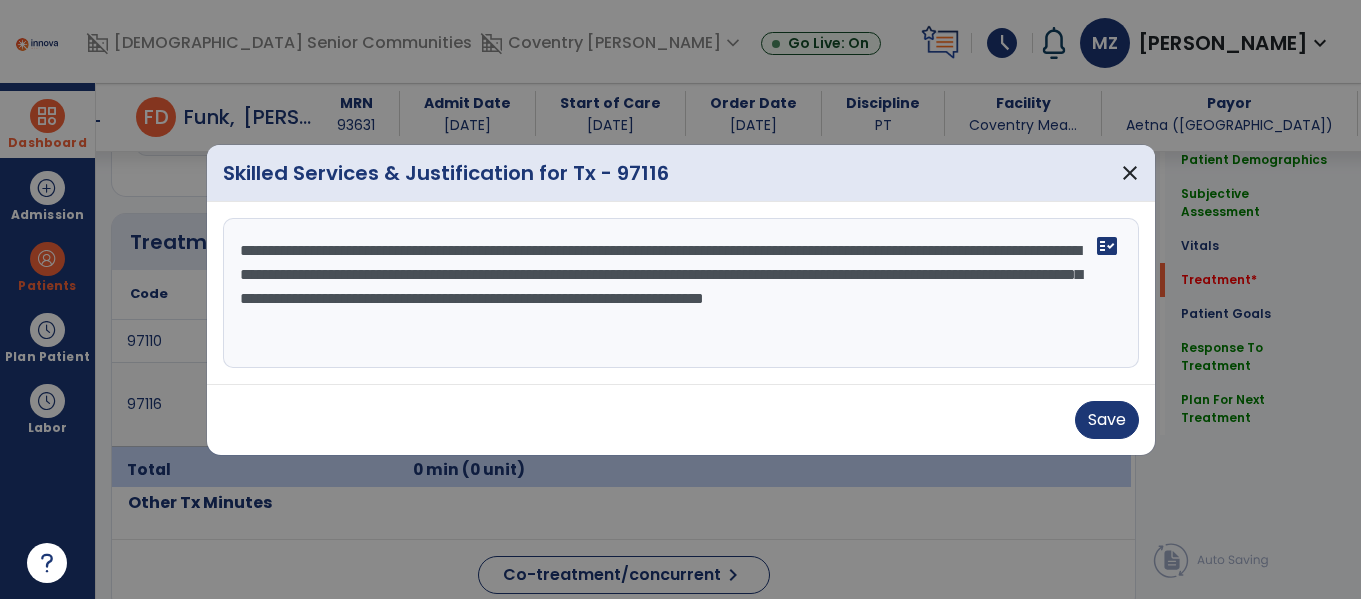 drag, startPoint x: 1020, startPoint y: 303, endPoint x: 938, endPoint y: 308, distance: 82.1523 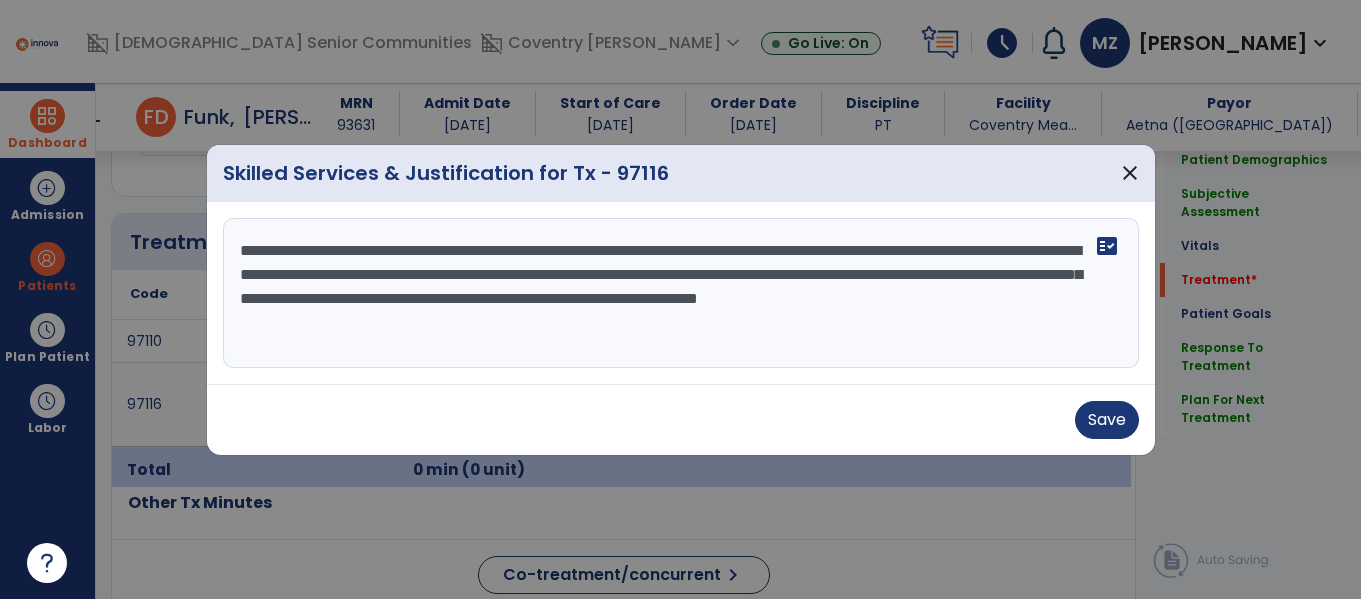 click on "**********" at bounding box center (681, 293) 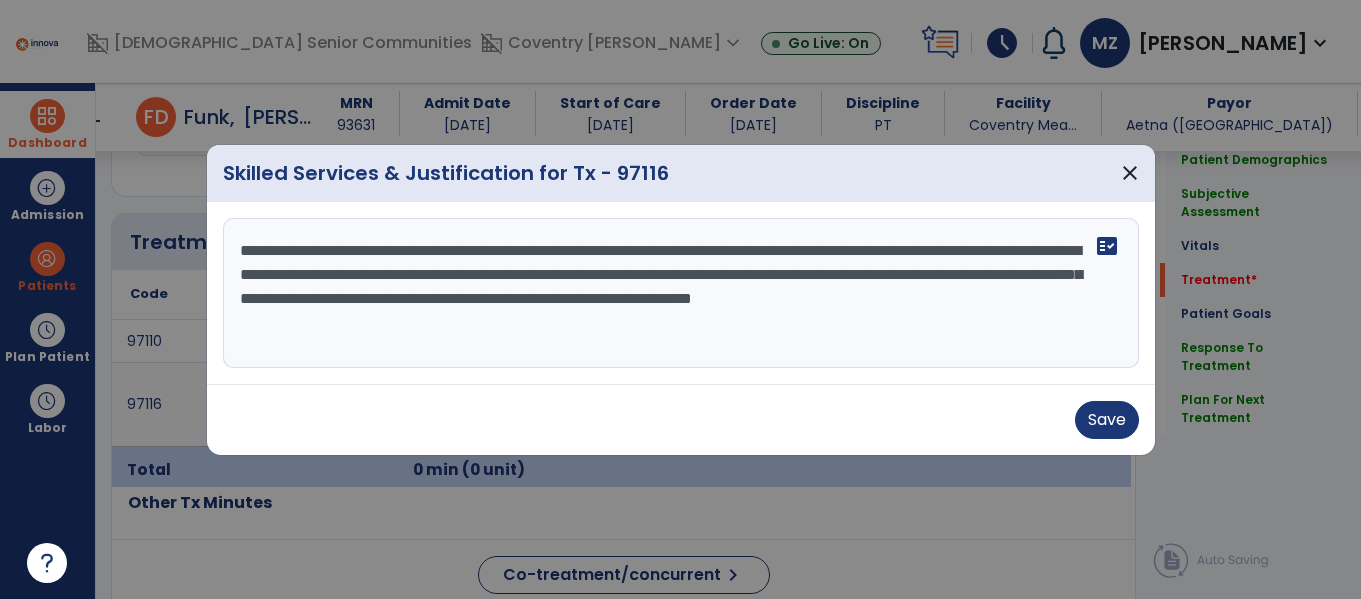 click on "**********" at bounding box center [681, 293] 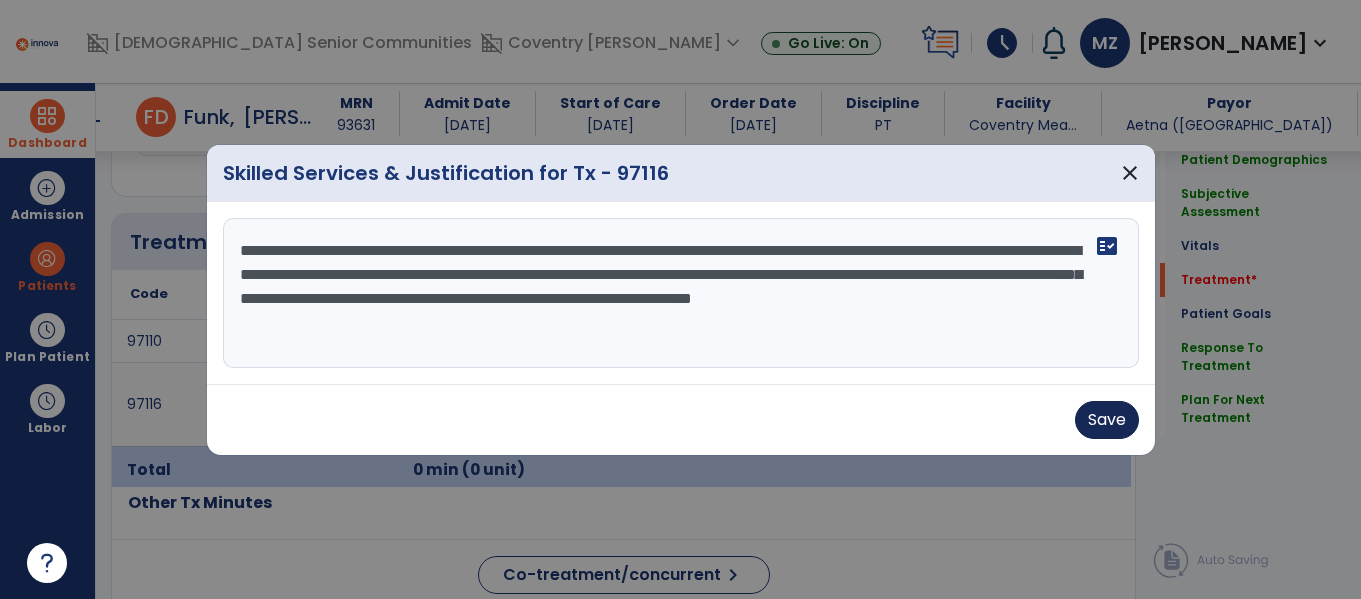 type on "**********" 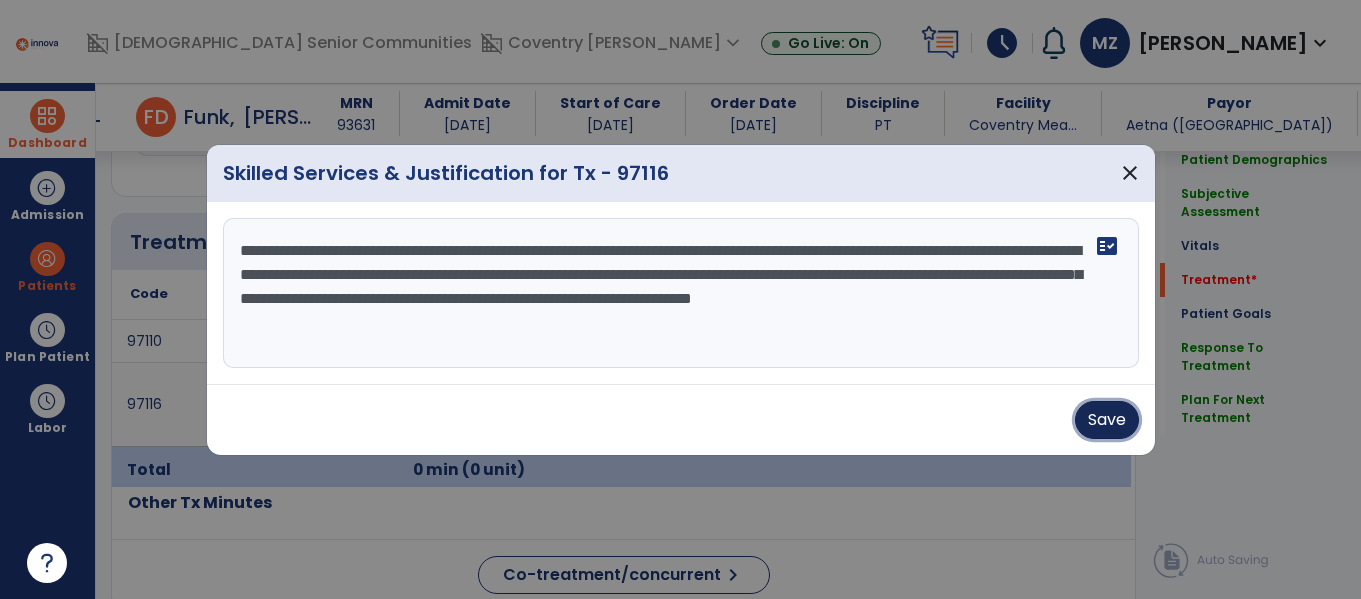 click on "Save" at bounding box center [1107, 420] 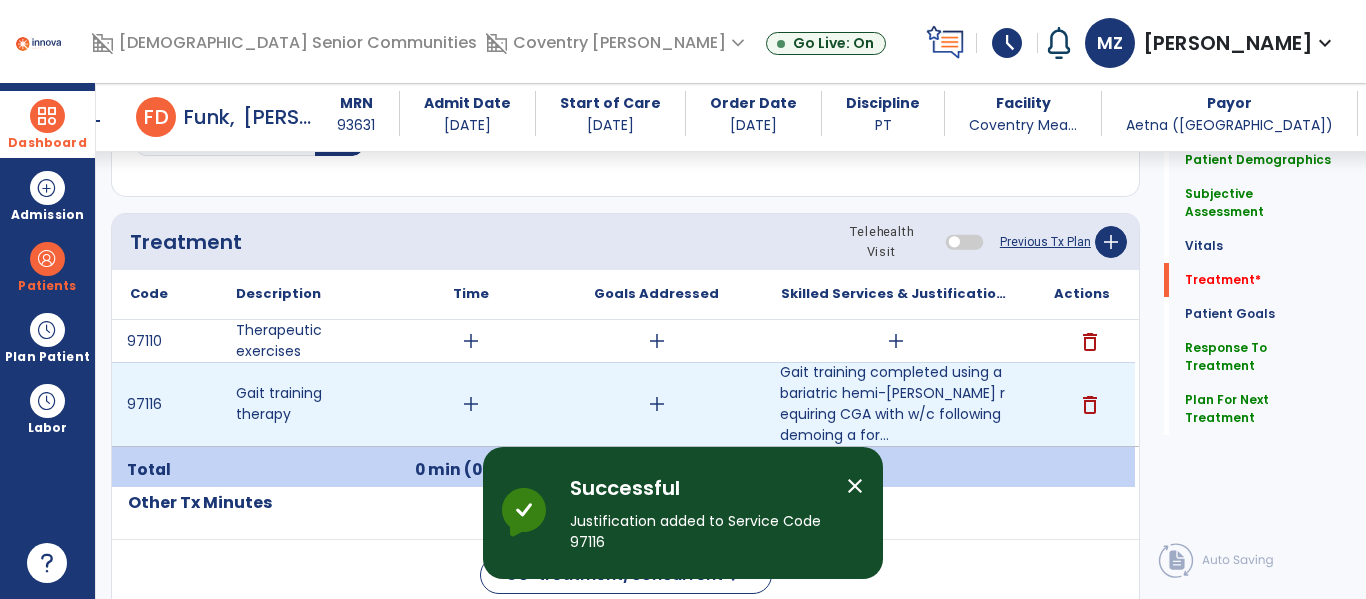 click on "add" at bounding box center [471, 404] 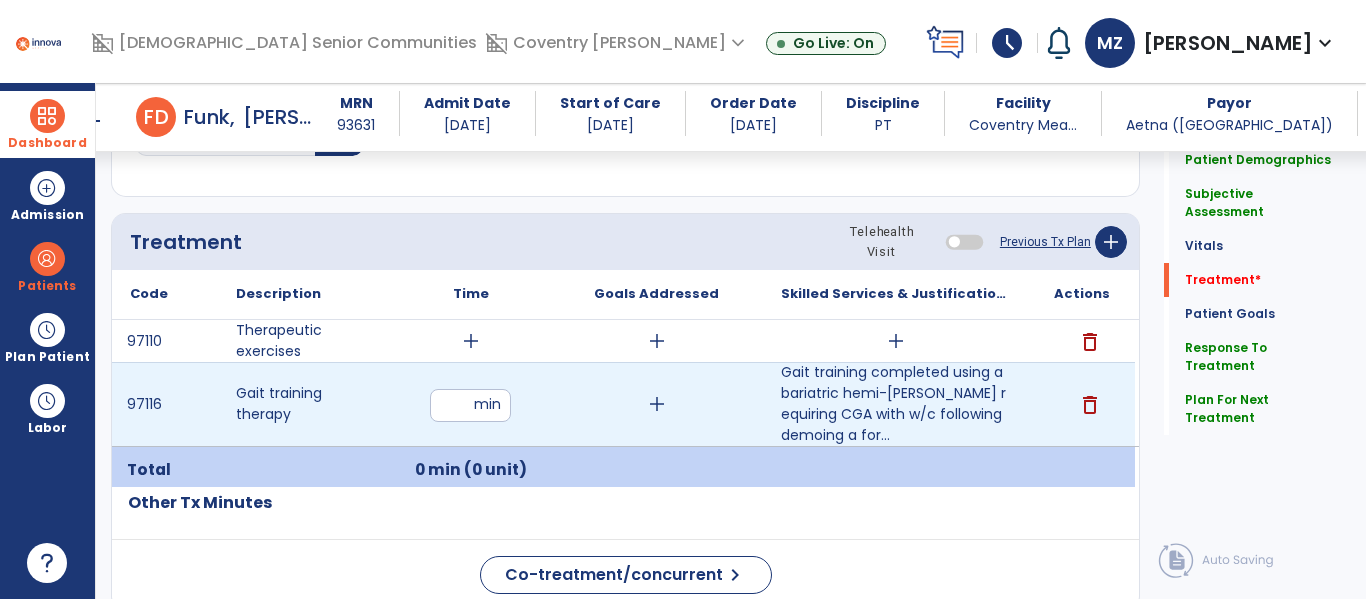 type on "**" 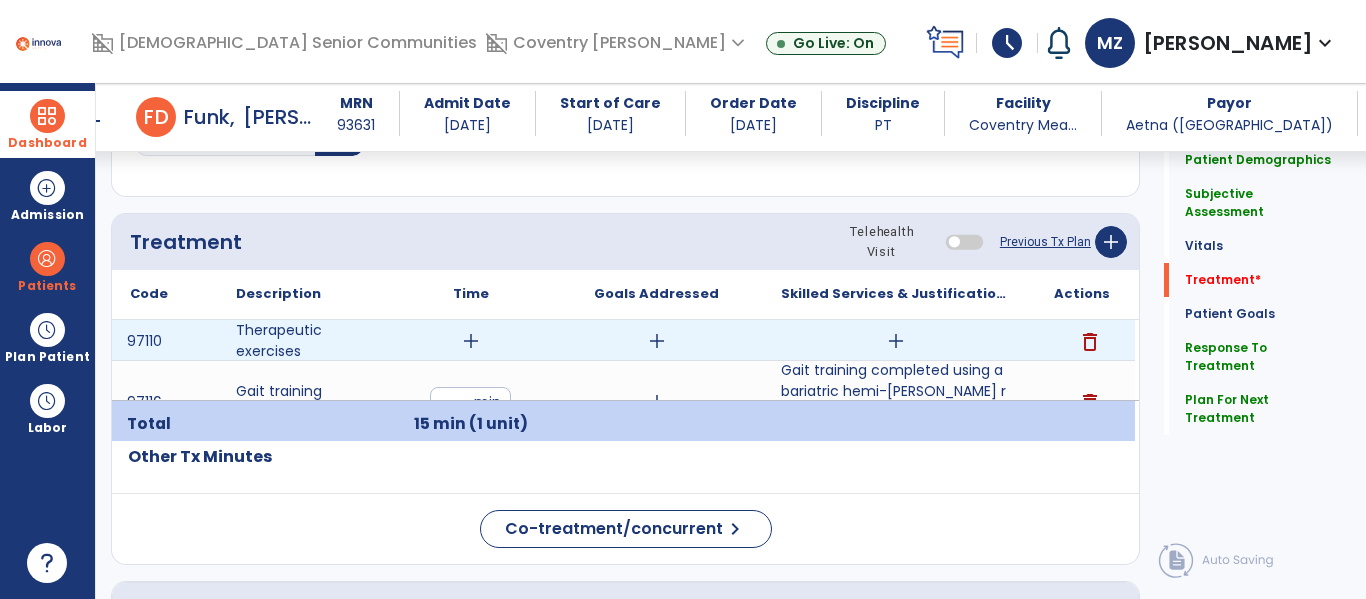 click on "add" at bounding box center (471, 341) 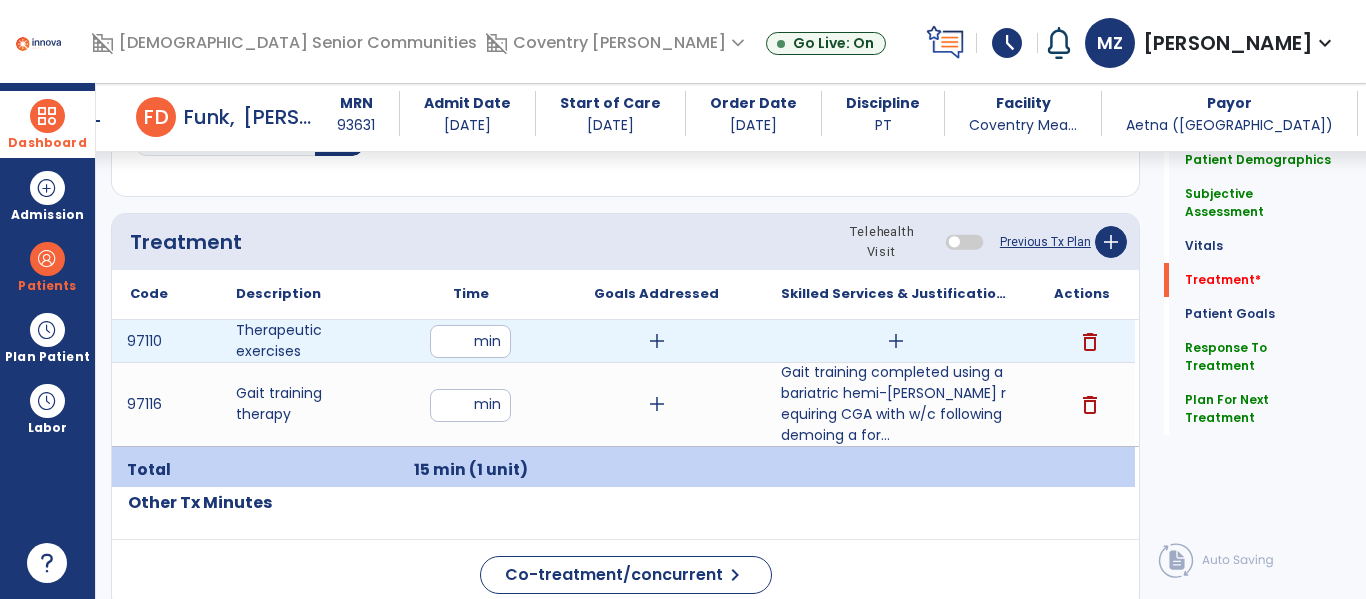 type on "**" 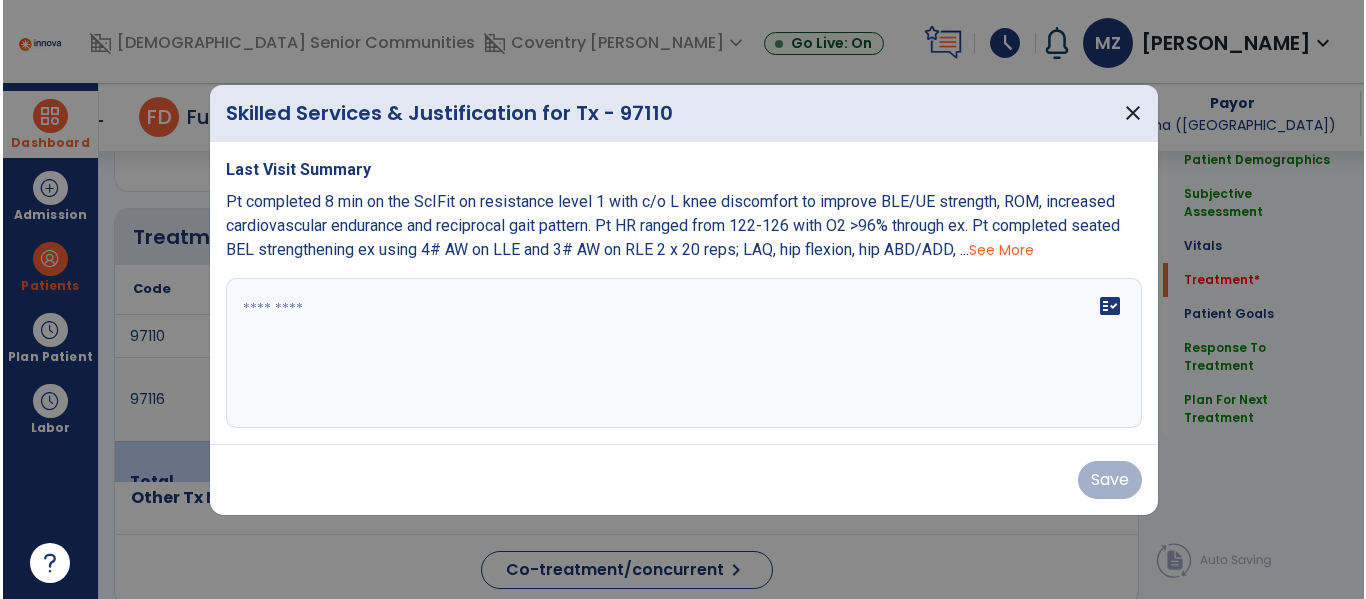 scroll, scrollTop: 1036, scrollLeft: 0, axis: vertical 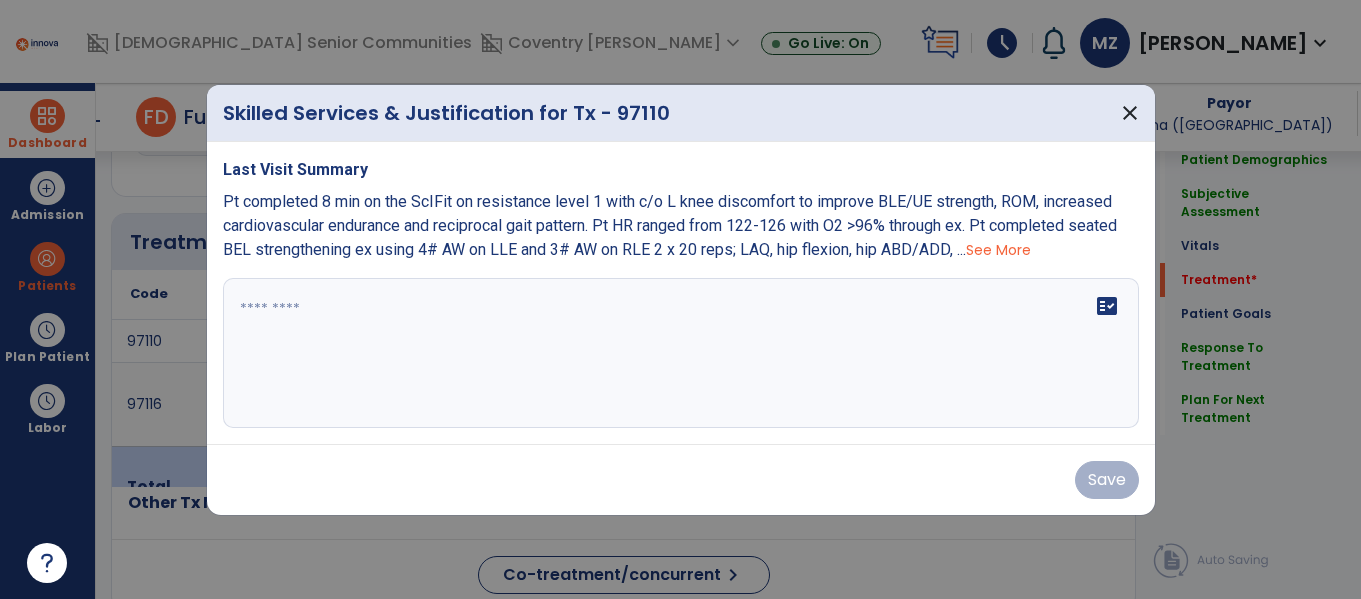 click on "See More" at bounding box center (998, 250) 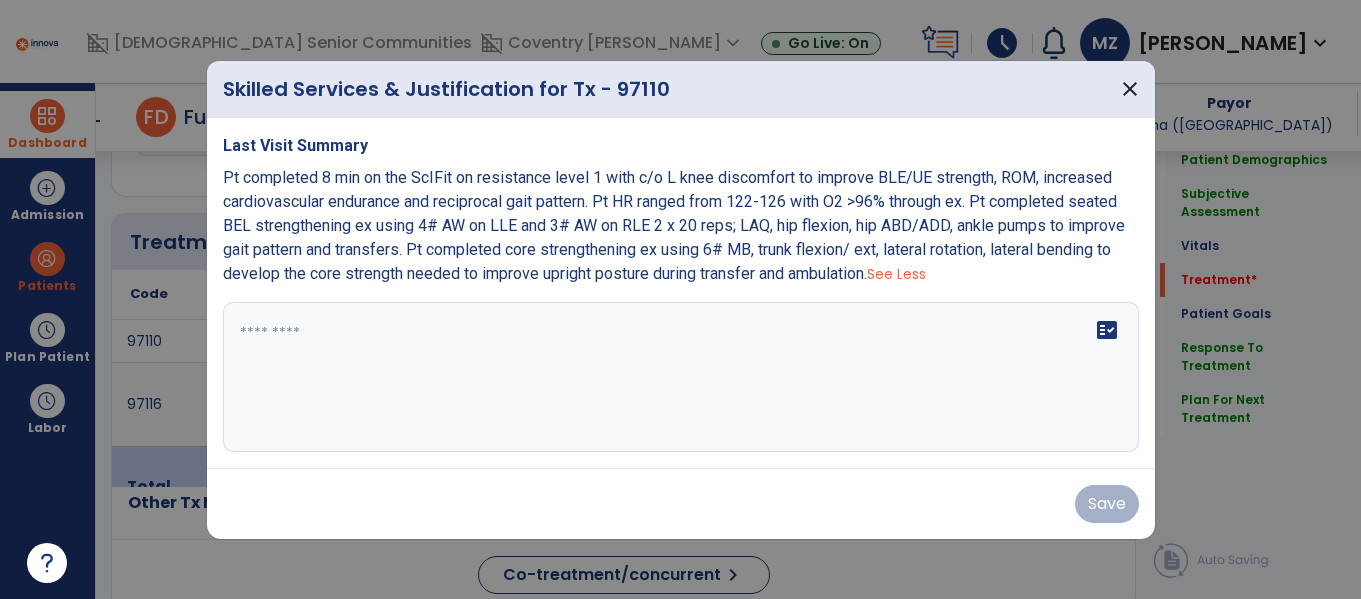 click on "Pt completed 8 min on the ScIFit on resistance level 1 with c/o L knee discomfort to improve BLE/UE strength, ROM, increased cardiovascular endurance and reciprocal gait pattern. Pt HR ranged from 122-126 with O2 >96% through ex. Pt completed seated BEL strengthening ex using 4# AW on LLE and 3# AW on RLE 2 x 20 reps; LAQ, hip flexion, hip ABD/ADD, ankle pumps to improve gait pattern and transfers. Pt completed core strengthening ex using 6# MB, trunk flexion/ ext, lateral rotation, lateral bending to develop the core strength needed to improve upright posture during transfer and ambulation." at bounding box center (674, 225) 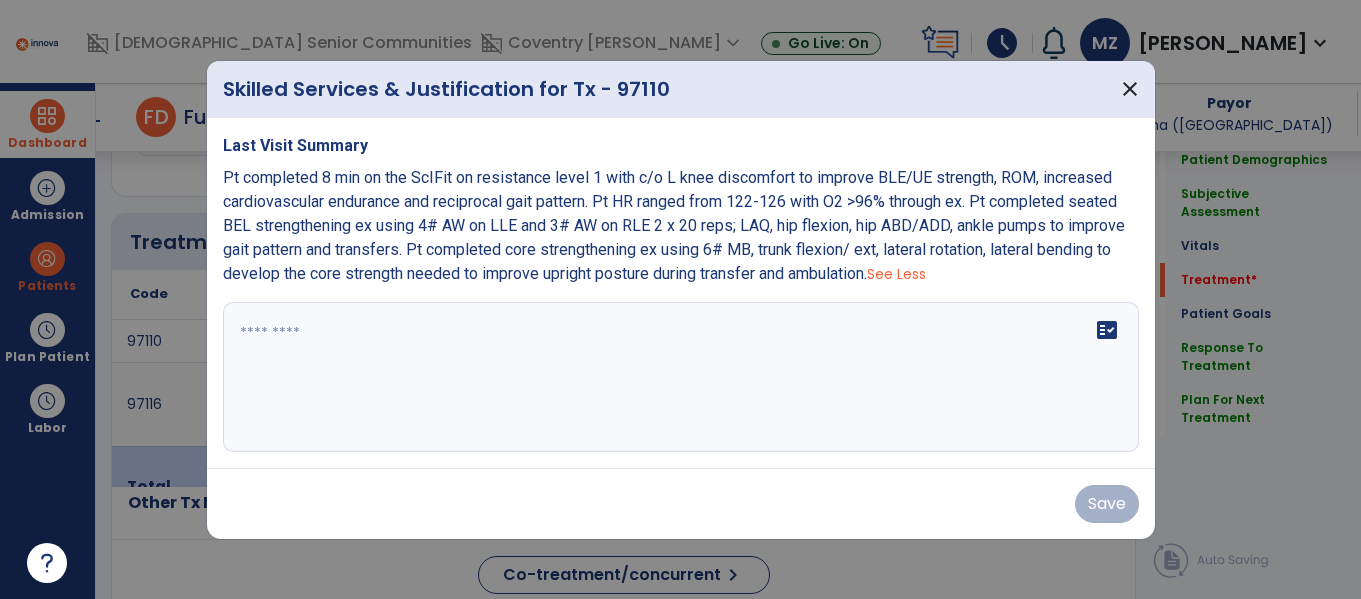 drag, startPoint x: 985, startPoint y: 200, endPoint x: 880, endPoint y: 281, distance: 132.61221 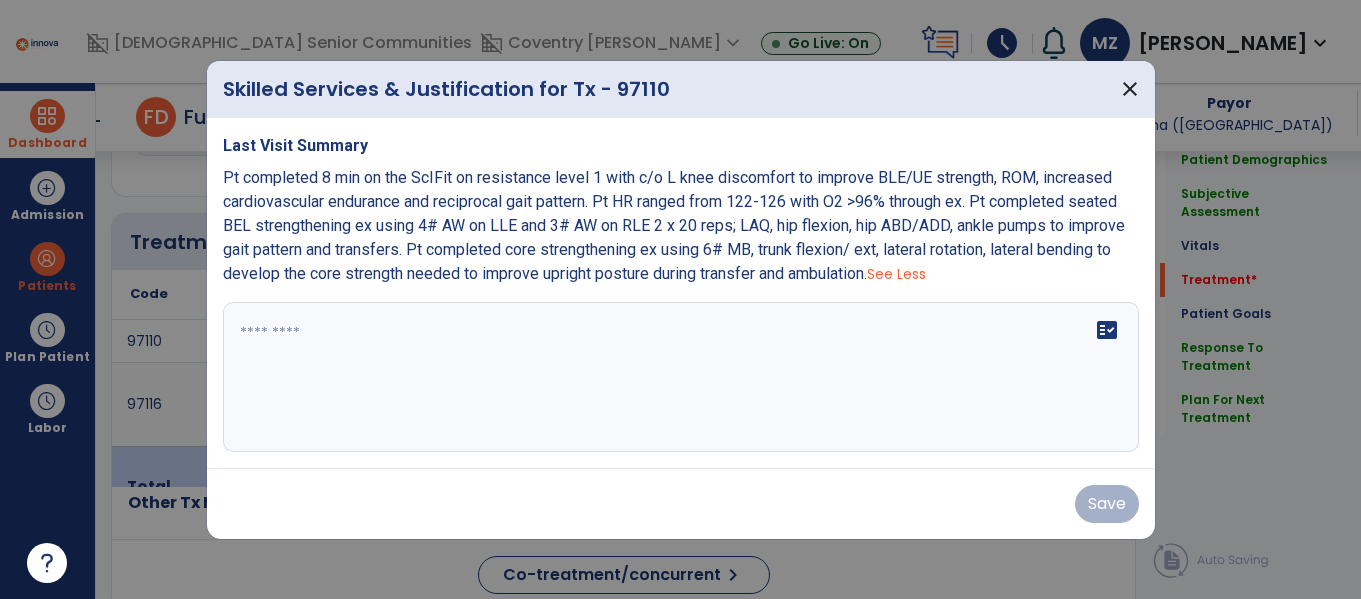 click on "Pt completed 8 min on the ScIFit on resistance level 1 with c/o L knee discomfort to improve BLE/UE strength, ROM, increased cardiovascular endurance and reciprocal gait pattern. Pt HR ranged from 122-126 with O2 >96% through ex. Pt completed seated BEL strengthening ex using 4# AW on LLE and 3# AW on RLE 2 x 20 reps; LAQ, hip flexion, hip ABD/ADD, ankle pumps to improve gait pattern and transfers. Pt completed core strengthening ex using 6# MB, trunk flexion/ ext, lateral rotation, lateral bending to develop the core strength needed to improve upright posture during transfer and ambulation." at bounding box center [674, 225] 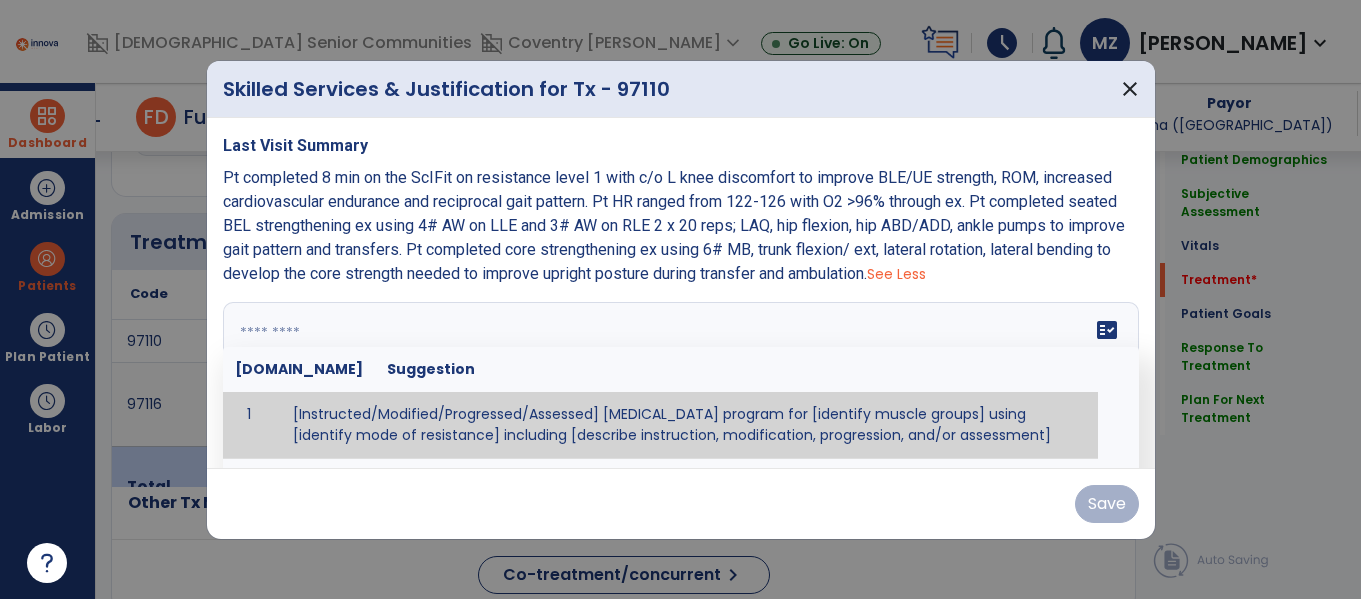 paste on "**********" 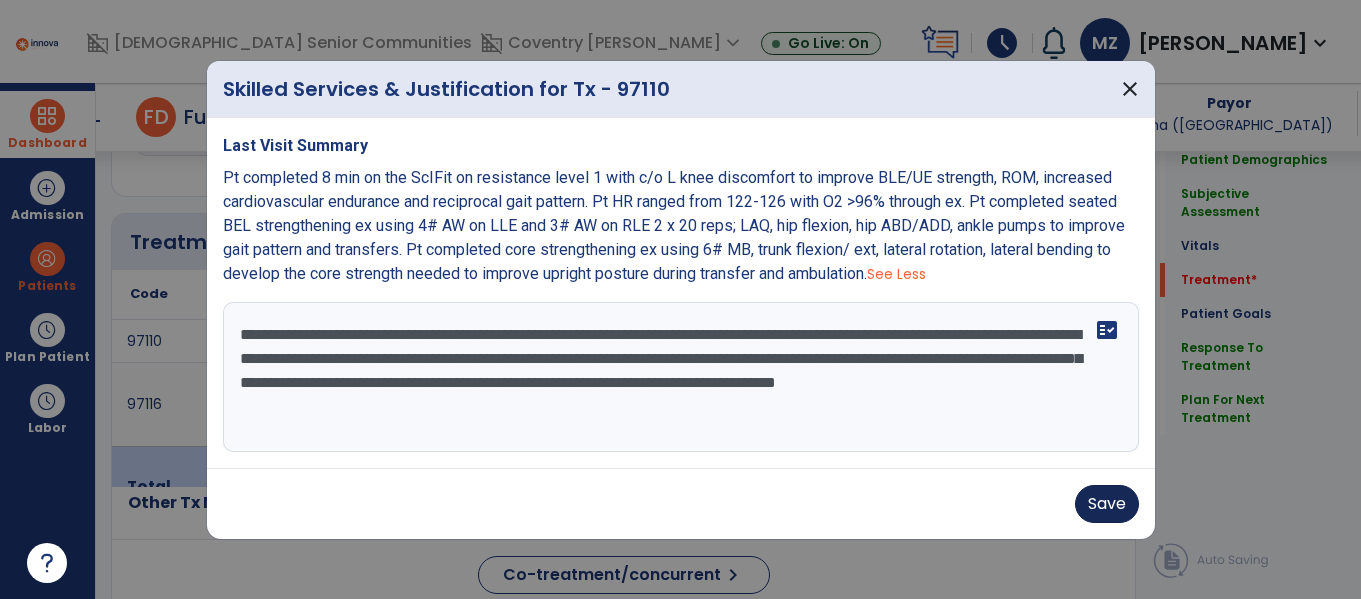 type on "**********" 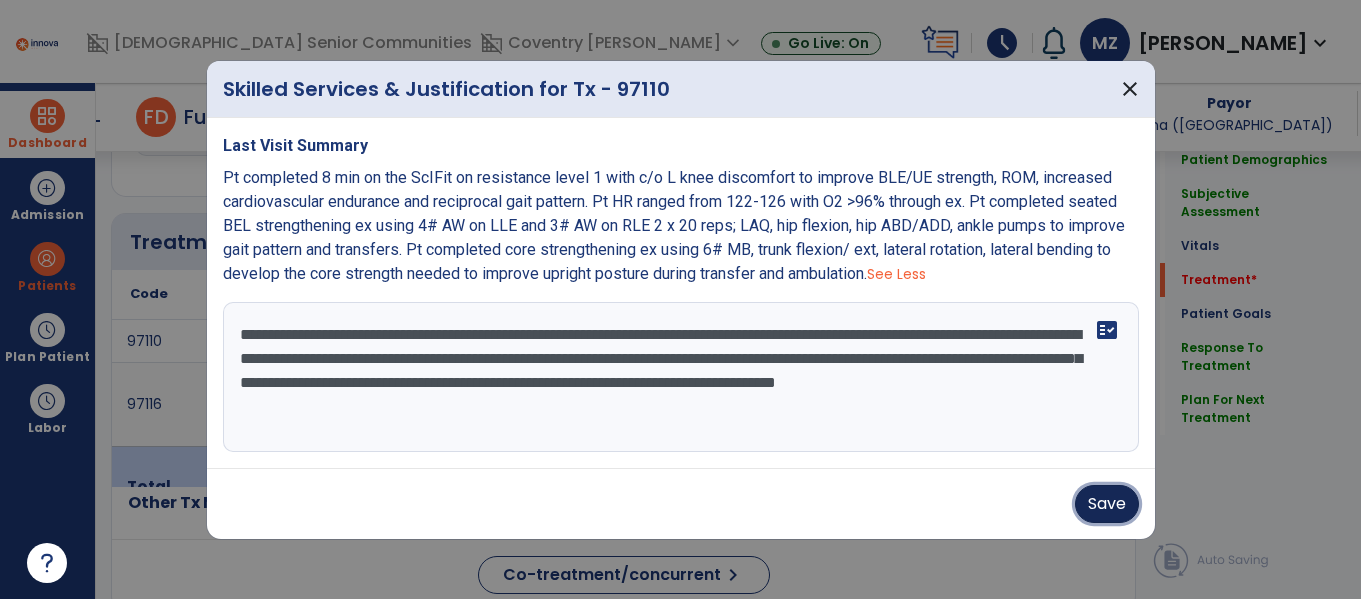 click on "Save" at bounding box center [1107, 504] 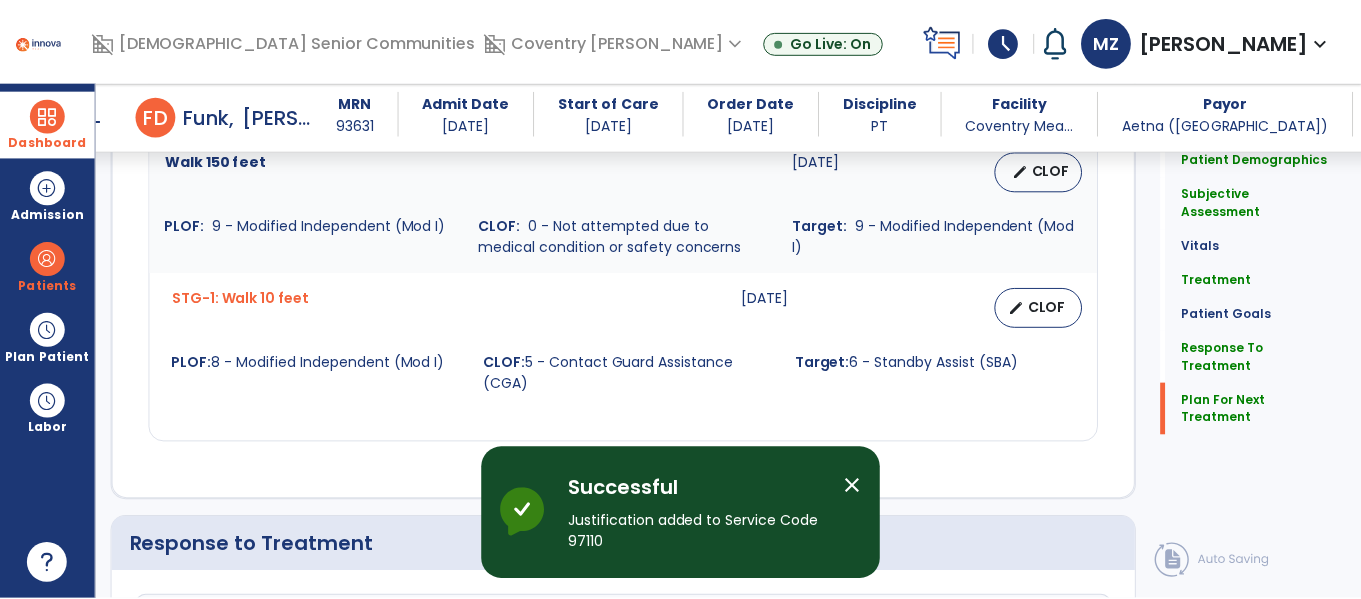 scroll, scrollTop: 2766, scrollLeft: 0, axis: vertical 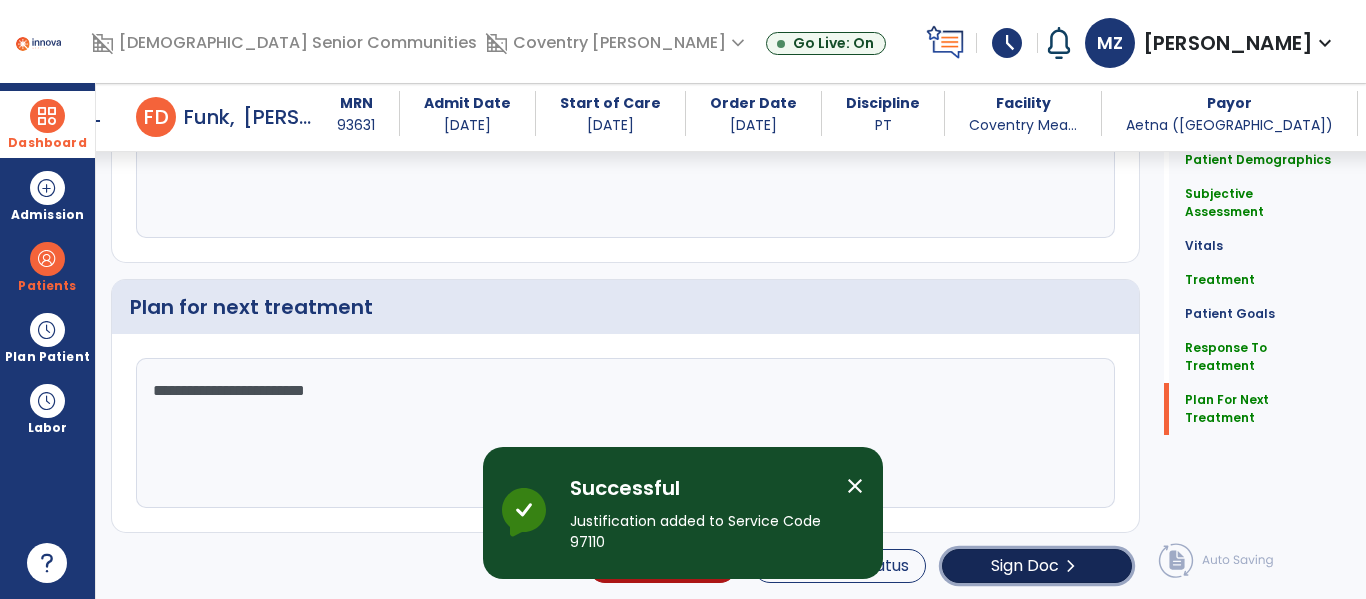 click on "Sign Doc  chevron_right" 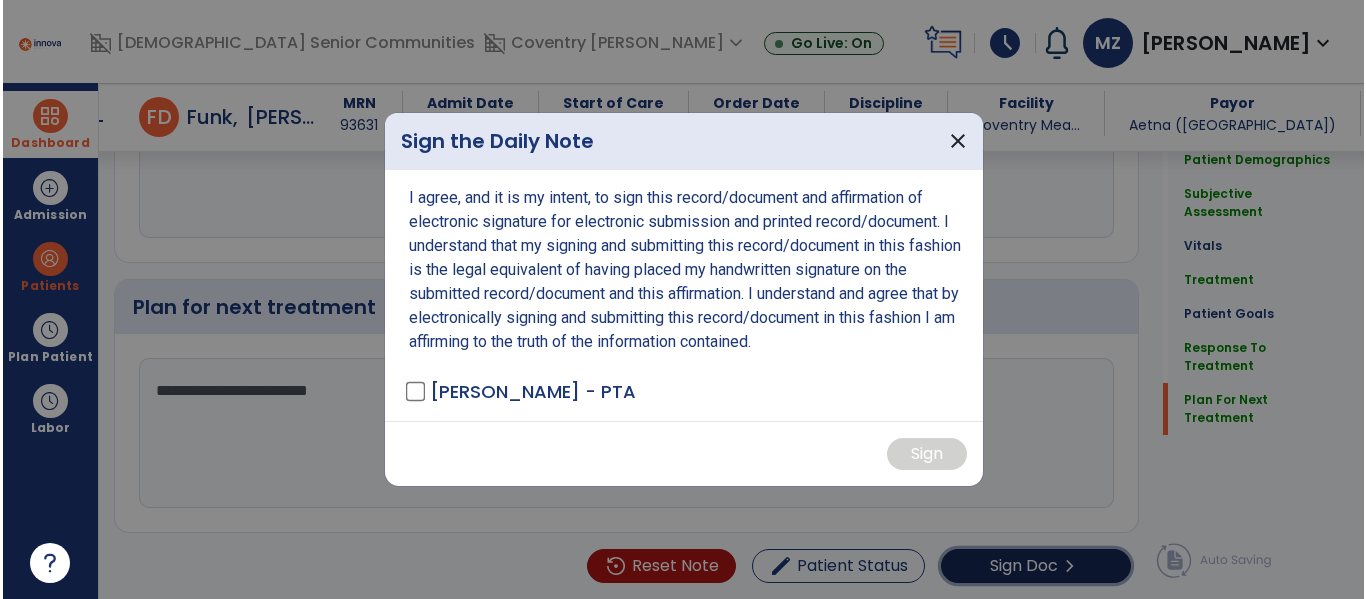 scroll, scrollTop: 2766, scrollLeft: 0, axis: vertical 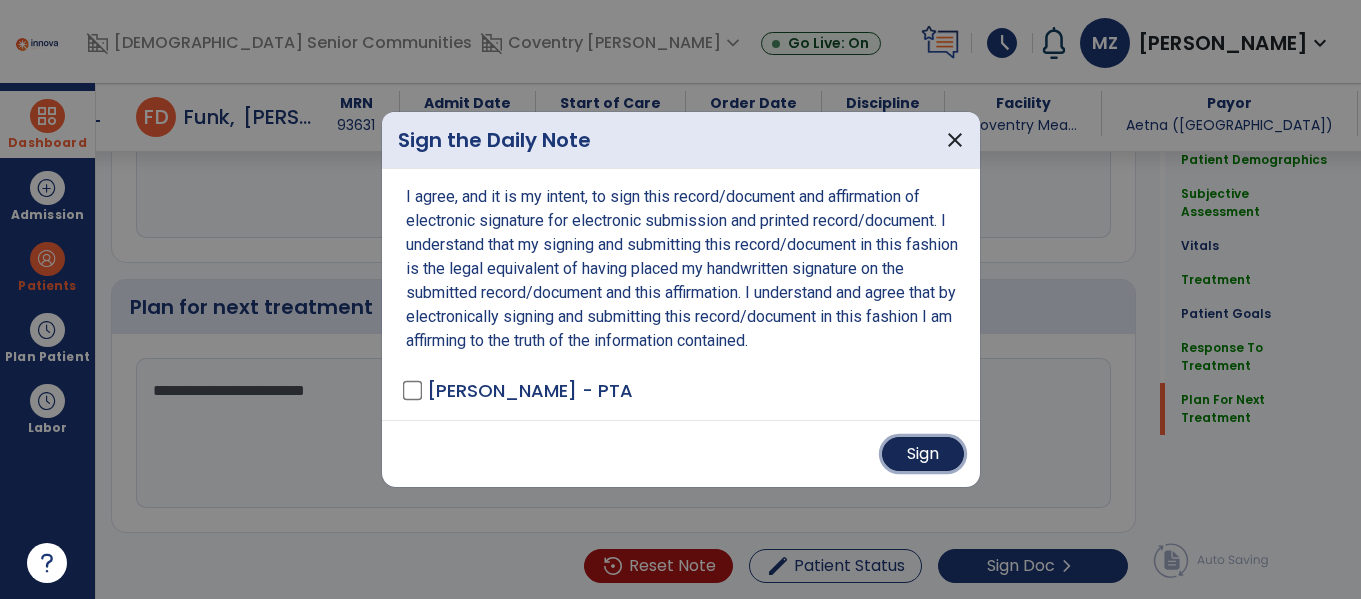 click on "Sign" at bounding box center [923, 454] 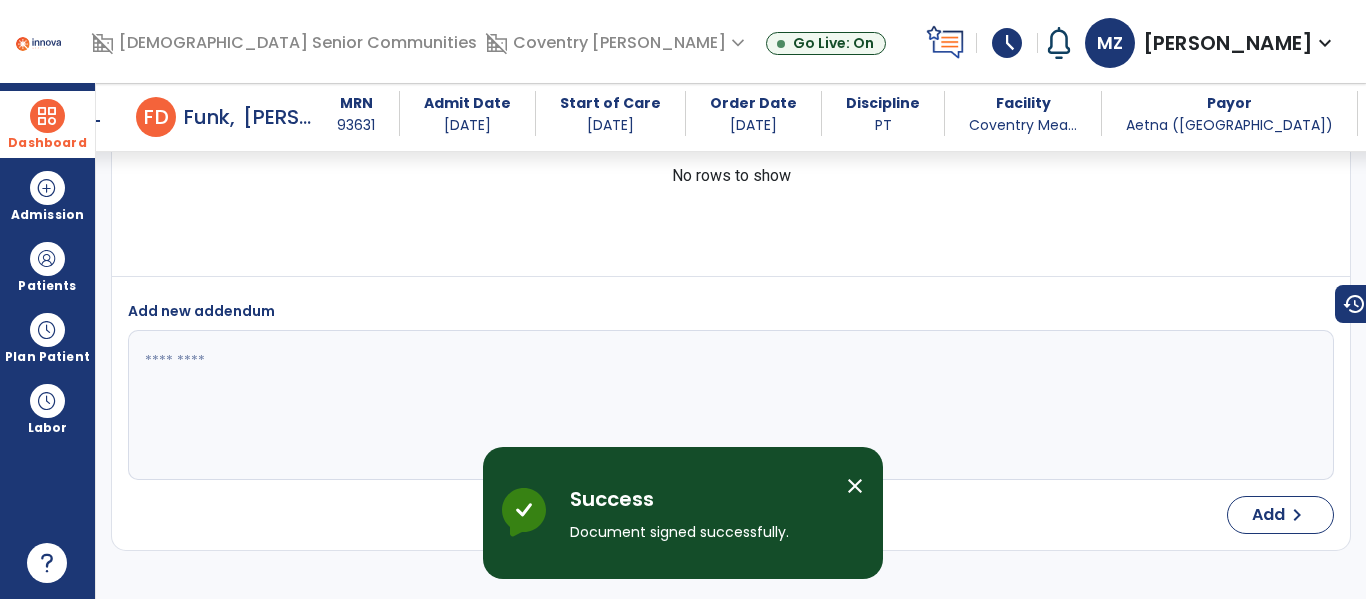 scroll, scrollTop: 4187, scrollLeft: 0, axis: vertical 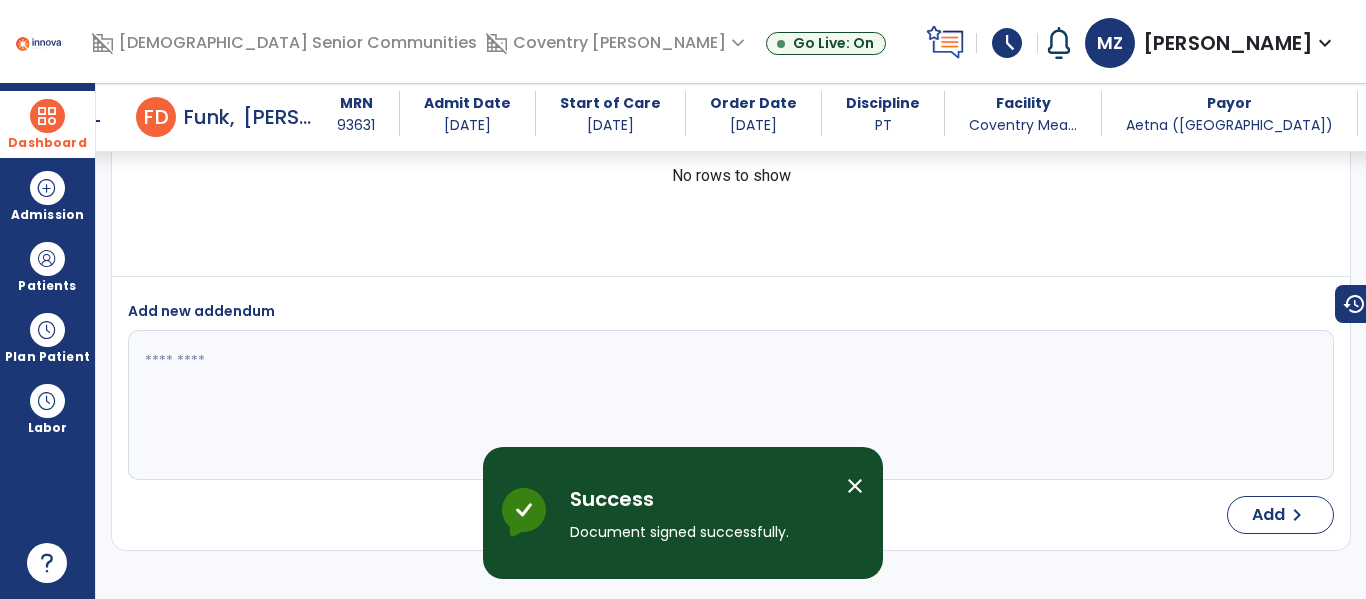 click on "Dashboard" at bounding box center [47, 124] 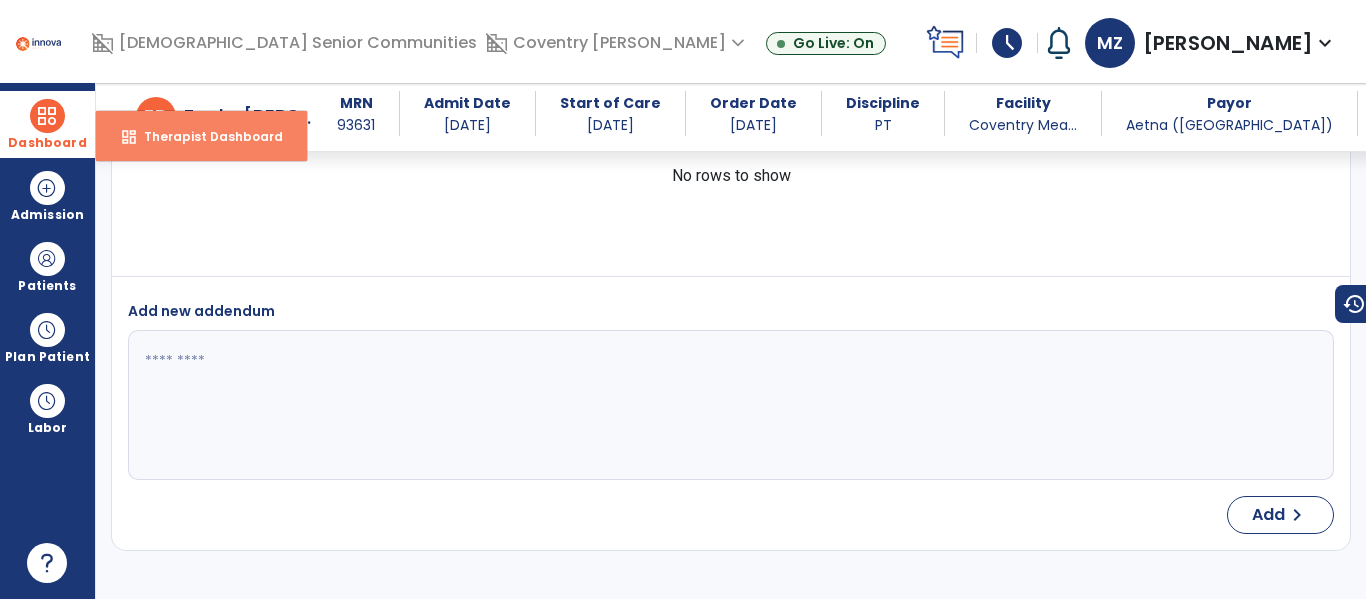 click on "Therapist Dashboard" at bounding box center [205, 136] 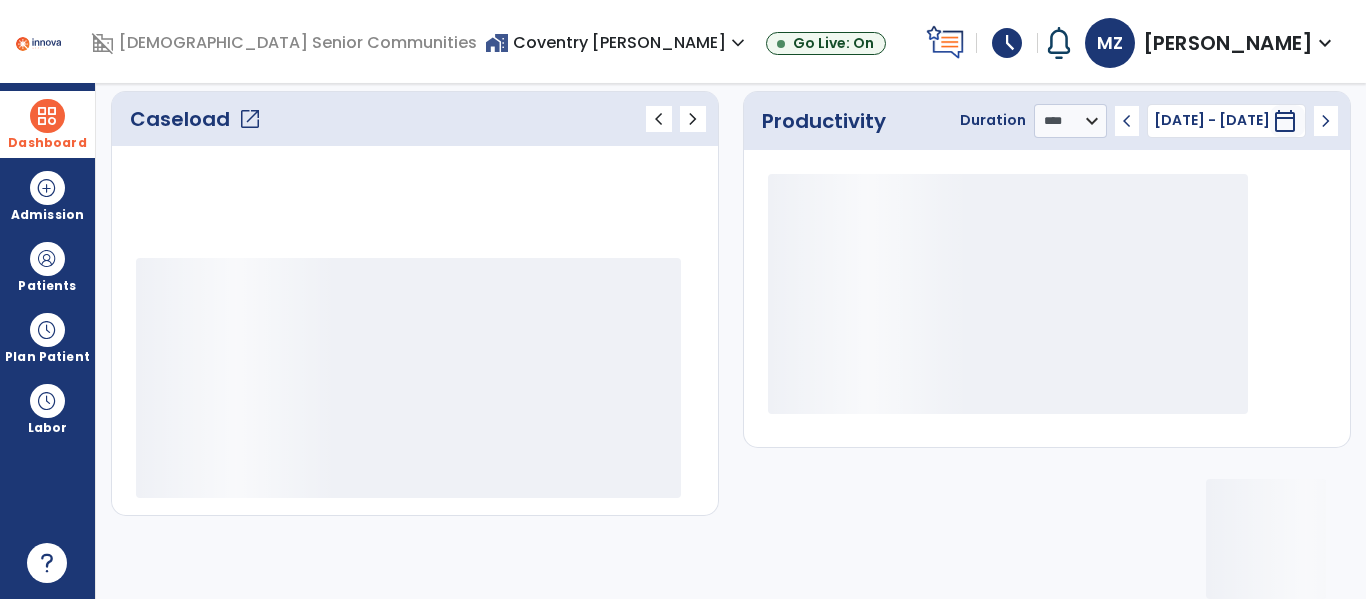 scroll, scrollTop: 276, scrollLeft: 0, axis: vertical 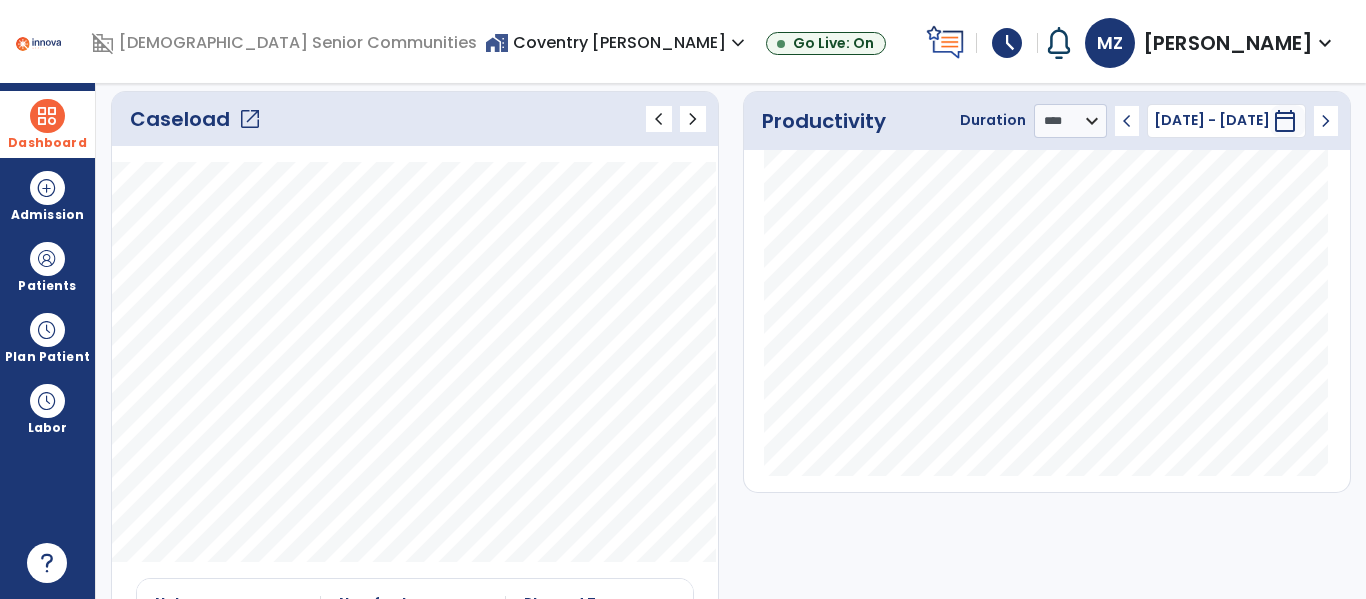 click on "open_in_new" 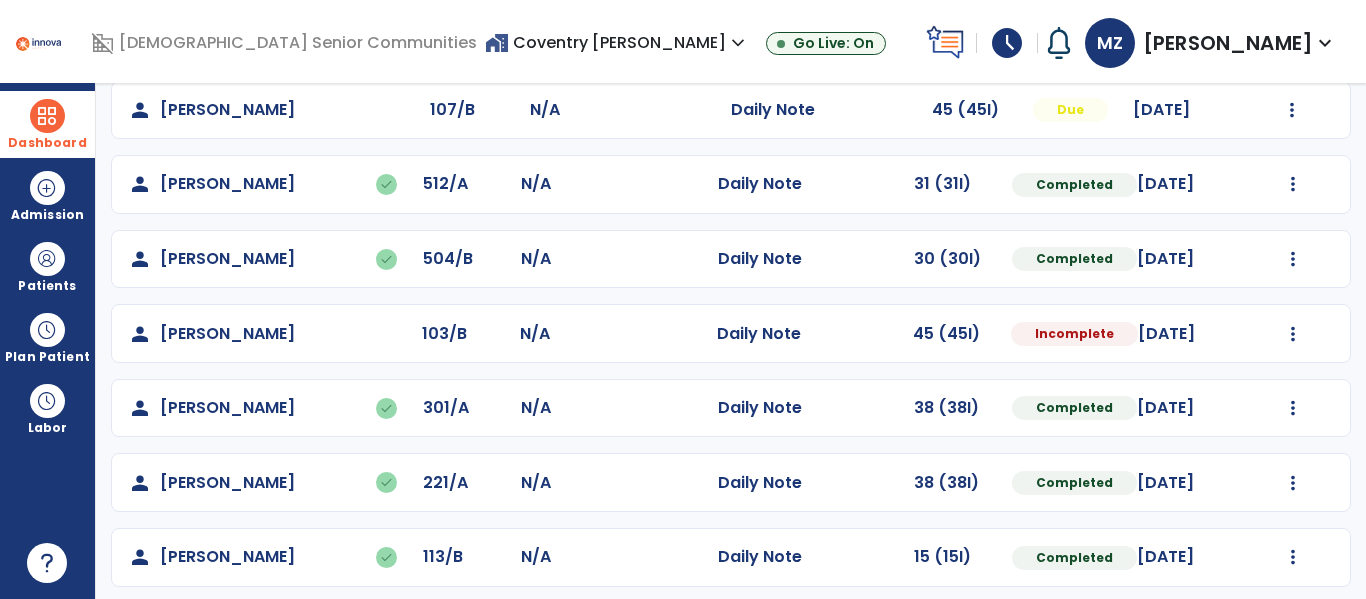 scroll, scrollTop: 553, scrollLeft: 0, axis: vertical 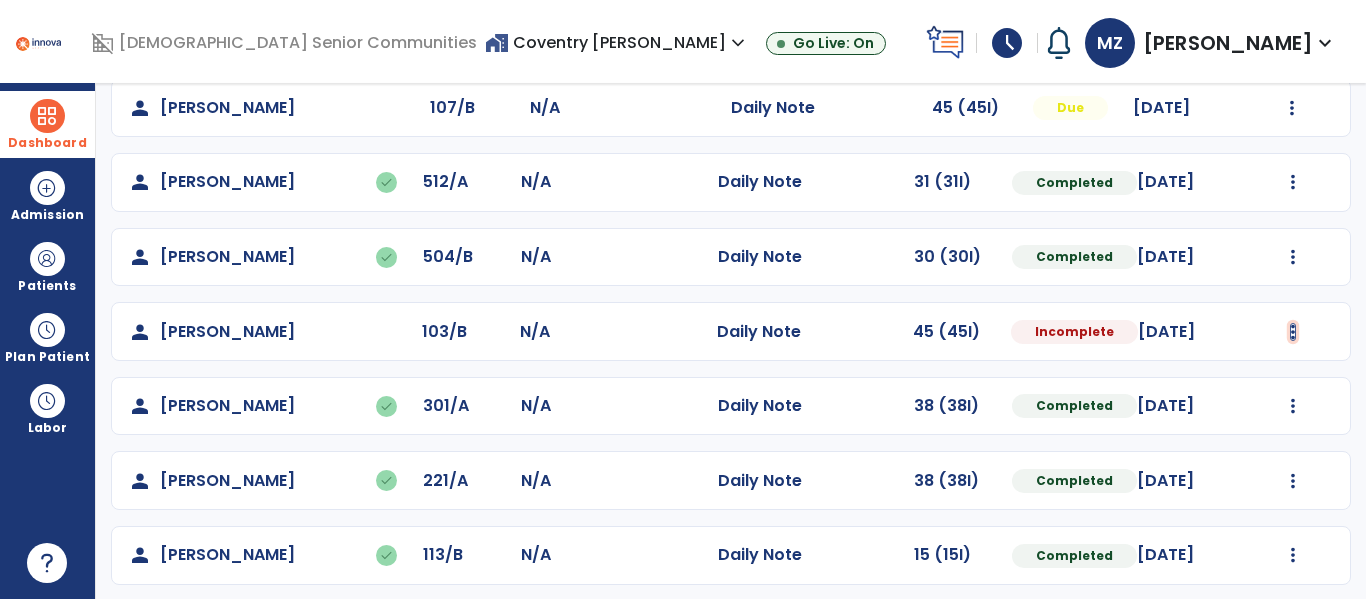 click at bounding box center (1293, -265) 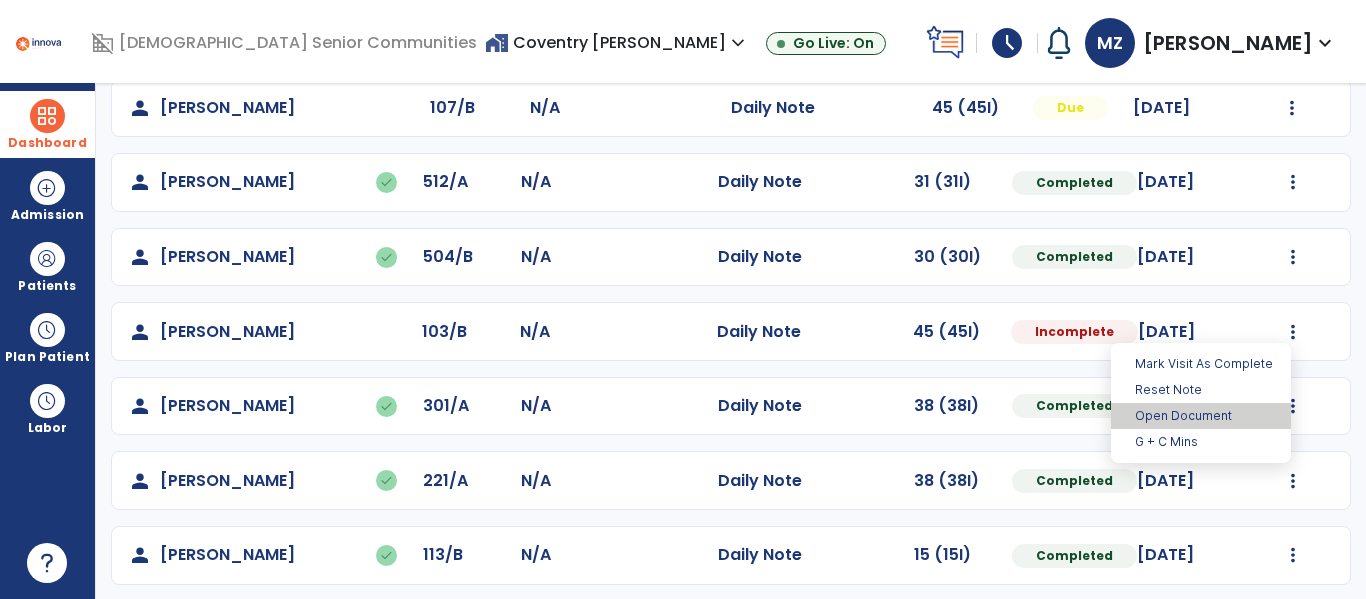 click on "Open Document" at bounding box center (1201, 416) 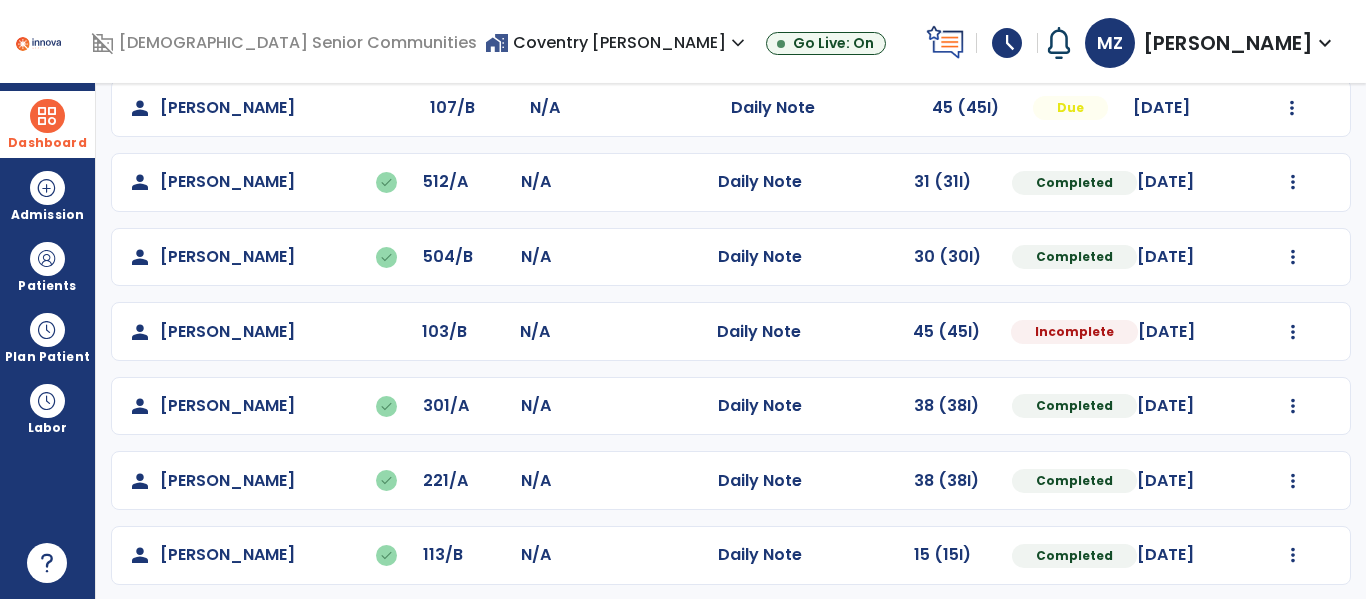 select on "*" 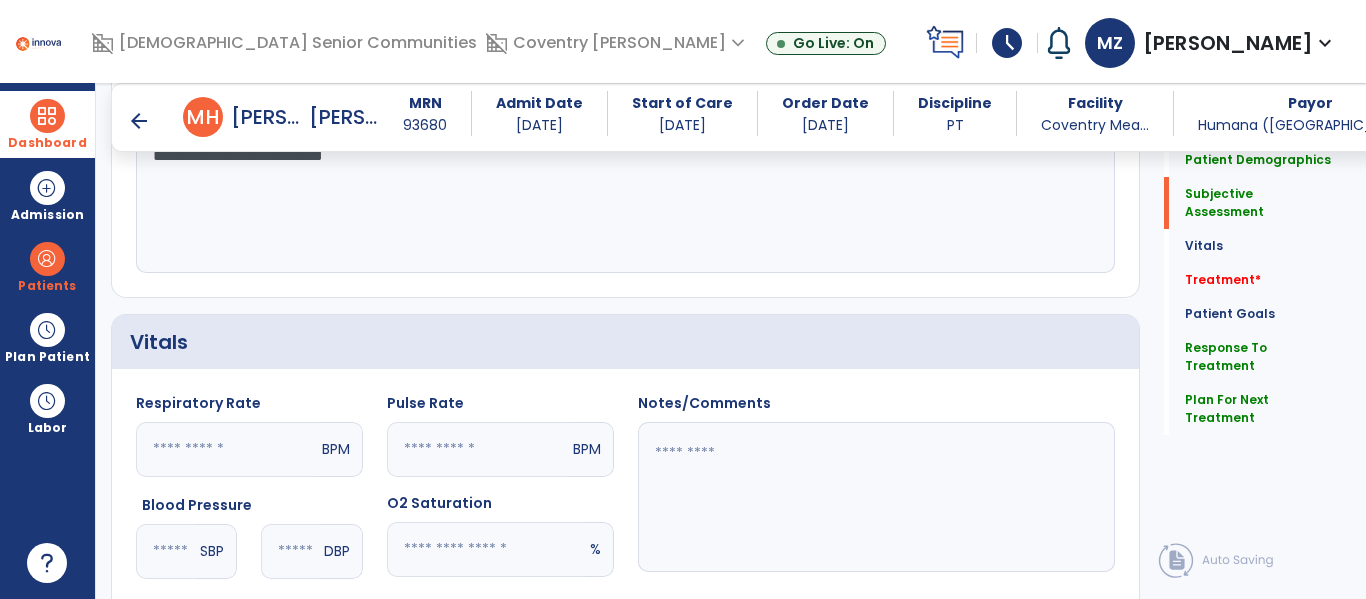 scroll, scrollTop: 511, scrollLeft: 0, axis: vertical 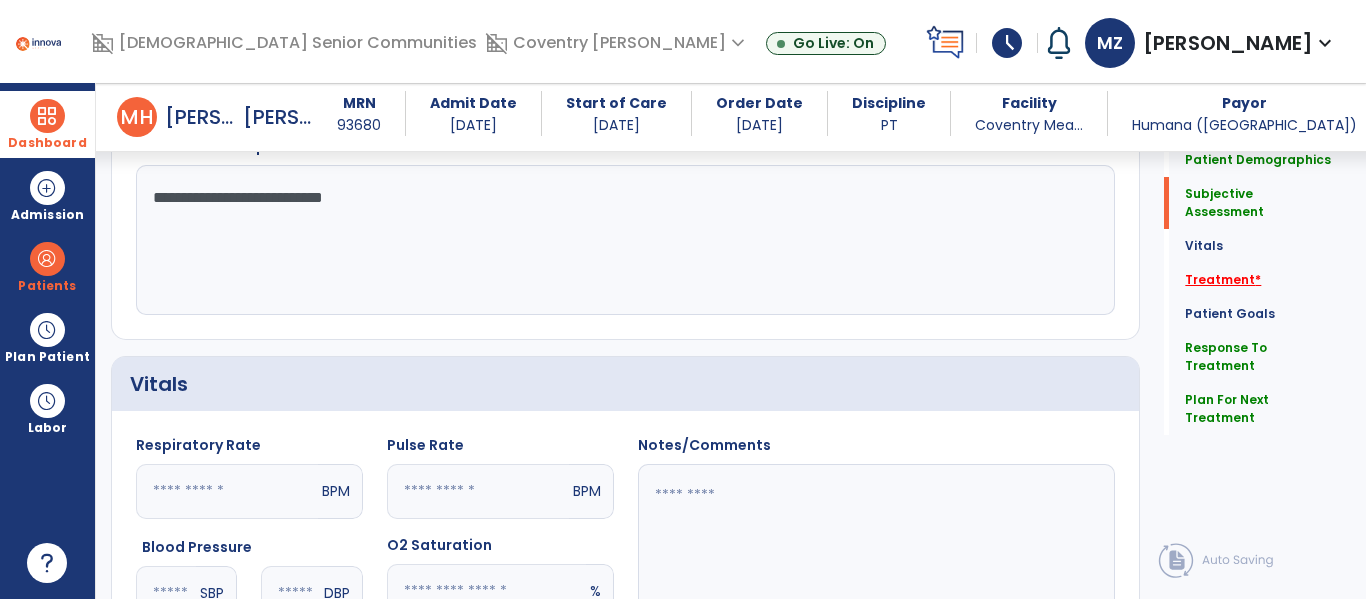 click on "Treatment   *" 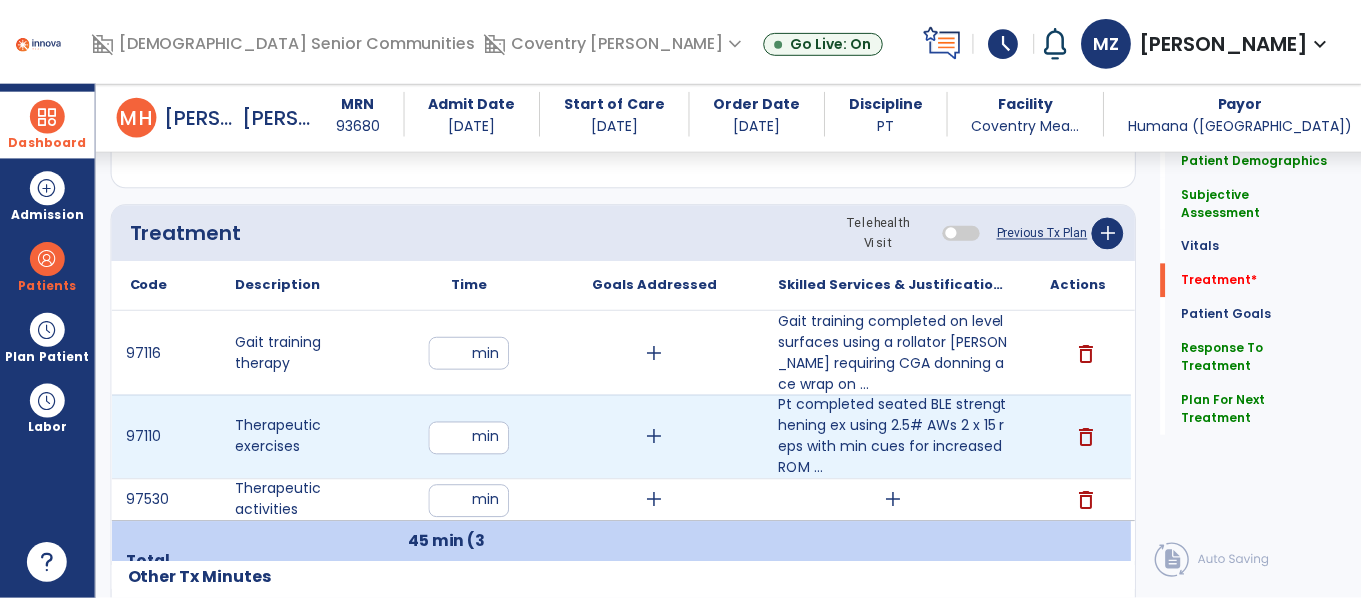 scroll, scrollTop: 1189, scrollLeft: 0, axis: vertical 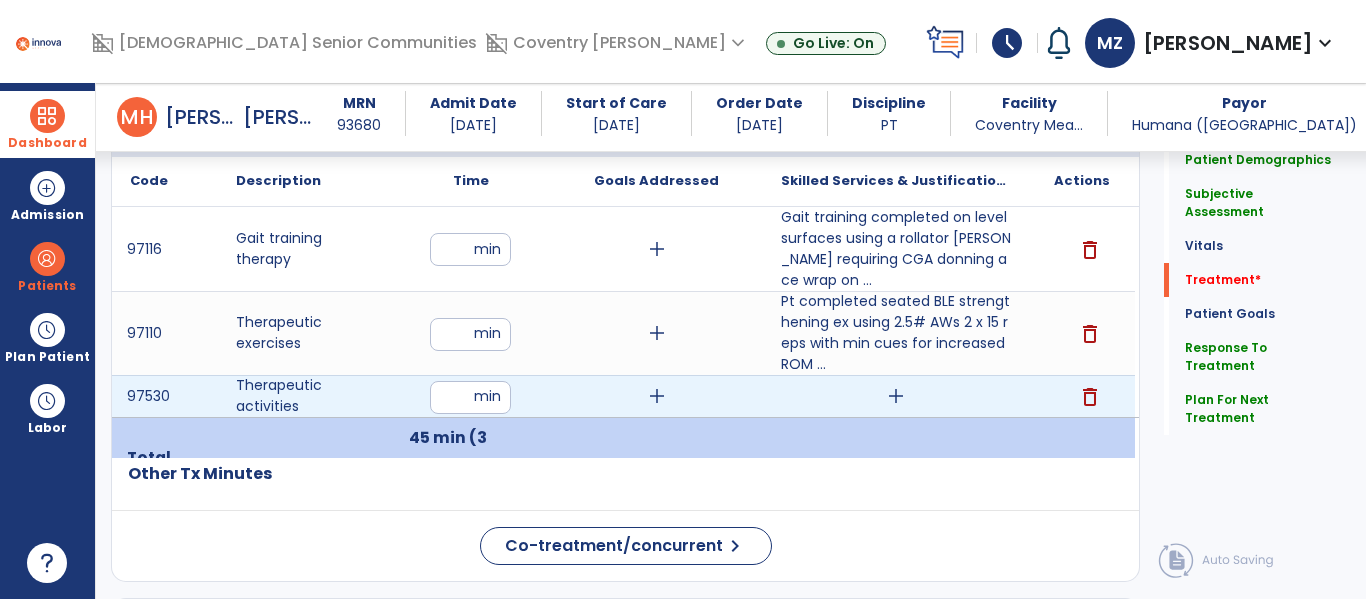click on "add" at bounding box center [896, 396] 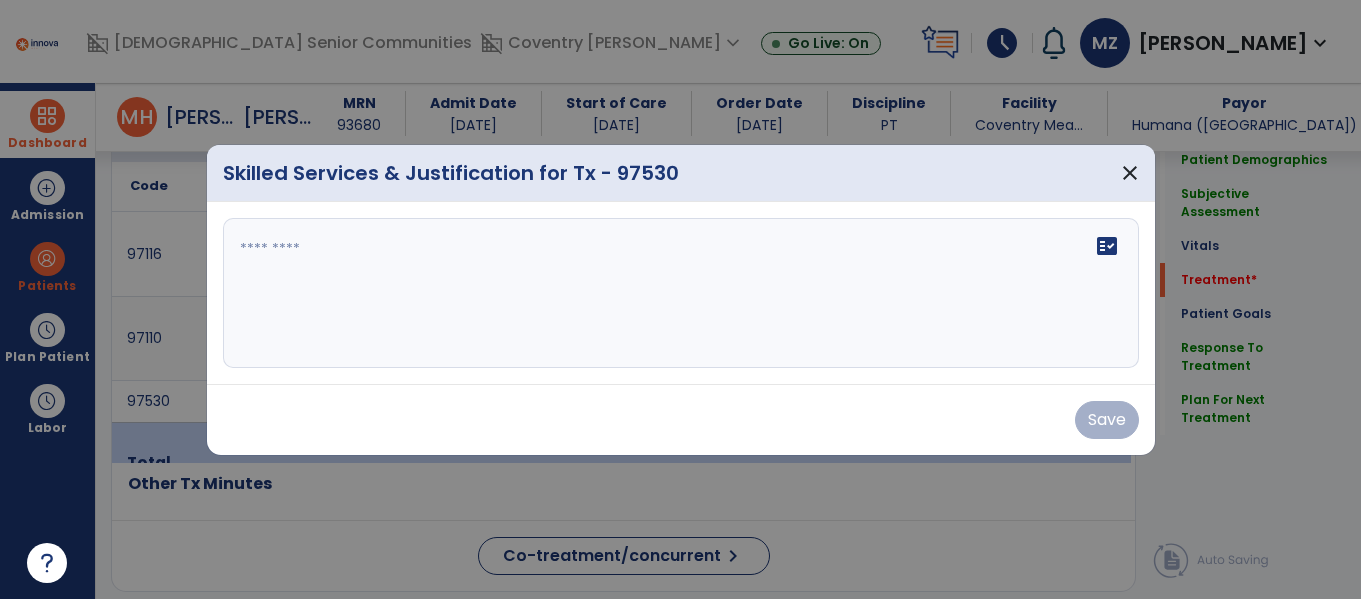 scroll, scrollTop: 1189, scrollLeft: 0, axis: vertical 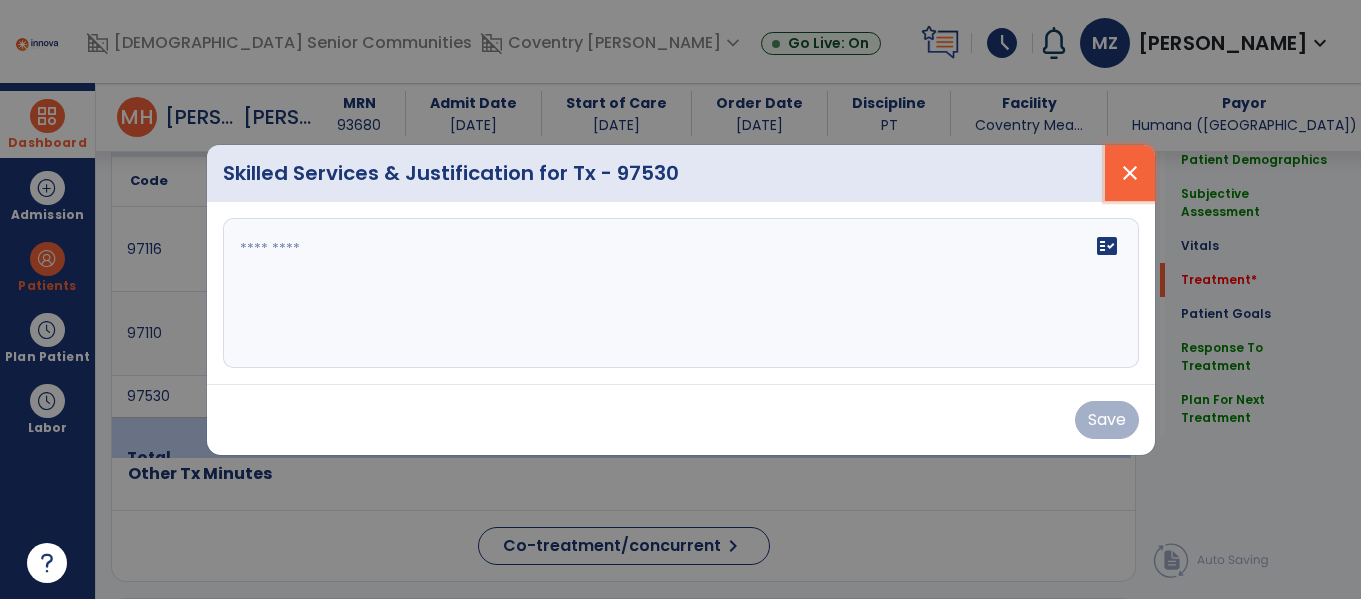 click on "close" at bounding box center (1130, 173) 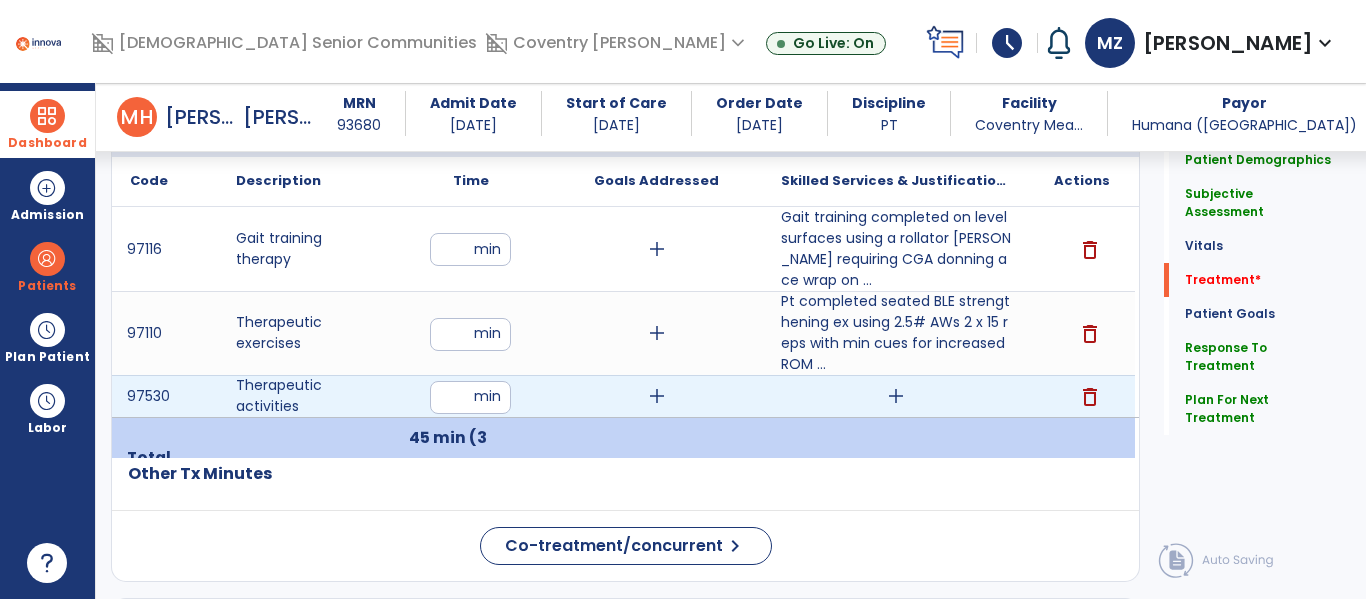 click on "add" at bounding box center [896, 396] 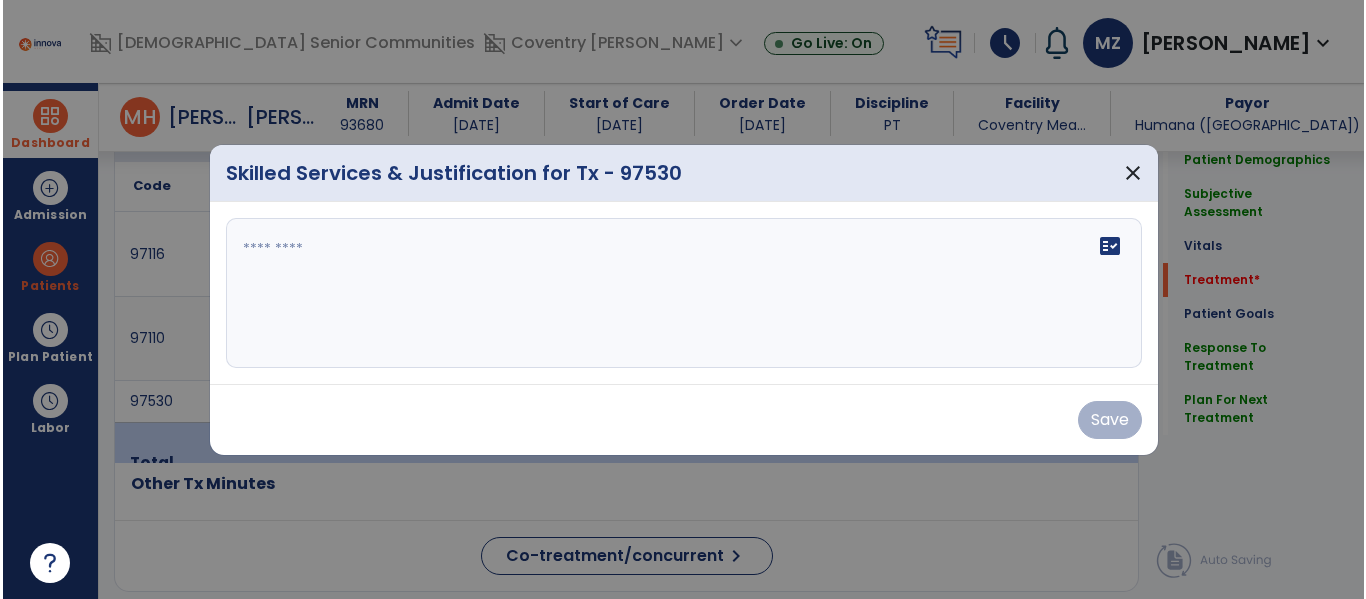 scroll, scrollTop: 1189, scrollLeft: 0, axis: vertical 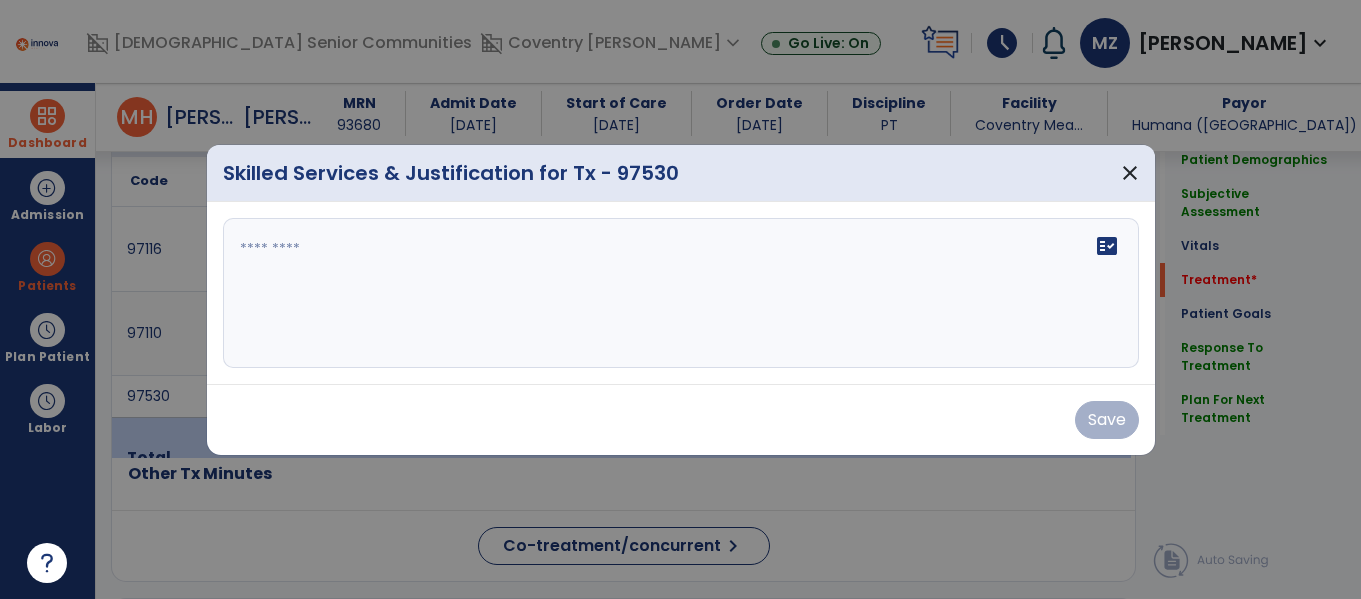 click on "fact_check" at bounding box center [681, 293] 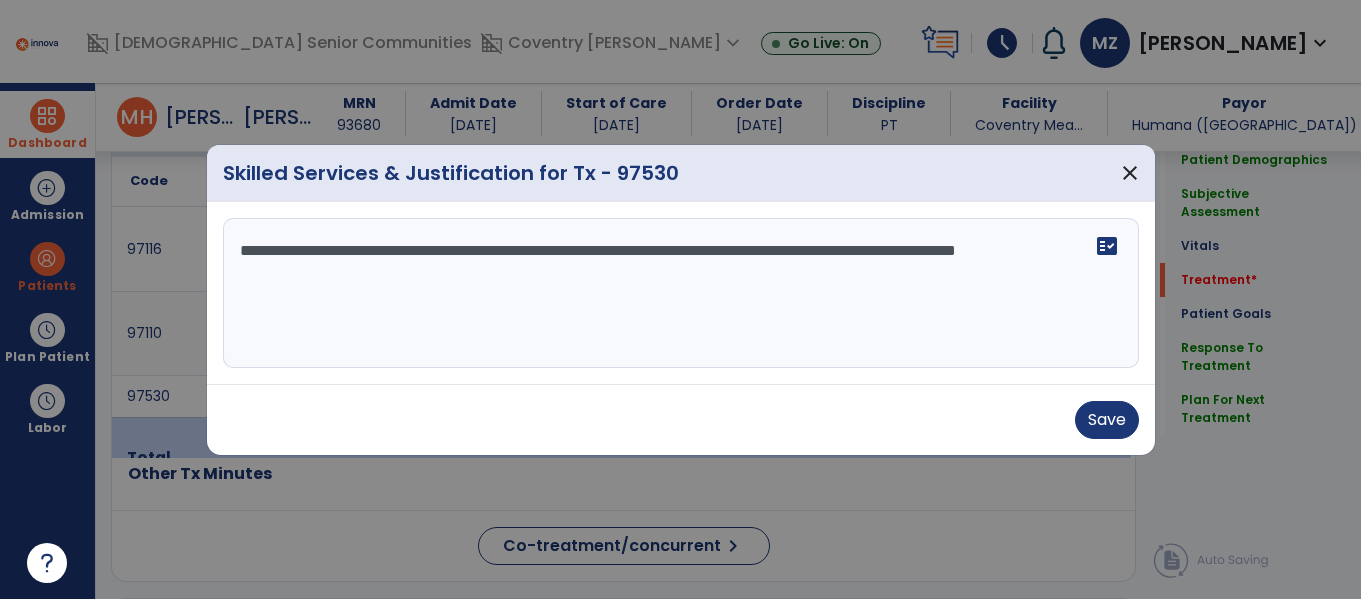 click on "**********" at bounding box center (681, 293) 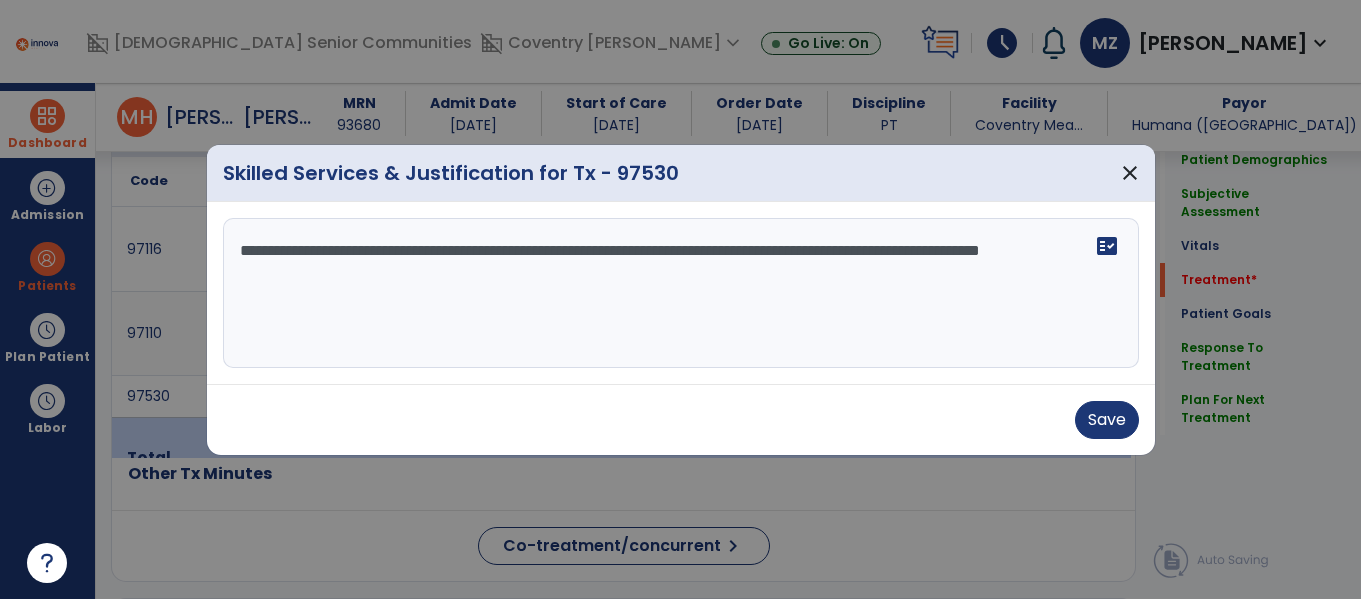 click on "**********" at bounding box center (681, 293) 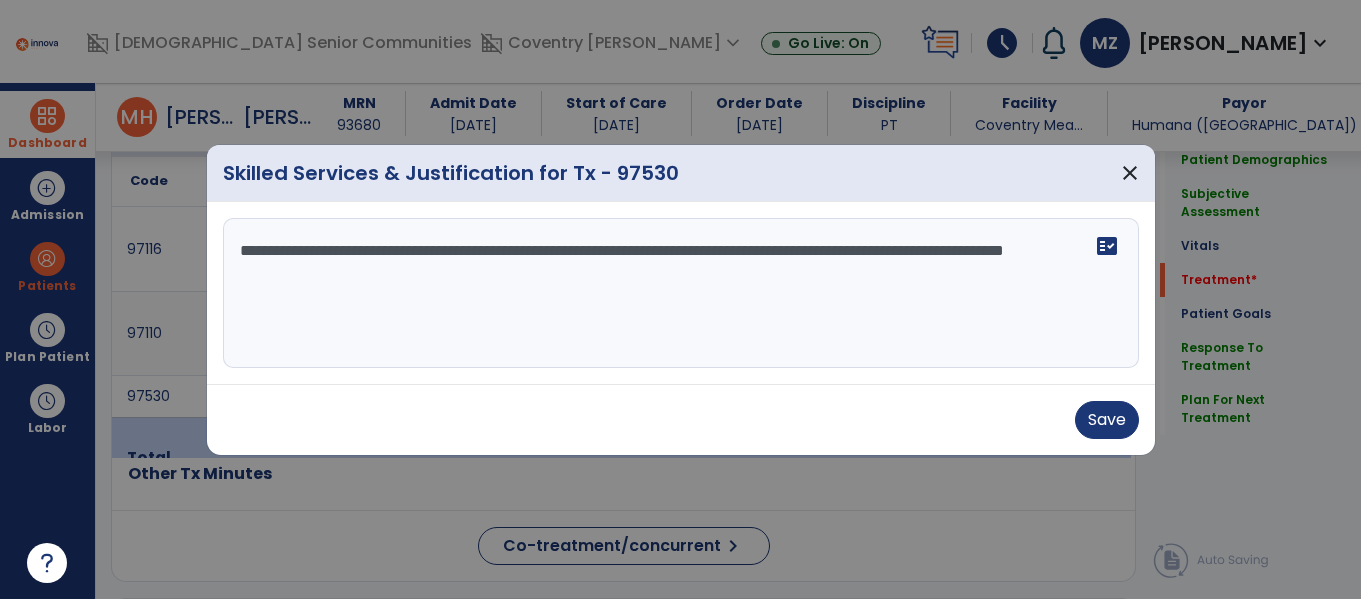 click on "**********" at bounding box center (681, 293) 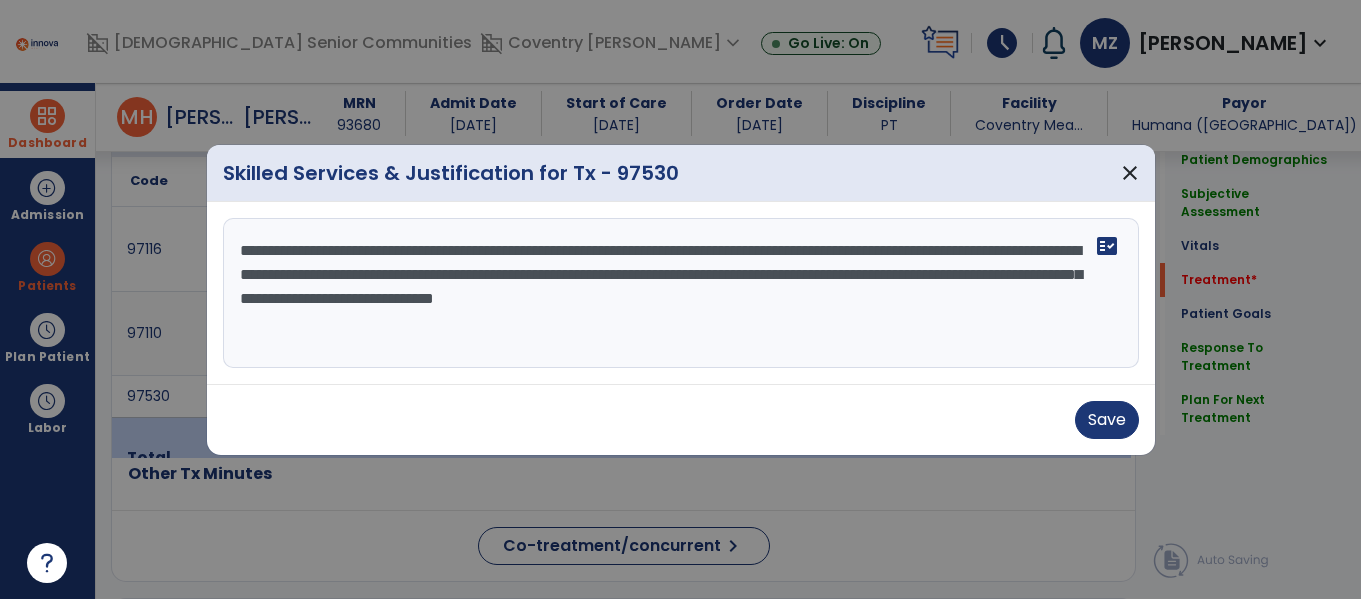 click on "**********" at bounding box center [681, 293] 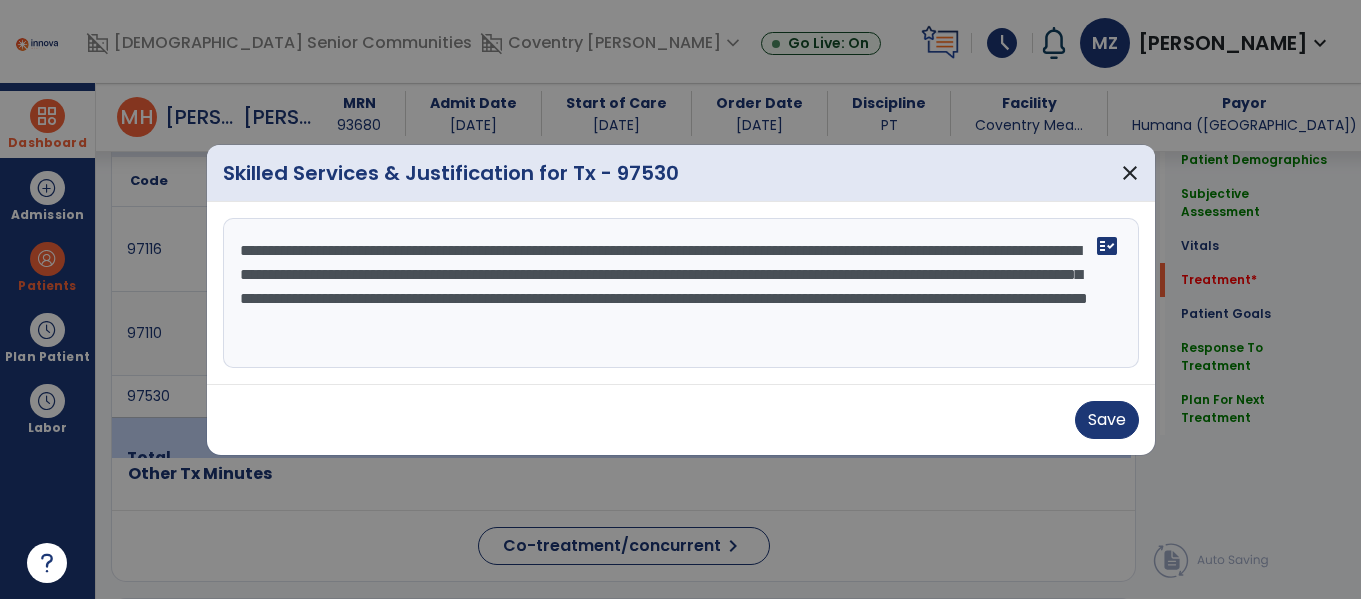 type on "**********" 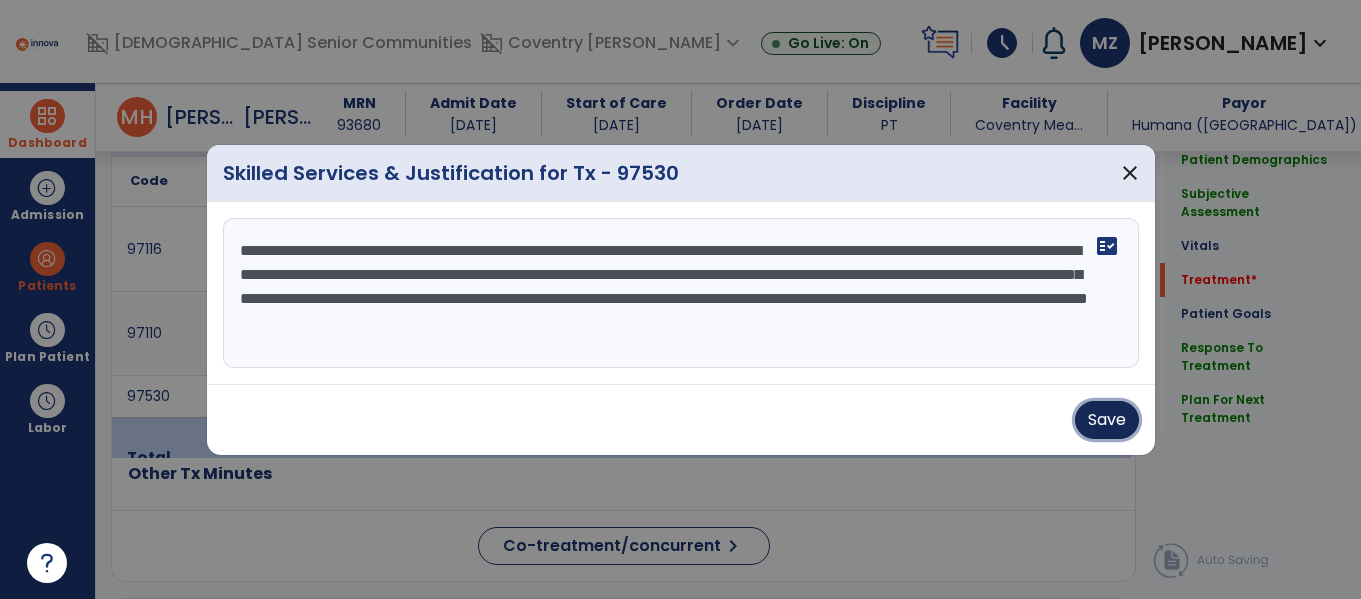 click on "Save" at bounding box center (1107, 420) 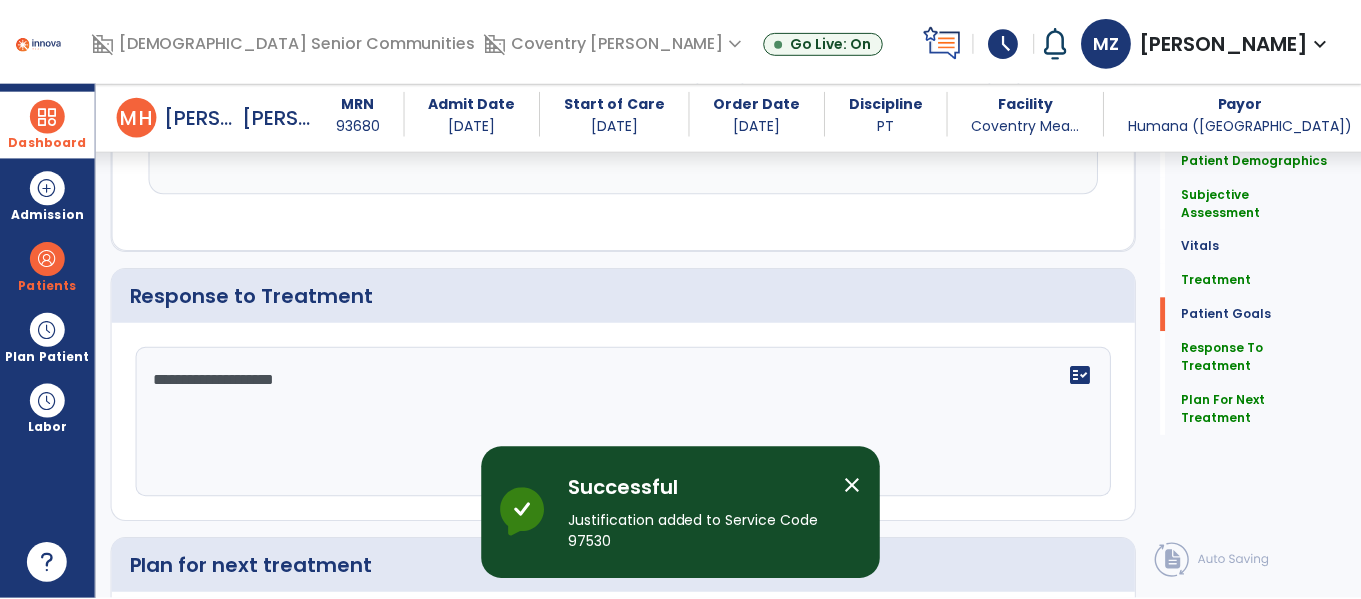 scroll, scrollTop: 3509, scrollLeft: 0, axis: vertical 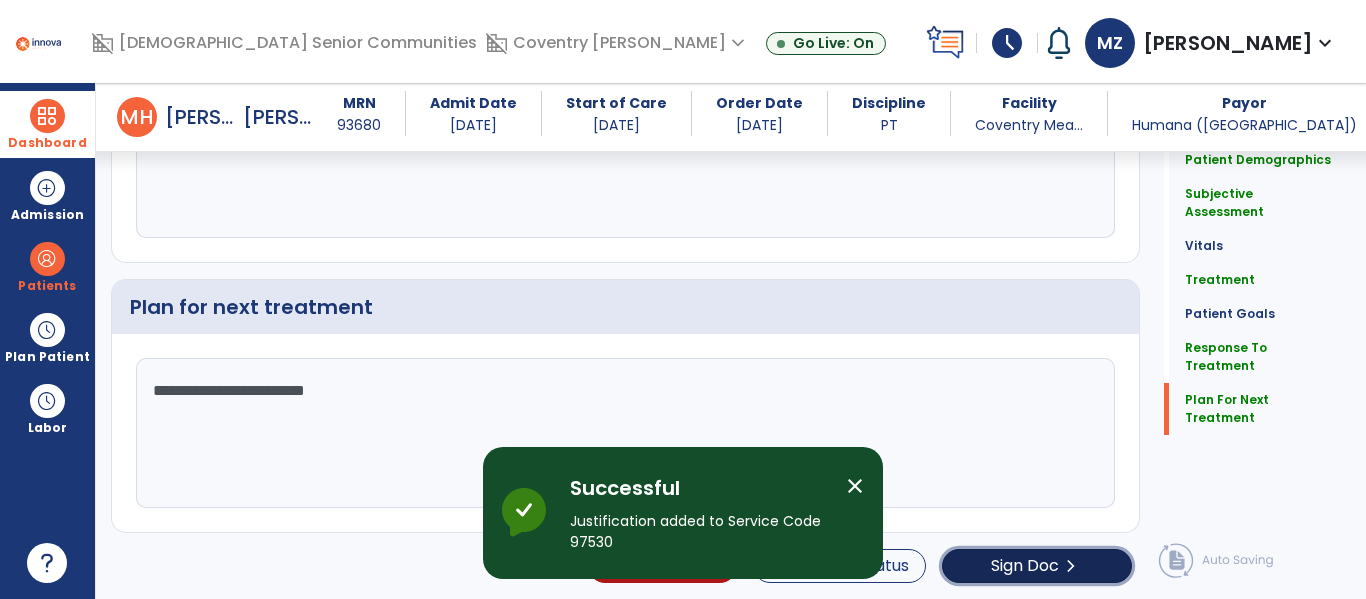 click on "Sign Doc" 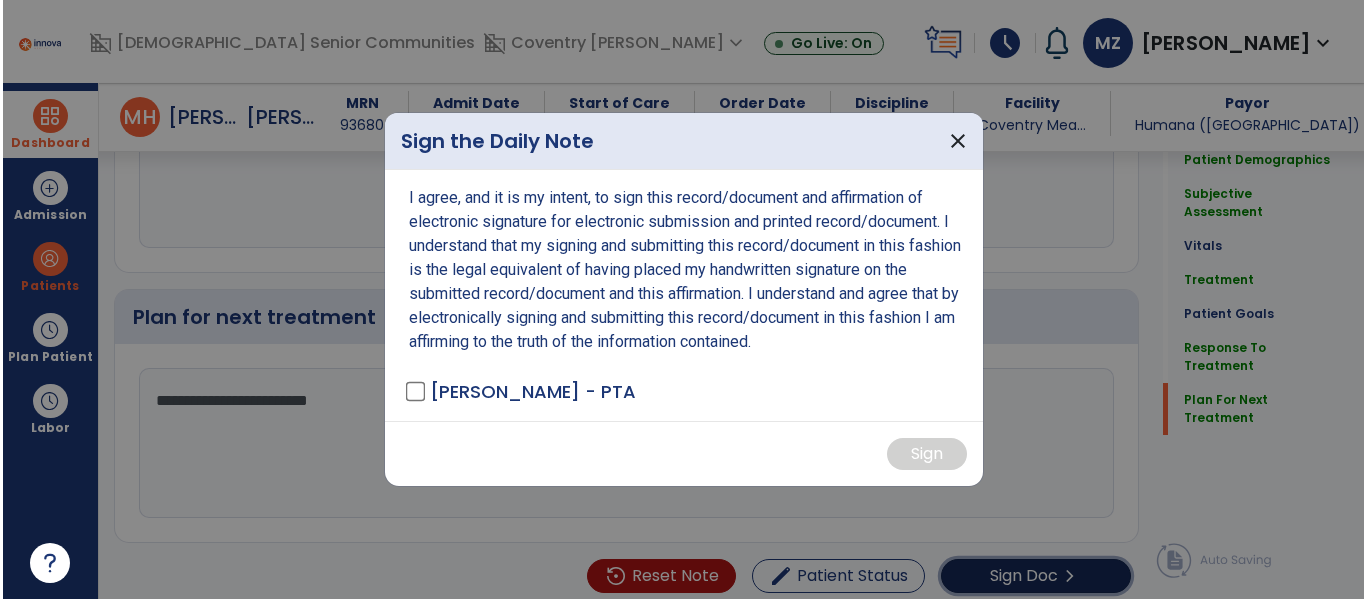 scroll, scrollTop: 3509, scrollLeft: 0, axis: vertical 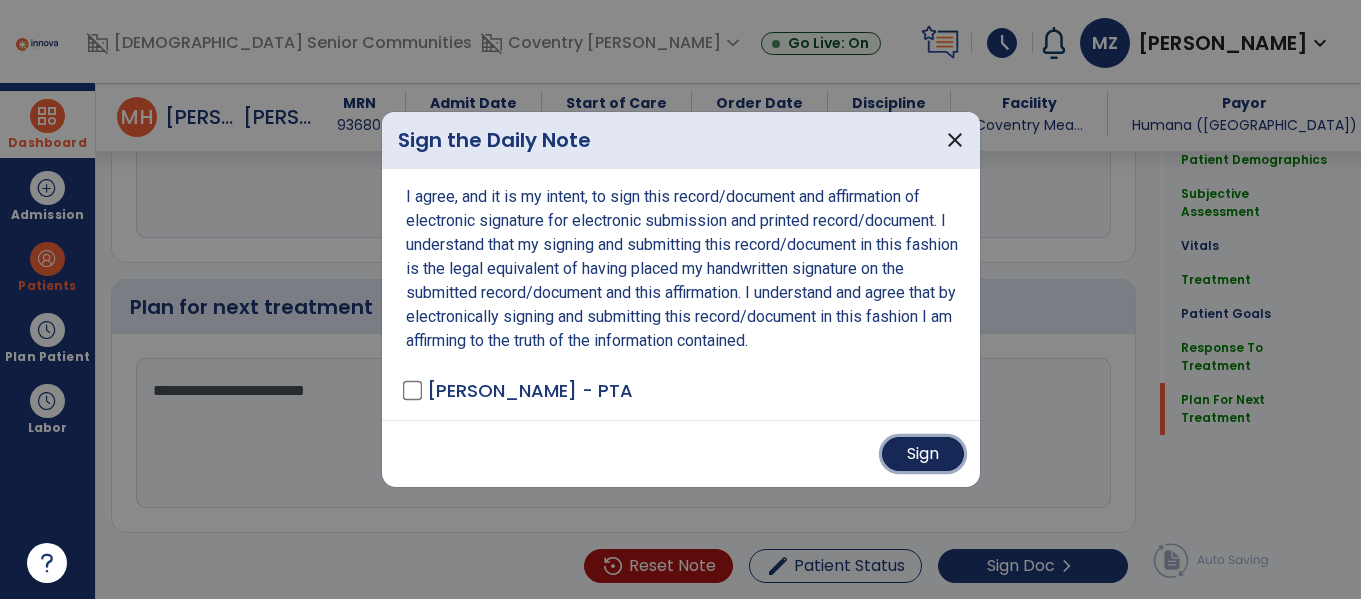 click on "Sign" at bounding box center [923, 454] 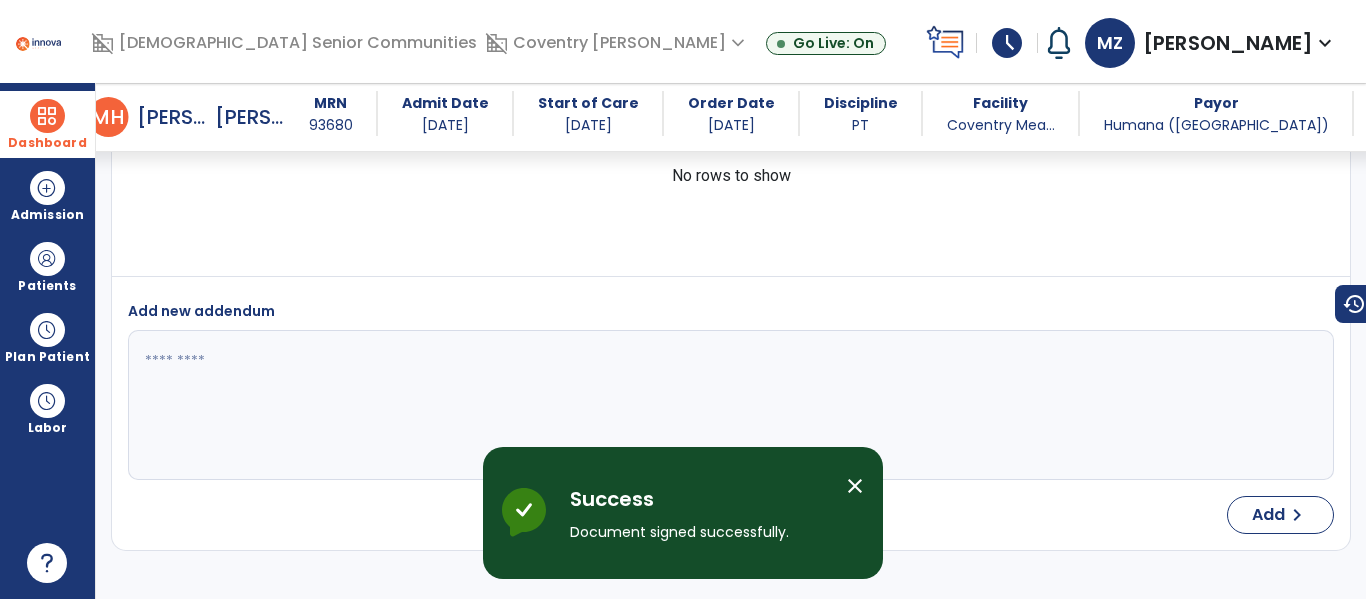 scroll, scrollTop: 4682, scrollLeft: 0, axis: vertical 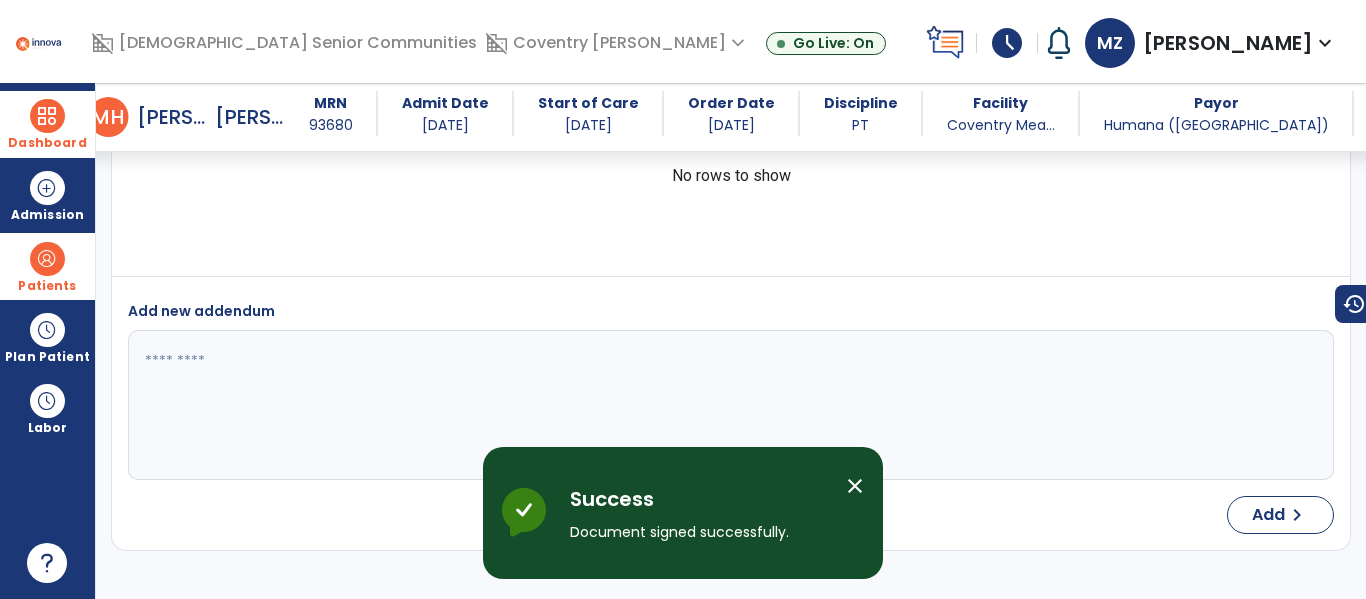 click on "Patients" at bounding box center (47, 286) 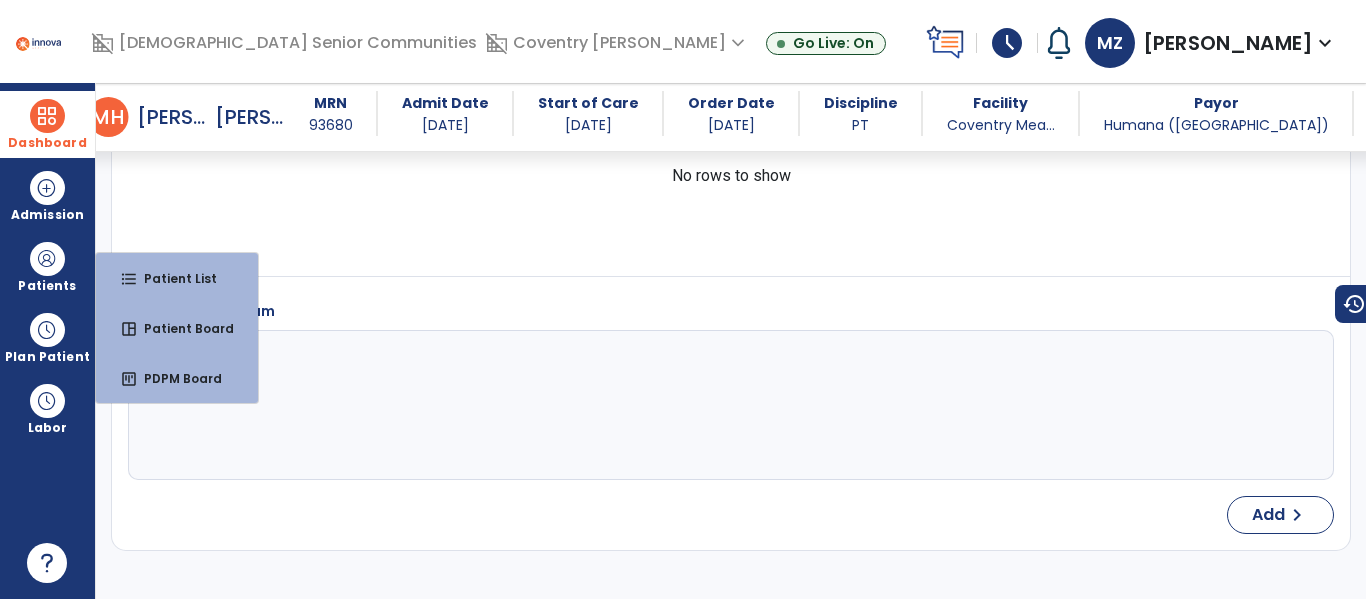 click on "Dashboard" at bounding box center [47, 124] 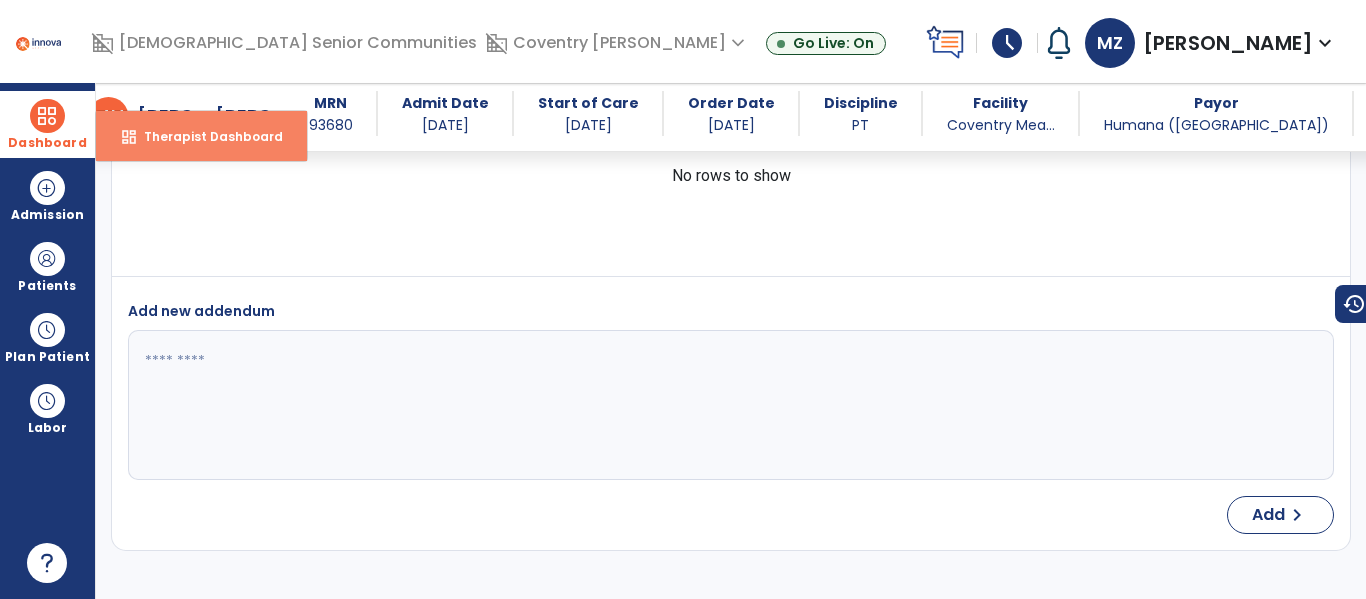 click on "dashboard  Therapist Dashboard" at bounding box center [201, 136] 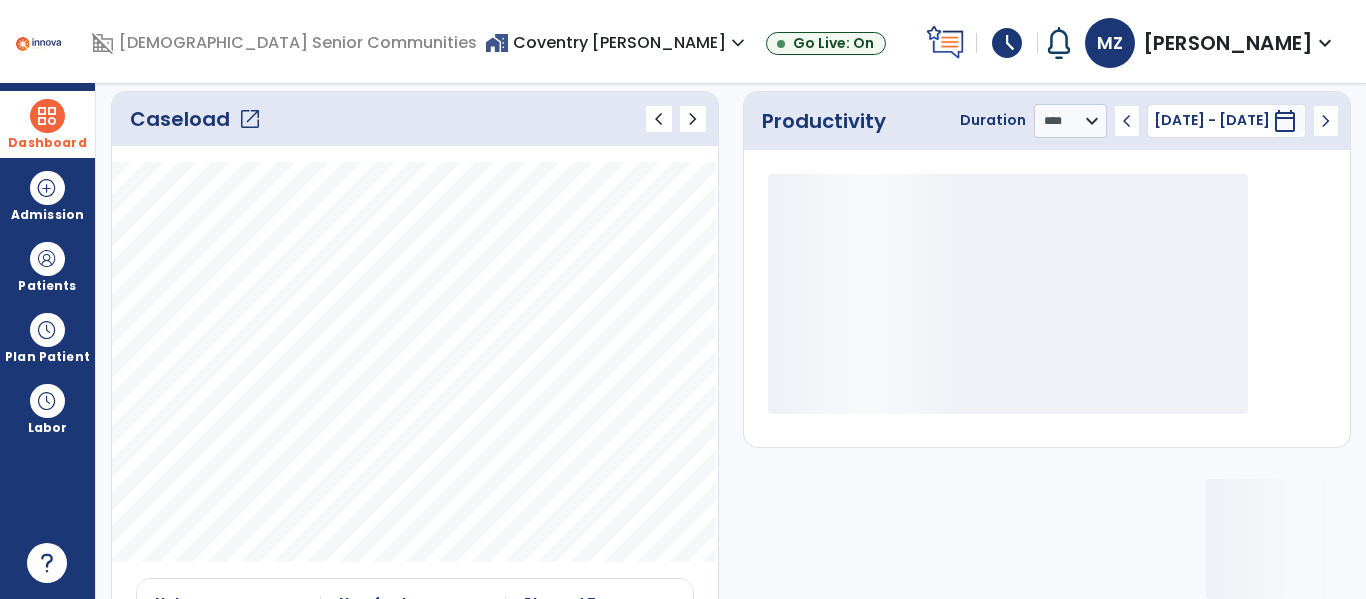 click on "open_in_new" 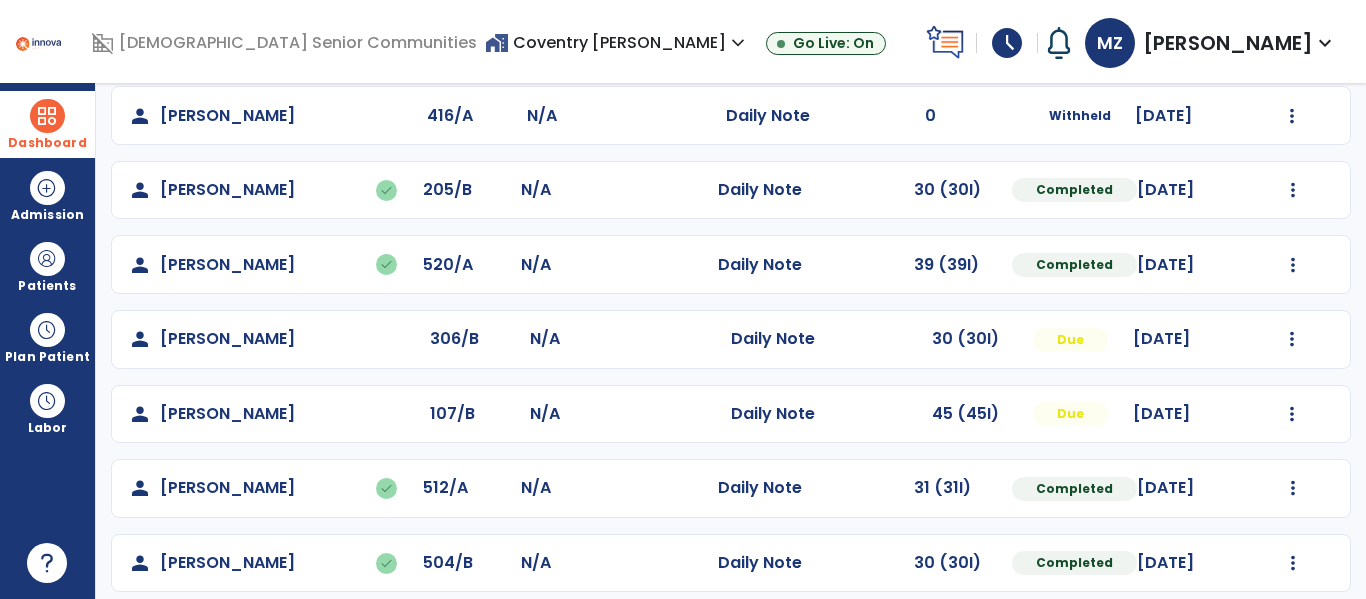 scroll, scrollTop: 260, scrollLeft: 0, axis: vertical 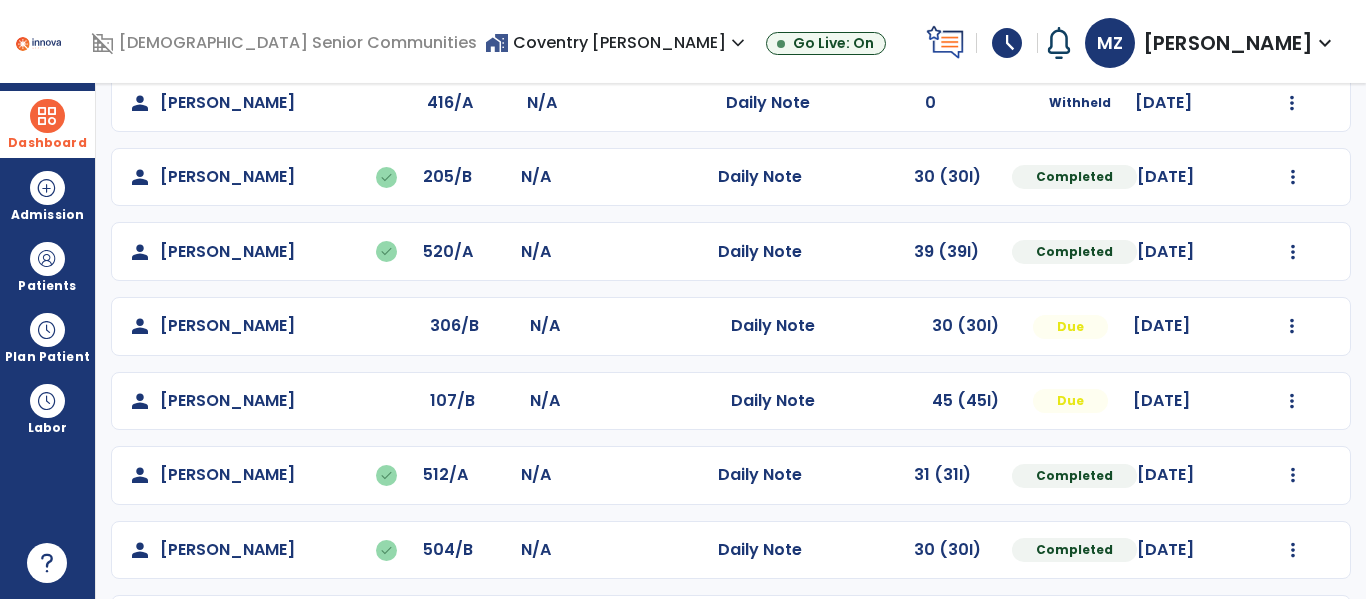 click on "Mark Visit As Complete   Reset Note   Open Document   G + C Mins" 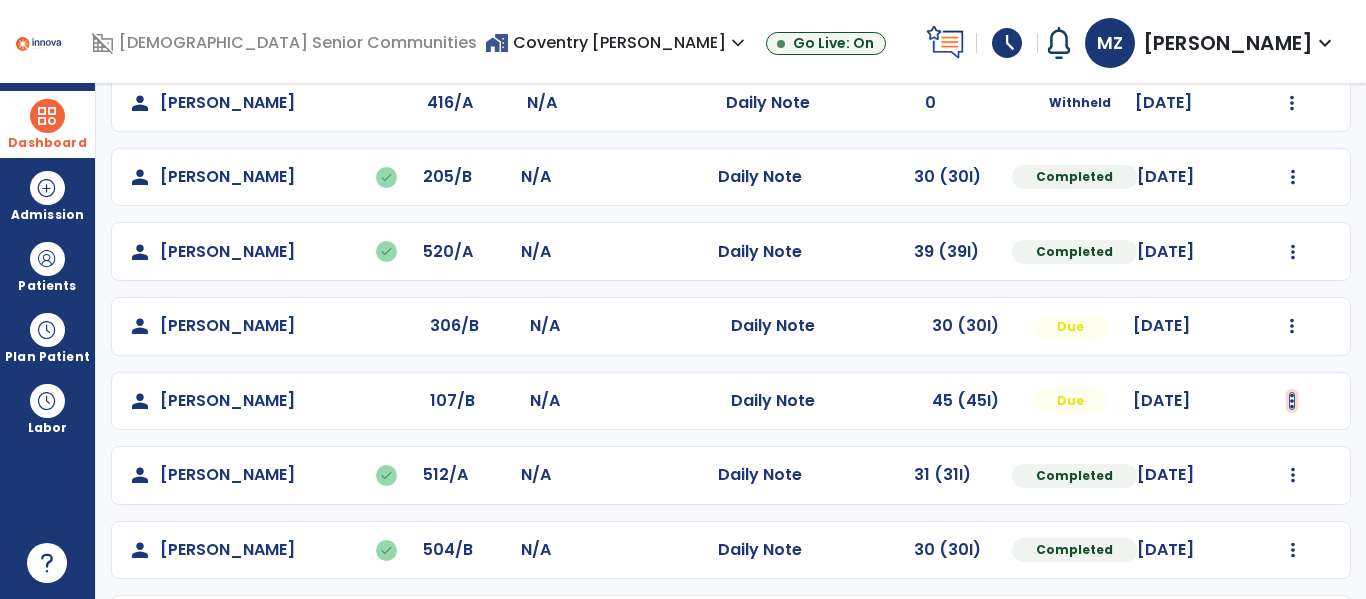 click at bounding box center [1293, 28] 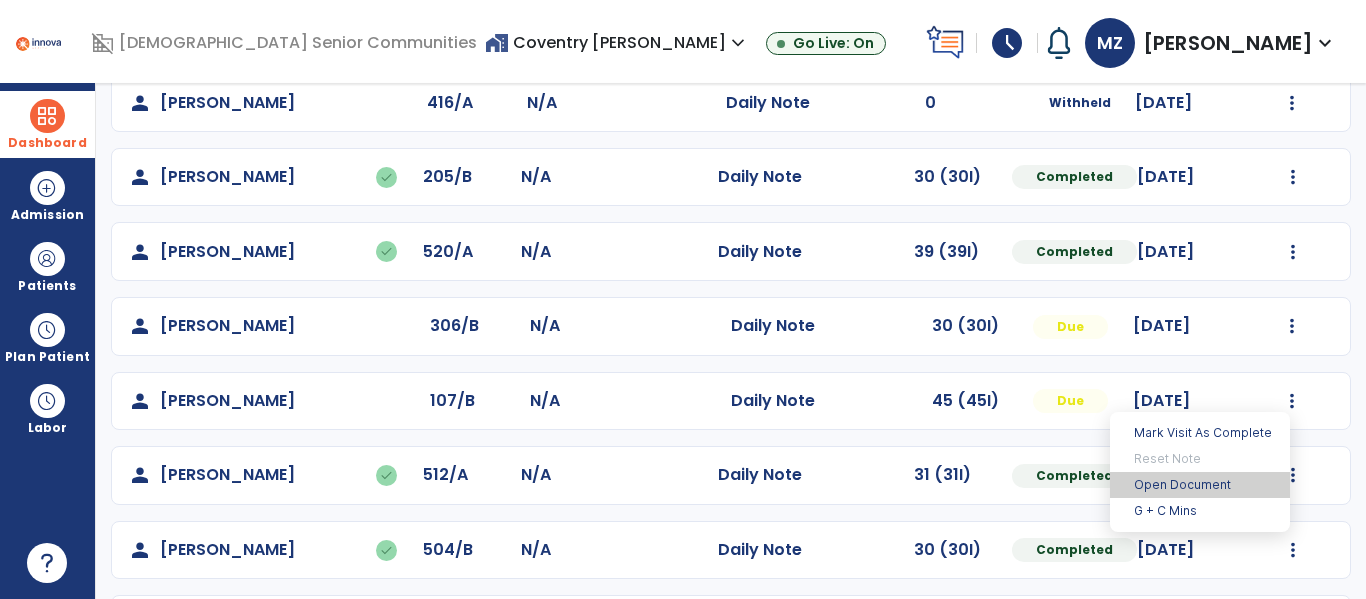 click on "Open Document" at bounding box center [1200, 485] 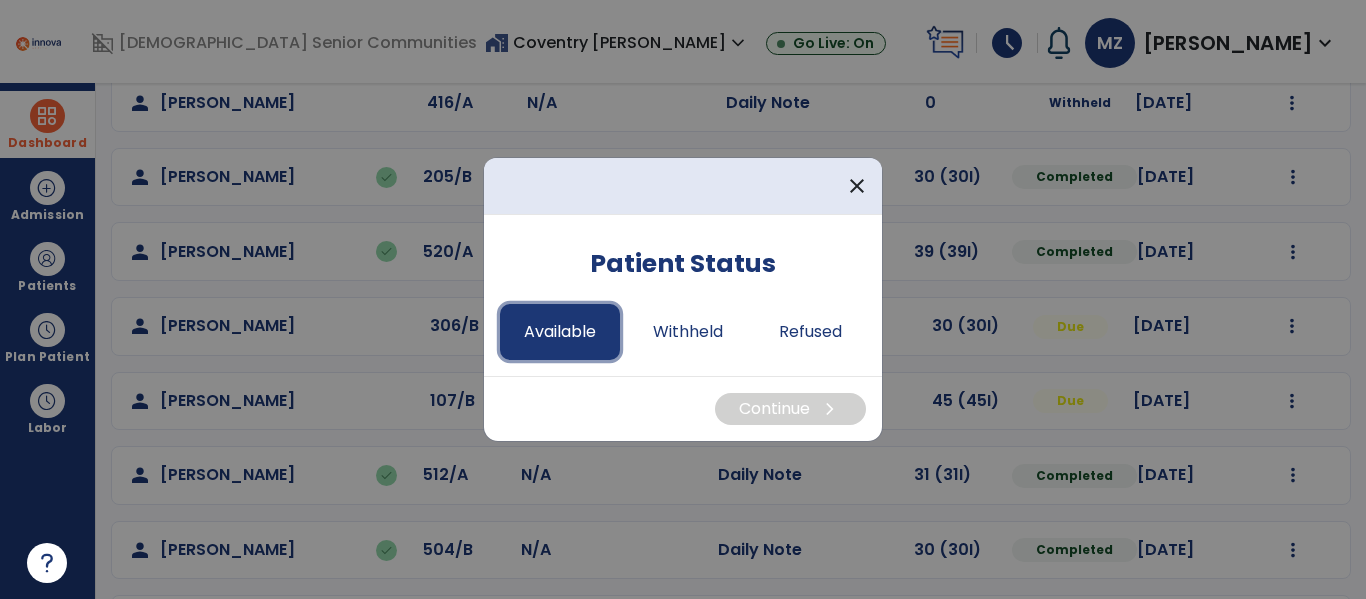 click on "Available" at bounding box center (560, 332) 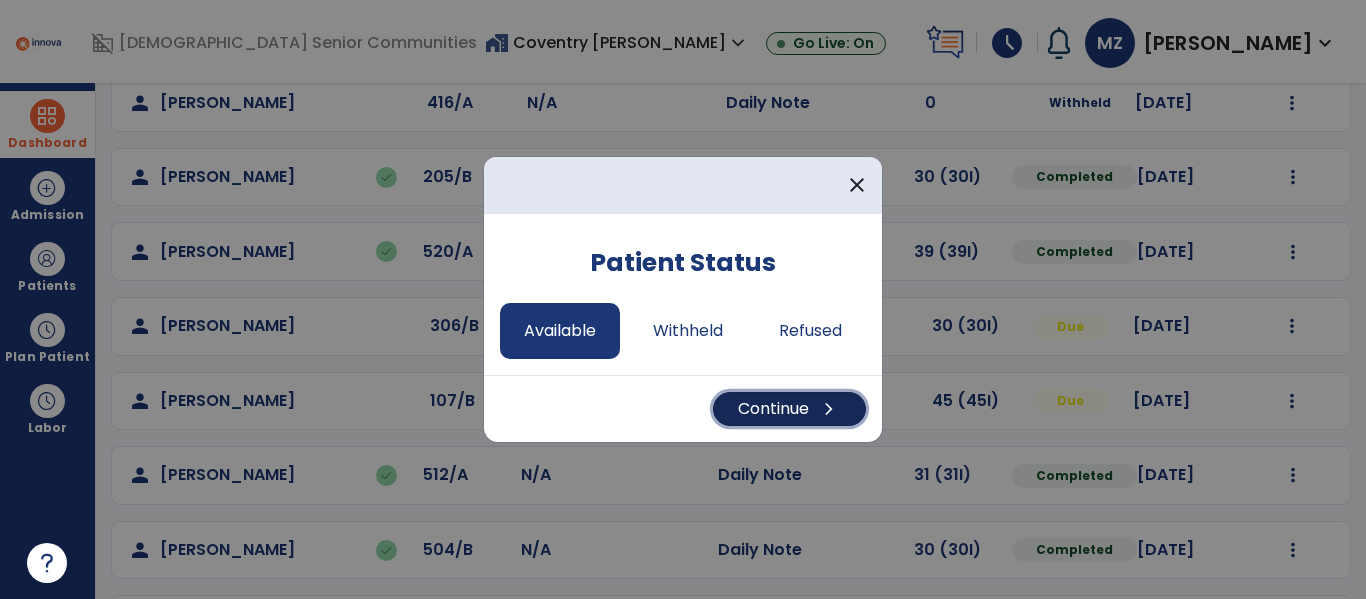 click on "chevron_right" at bounding box center (829, 409) 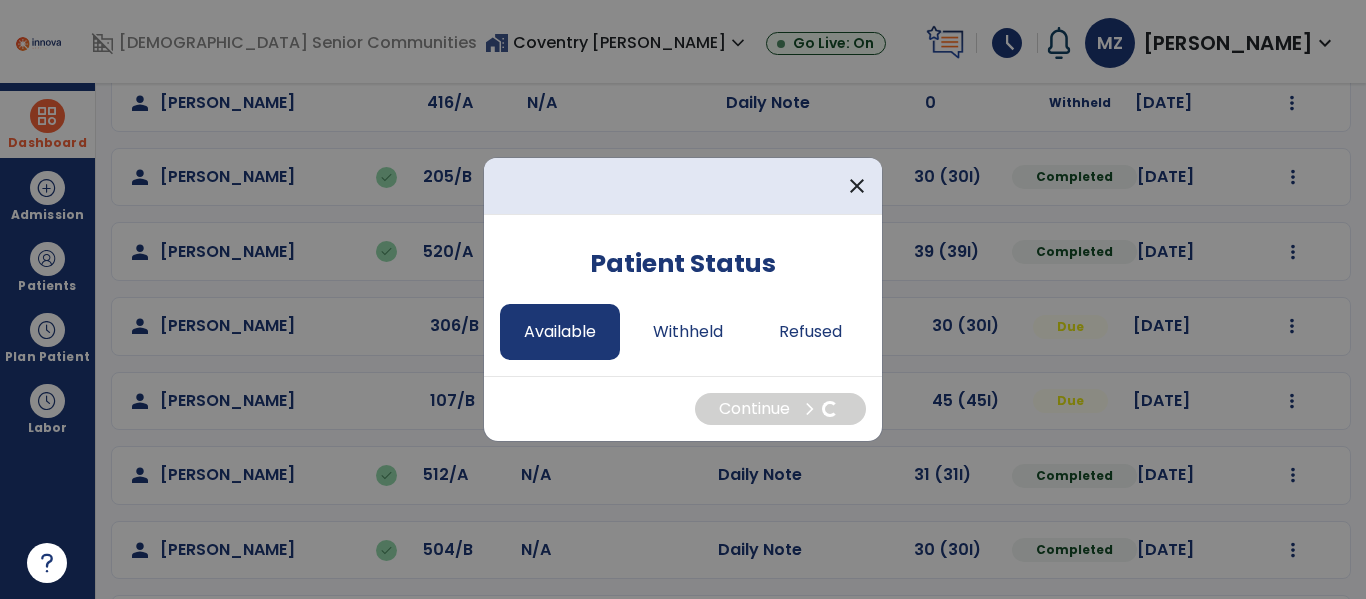 select on "*" 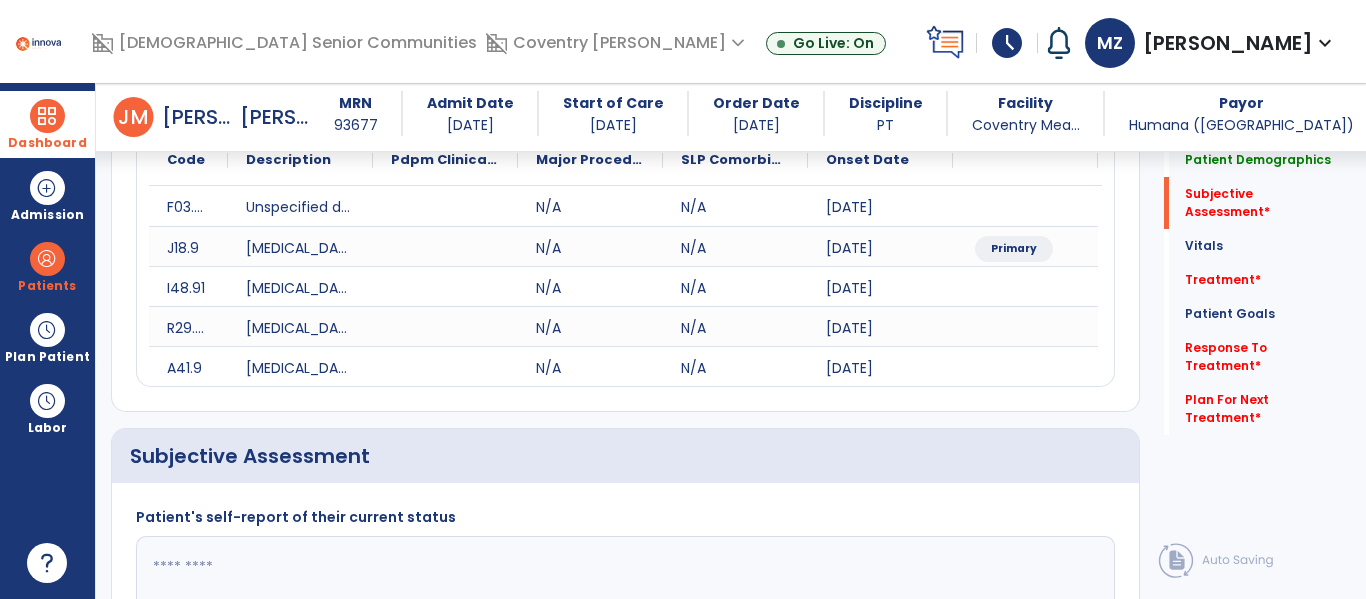 scroll, scrollTop: 516, scrollLeft: 0, axis: vertical 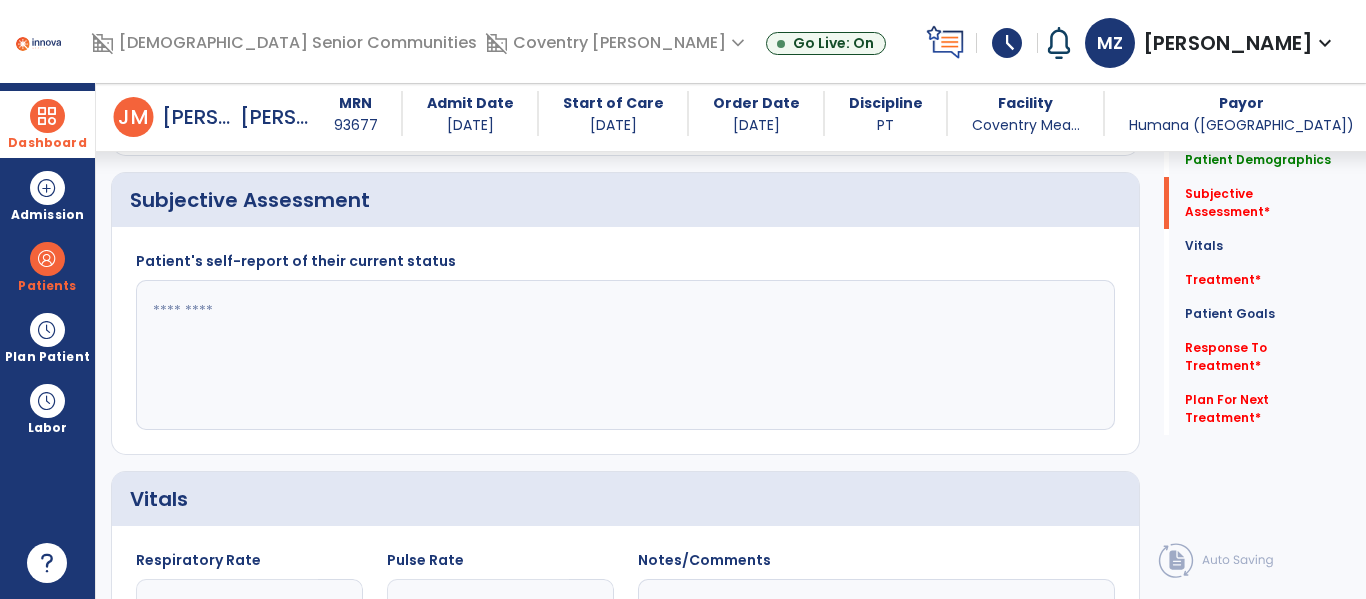 click 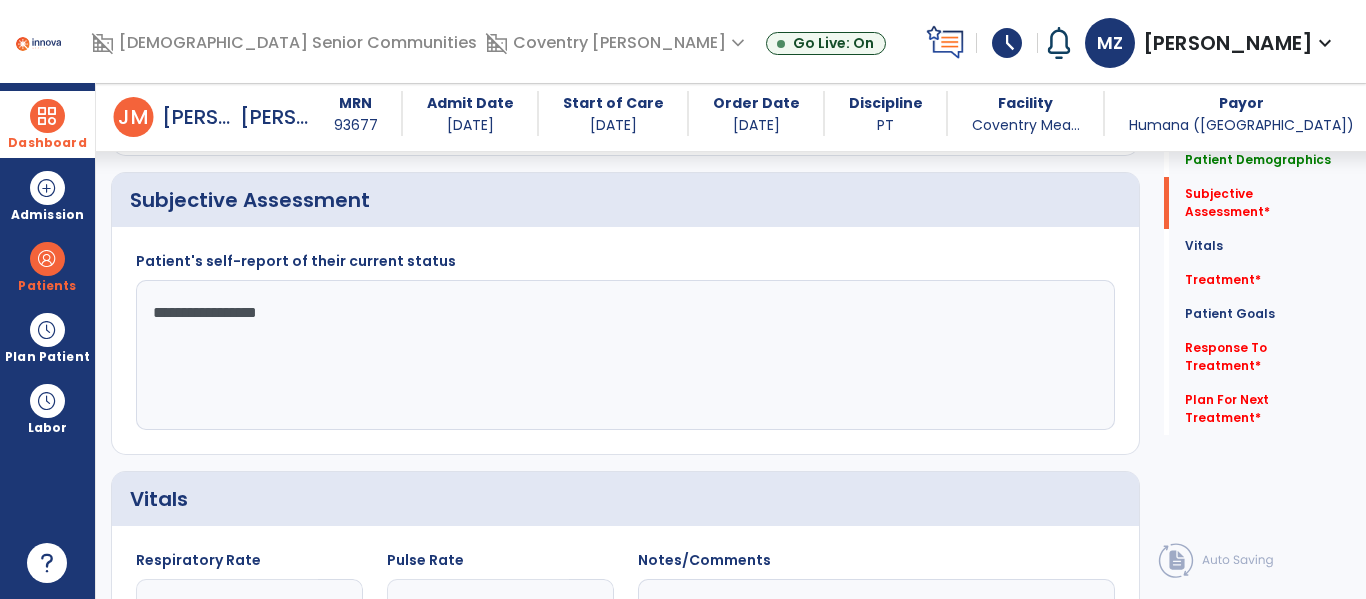 type on "**********" 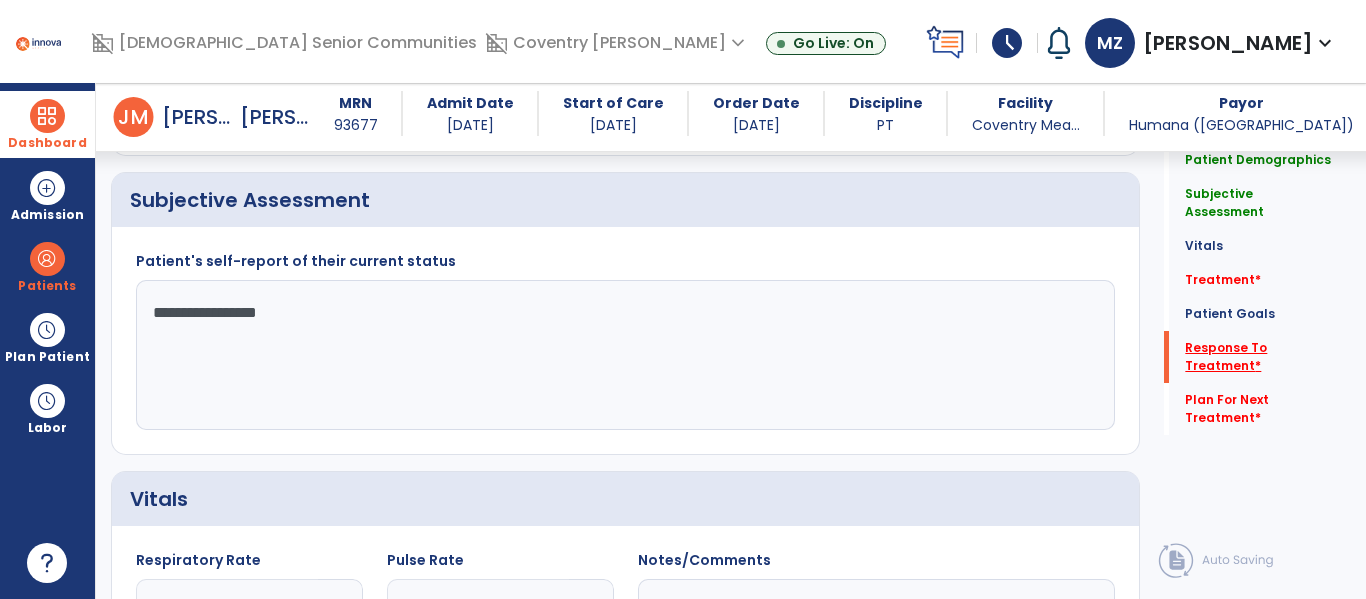 click on "Response To Treatment   *" 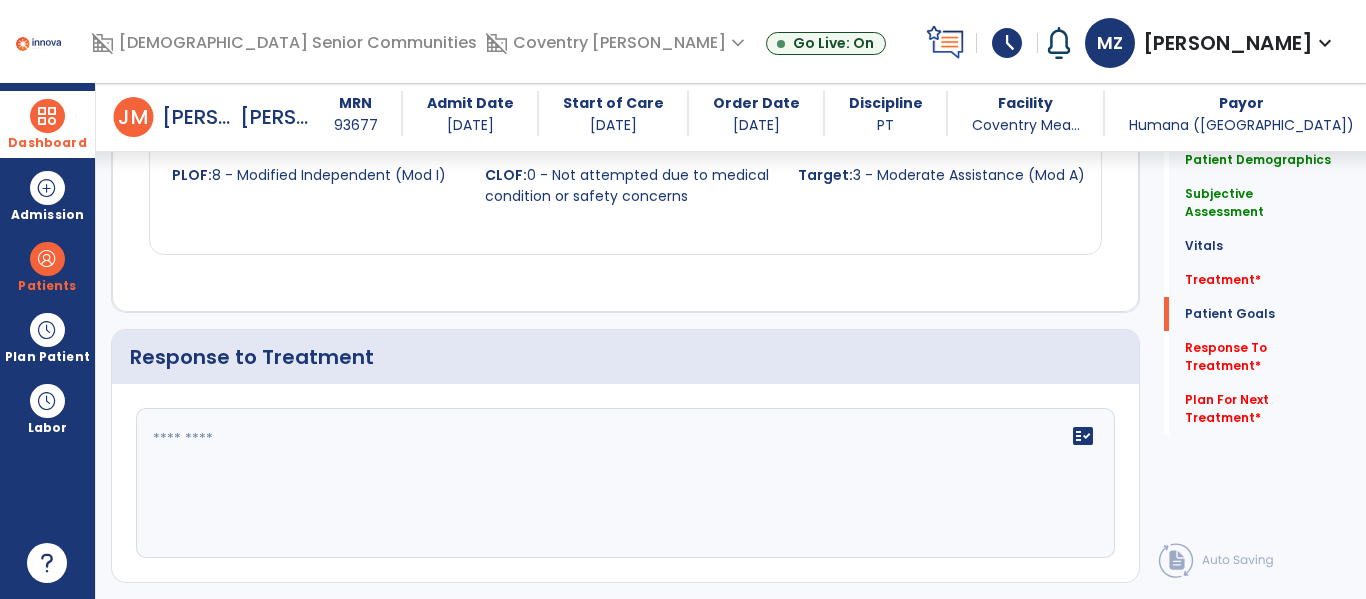 scroll, scrollTop: 2516, scrollLeft: 0, axis: vertical 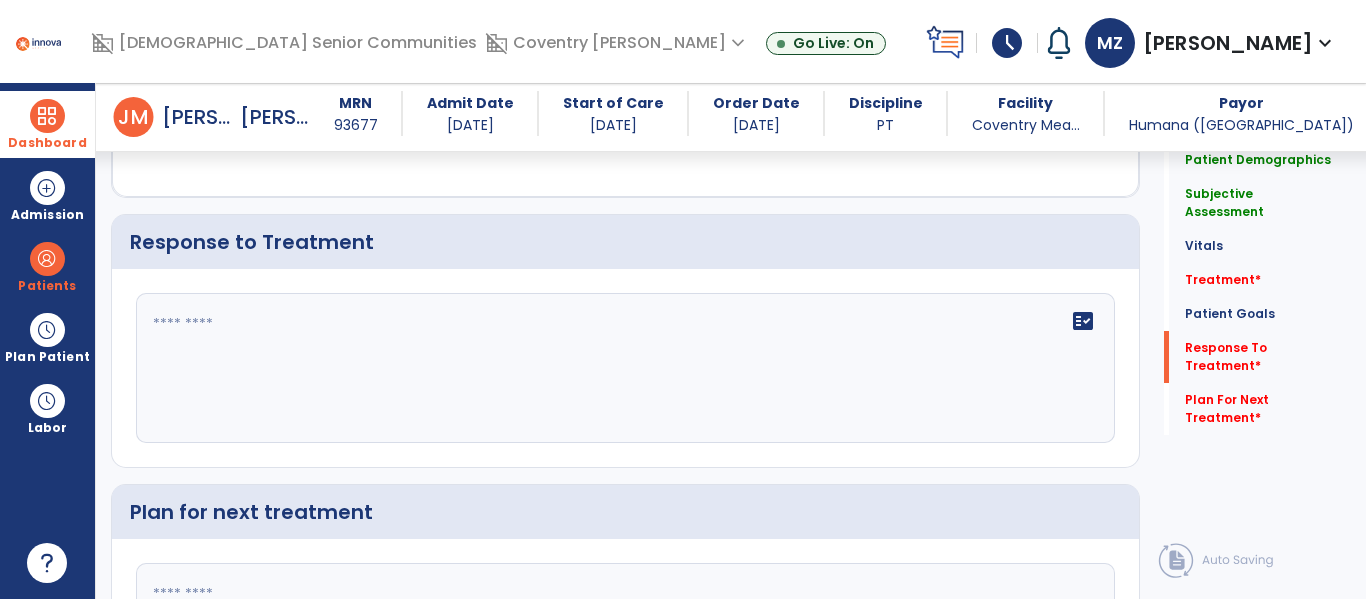 click on "fact_check" 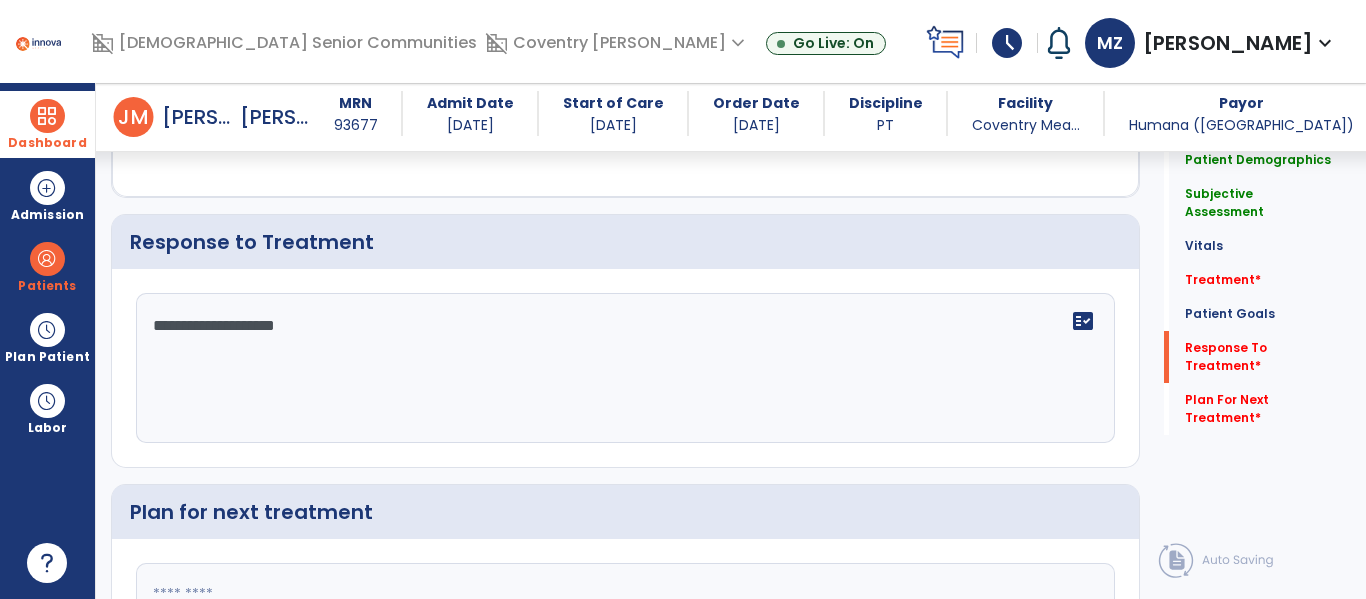 type on "**********" 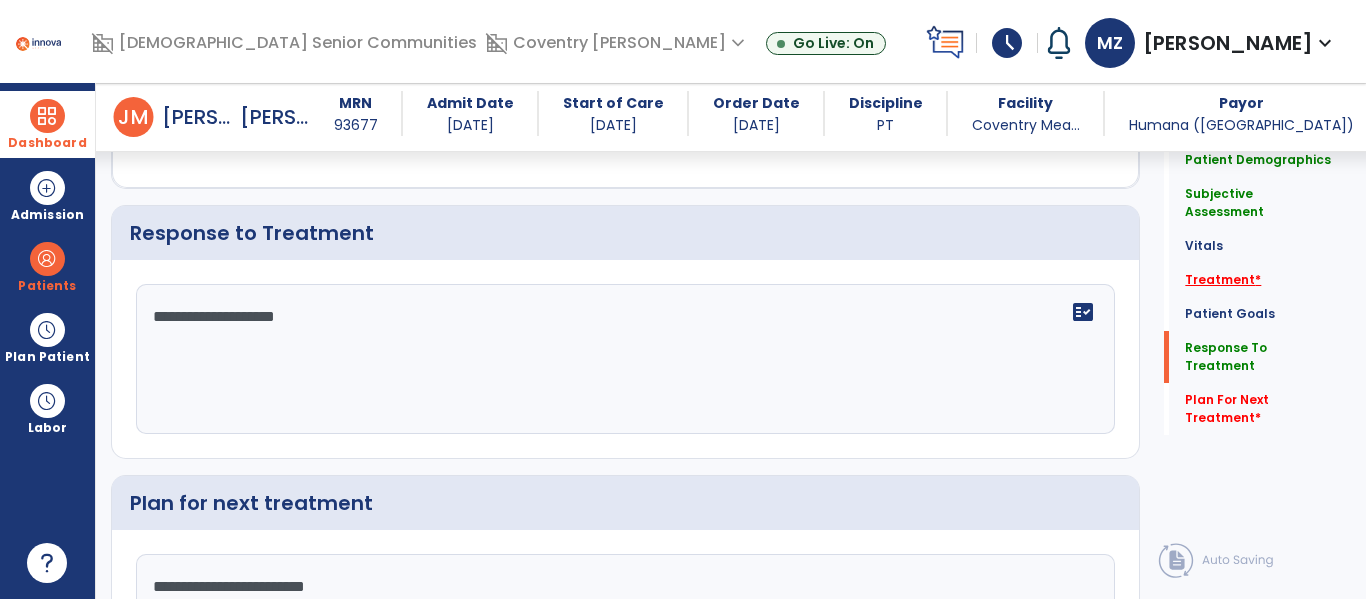 type on "**********" 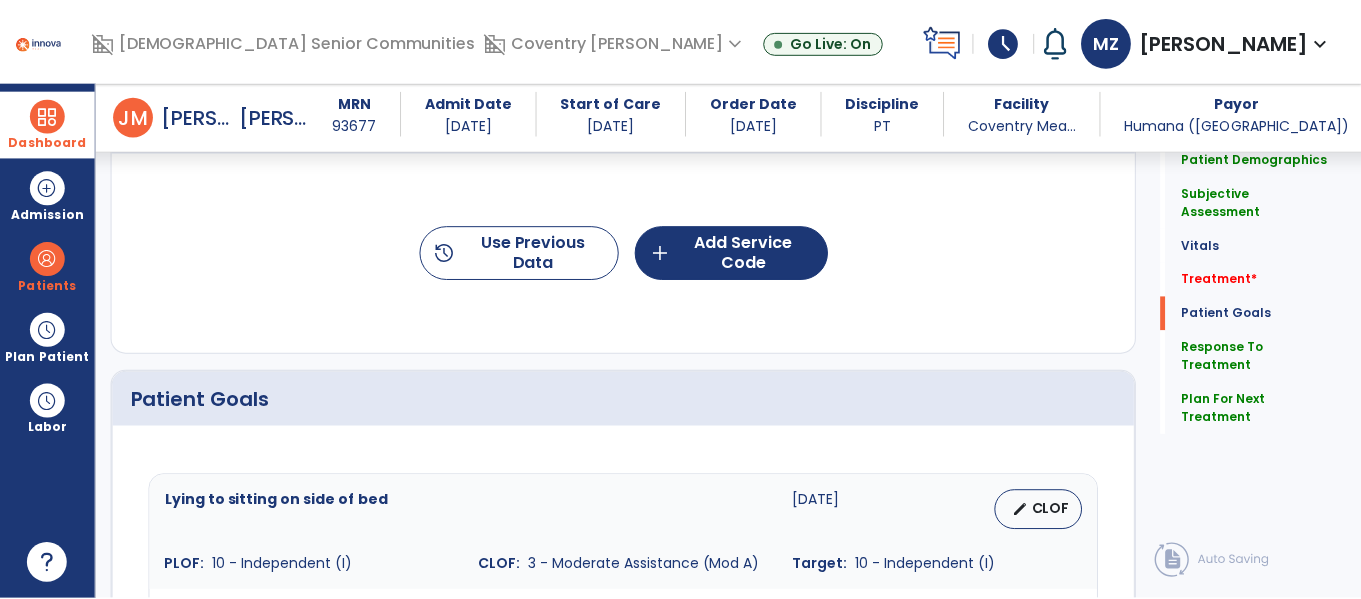 scroll, scrollTop: 1196, scrollLeft: 0, axis: vertical 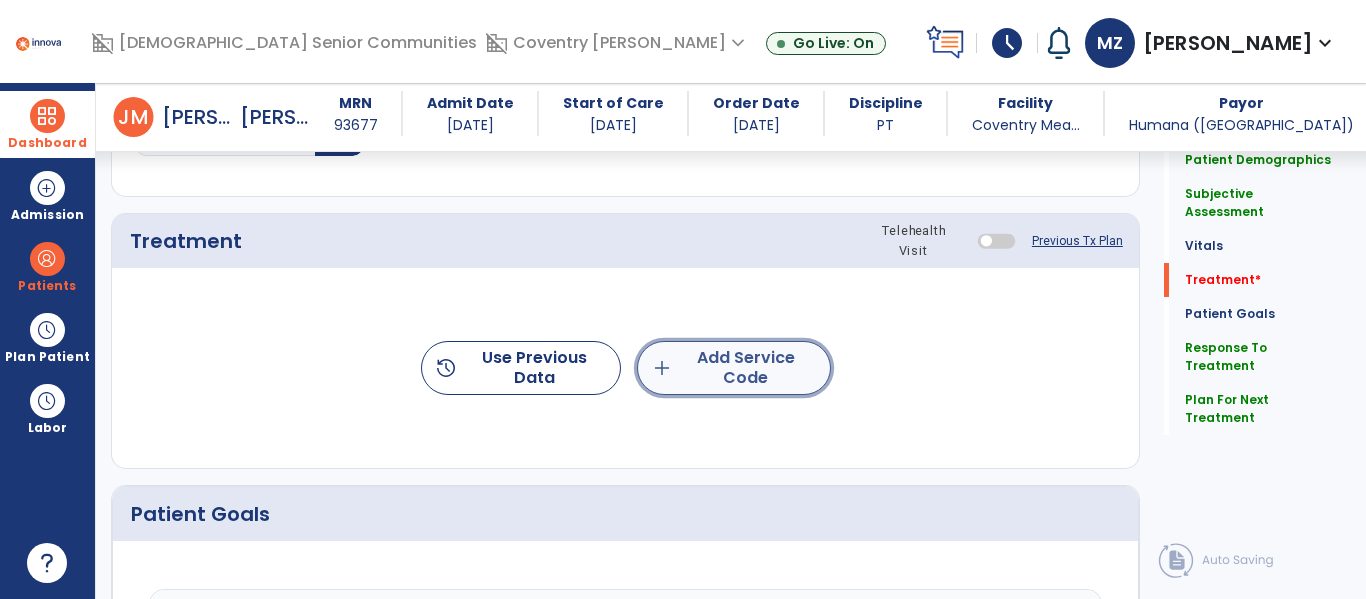 click on "add  Add Service Code" 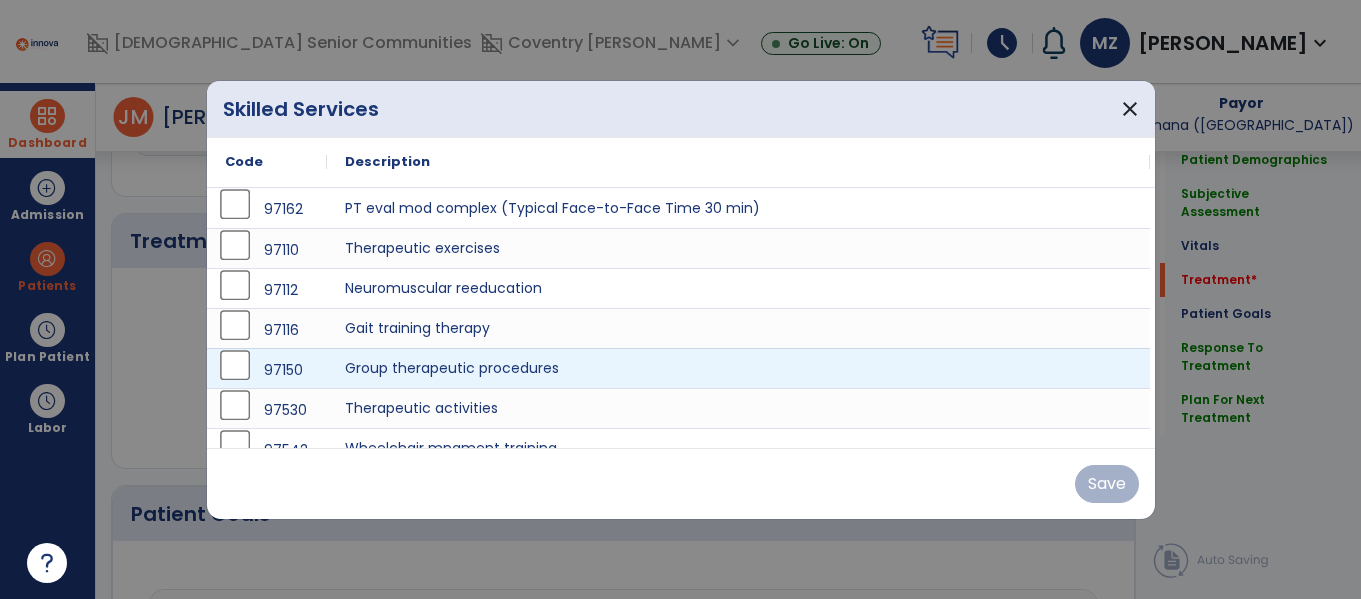 scroll, scrollTop: 1196, scrollLeft: 0, axis: vertical 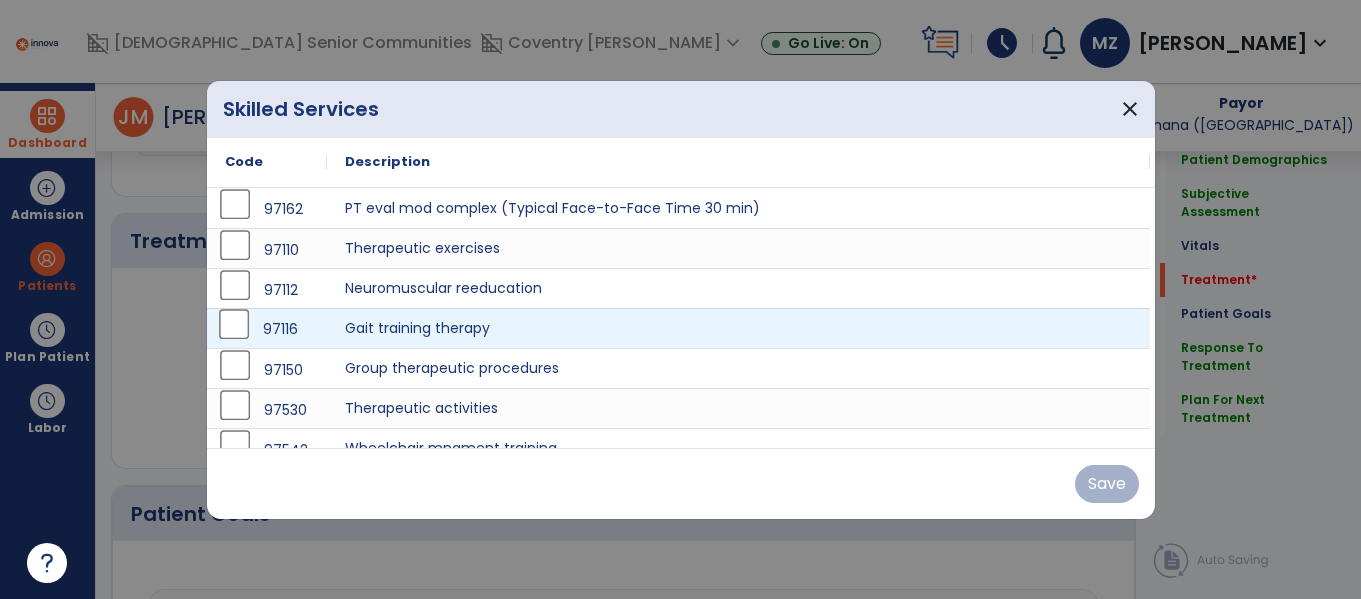 click on "97116" at bounding box center [267, 328] 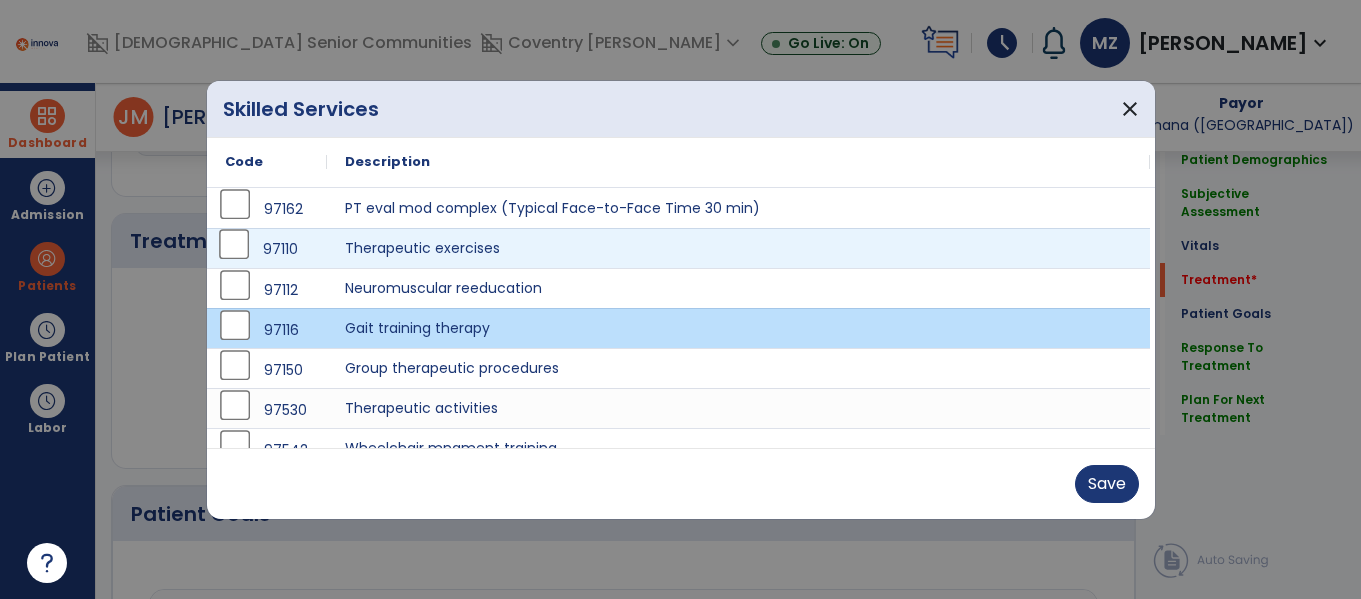 click on "97110" at bounding box center [267, 249] 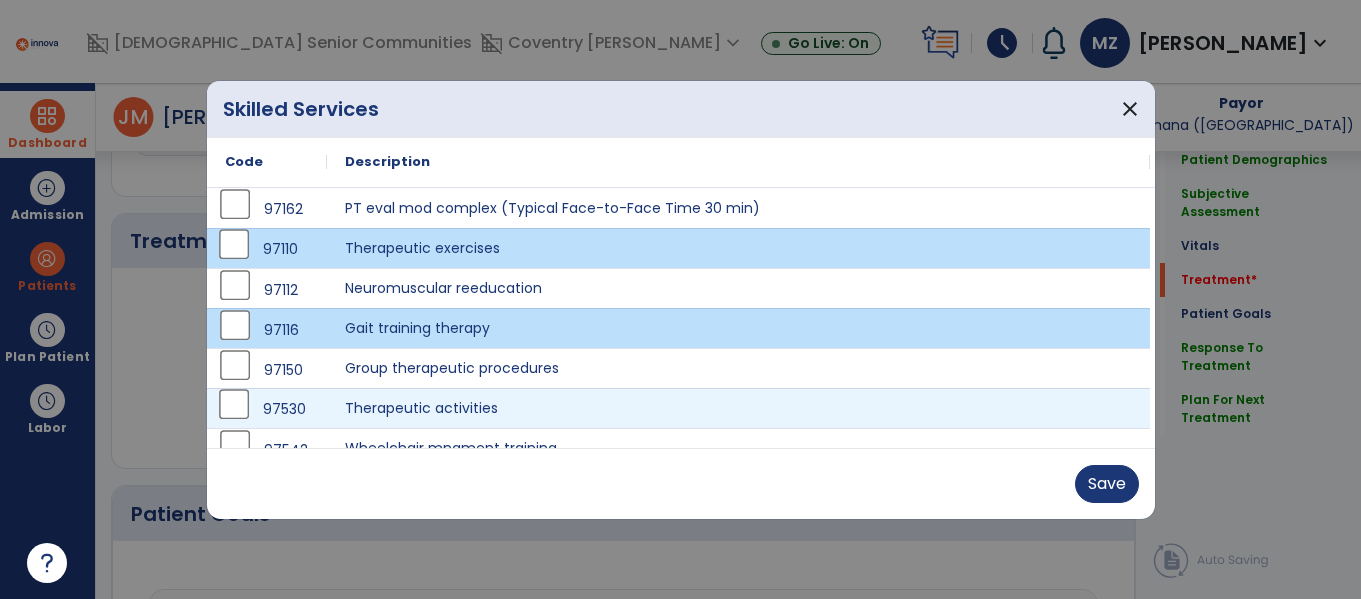click on "97530" at bounding box center (267, 409) 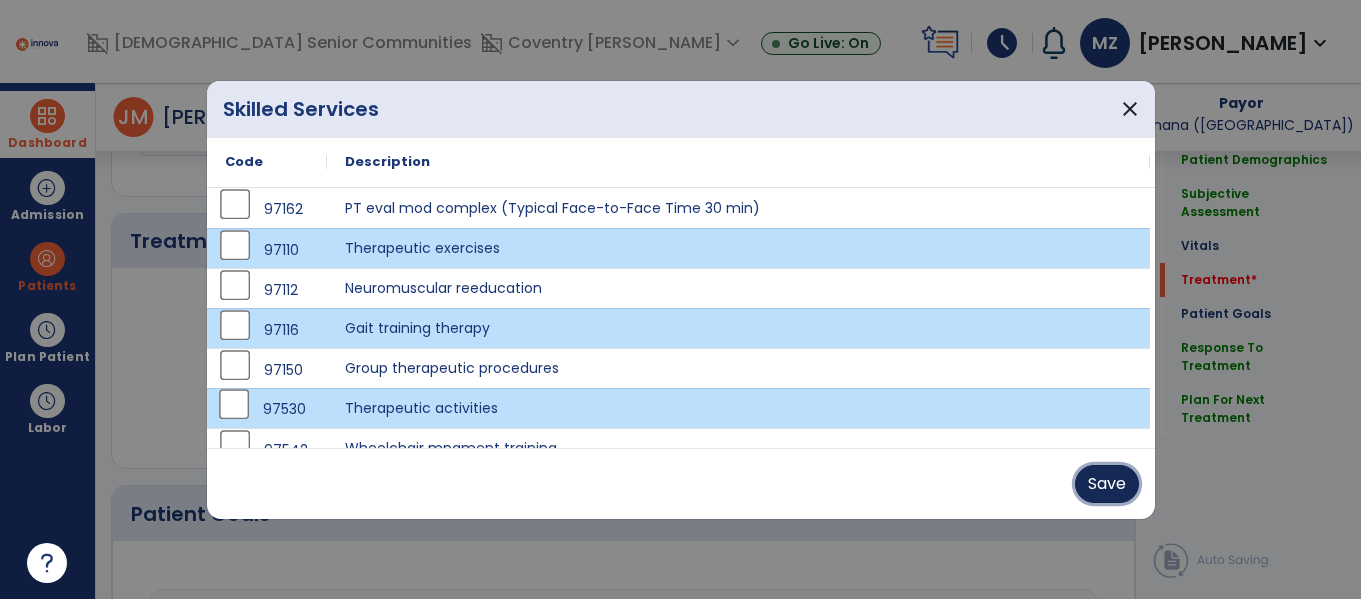 click on "Save" at bounding box center (1107, 484) 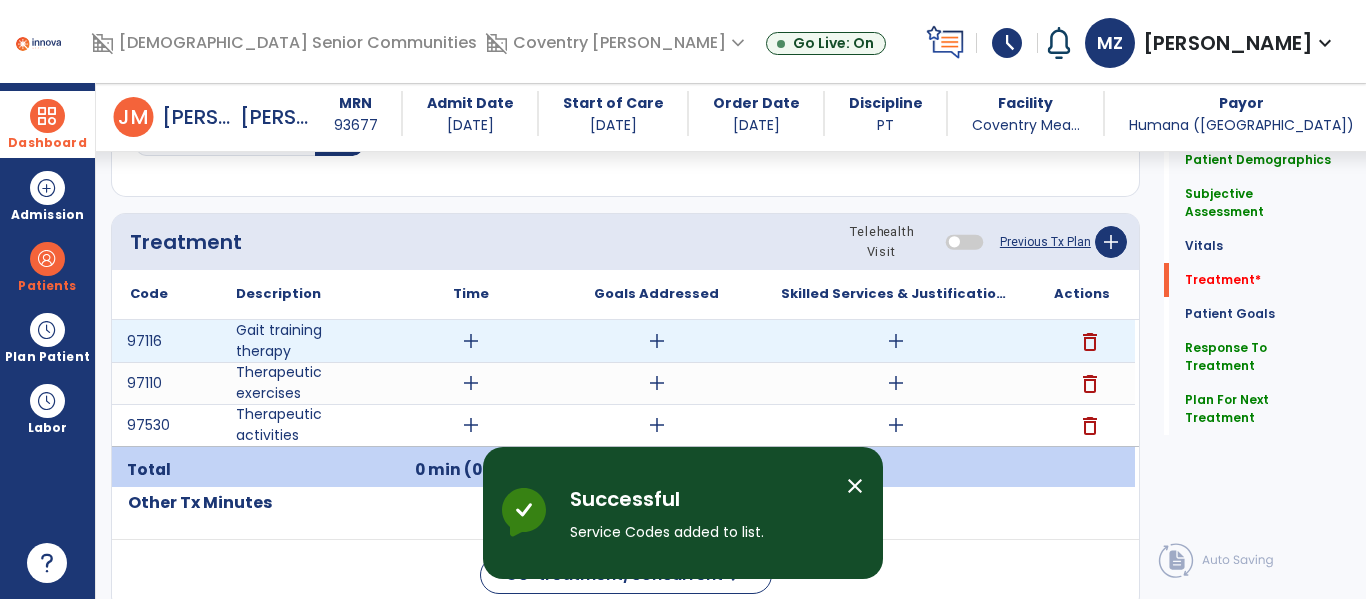 click on "add" at bounding box center (896, 341) 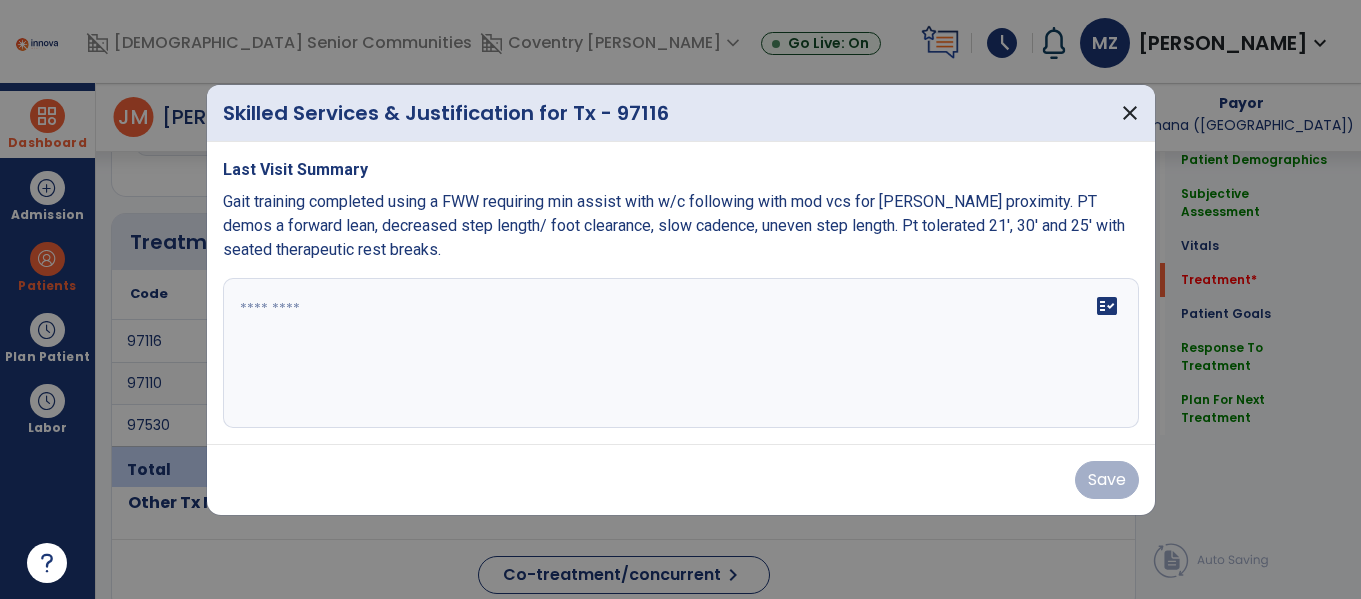scroll, scrollTop: 1196, scrollLeft: 0, axis: vertical 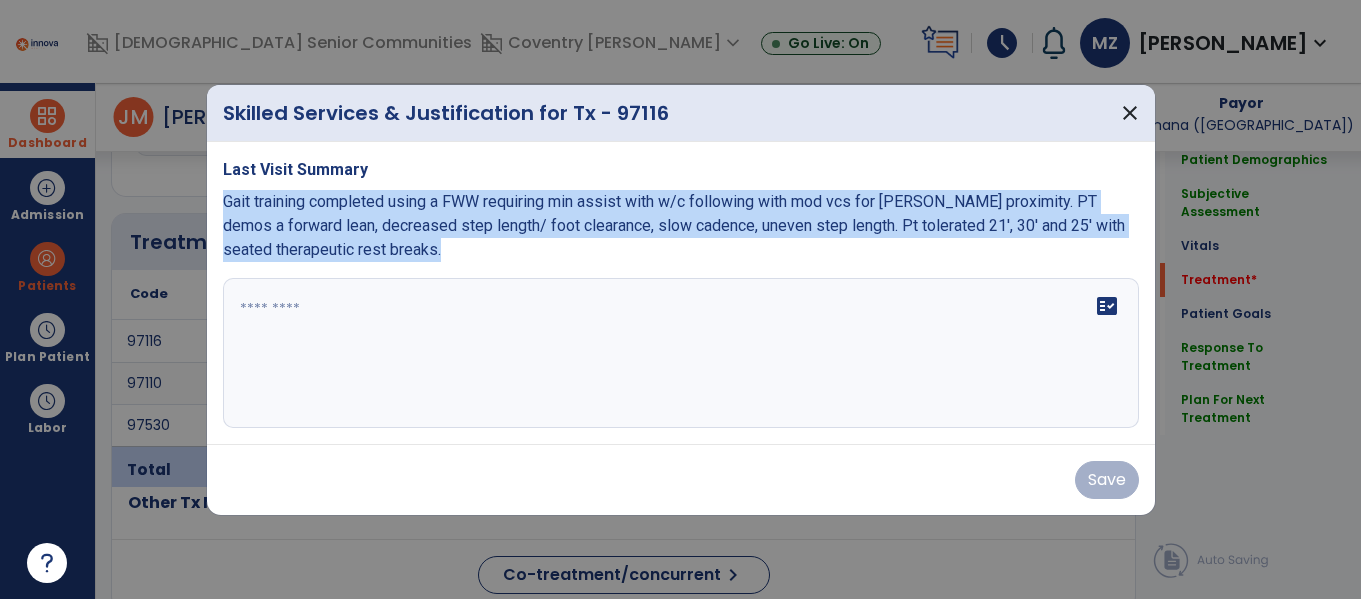 copy on "Gait training completed using a FWW requiring min assist with w/c following with mod vcs for [PERSON_NAME] proximity. PT demos a forward lean, decreased step length/ foot clearance, slow cadence, uneven step length. Pt tolerated 21', 30' and 25' with seated therapeutic rest breaks." 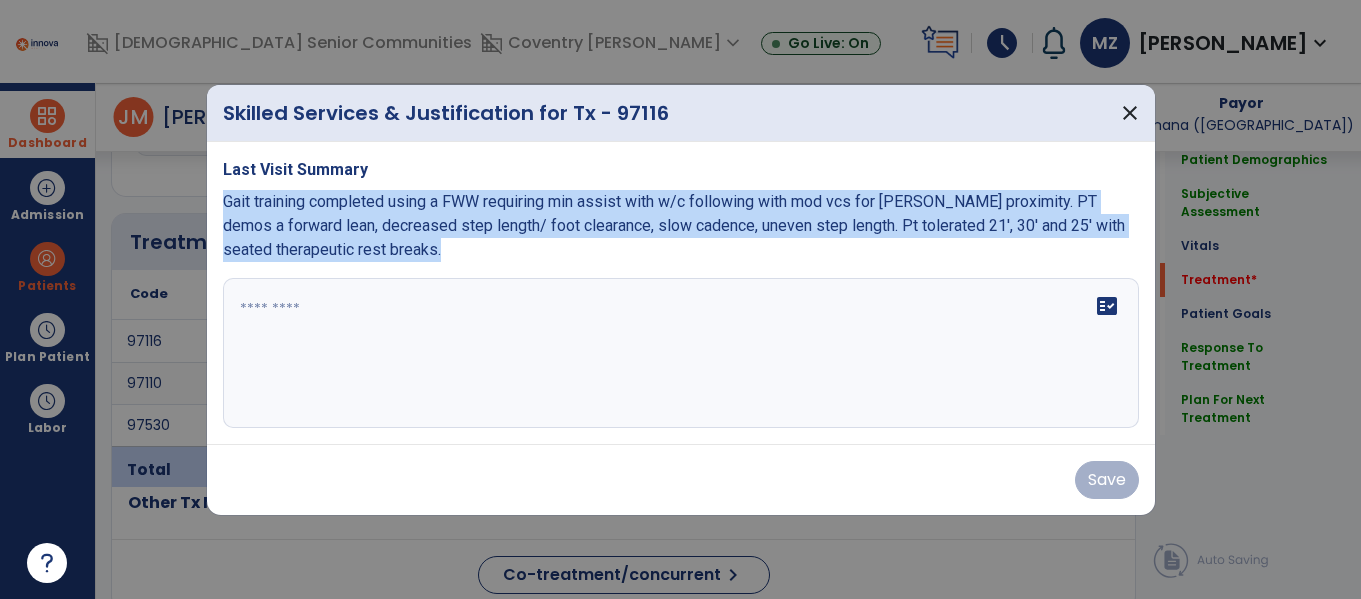 drag, startPoint x: 223, startPoint y: 202, endPoint x: 513, endPoint y: 280, distance: 300.30652 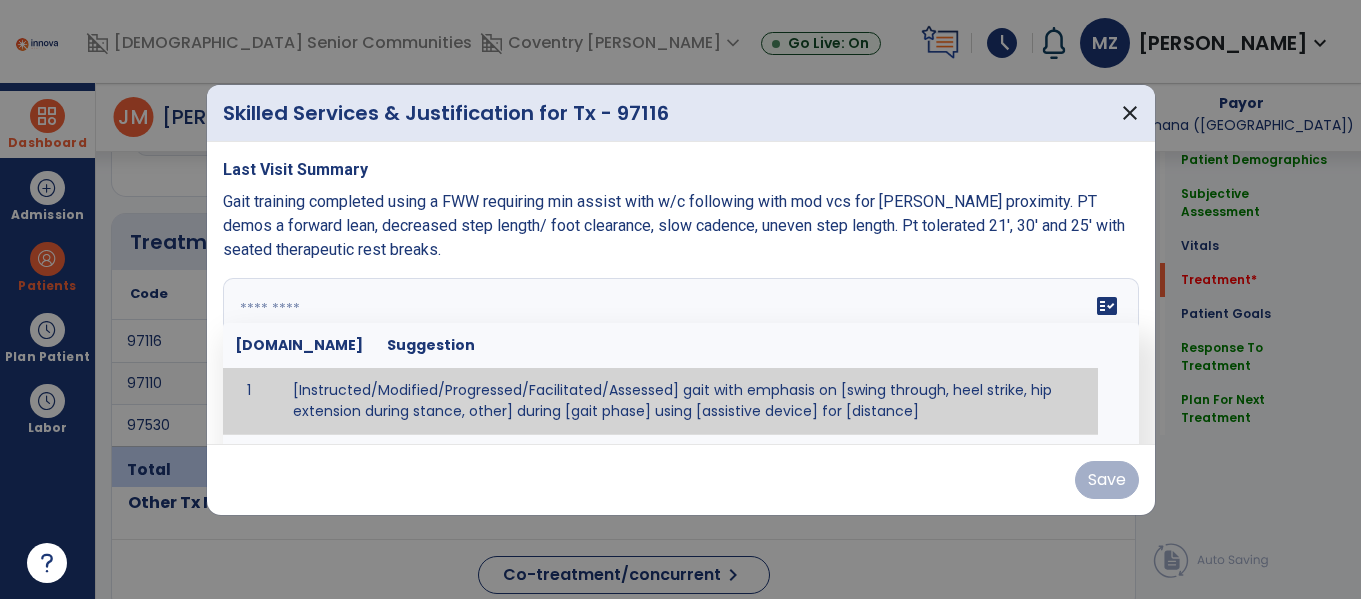 paste on "**********" 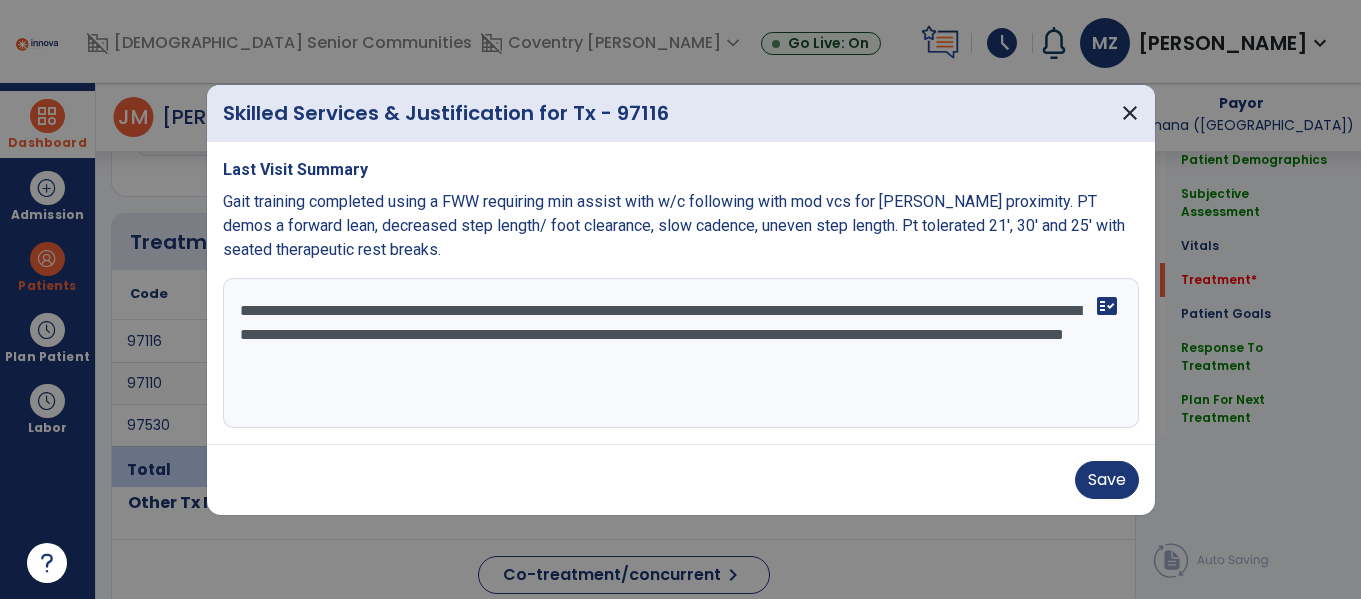 click on "**********" at bounding box center (681, 353) 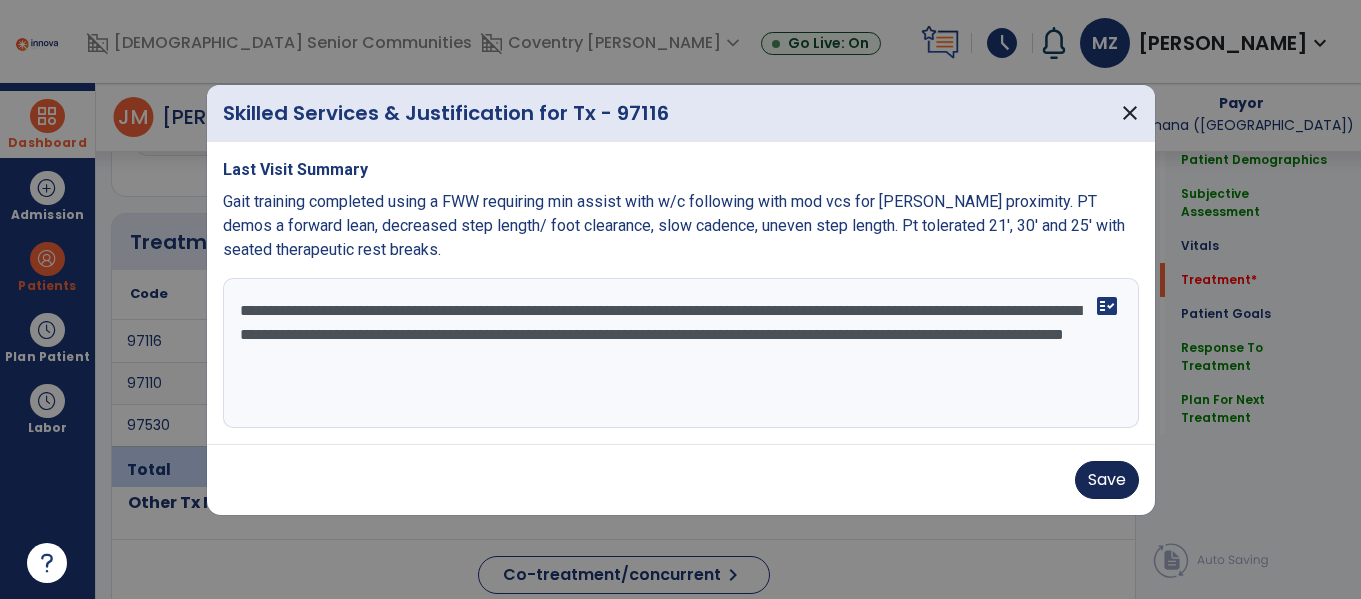 type on "**********" 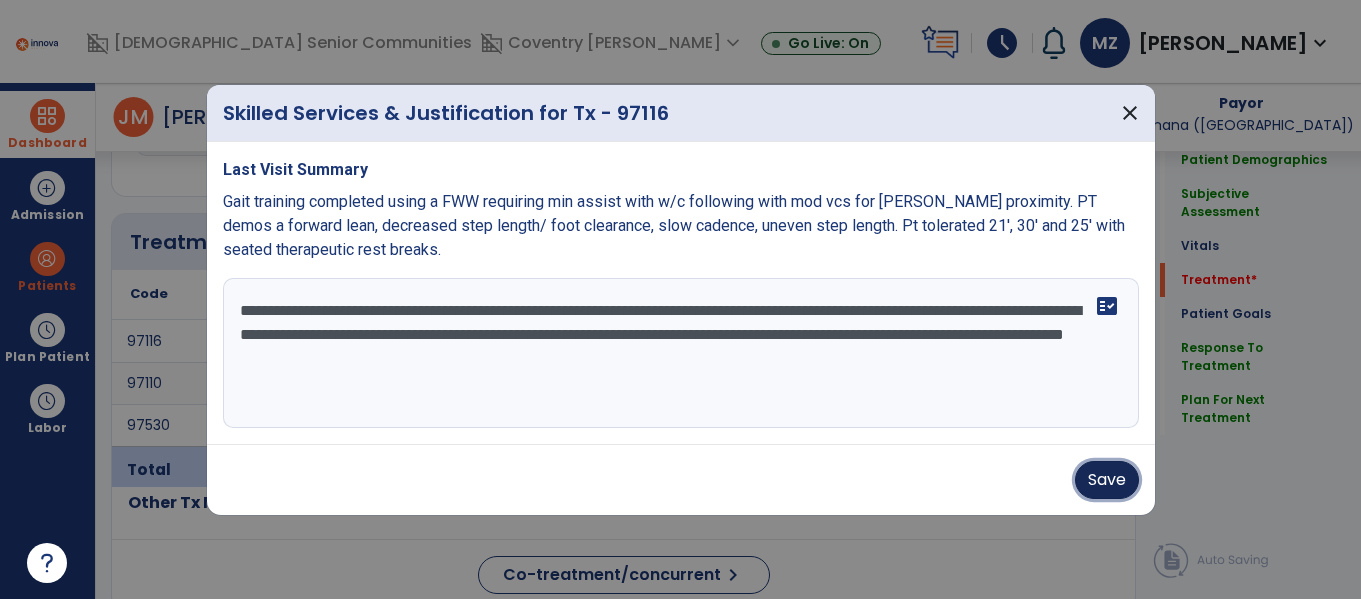 click on "Save" at bounding box center [1107, 480] 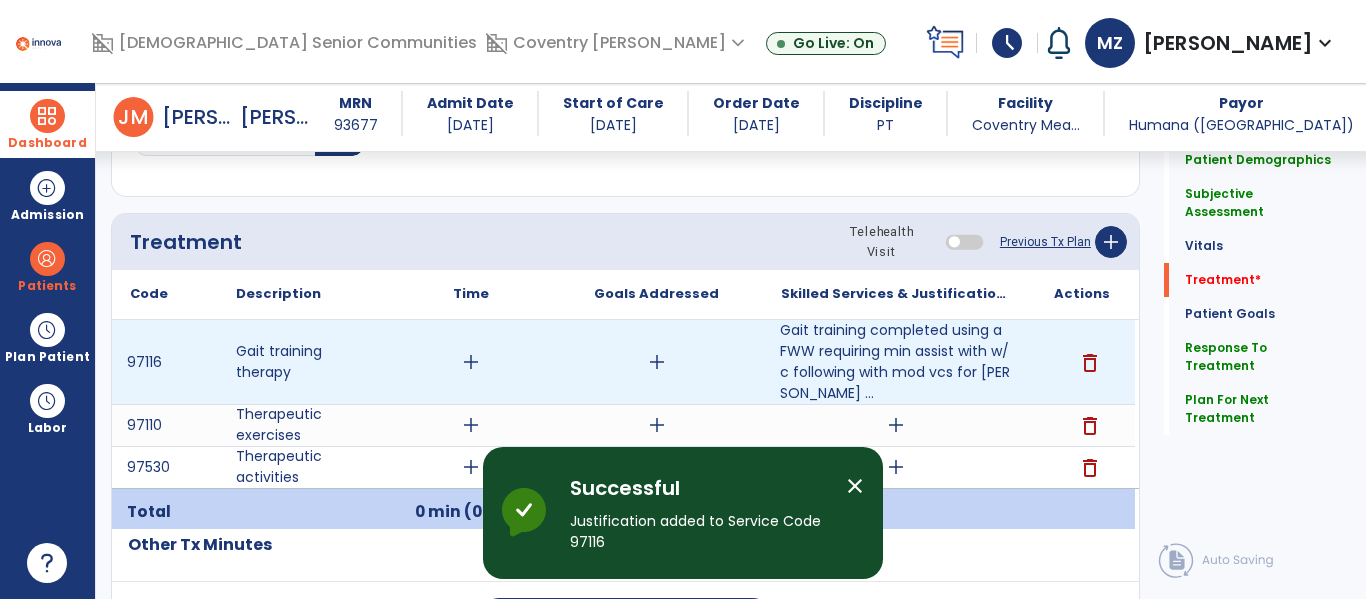 click on "add" at bounding box center [471, 362] 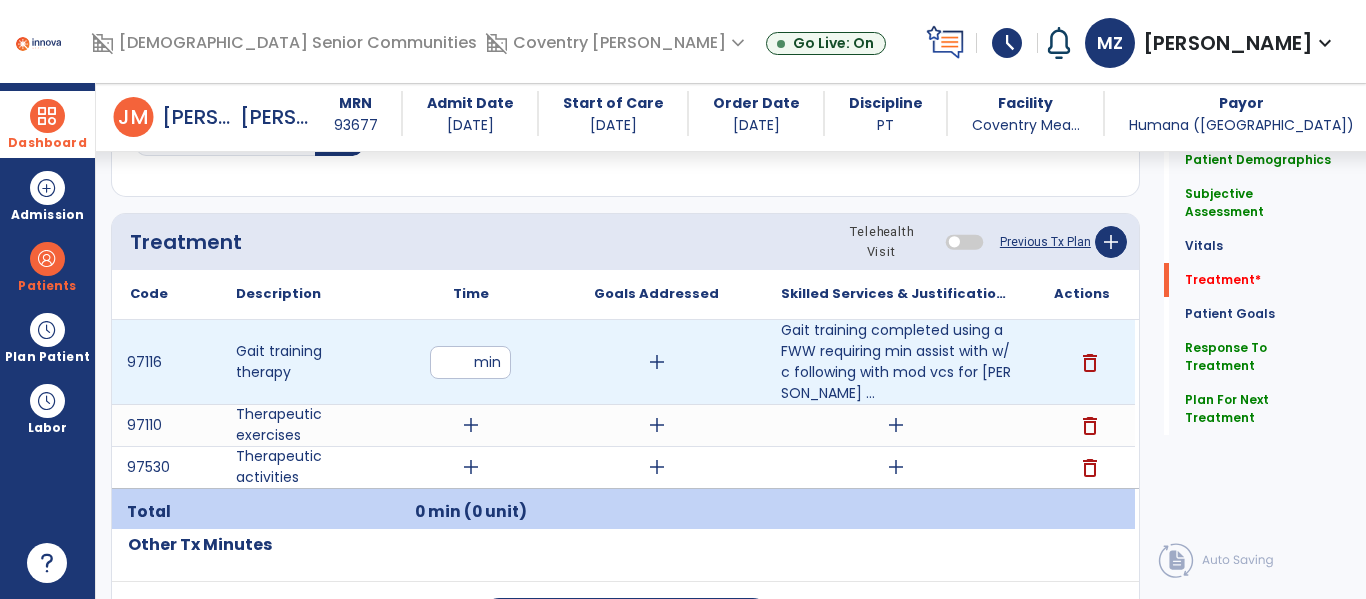 type on "**" 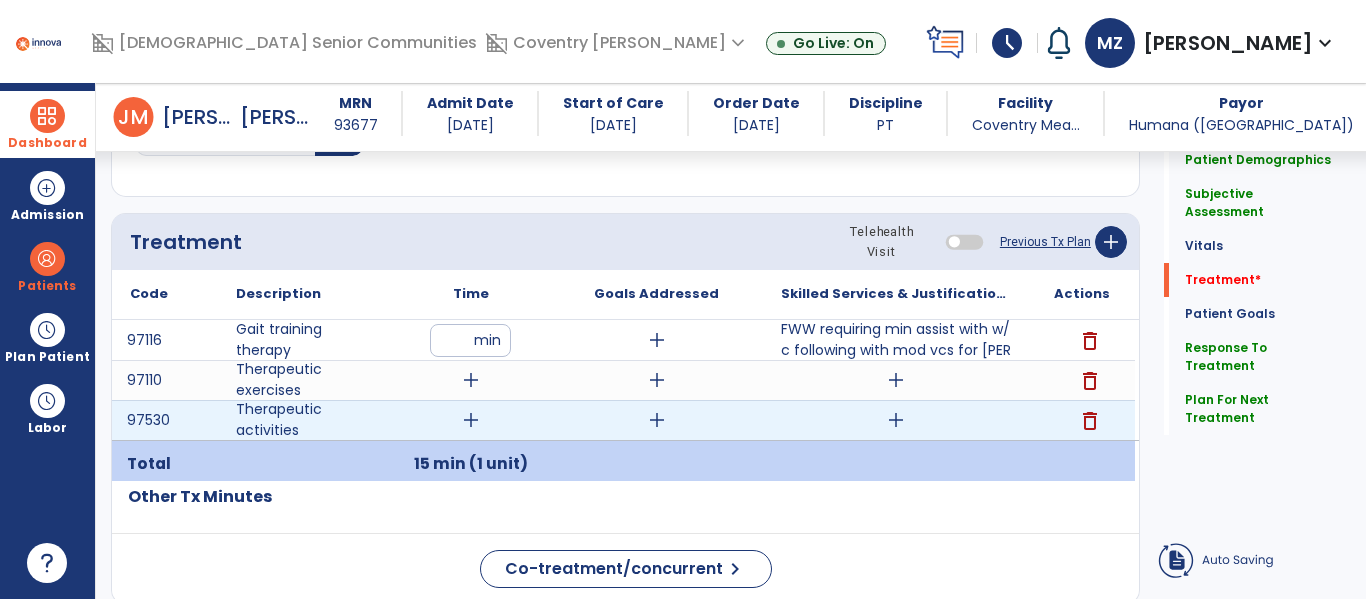 click on "add" at bounding box center (896, 420) 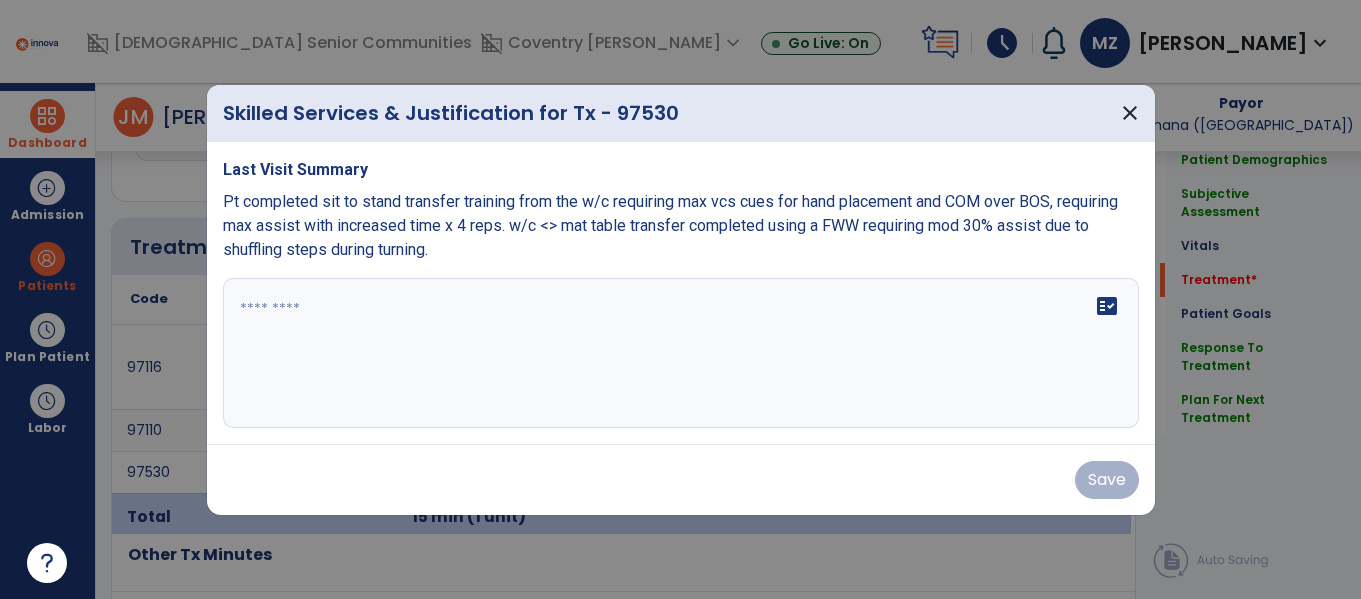 click on "fact_check" at bounding box center (681, 353) 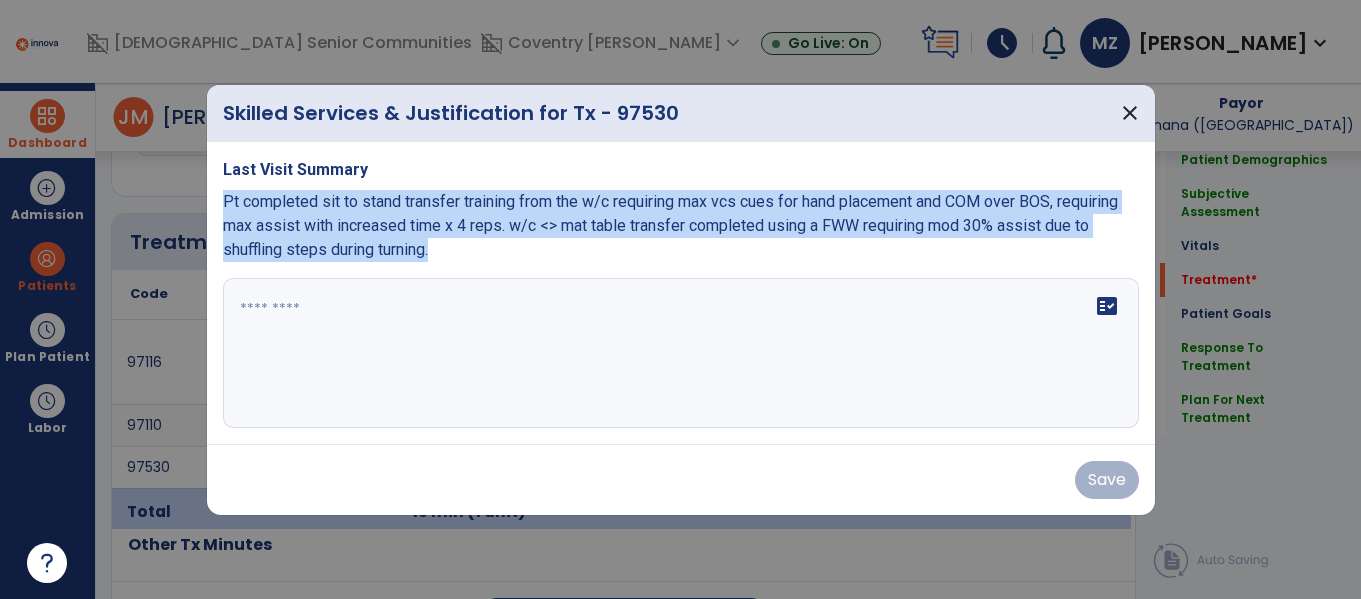 drag, startPoint x: 223, startPoint y: 202, endPoint x: 537, endPoint y: 309, distance: 331.73032 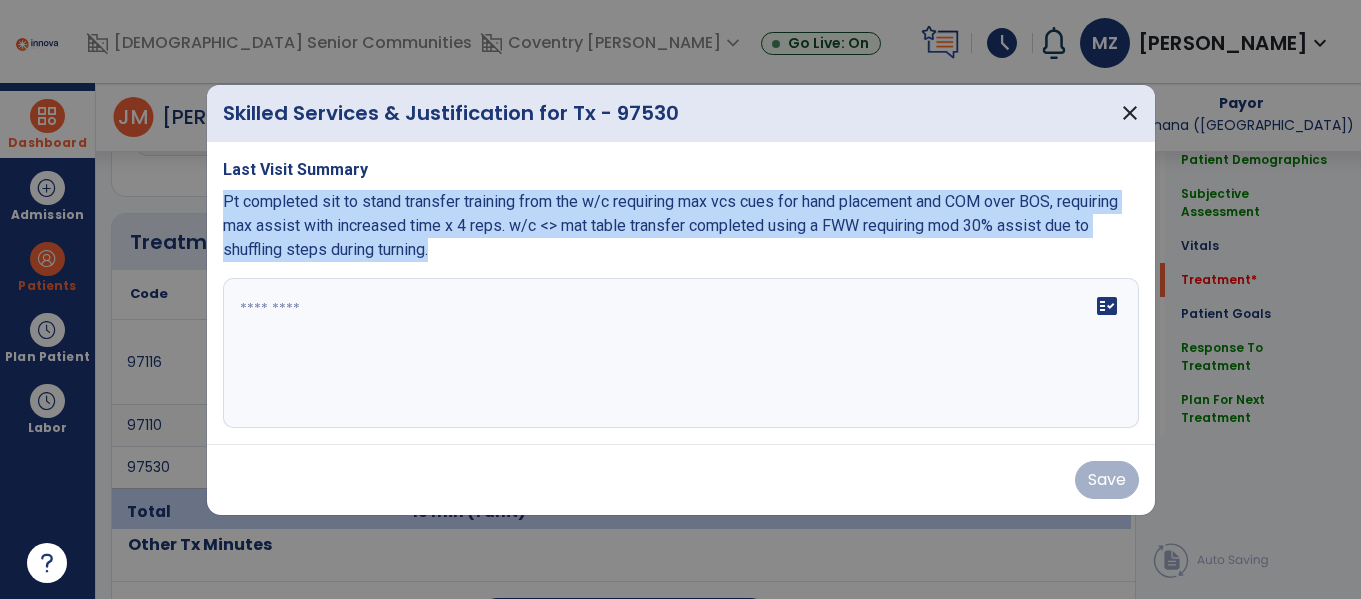 click on "Last Visit Summary Pt completed sit to stand transfer training from the w/c requiring max vcs cues for hand placement and COM over BOS, requiring max assist with increased time x 4 reps. w/c <> mat table transfer completed using a FWW requiring mod 30% assist due to shuffling steps during turning.    fact_check" at bounding box center [681, 293] 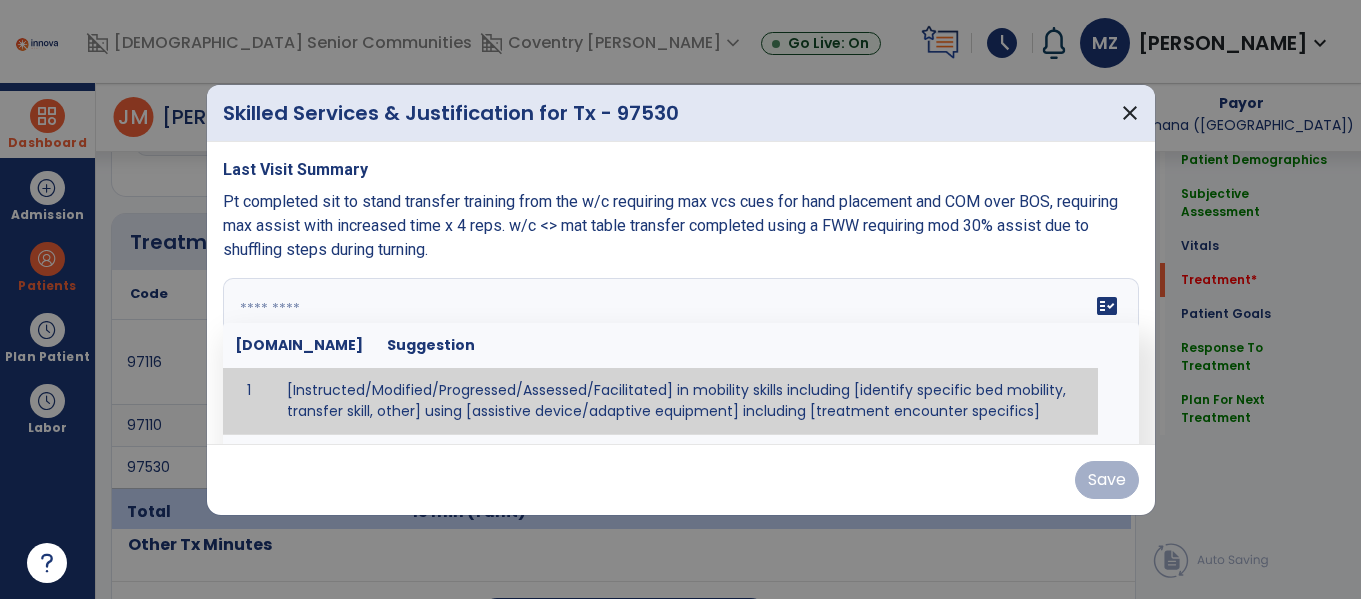 paste on "**********" 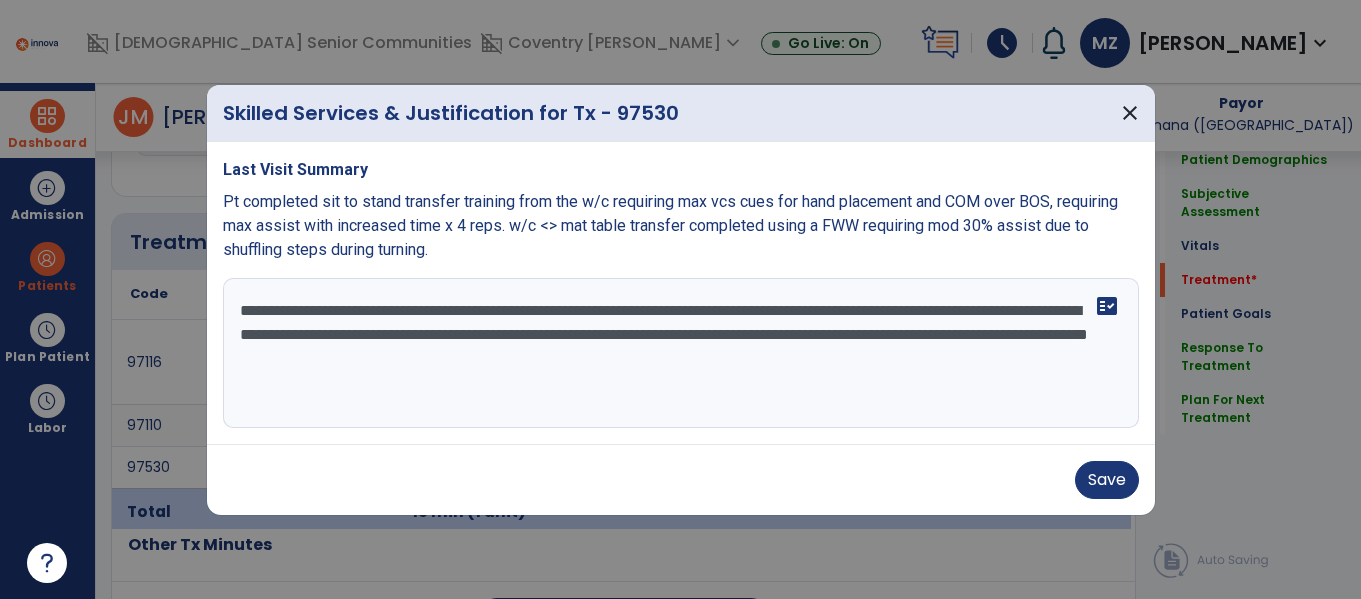 click on "**********" at bounding box center [681, 353] 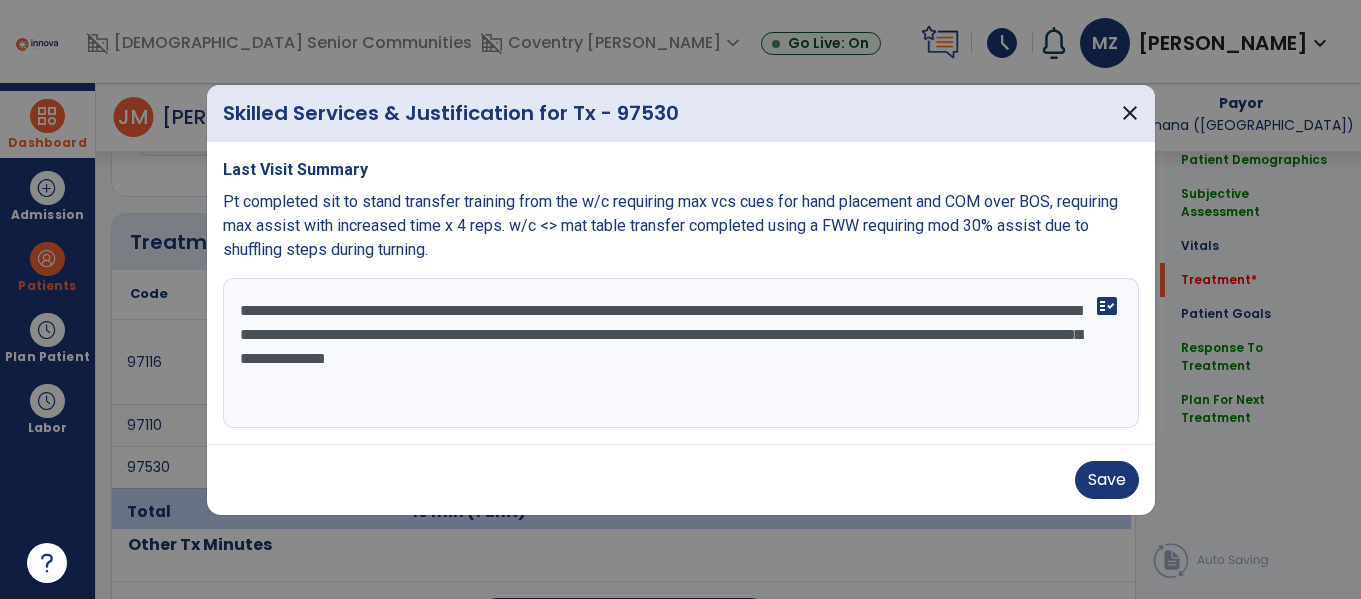 click on "**********" at bounding box center [681, 353] 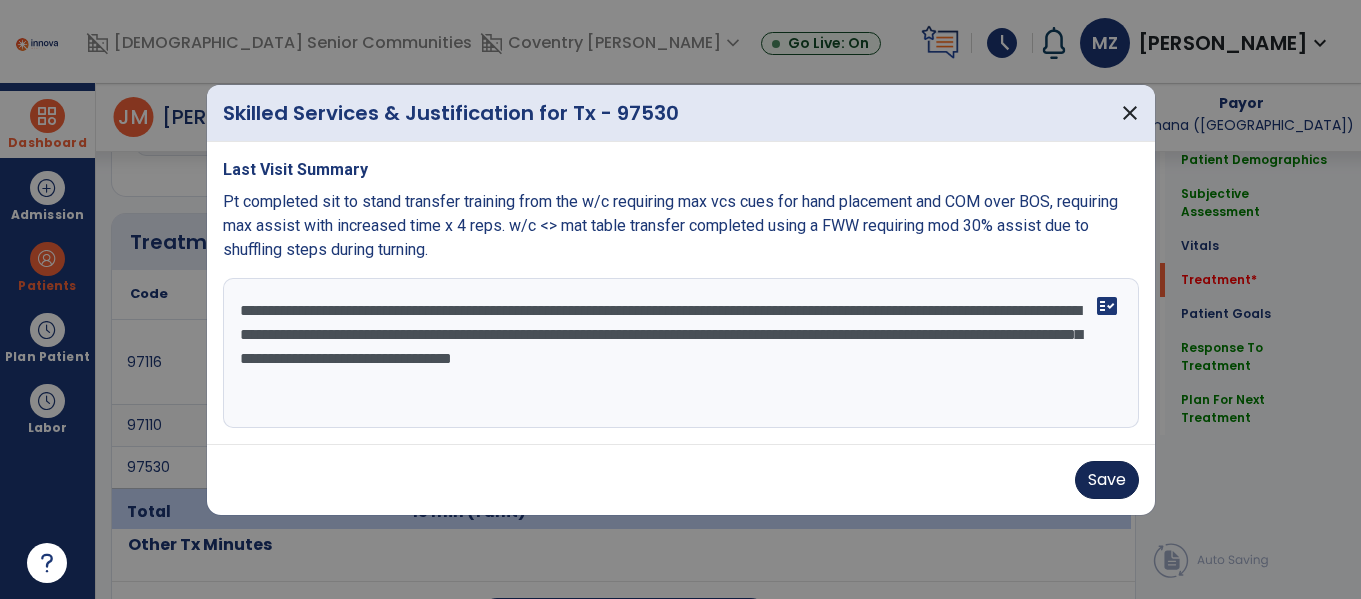type on "**********" 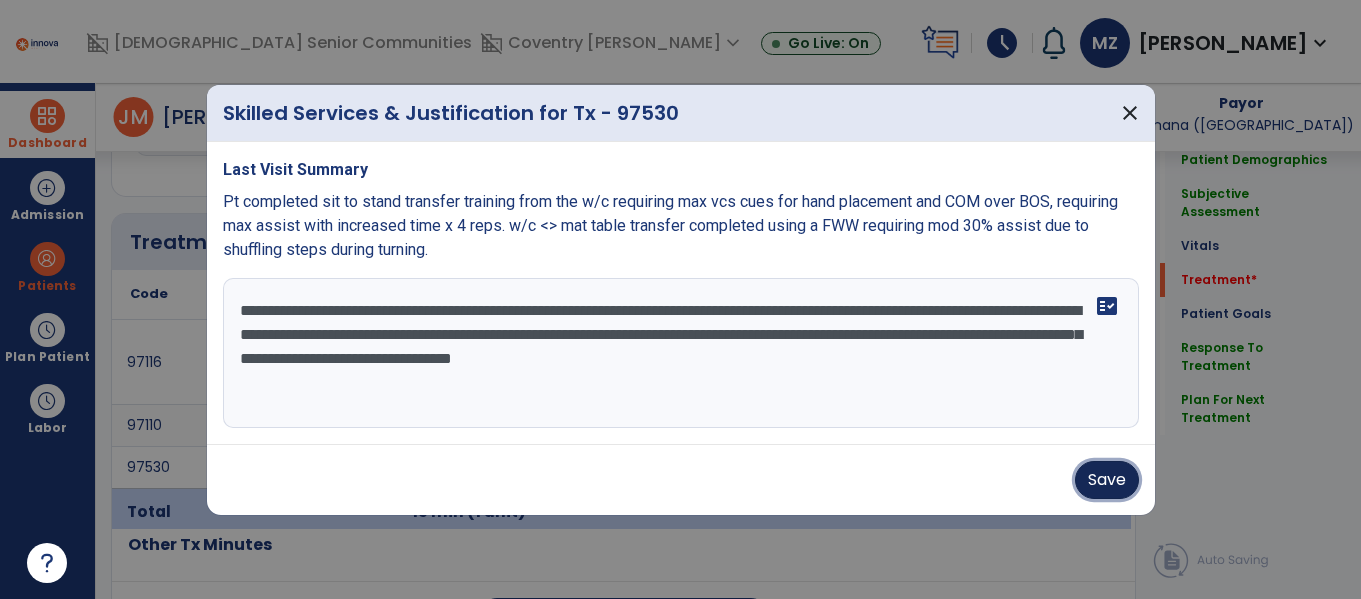 click on "Save" at bounding box center [1107, 480] 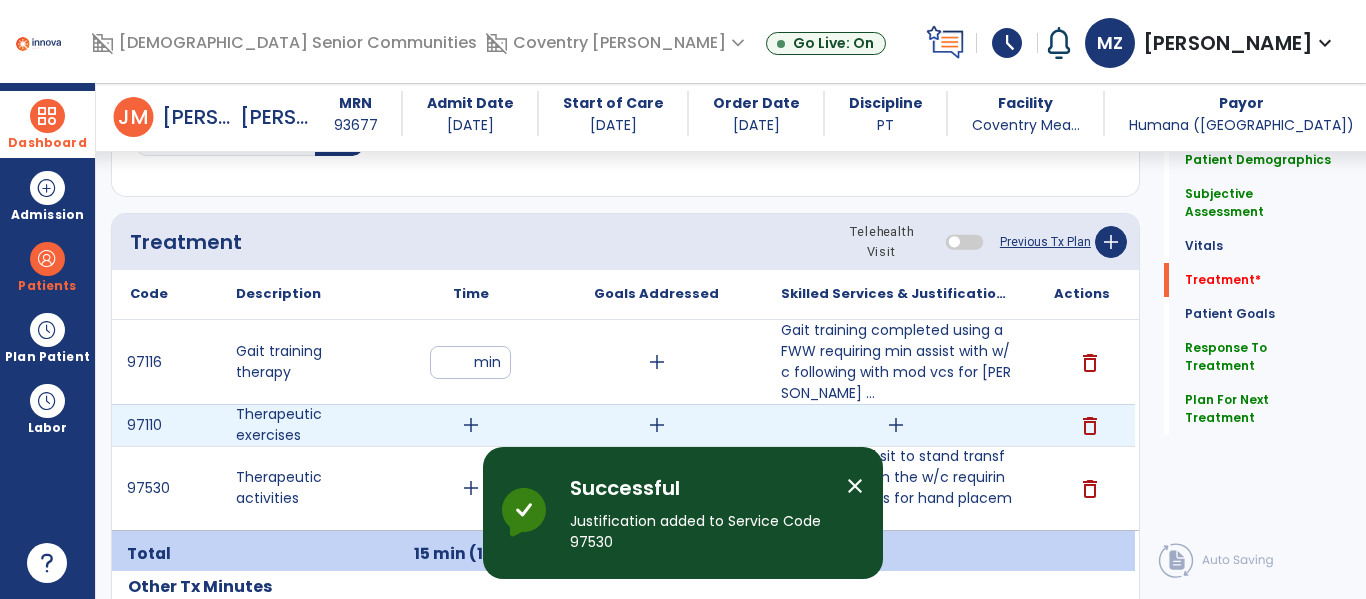 click on "add" at bounding box center [896, 425] 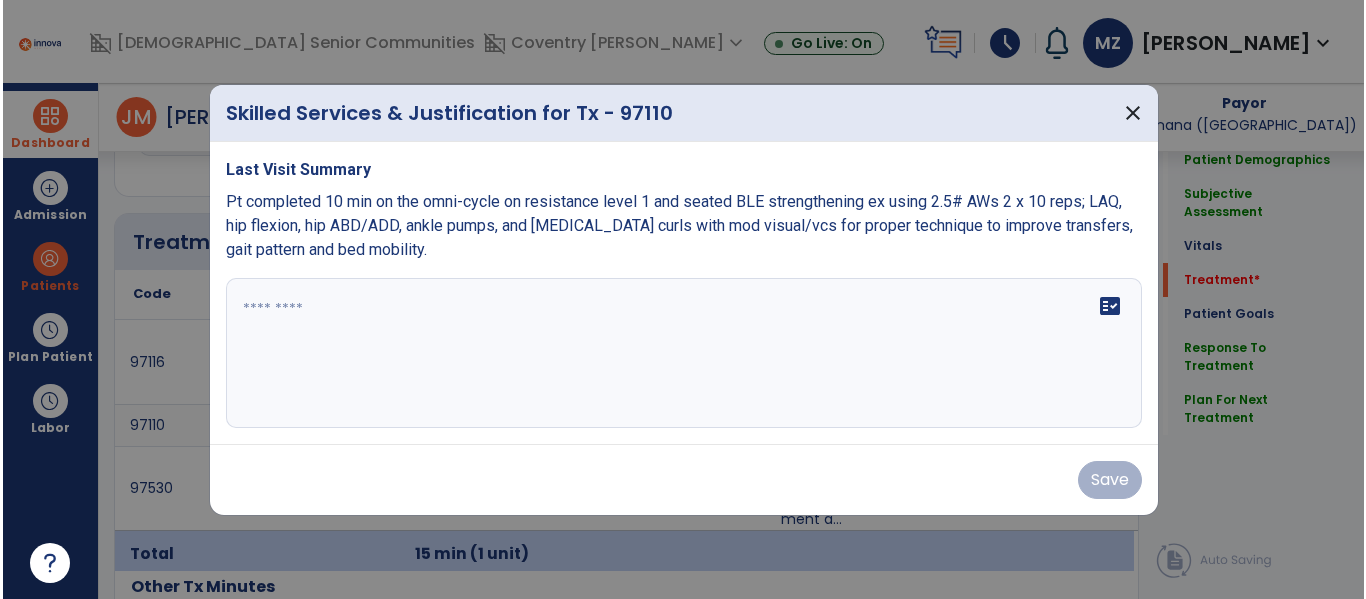 scroll, scrollTop: 1196, scrollLeft: 0, axis: vertical 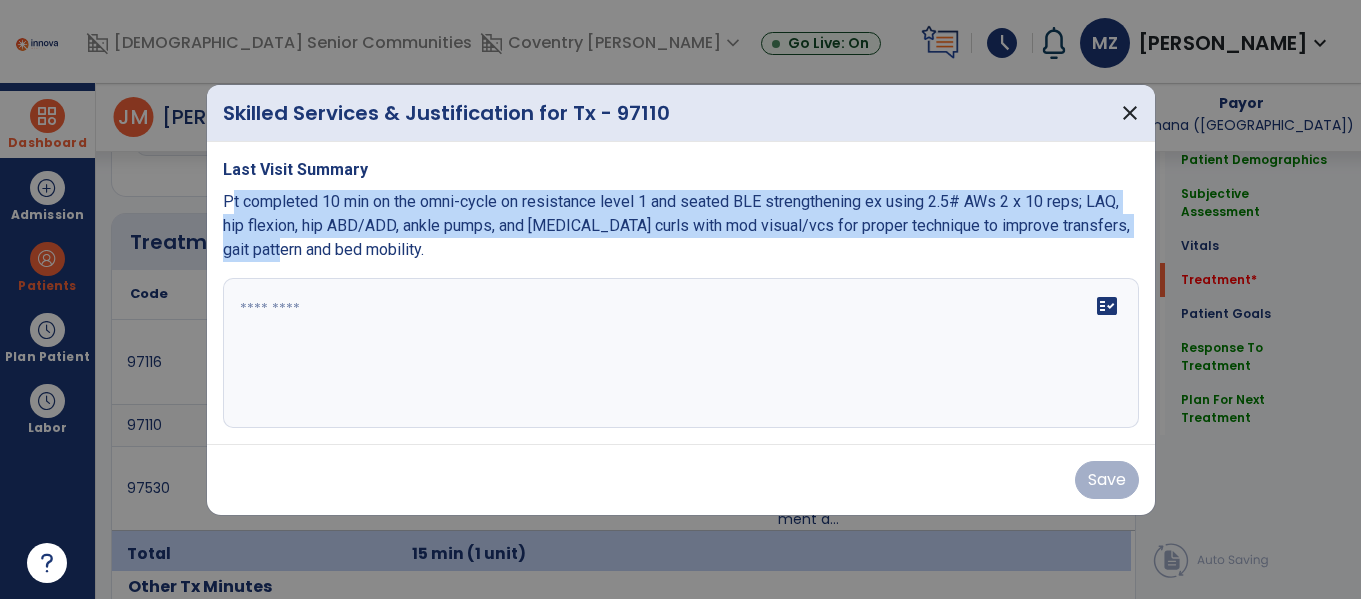 drag, startPoint x: 229, startPoint y: 200, endPoint x: 290, endPoint y: 244, distance: 75.21303 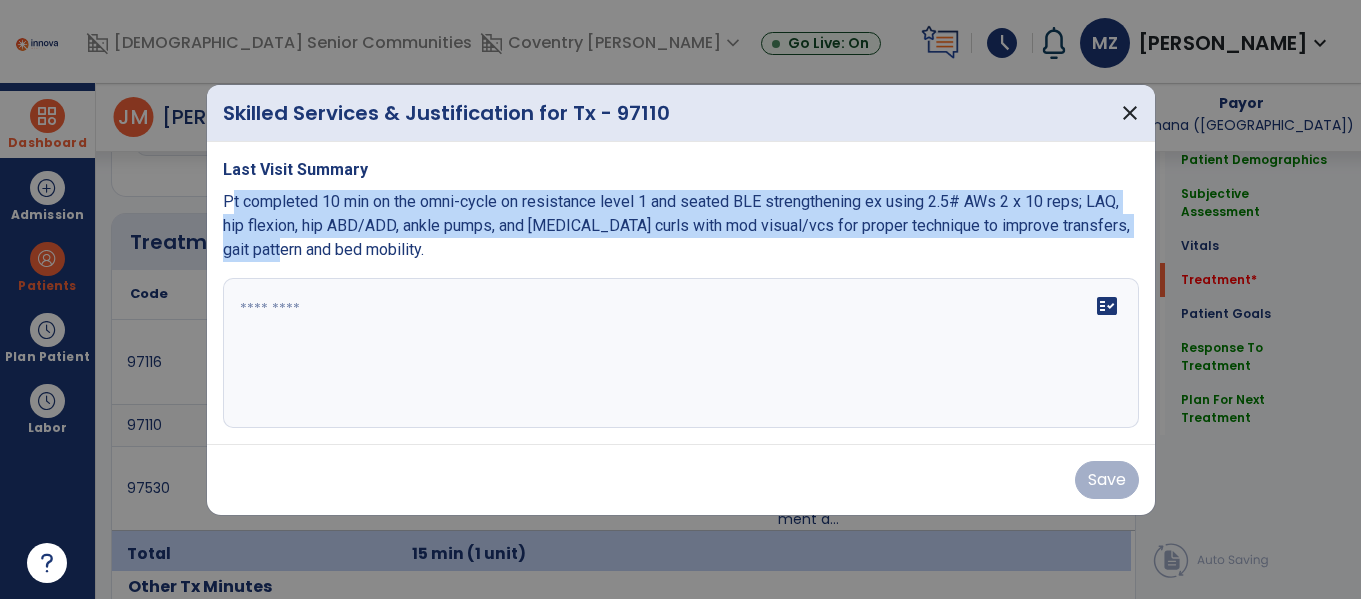 click on "Pt completed 10 min on the omni-cycle on resistance level 1 and seated BLE strengthening ex using 2.5# AWs 2 x 10 reps; LAQ, hip flexion, hip ABD/ADD, ankle pumps, and [MEDICAL_DATA] curls with mod visual/vcs for proper technique to improve transfers, gait pattern and bed mobility." at bounding box center [676, 225] 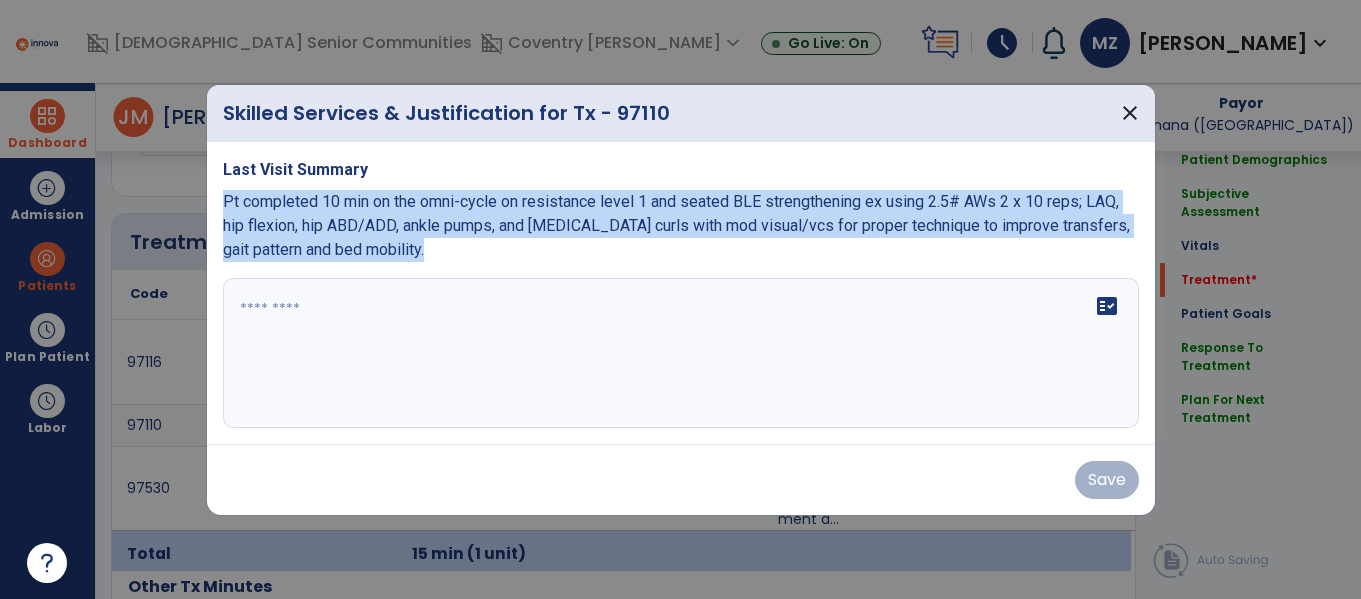 drag, startPoint x: 226, startPoint y: 200, endPoint x: 376, endPoint y: 290, distance: 174.92856 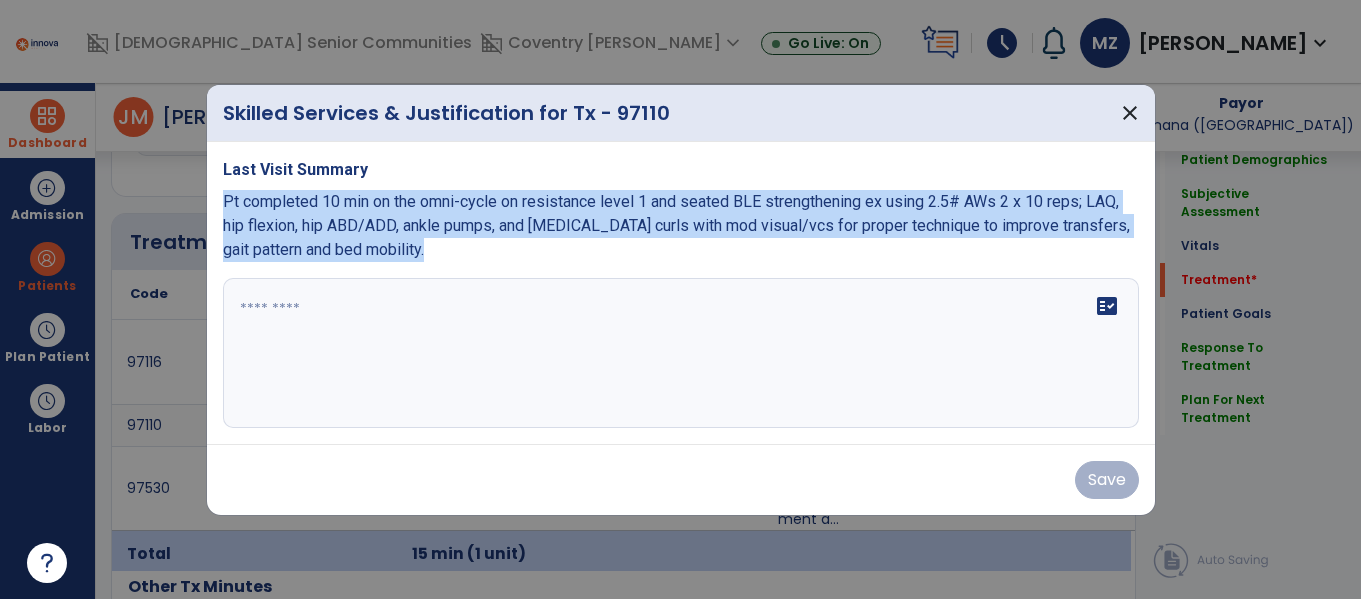 click on "Last Visit Summary Pt completed 10 min on the omni-cycle on resistance level 1 and seated BLE strengthening ex using 2.5# AWs 2 x 10 reps; LAQ, hip flexion, hip ABD/ADD, ankle pumps, and [MEDICAL_DATA] curls with mod visual/vcs for proper technique to improve transfers, gait pattern and bed mobility.   fact_check" at bounding box center [681, 293] 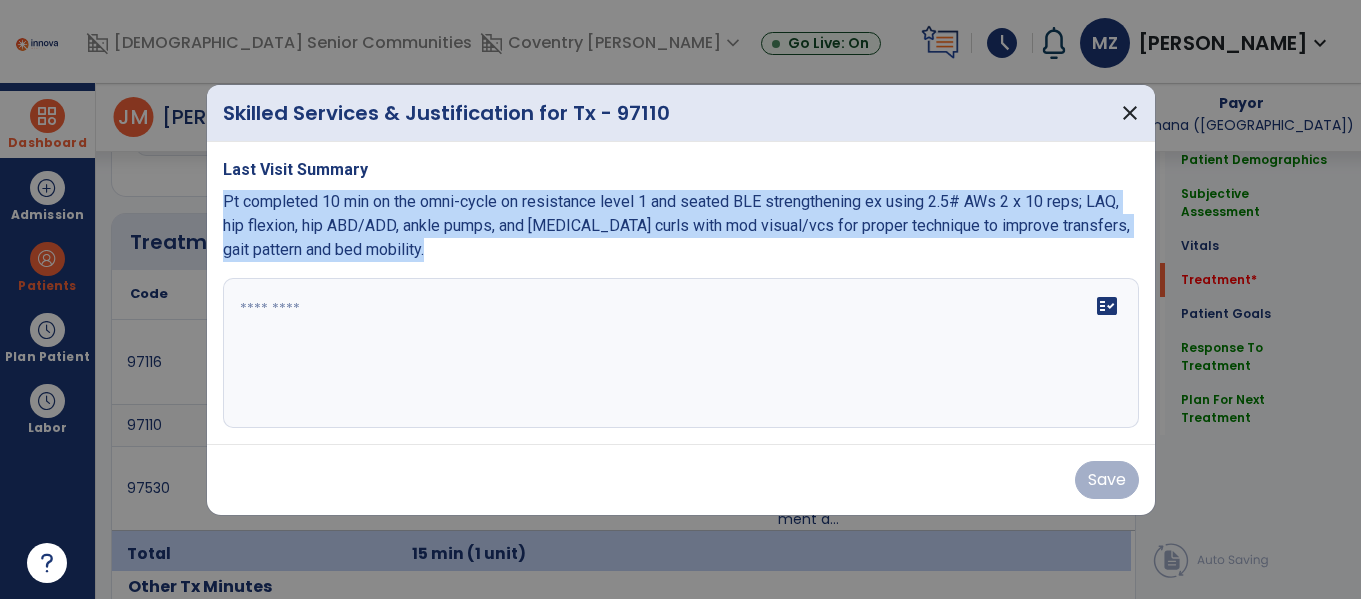 copy on "Pt completed 10 min on the omni-cycle on resistance level 1 and seated BLE strengthening ex using 2.5# AWs 2 x 10 reps; LAQ, hip flexion, hip ABD/ADD, ankle pumps, and [MEDICAL_DATA] curls with mod visual/vcs for proper technique to improve transfers, gait pattern and bed mobility." 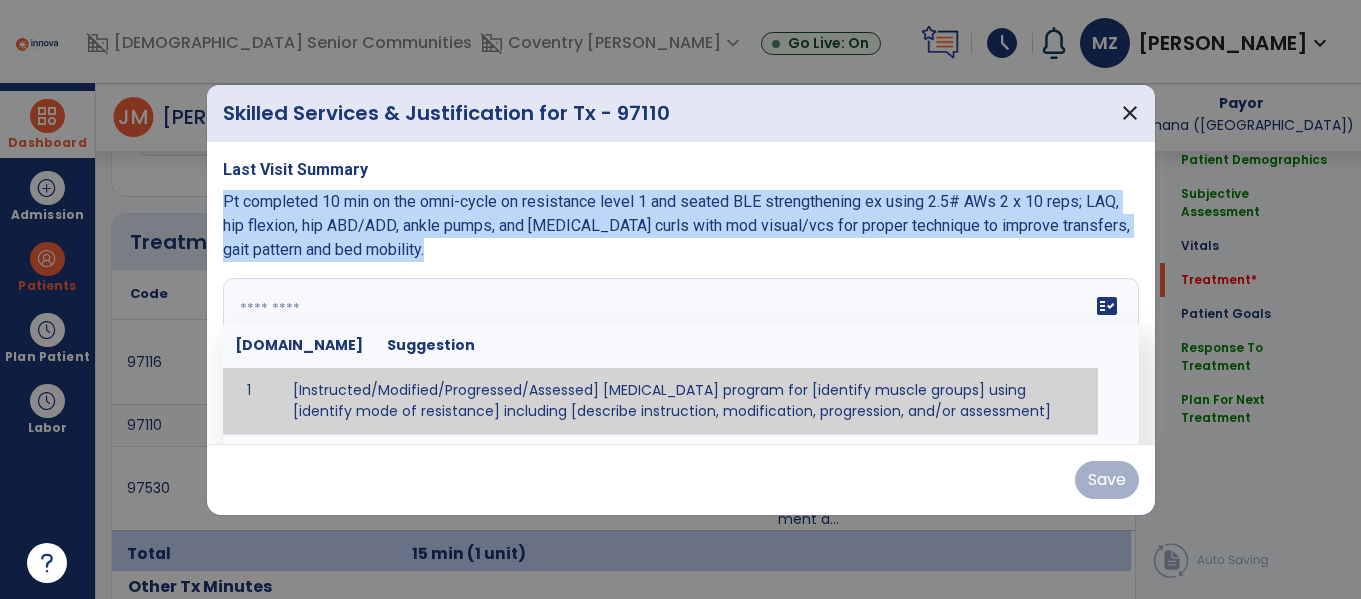 click at bounding box center [681, 353] 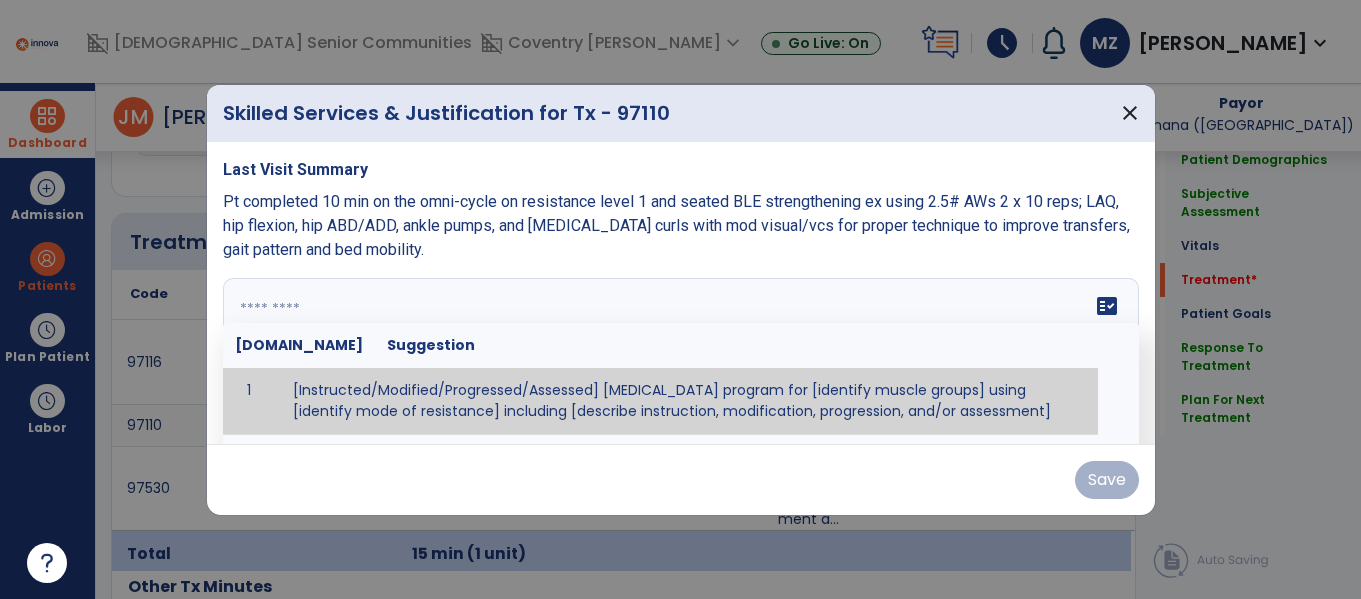 paste on "**********" 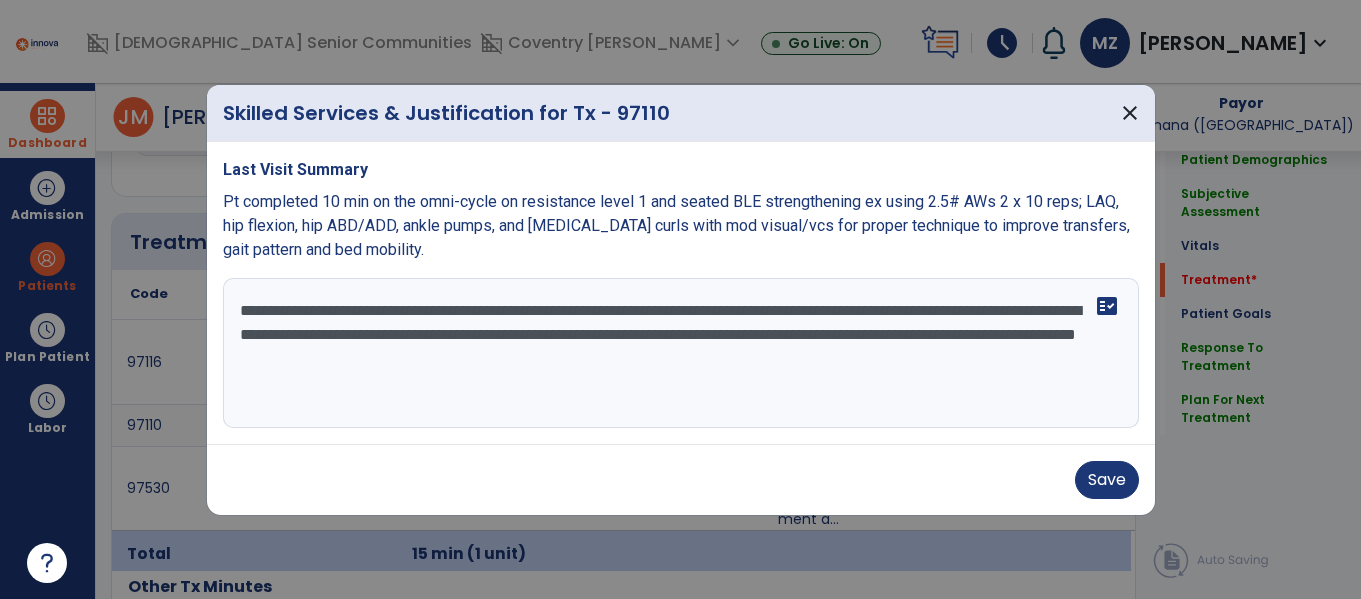 click on "**********" at bounding box center [681, 353] 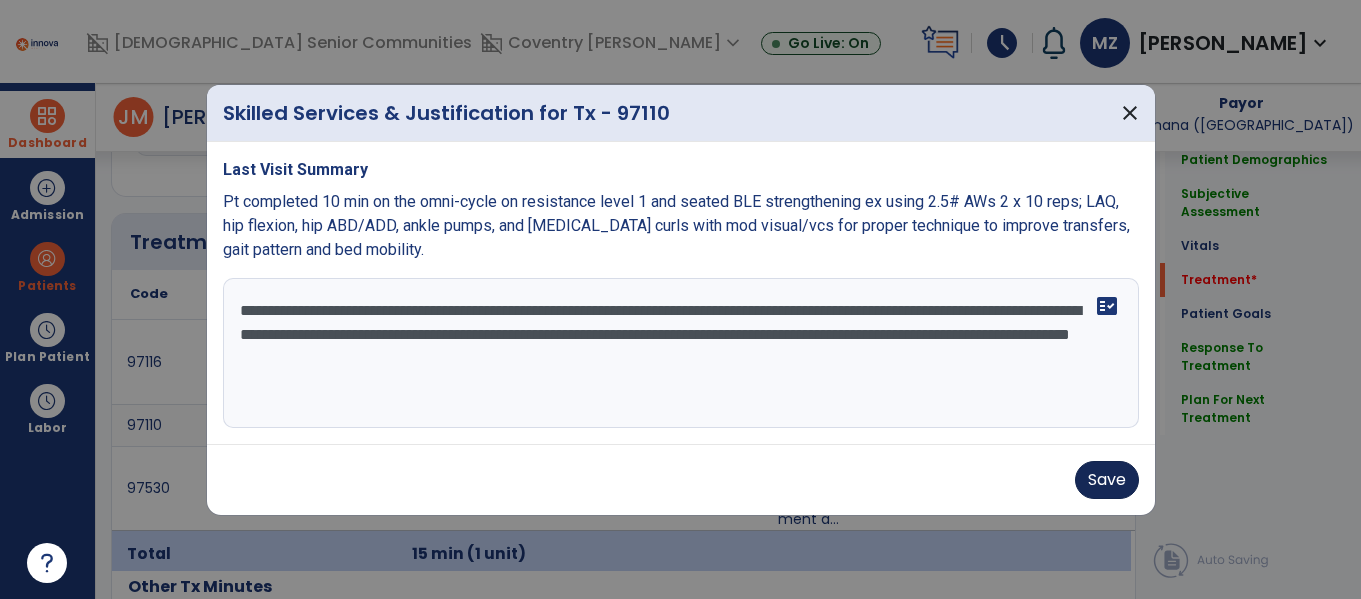 type on "**********" 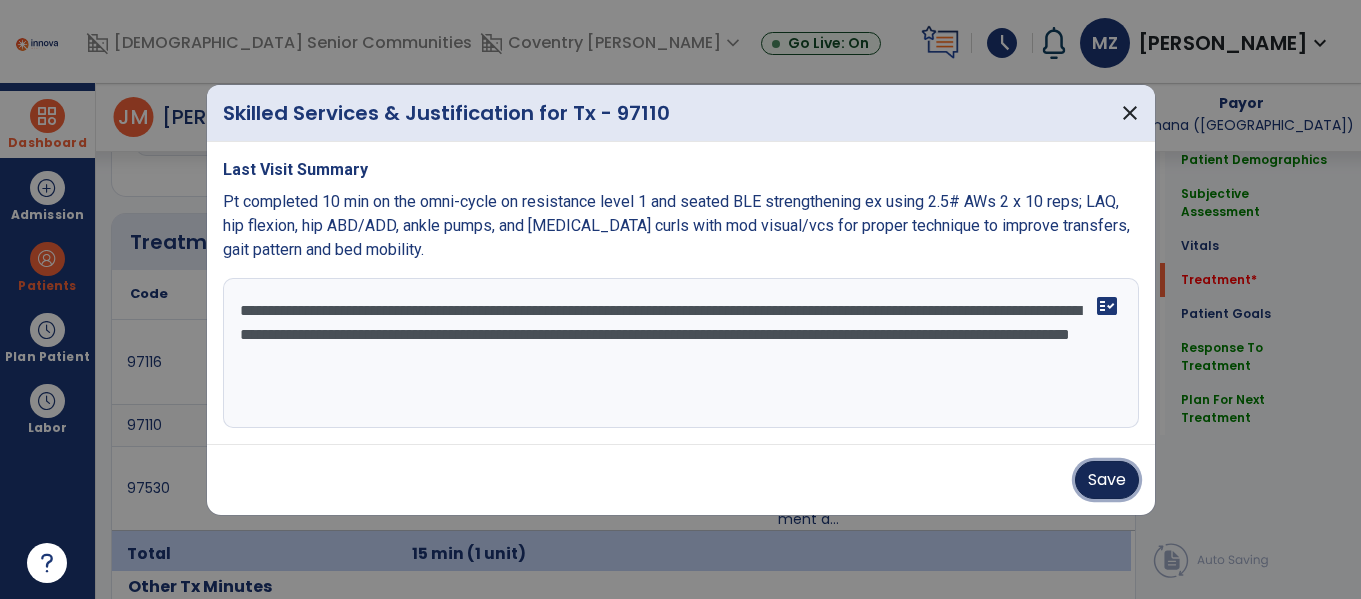 click on "Save" at bounding box center [1107, 480] 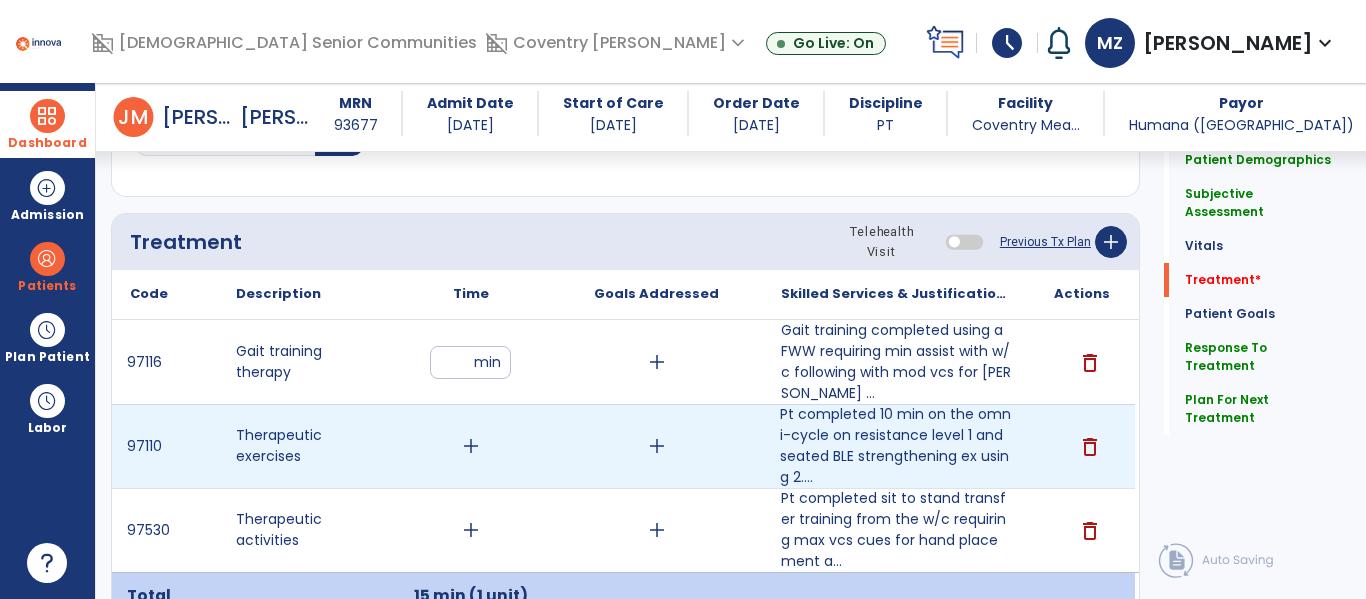 click on "add" at bounding box center (471, 446) 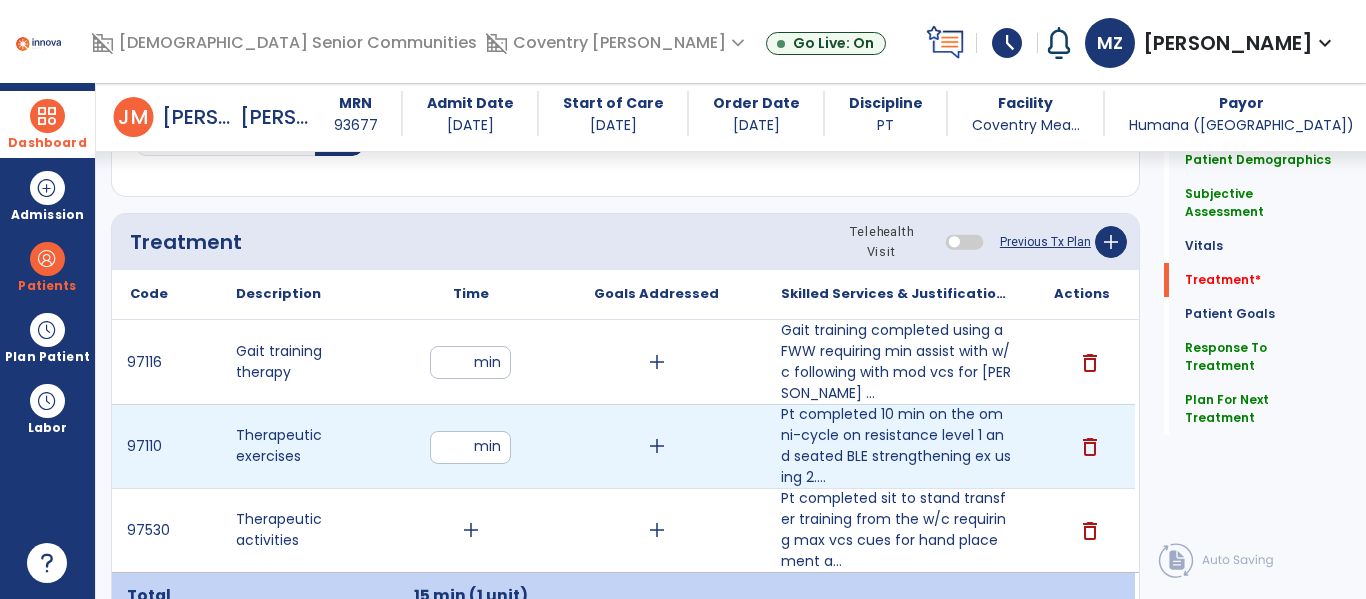 type on "**" 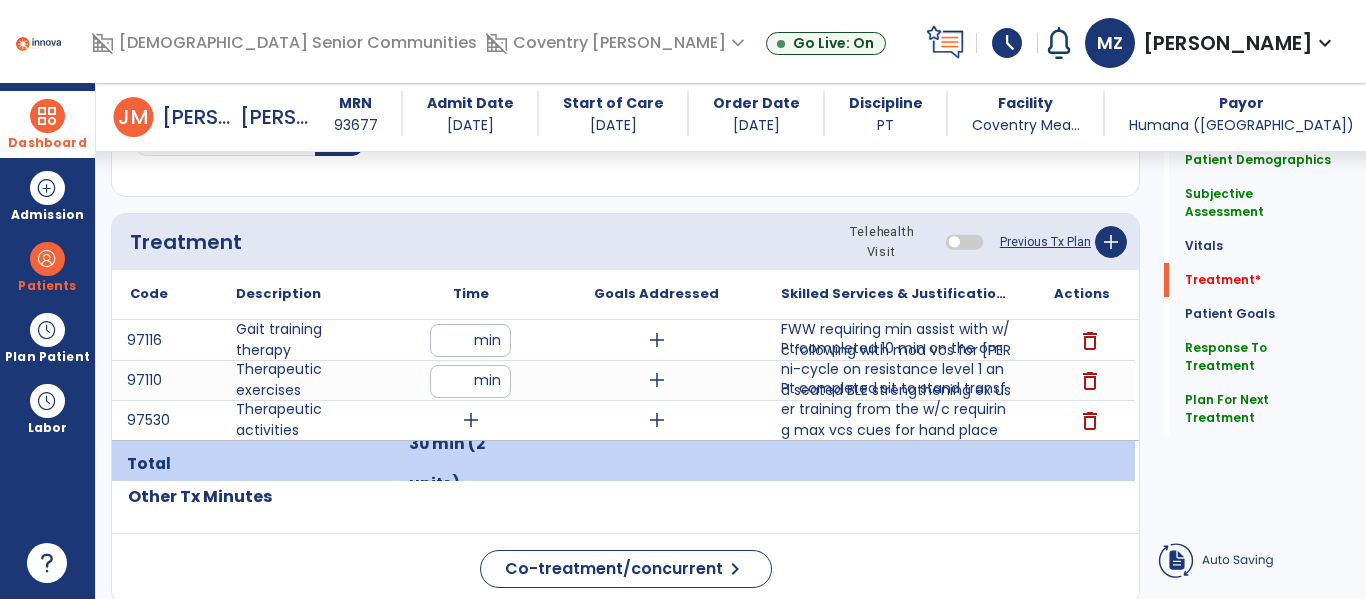 click on "Code
Description
Time" 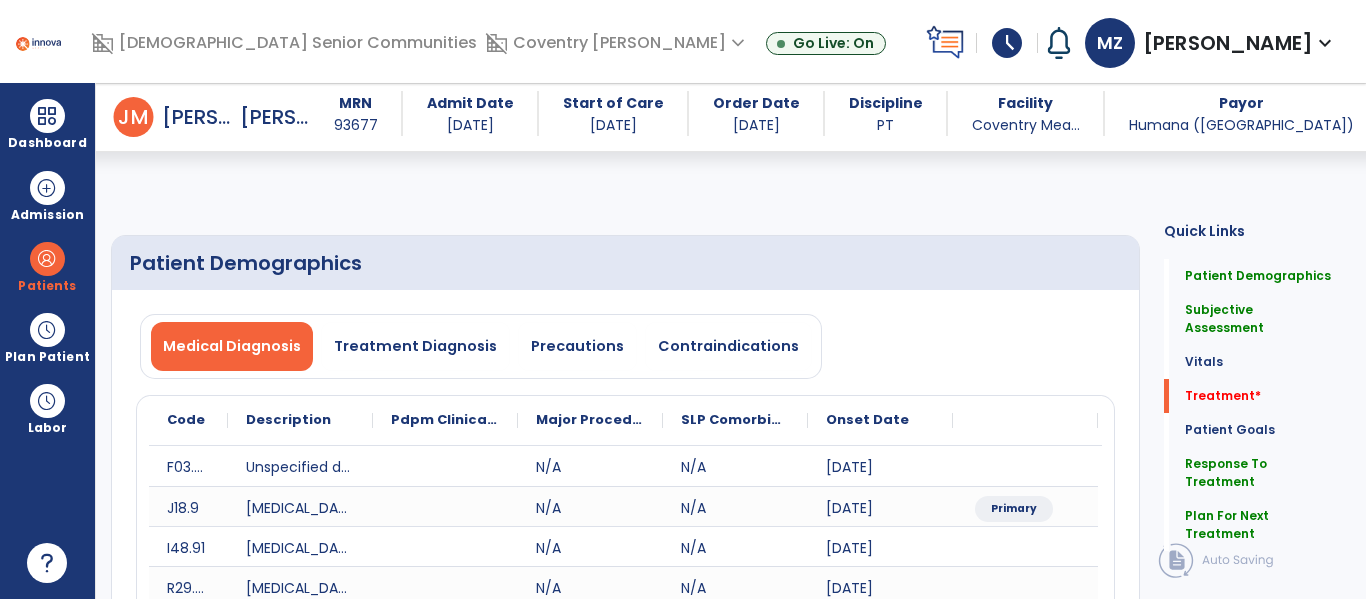 select on "*" 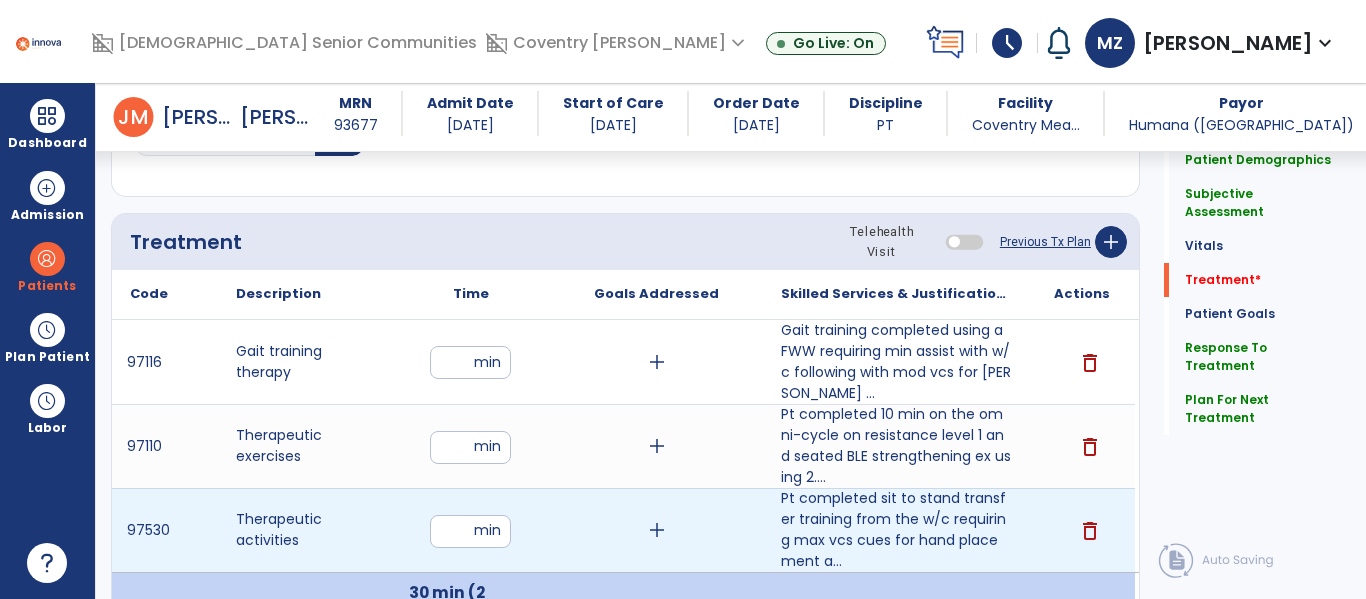 type on "**" 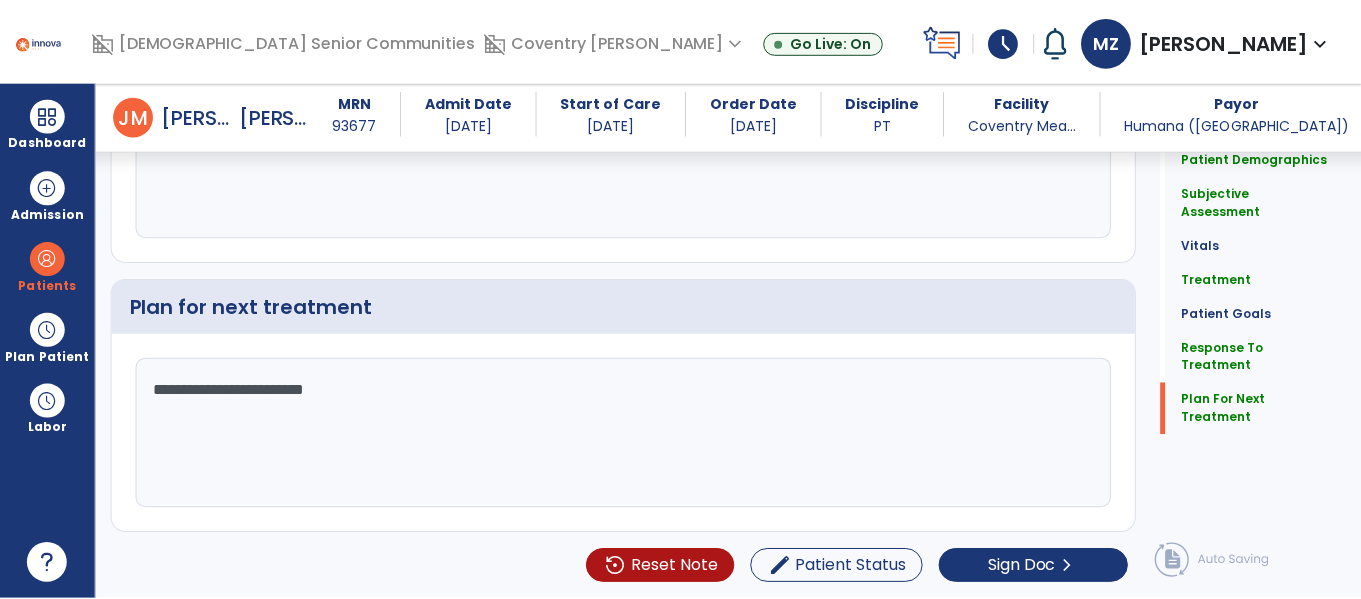 scroll, scrollTop: 2857, scrollLeft: 0, axis: vertical 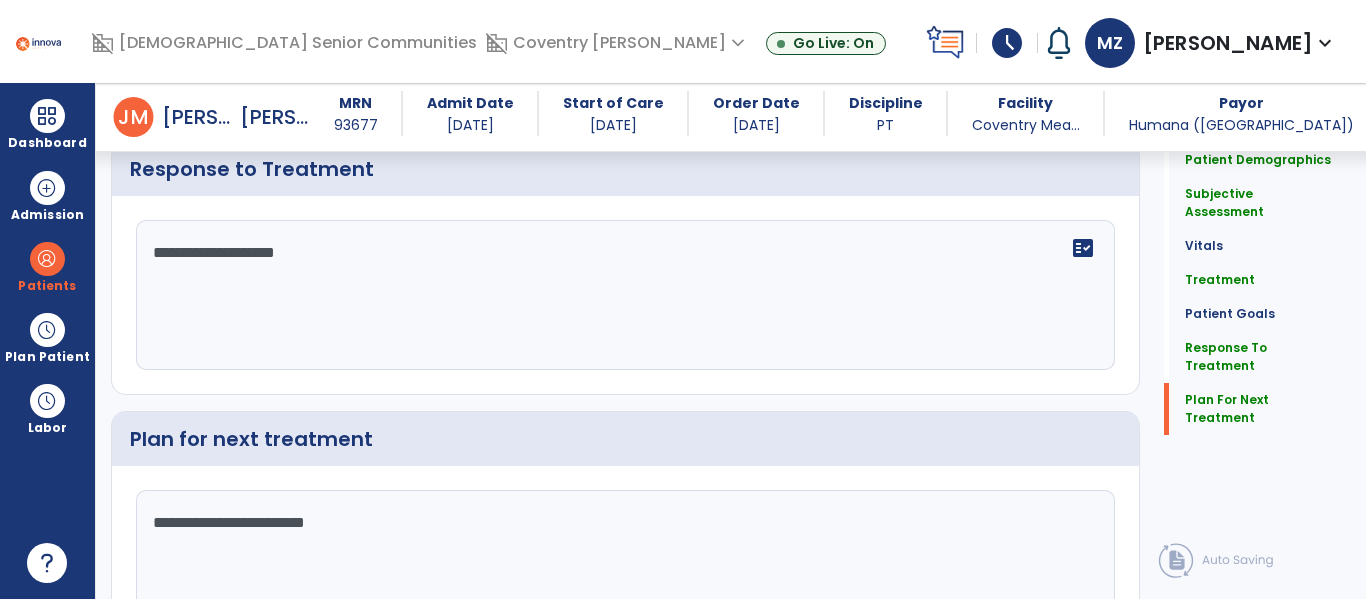 click on "Sign Doc" 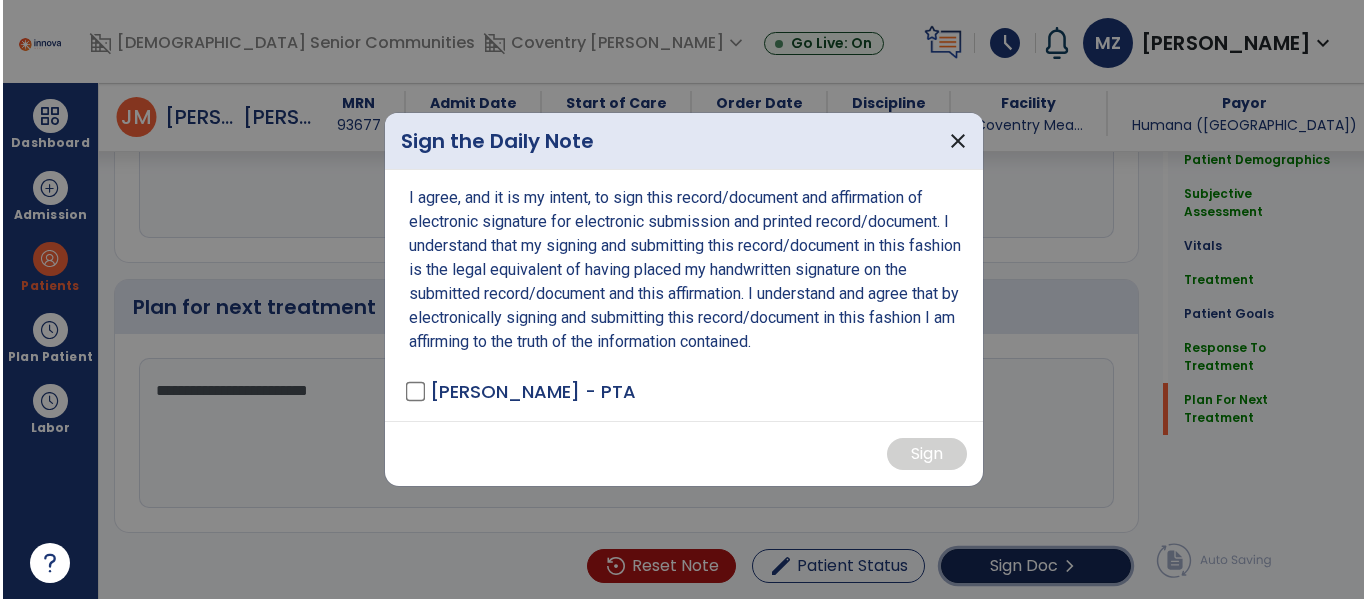 scroll, scrollTop: 2989, scrollLeft: 0, axis: vertical 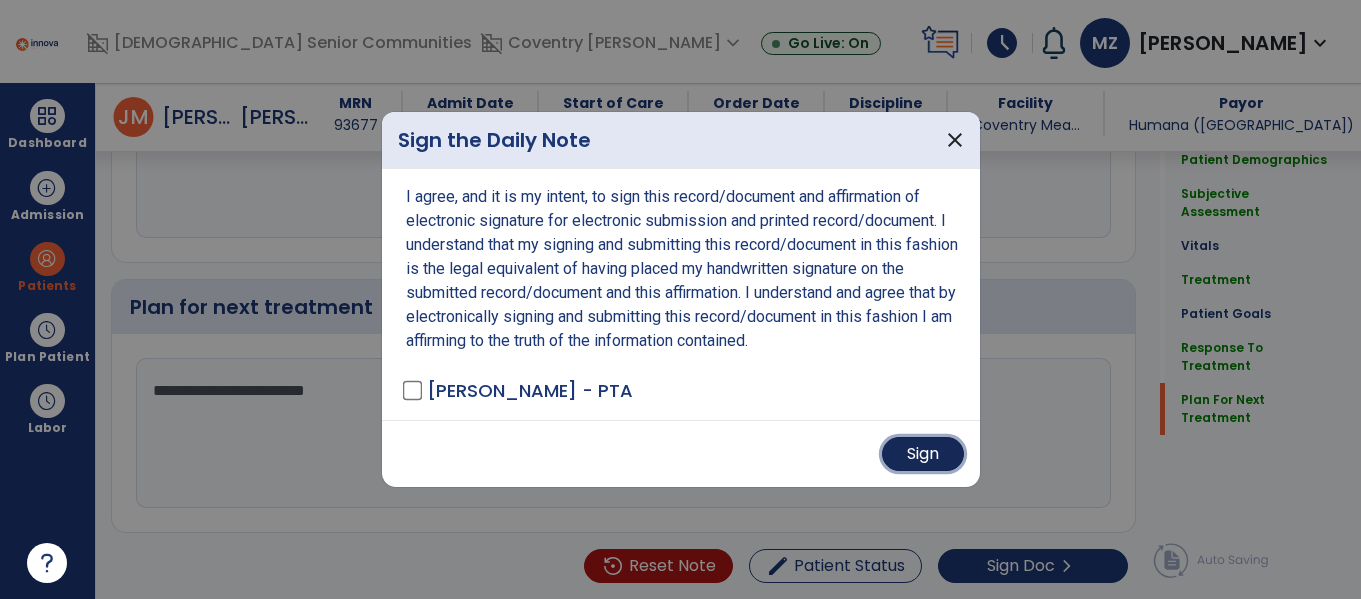 click on "Sign" at bounding box center (923, 454) 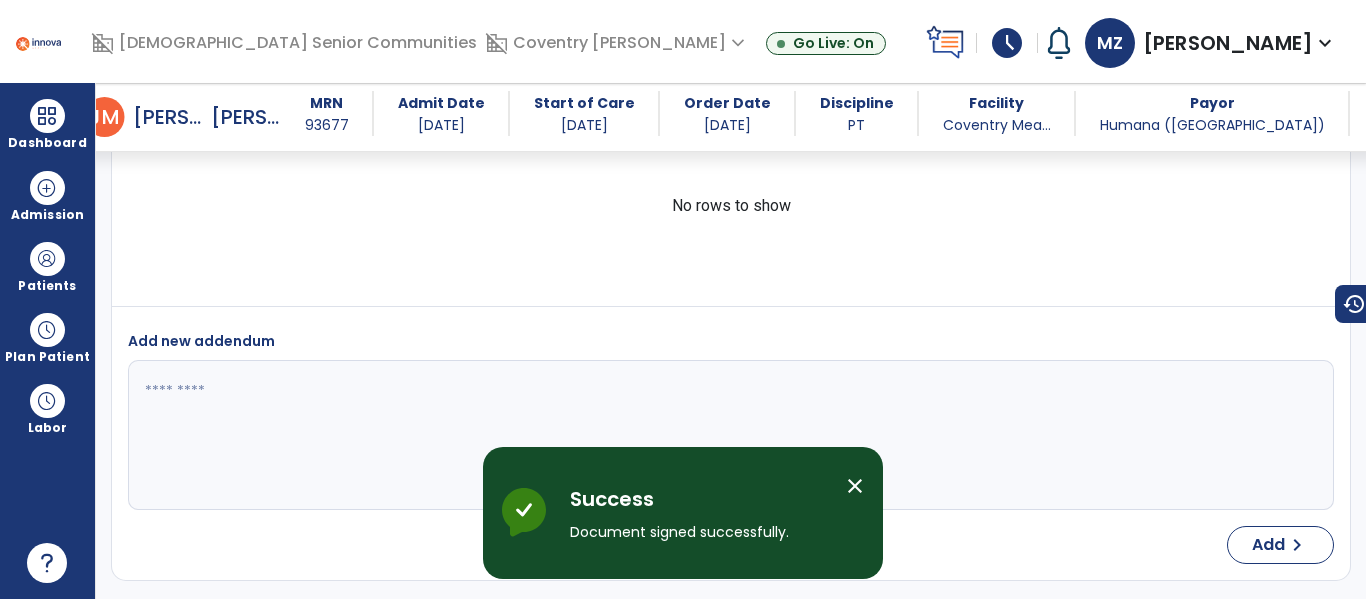 scroll, scrollTop: 4805, scrollLeft: 0, axis: vertical 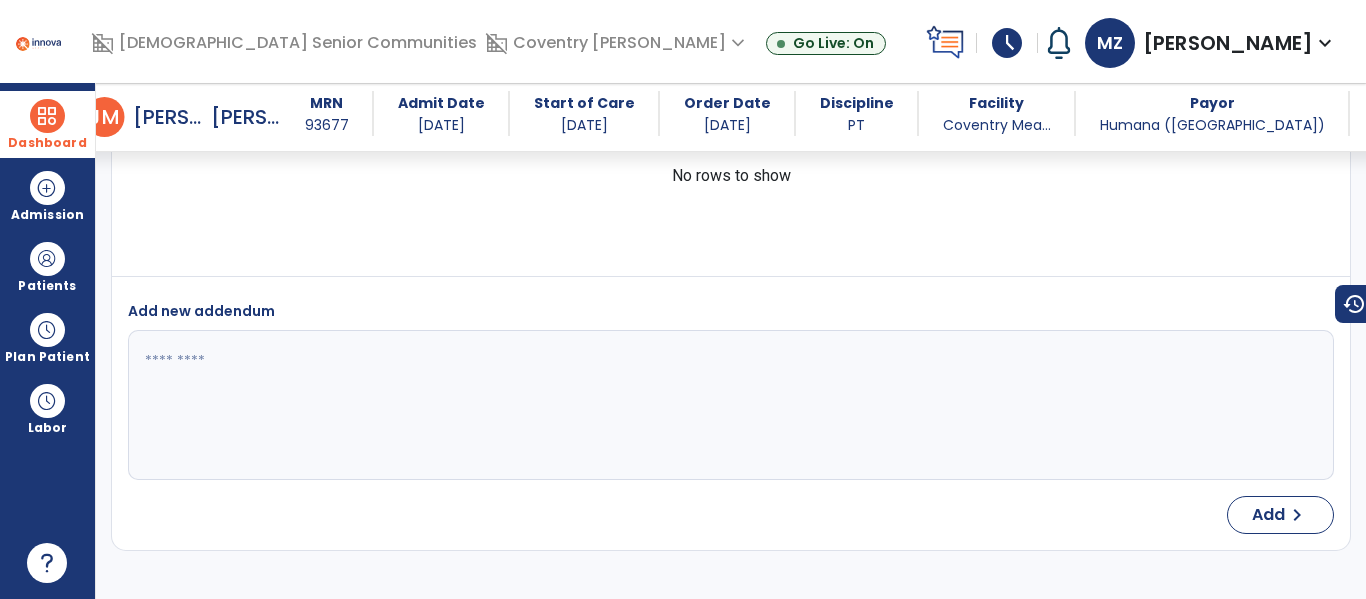 click on "Dashboard" at bounding box center (47, 143) 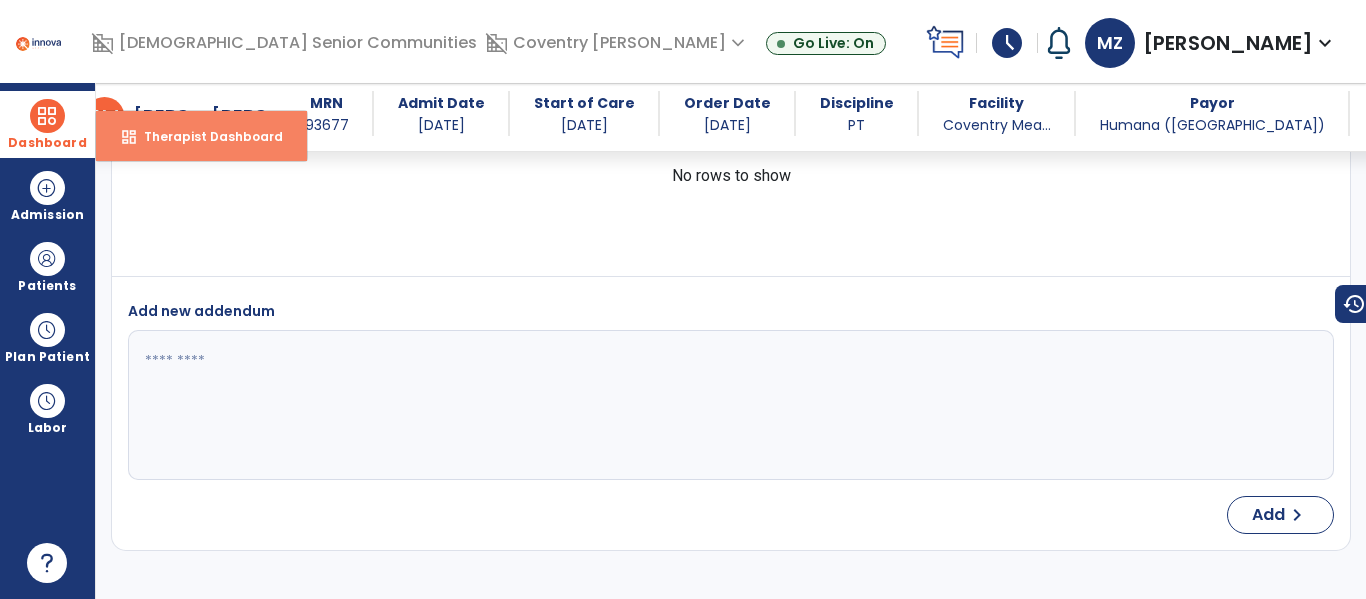 click on "dashboard  Therapist Dashboard" at bounding box center [201, 136] 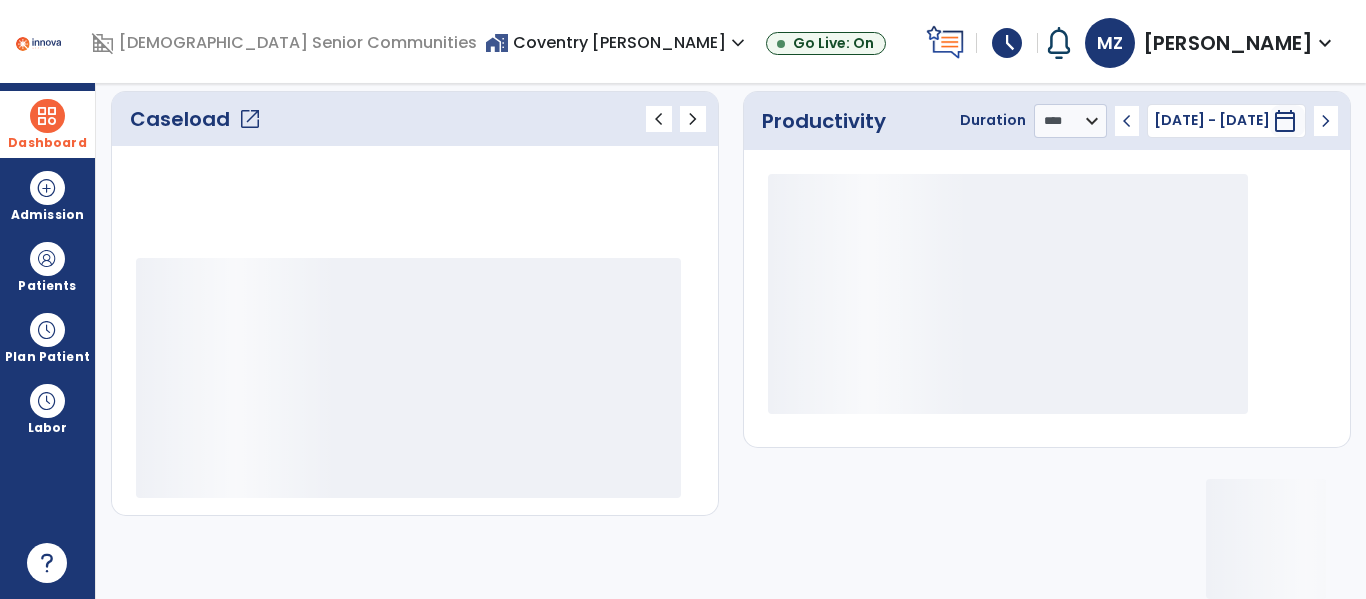scroll, scrollTop: 276, scrollLeft: 0, axis: vertical 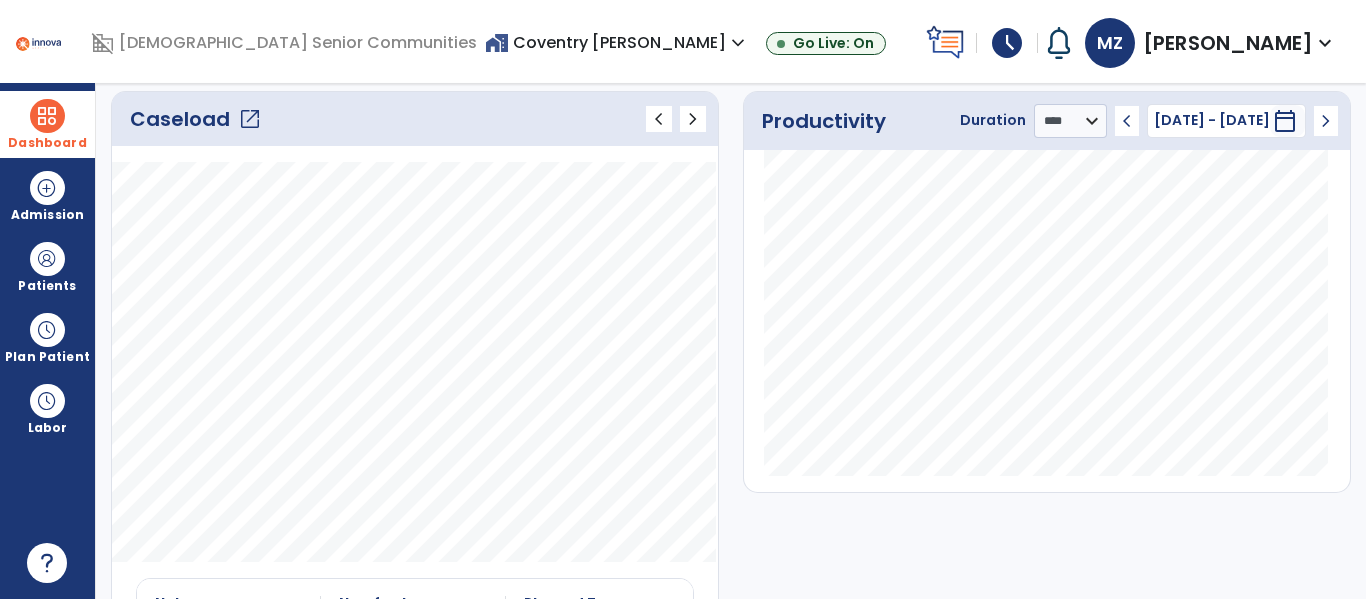 click on "open_in_new" 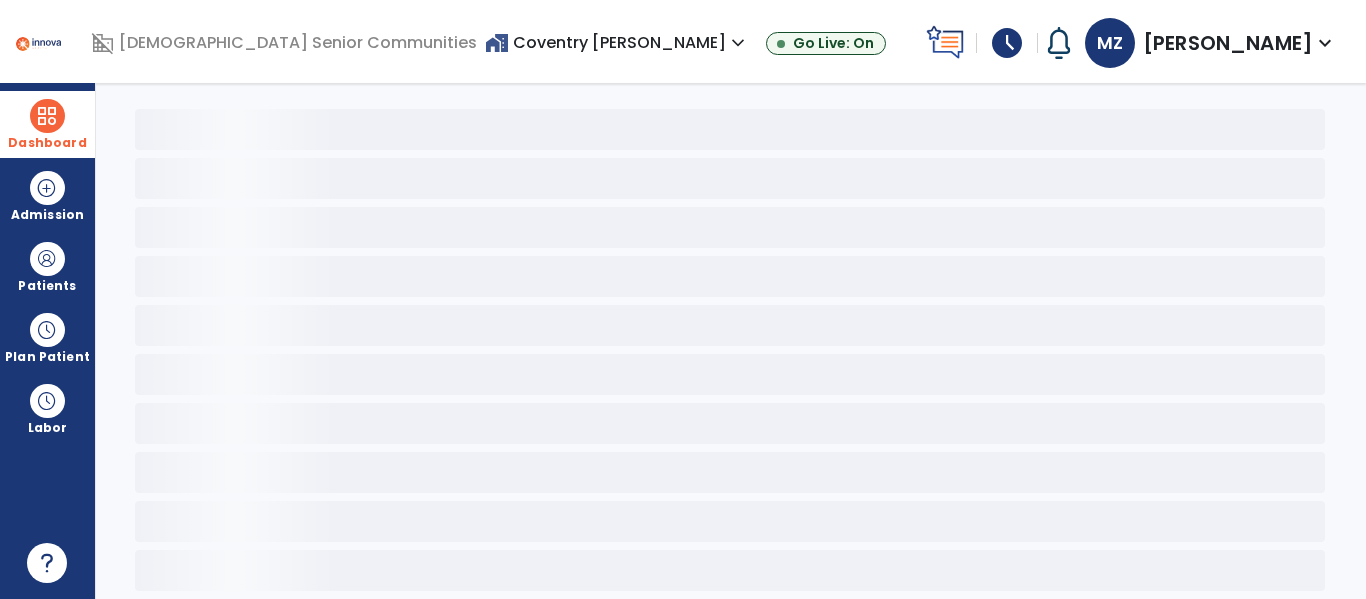 scroll, scrollTop: 78, scrollLeft: 0, axis: vertical 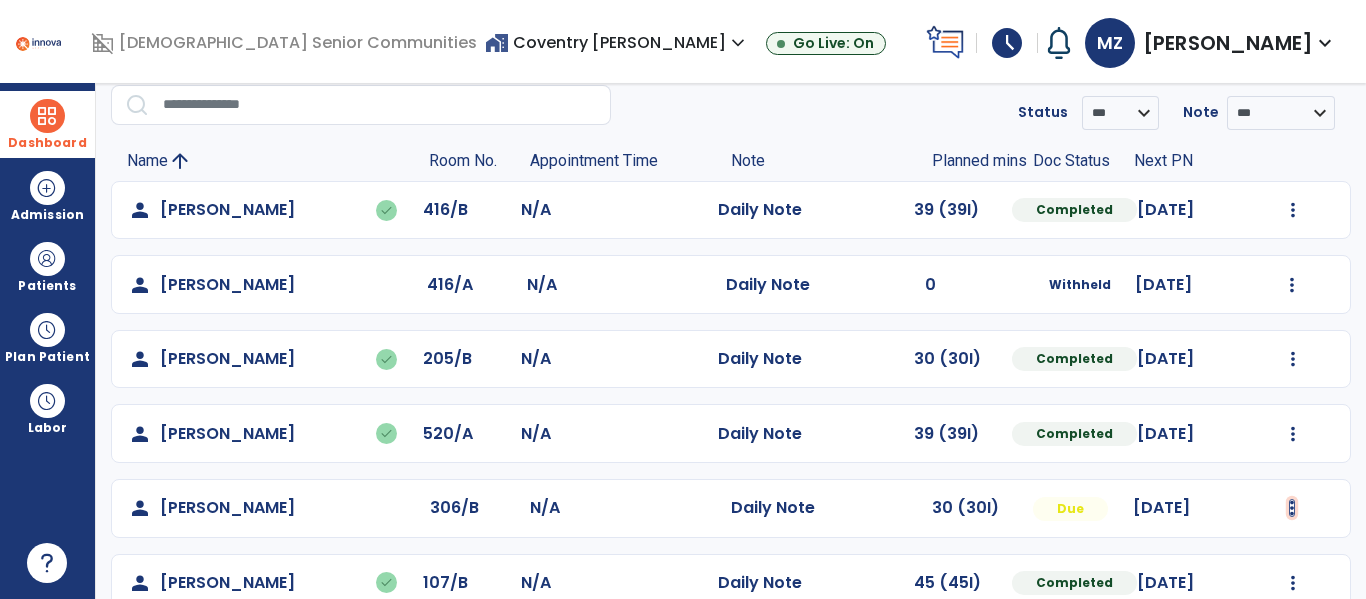 click at bounding box center [1293, 210] 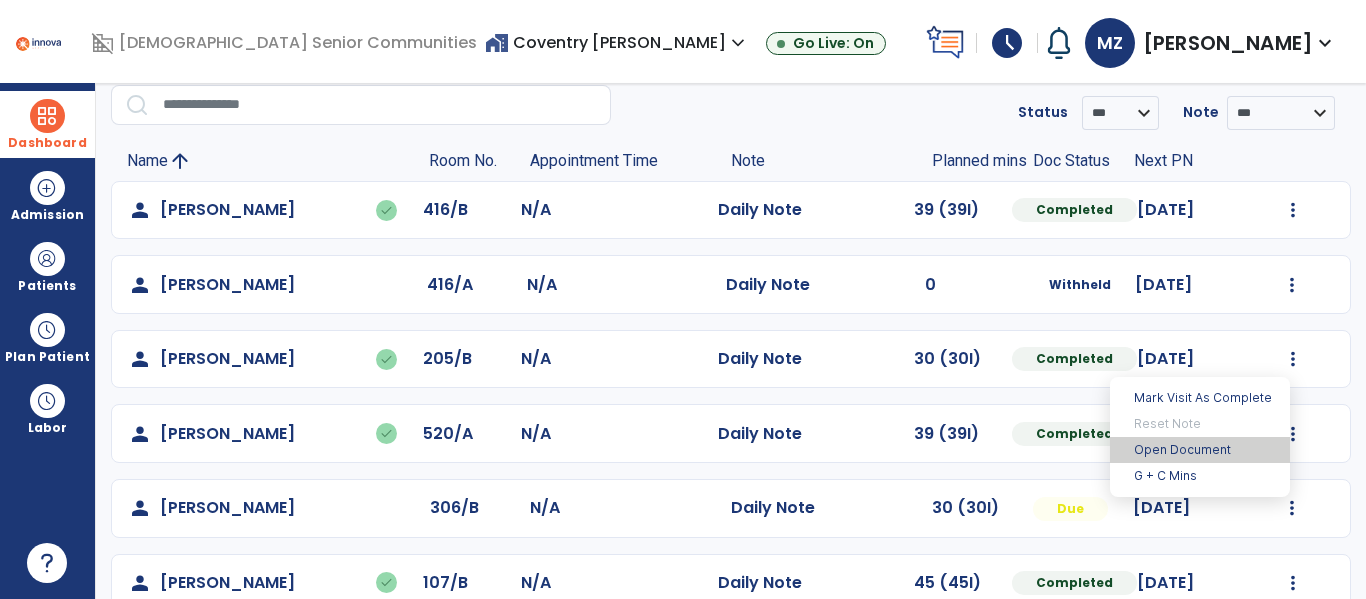 click on "Open Document" at bounding box center (1200, 450) 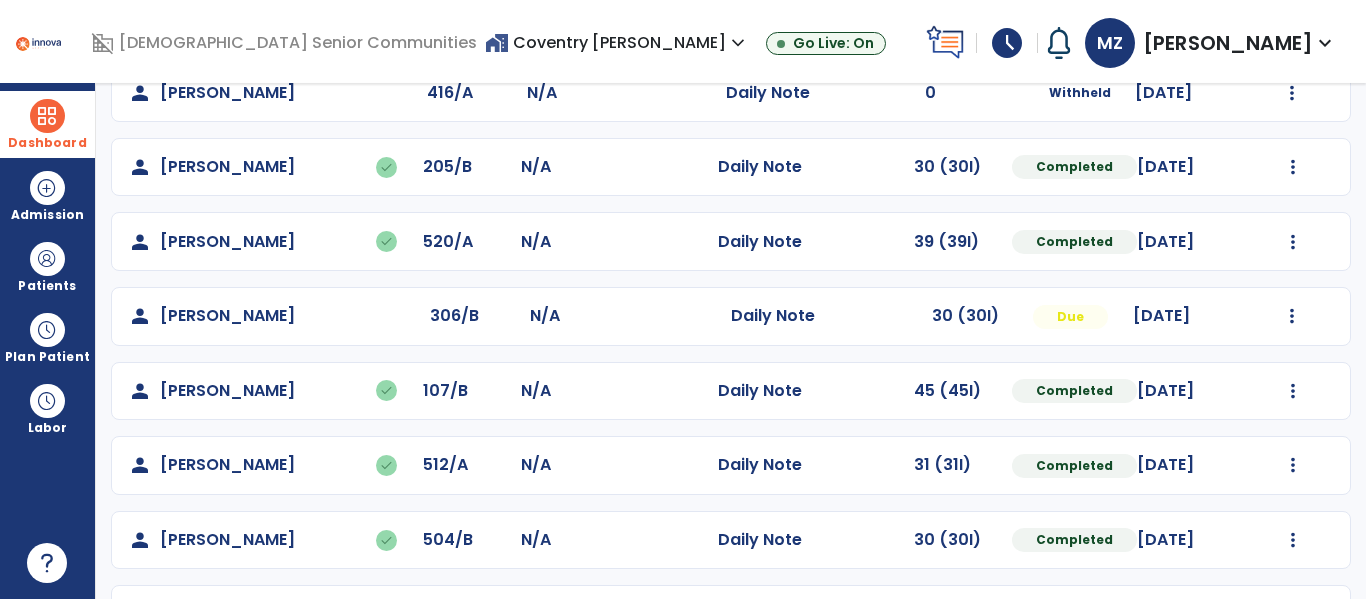 scroll, scrollTop: 276, scrollLeft: 0, axis: vertical 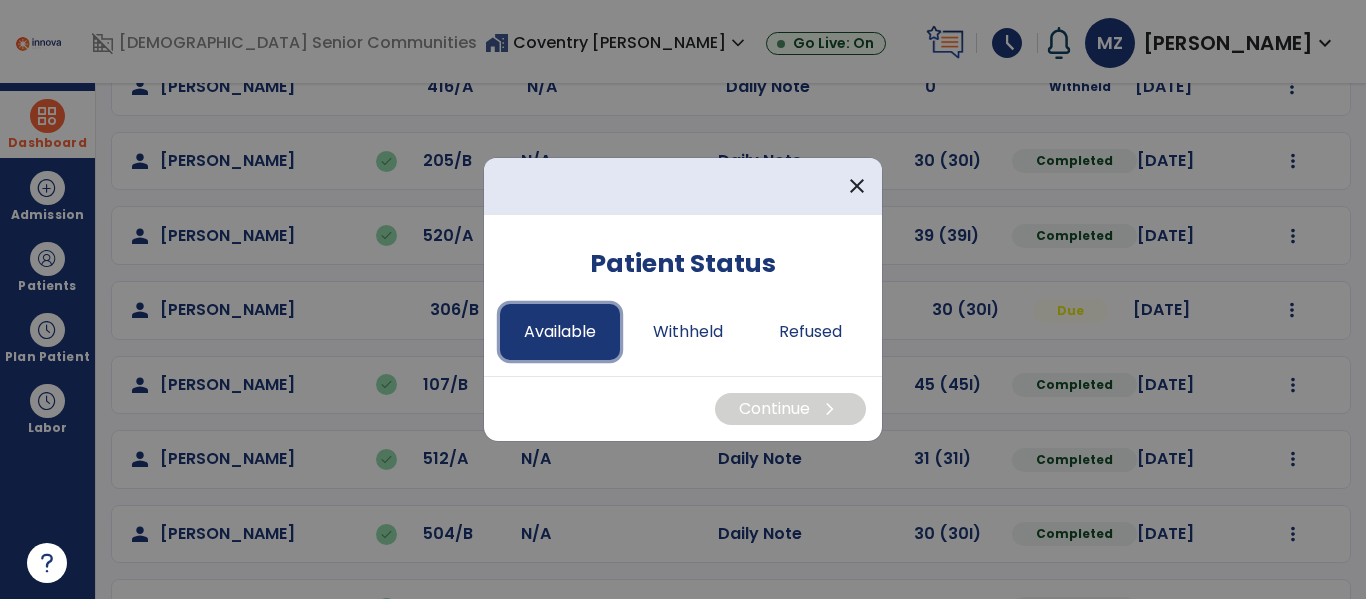 click on "Available" at bounding box center (560, 332) 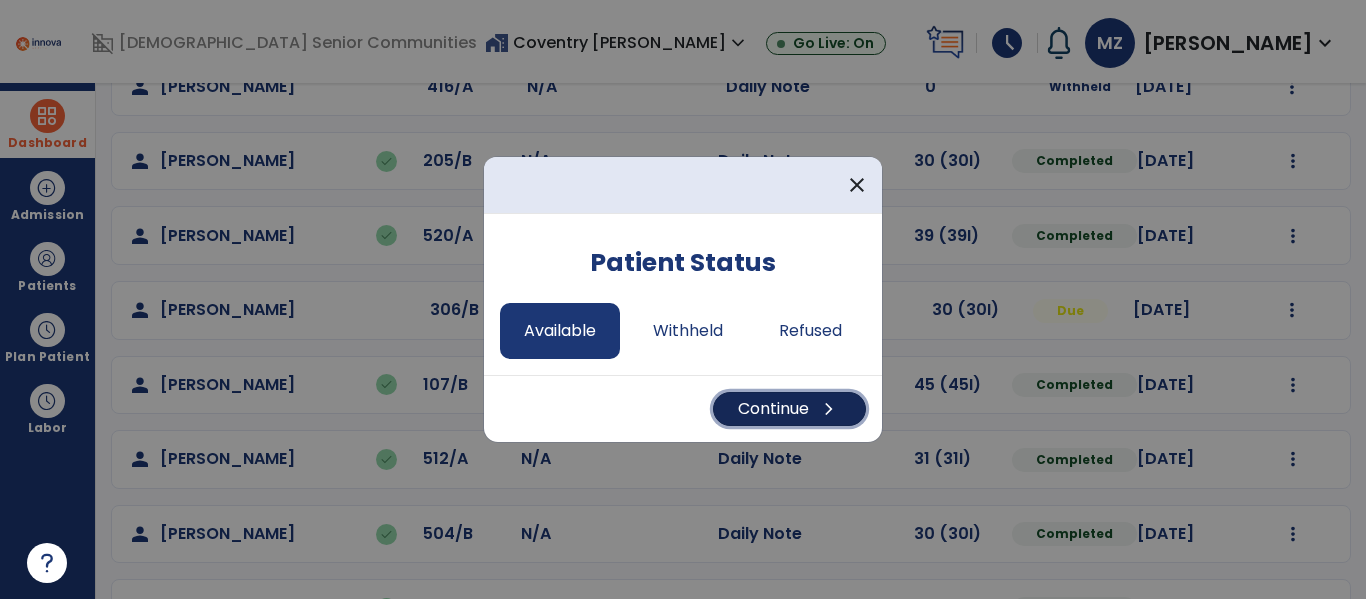 click on "chevron_right" at bounding box center [829, 409] 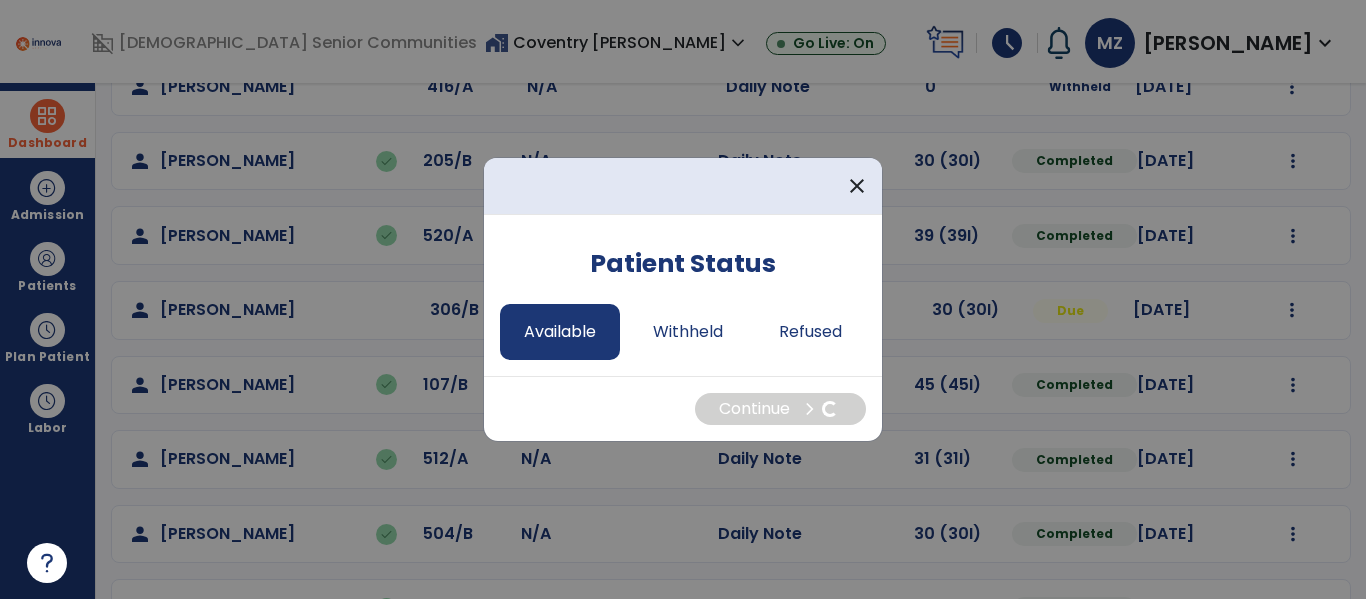 select on "*" 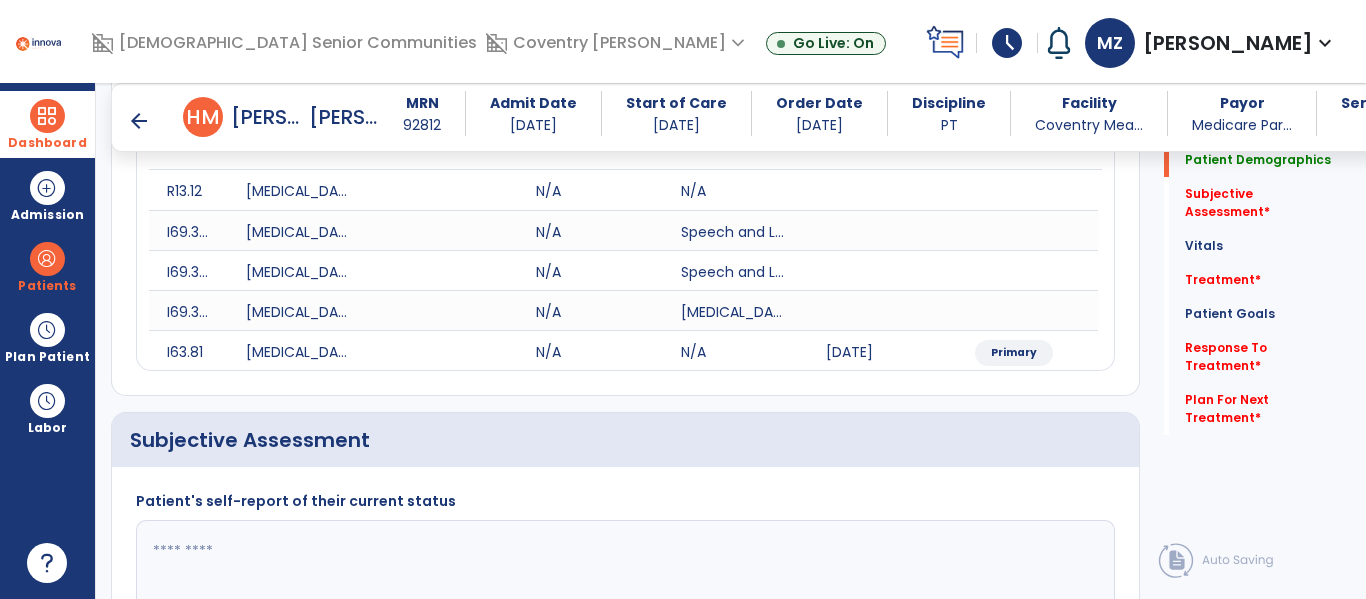 scroll, scrollTop: 516, scrollLeft: 0, axis: vertical 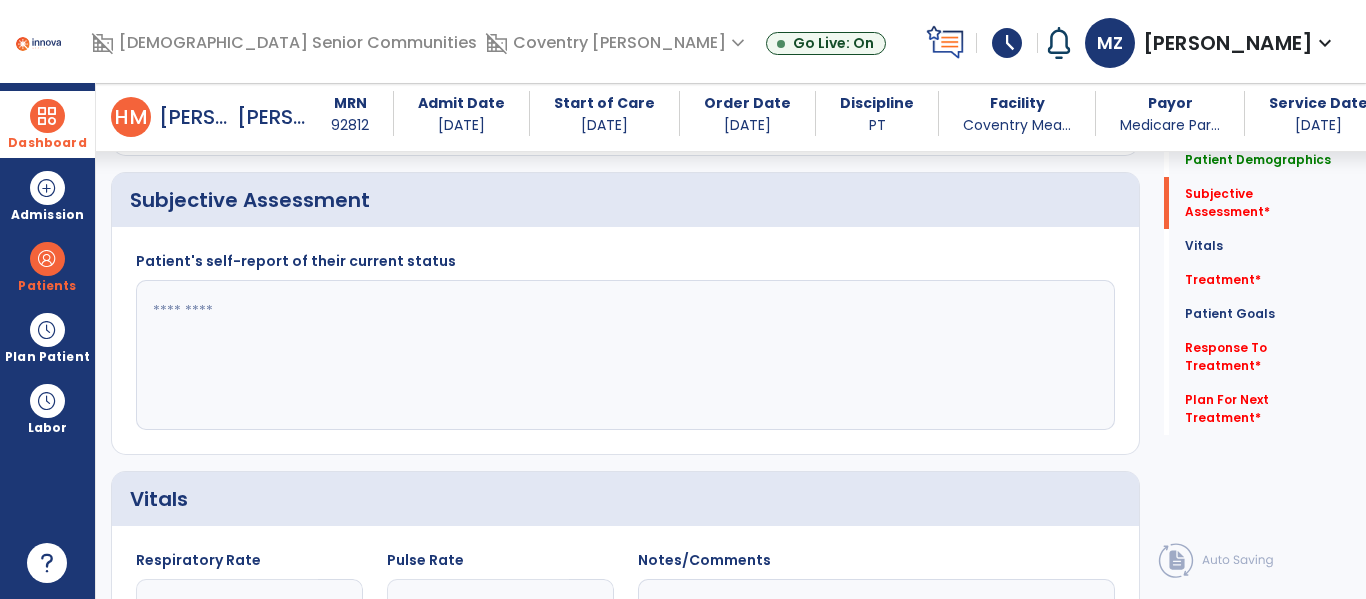 click 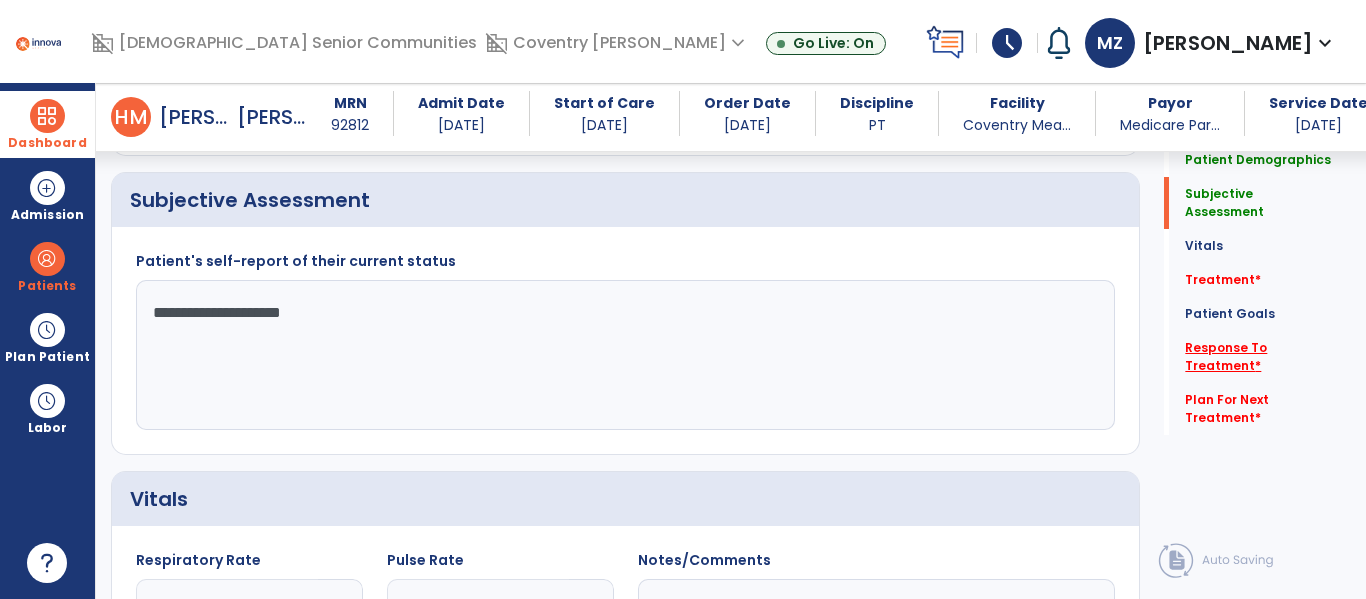 type on "**********" 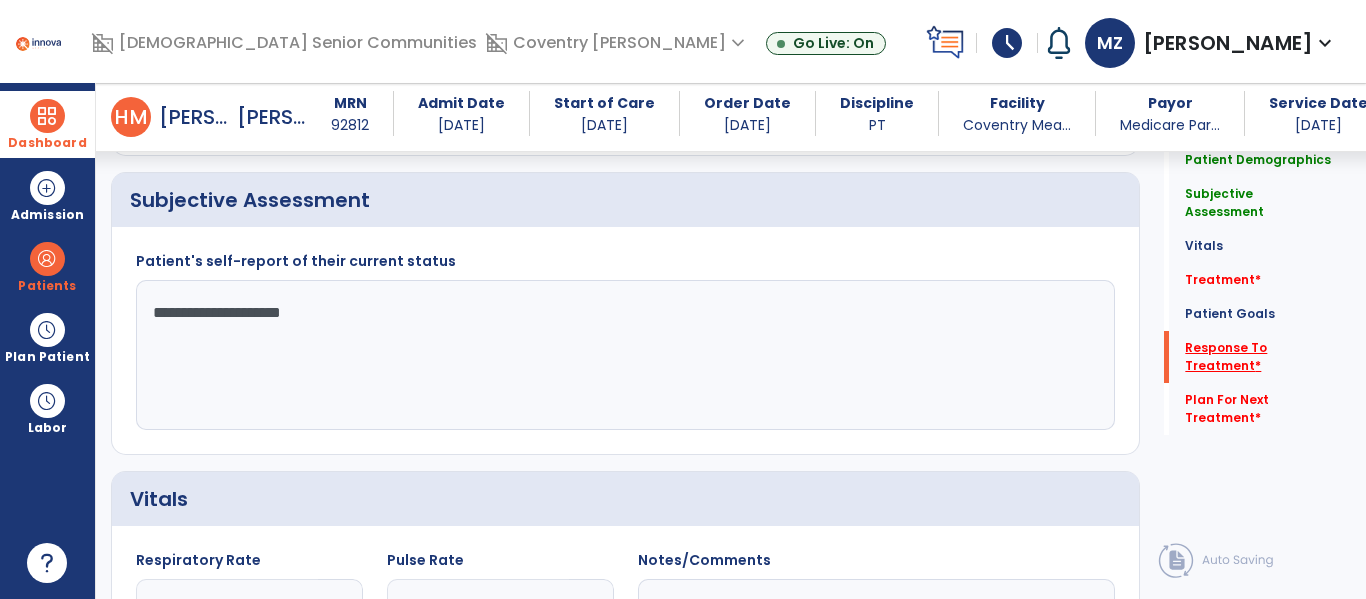 scroll, scrollTop: 615, scrollLeft: 0, axis: vertical 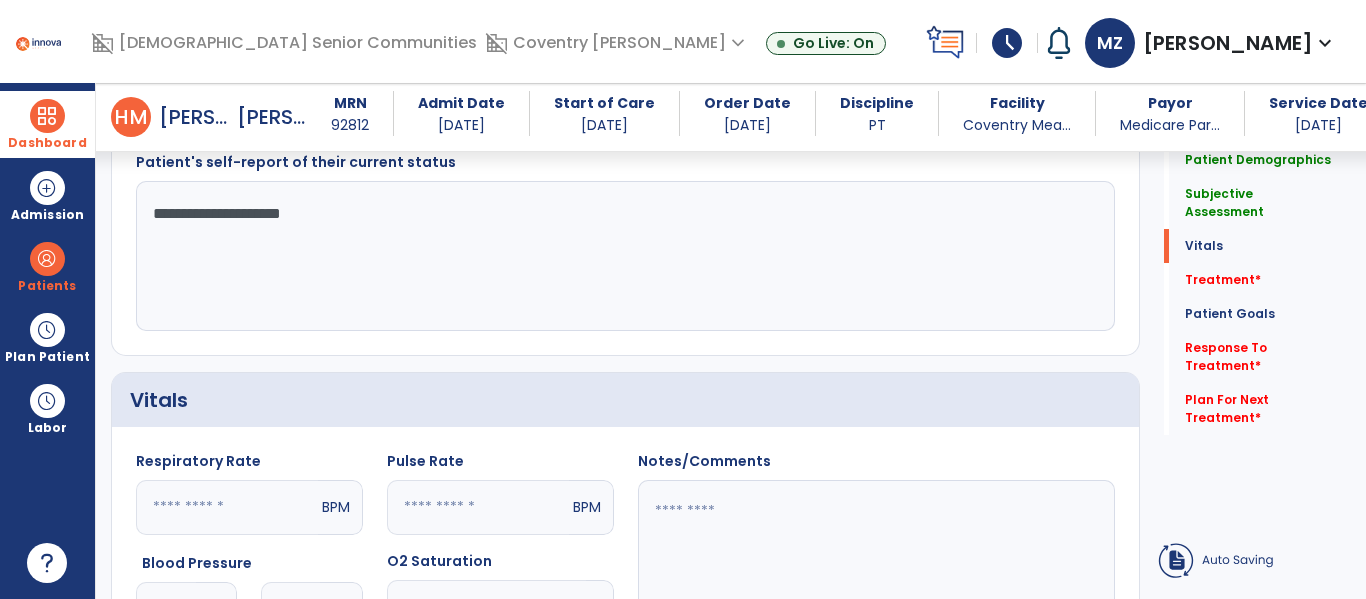 click on "history  Use Previous Data  add  Add Service Code" 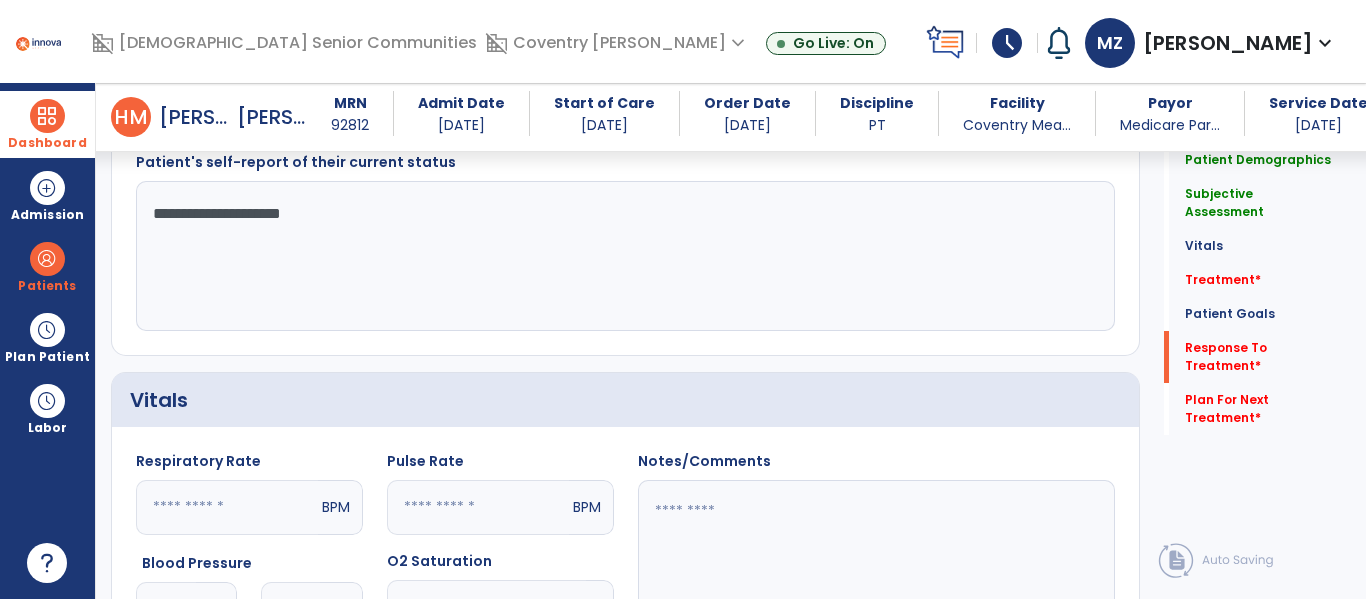scroll, scrollTop: 2244, scrollLeft: 0, axis: vertical 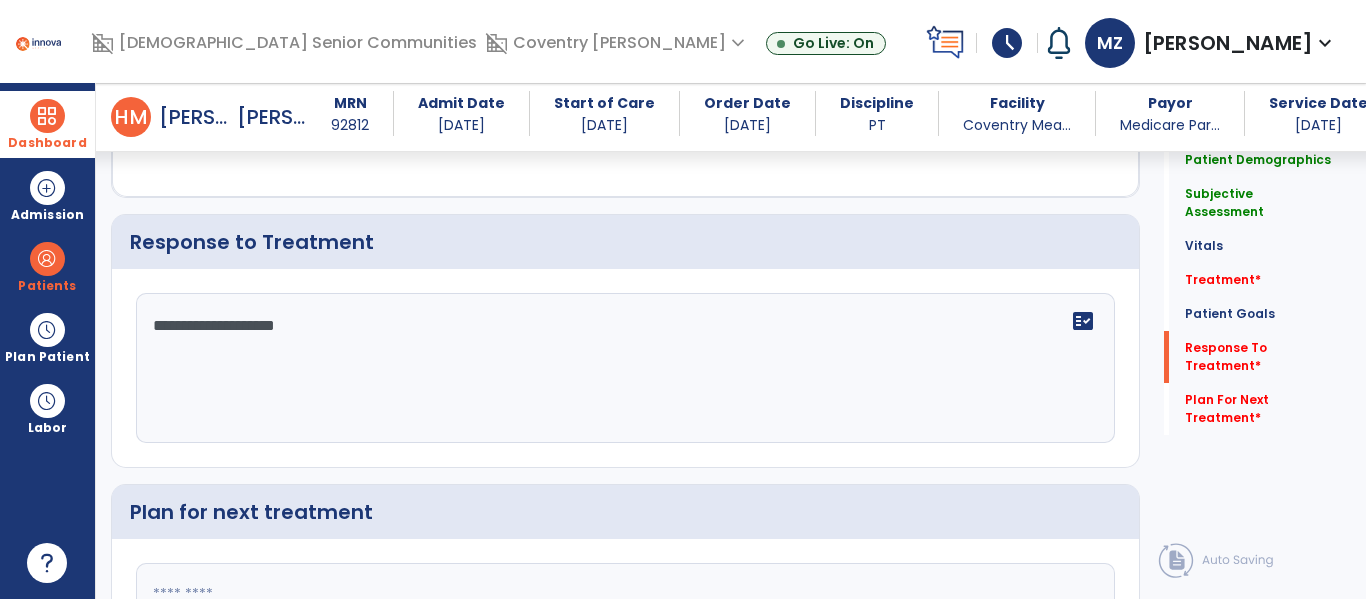 type on "**********" 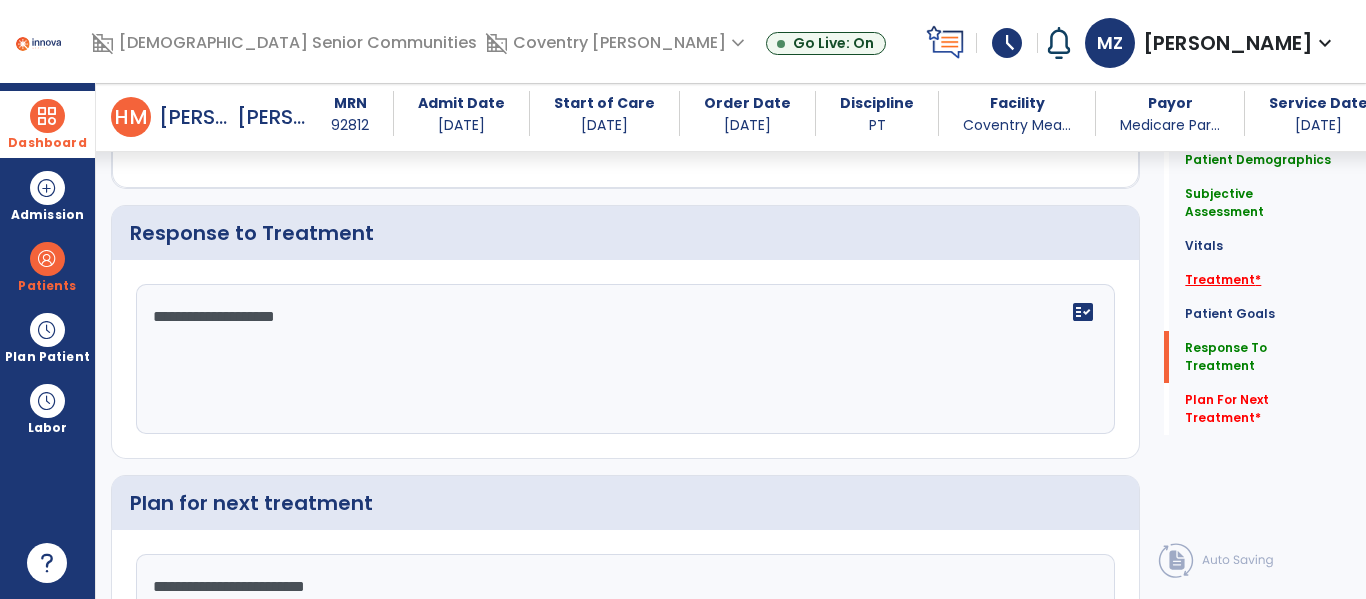 type on "**********" 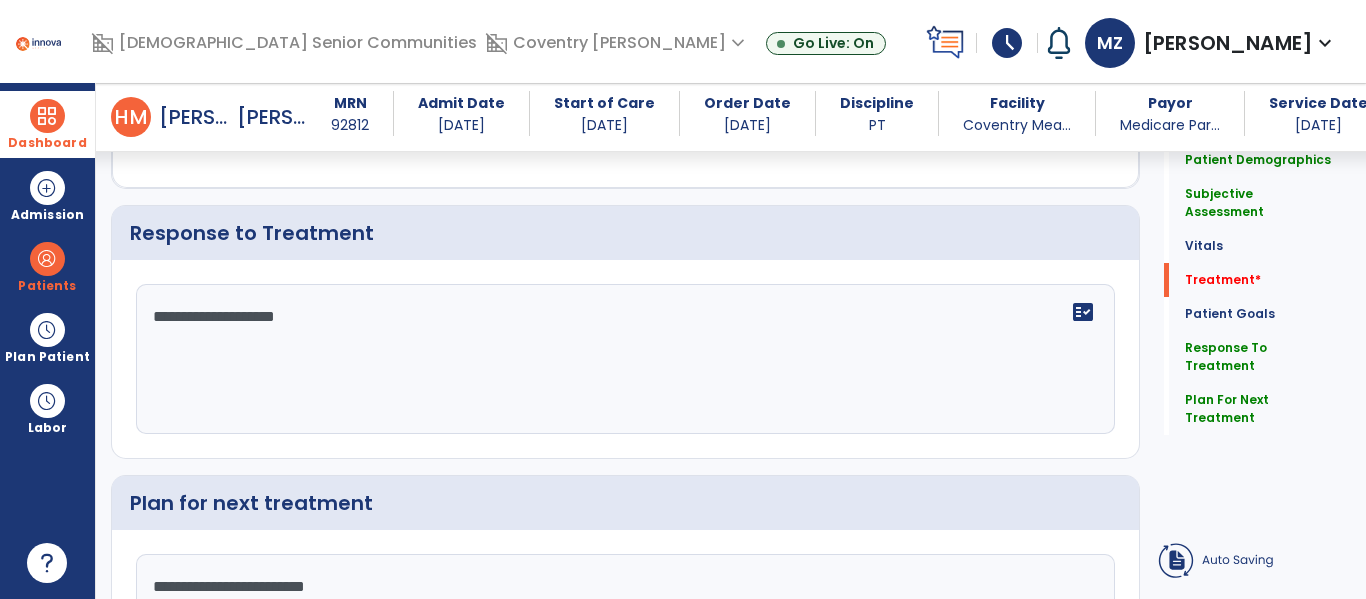 click on "history  Use Previous Data  add  Add Service Code" 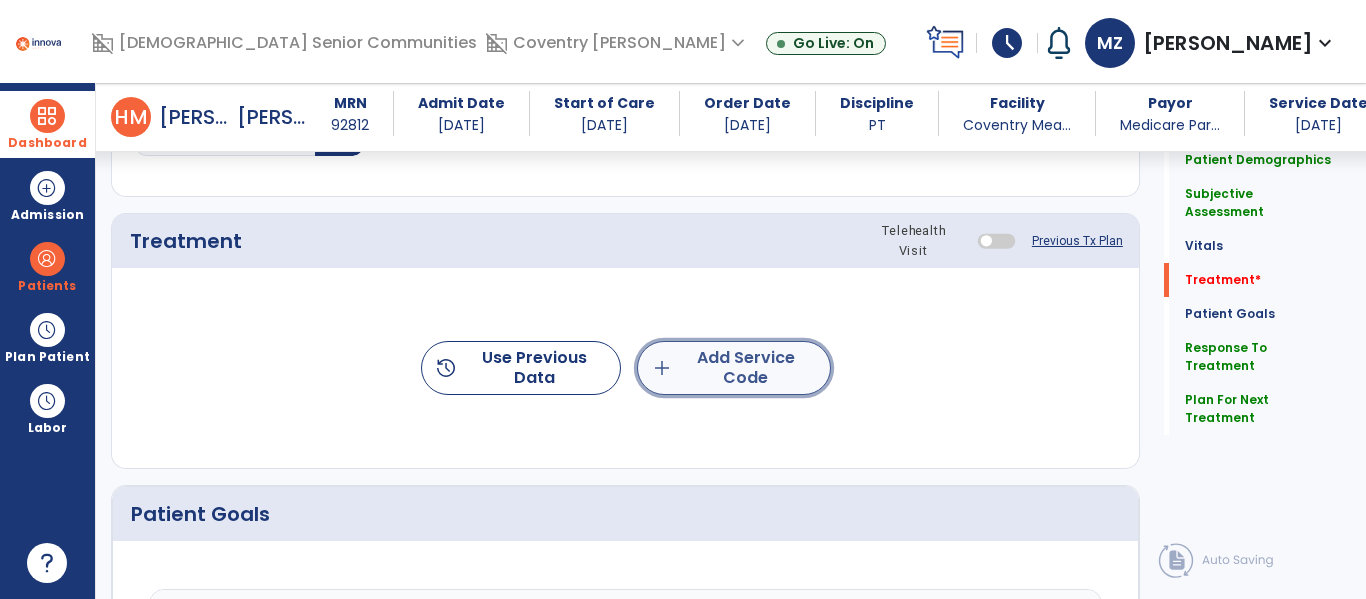 click on "add  Add Service Code" 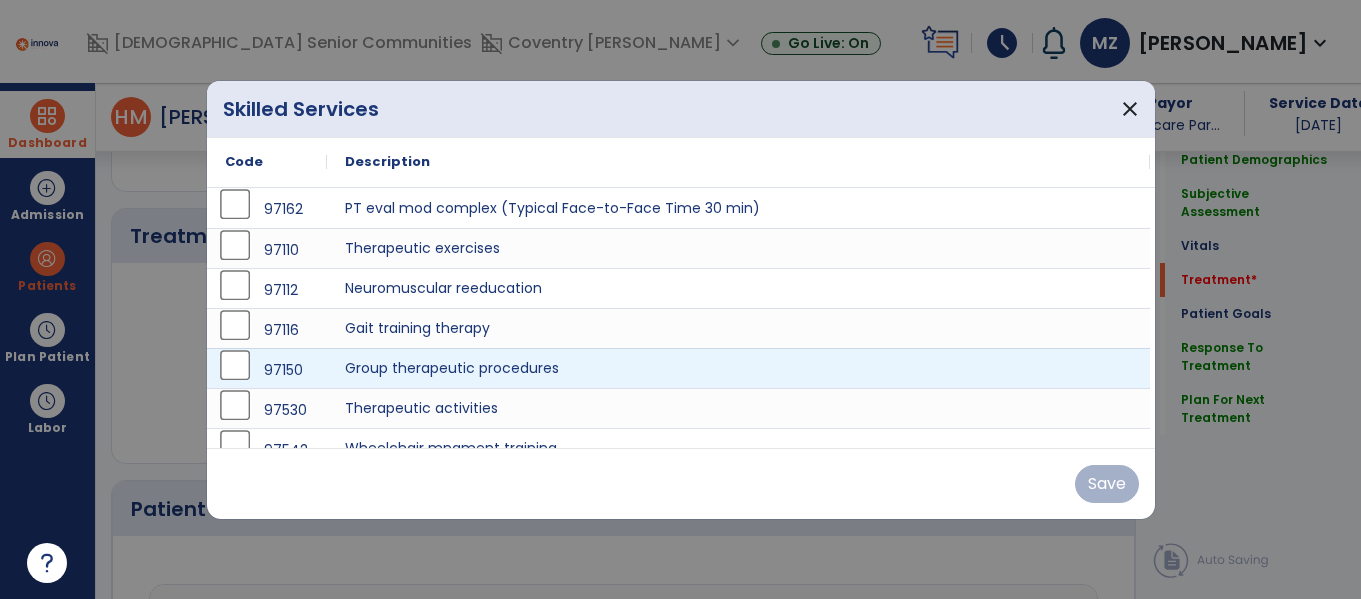 scroll, scrollTop: 1196, scrollLeft: 0, axis: vertical 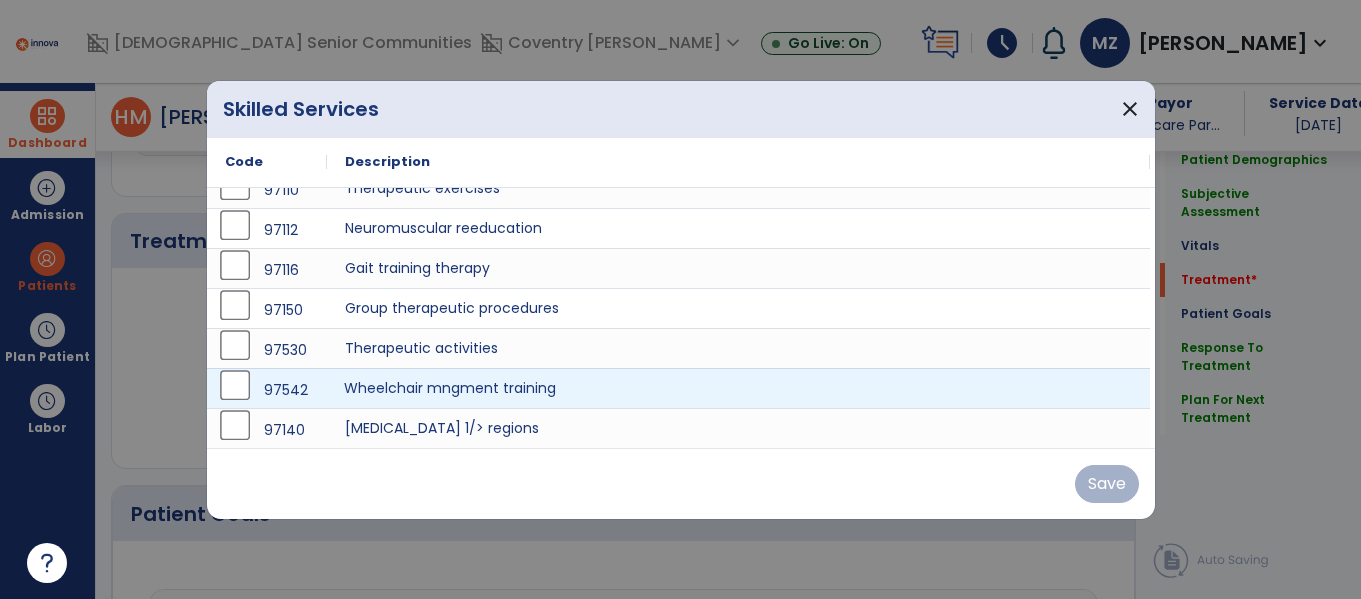click on "Wheelchair mngment training" at bounding box center [738, 388] 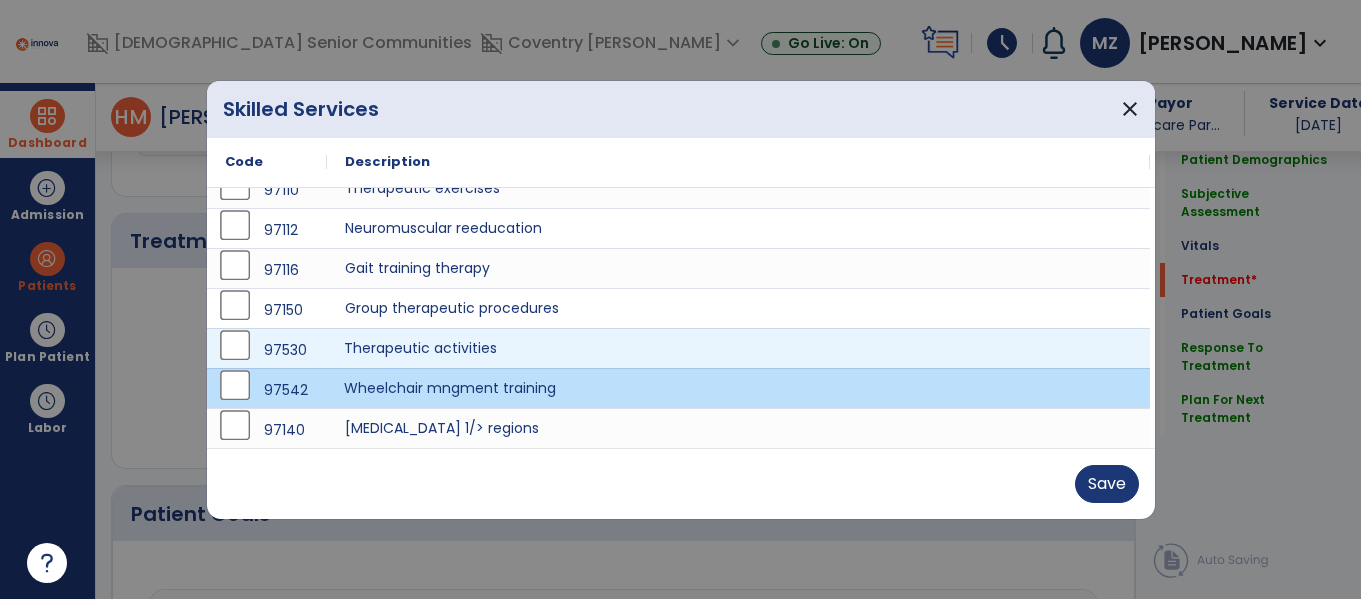 click on "Therapeutic activities" at bounding box center [738, 348] 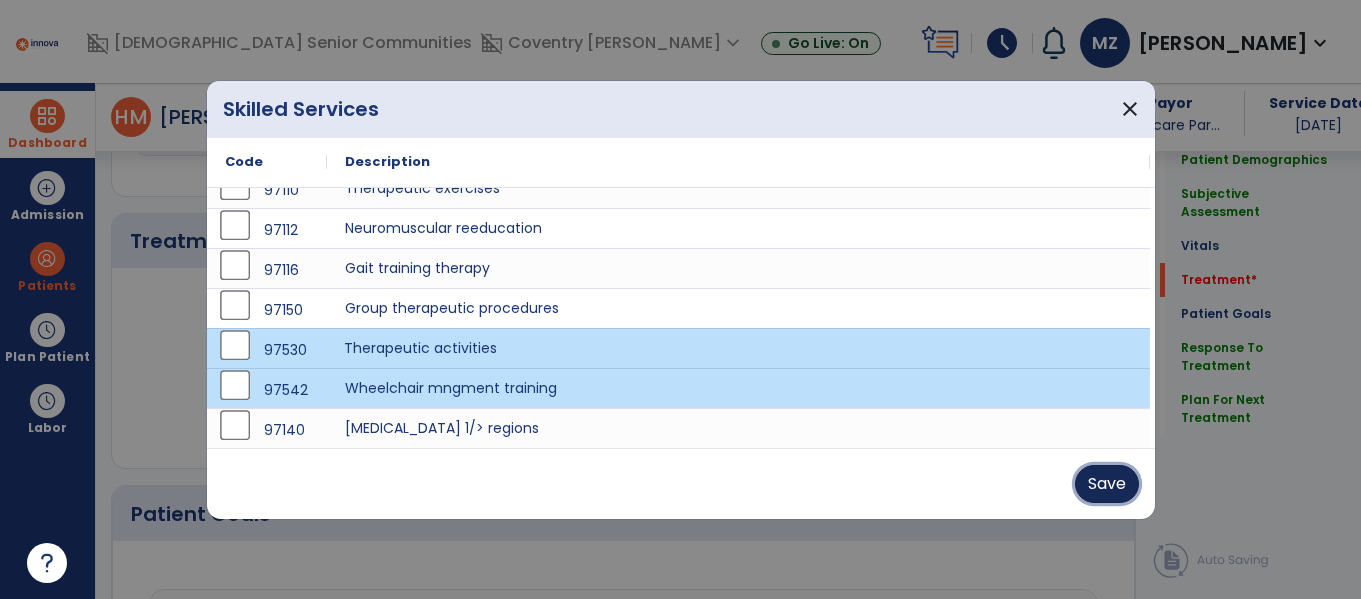 click on "Save" at bounding box center [1107, 484] 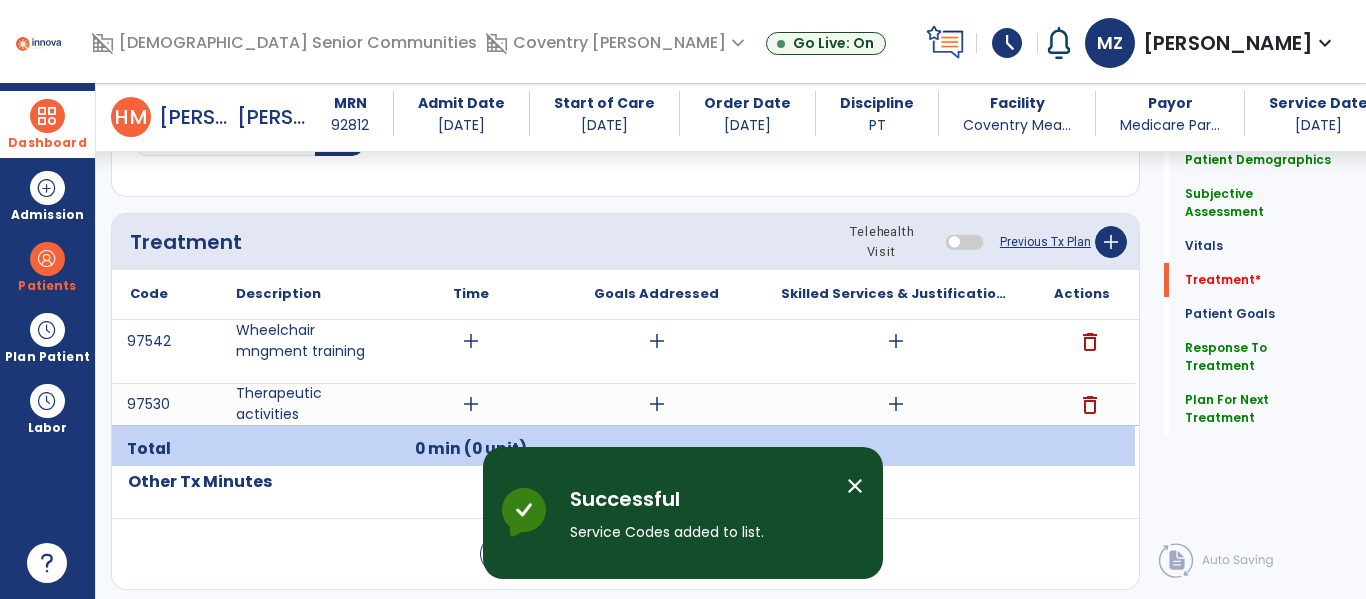click on "97542  Wheelchair mngment training  add add add delete 97530  Therapeutic activities  add add add delete" at bounding box center (623, 395) 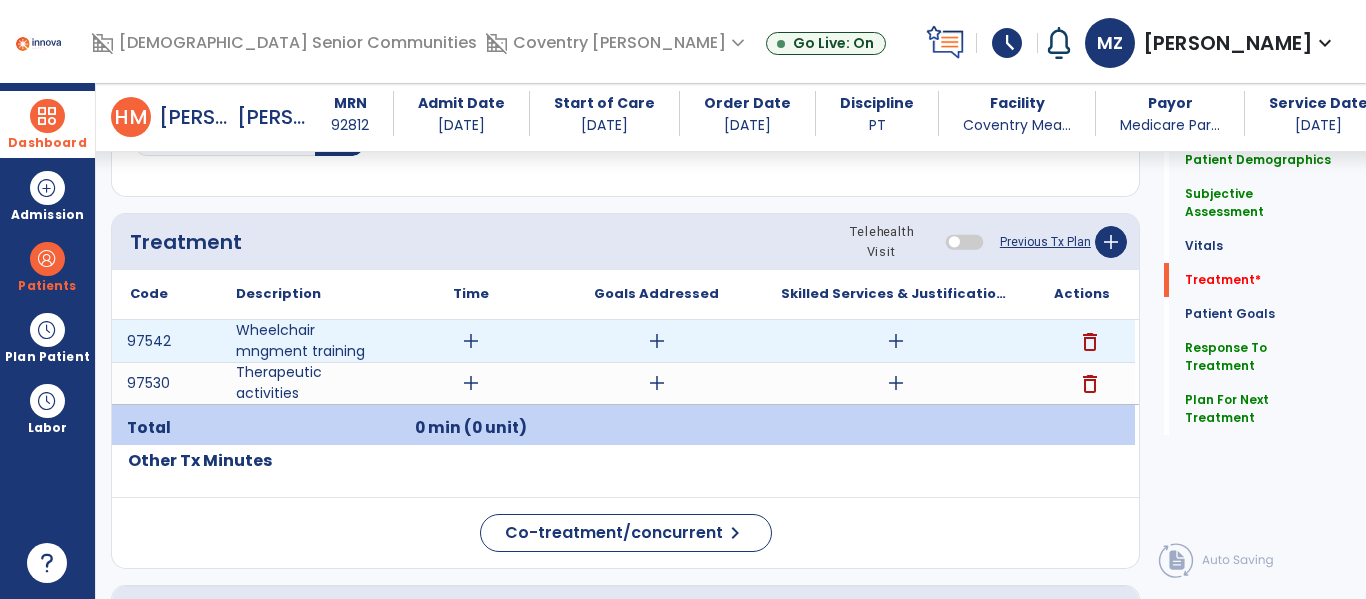 click on "add" at bounding box center (471, 341) 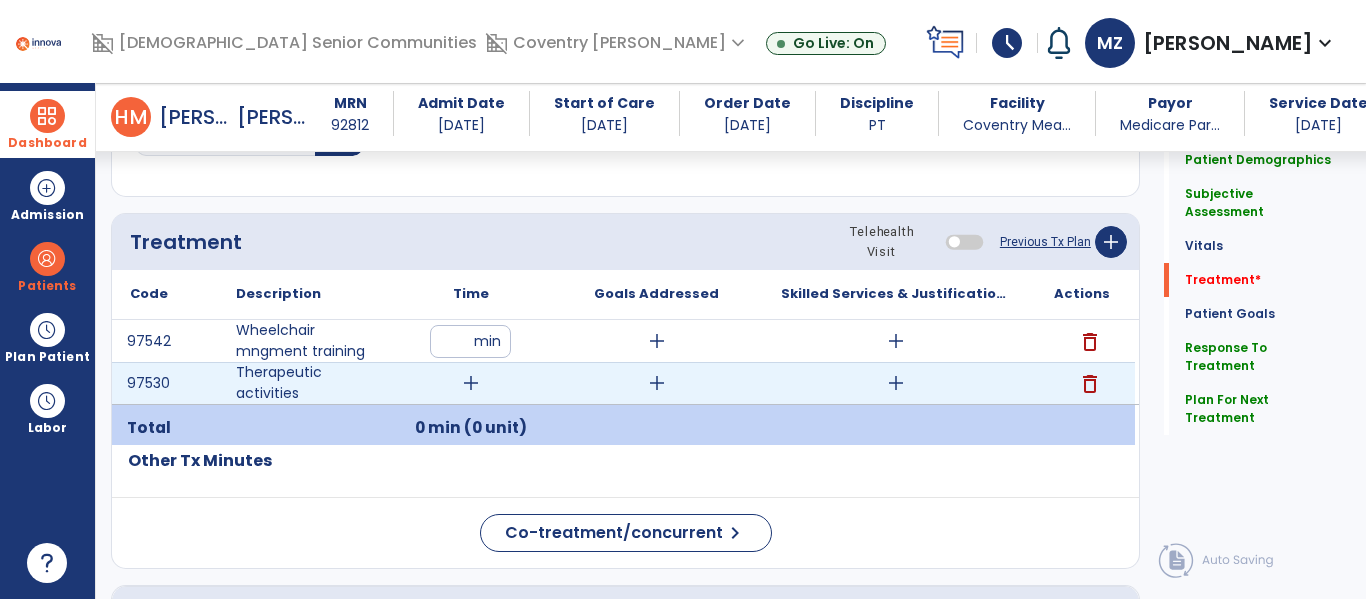 type on "**" 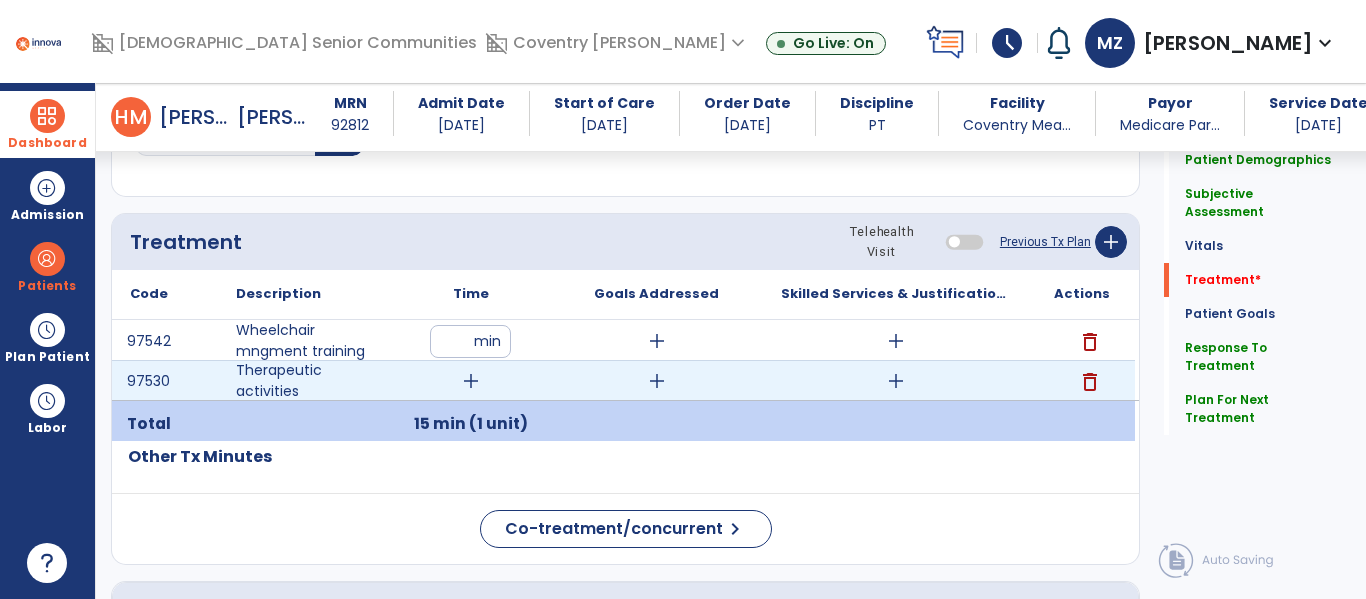 click on "add" at bounding box center [471, 381] 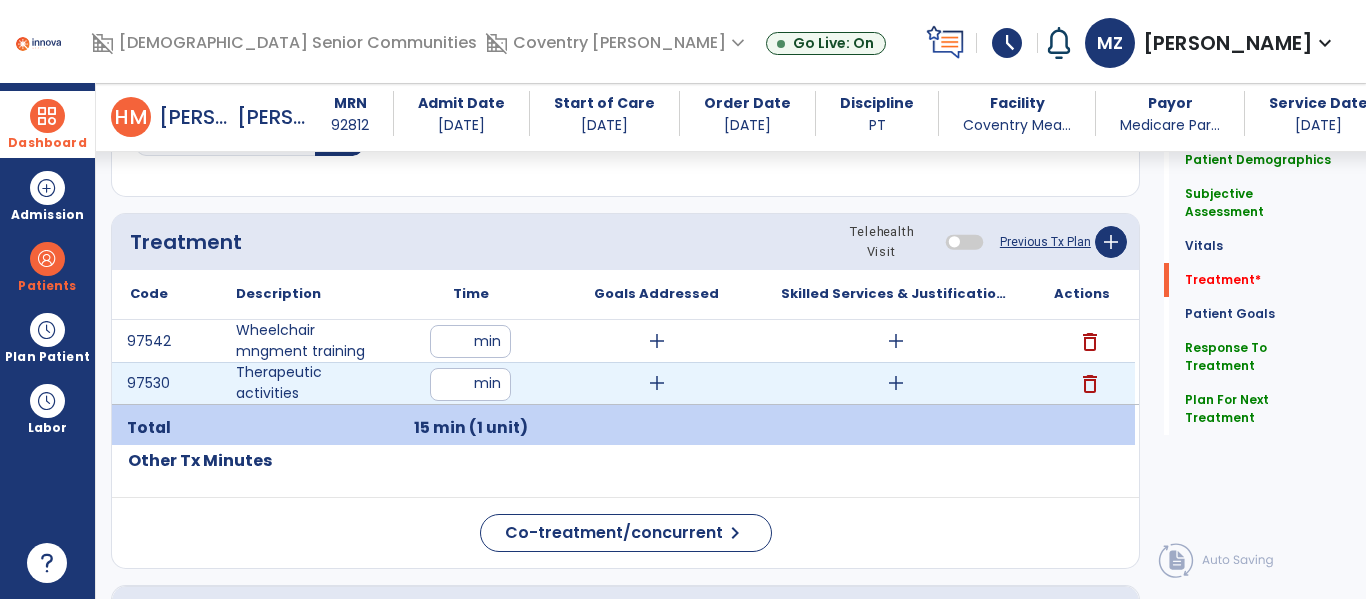type on "**" 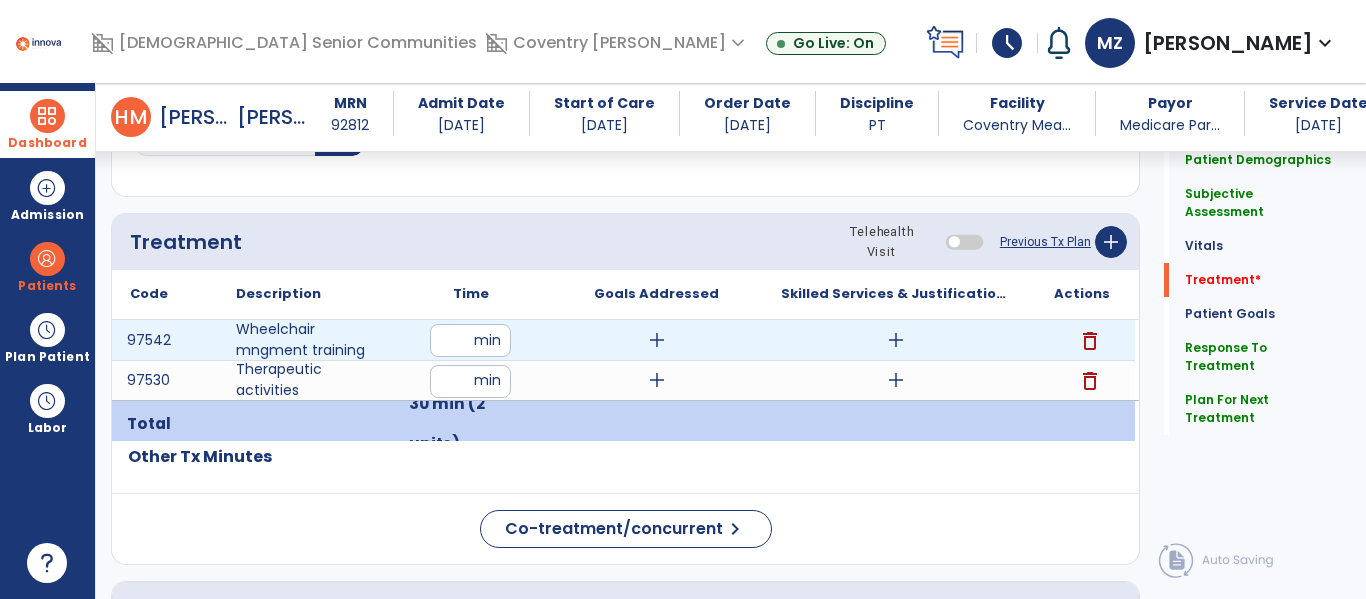 click on "add" at bounding box center [896, 340] 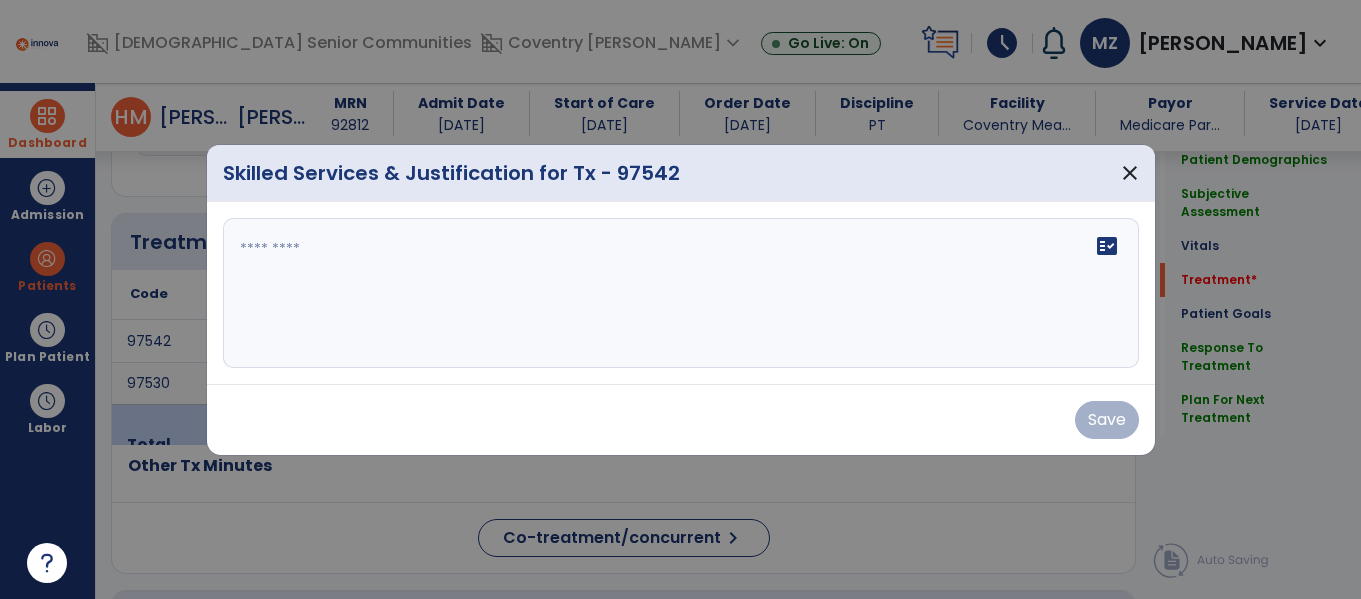 click on "fact_check" at bounding box center (681, 293) 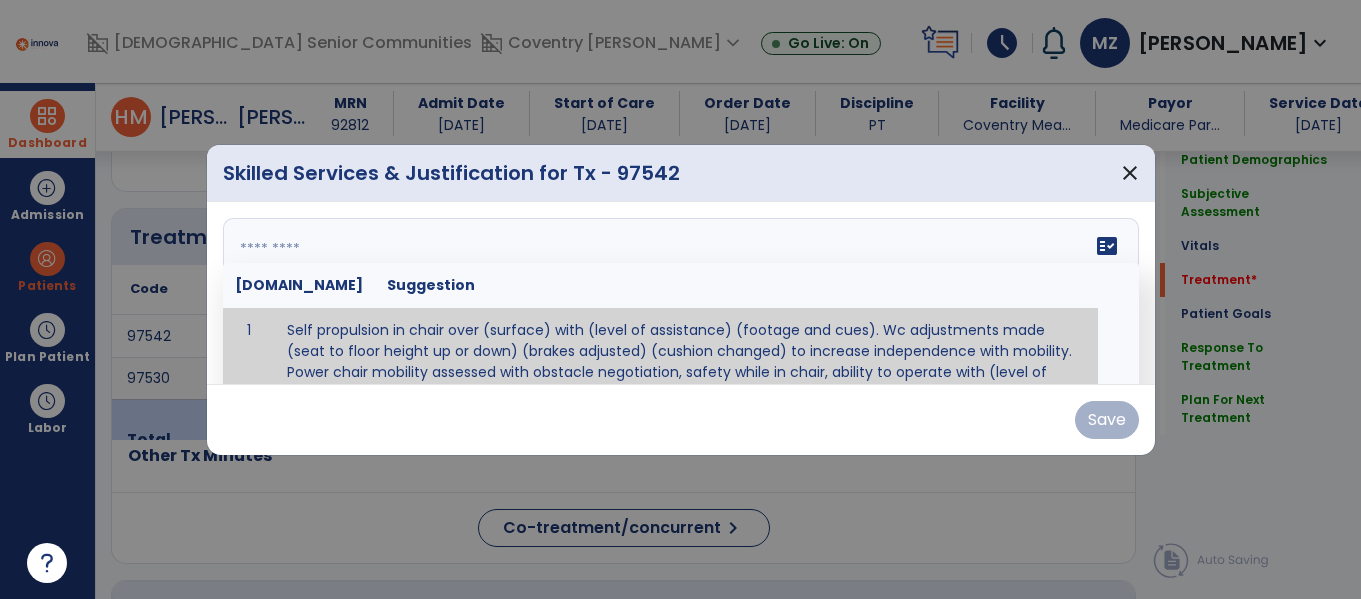 scroll, scrollTop: 1196, scrollLeft: 0, axis: vertical 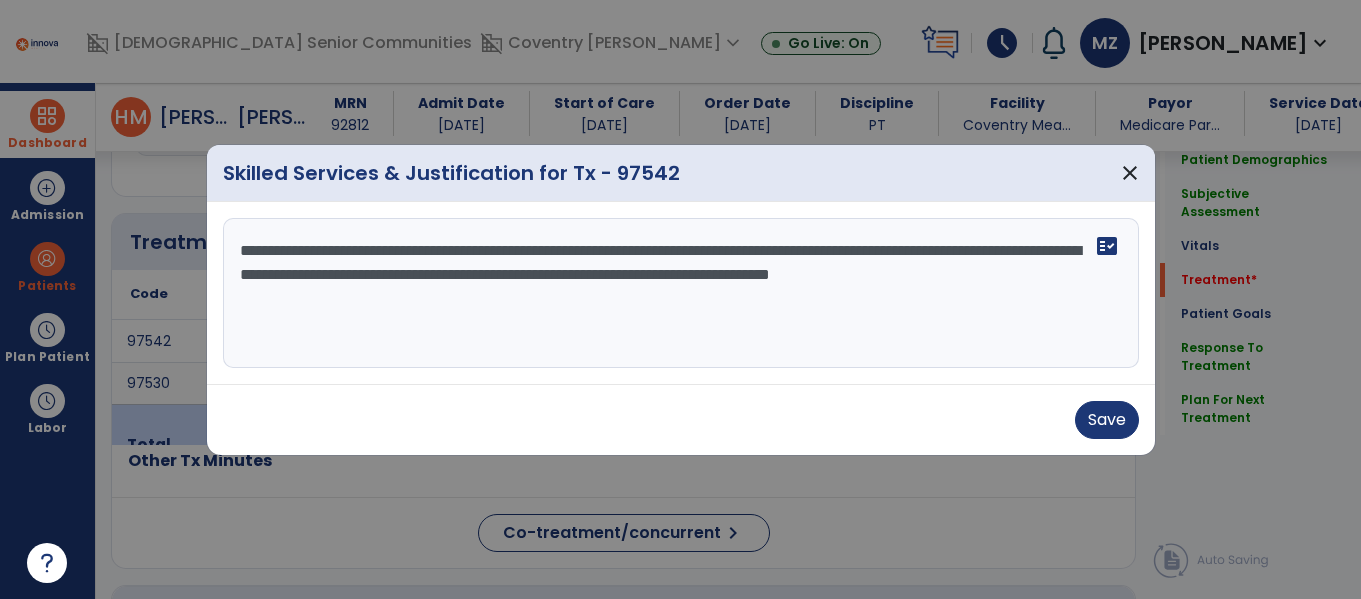 click on "**********" at bounding box center (681, 293) 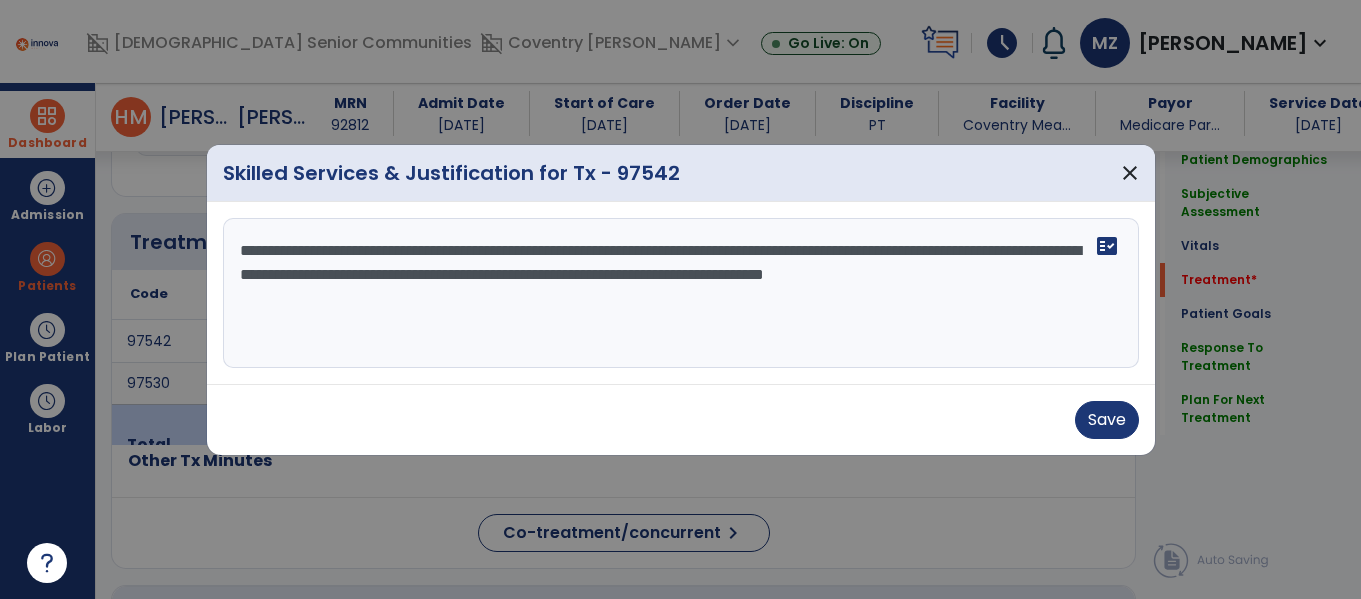 click on "**********" at bounding box center [681, 293] 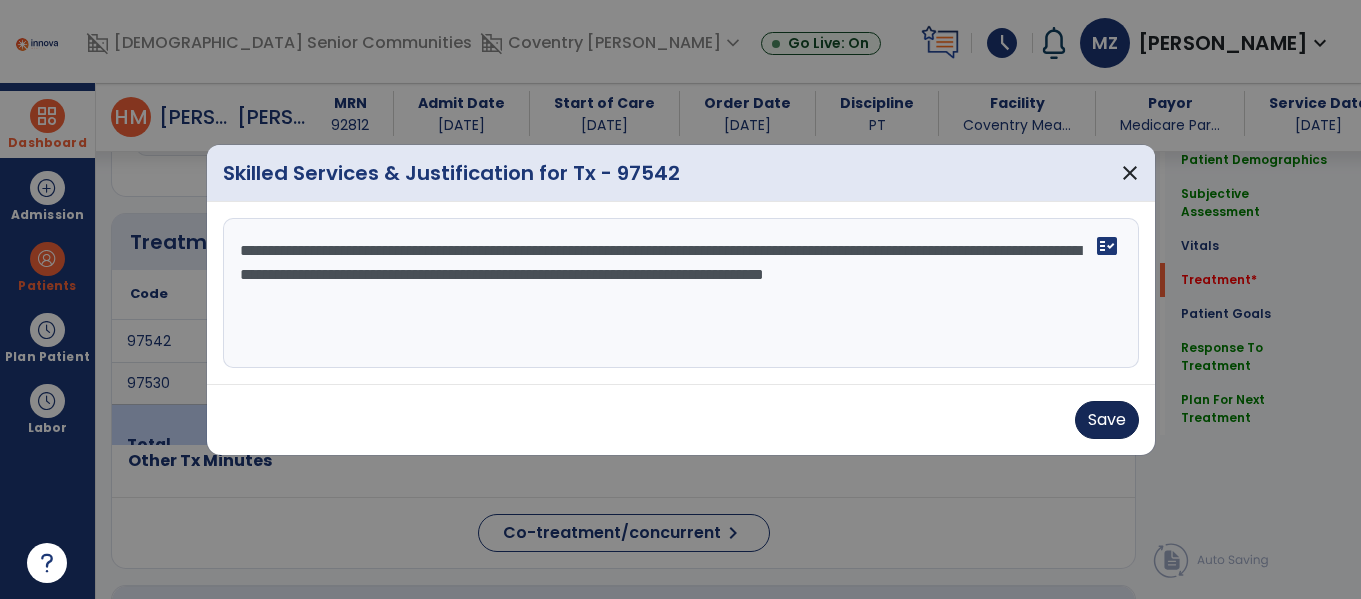 type on "**********" 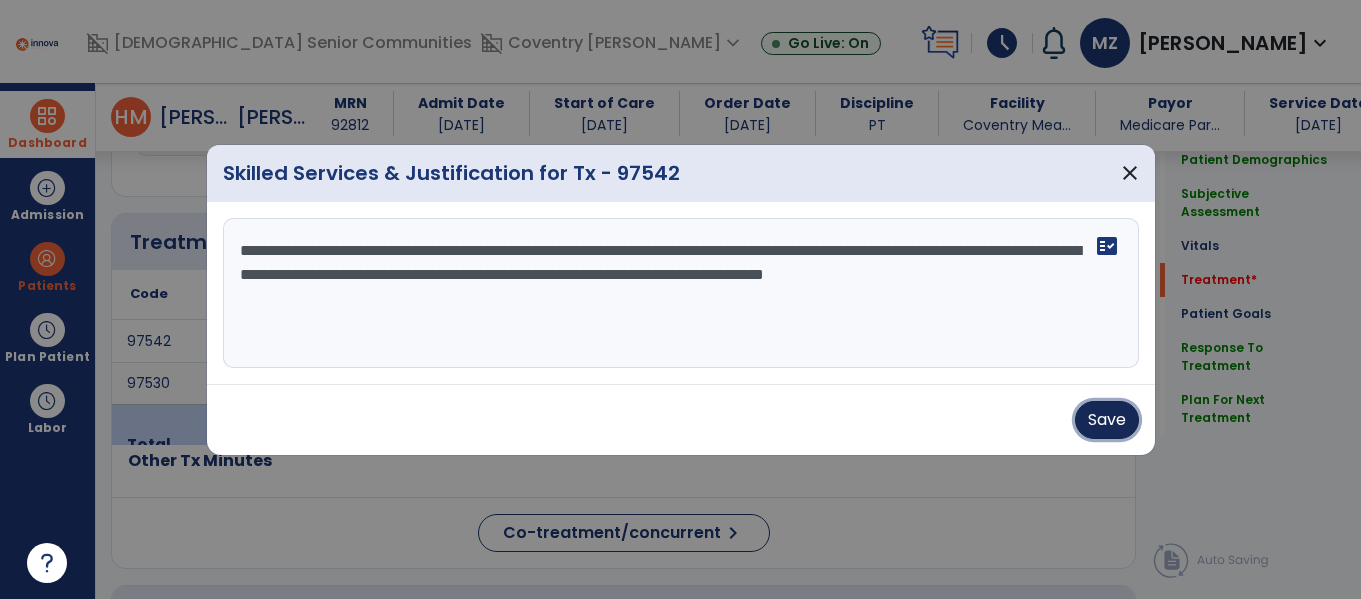 click on "Save" at bounding box center [1107, 420] 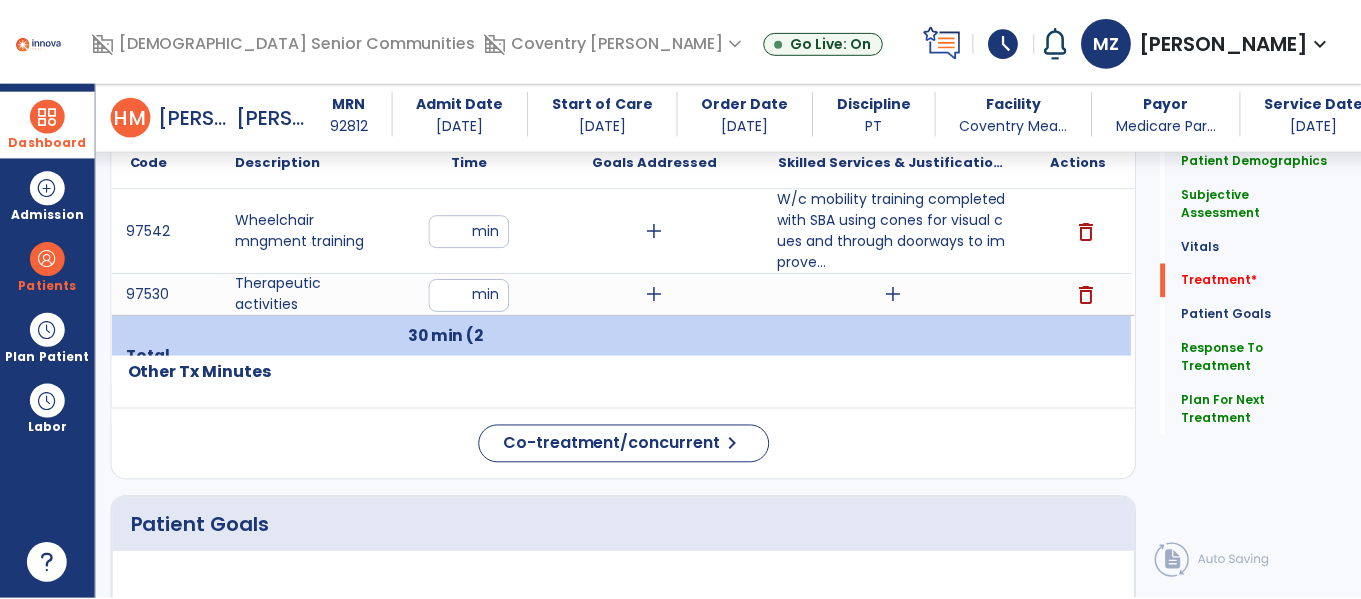 scroll, scrollTop: 1310, scrollLeft: 0, axis: vertical 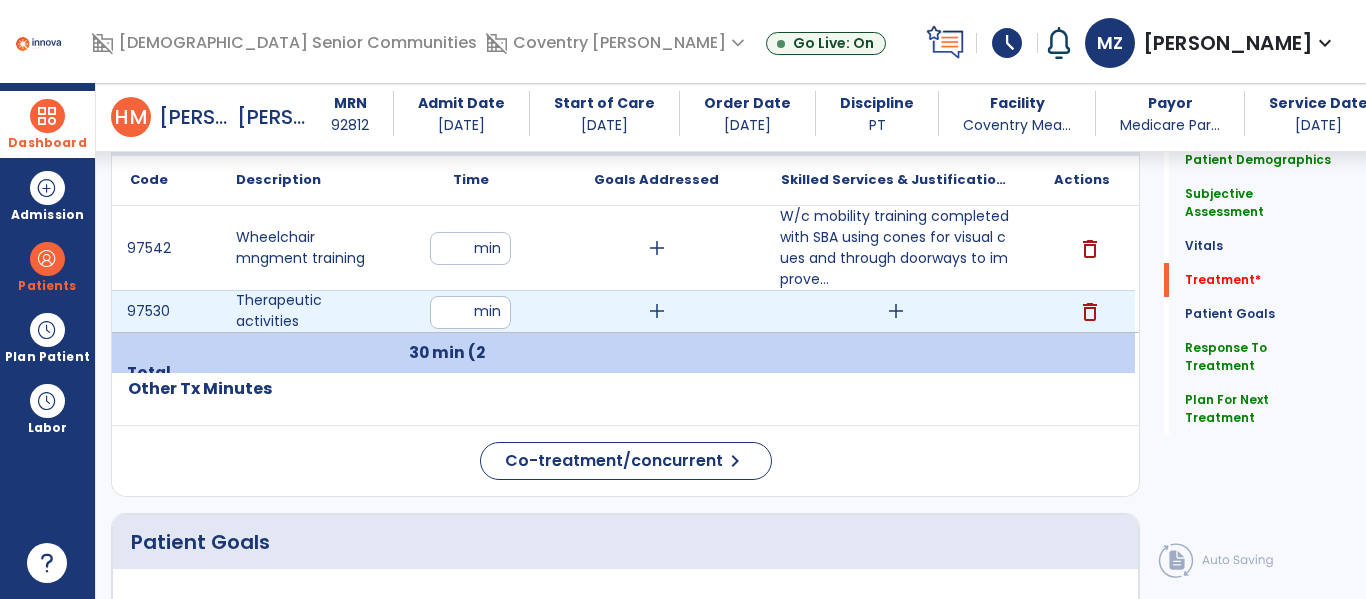 click on "add" at bounding box center (896, 311) 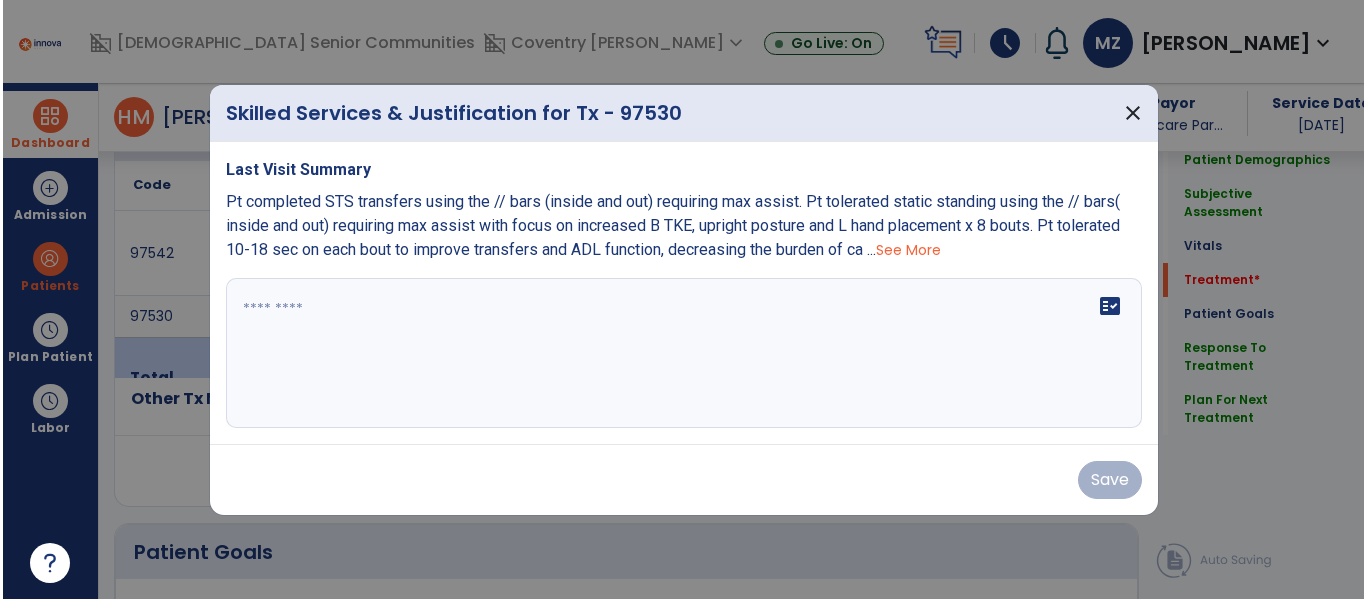 scroll, scrollTop: 1310, scrollLeft: 0, axis: vertical 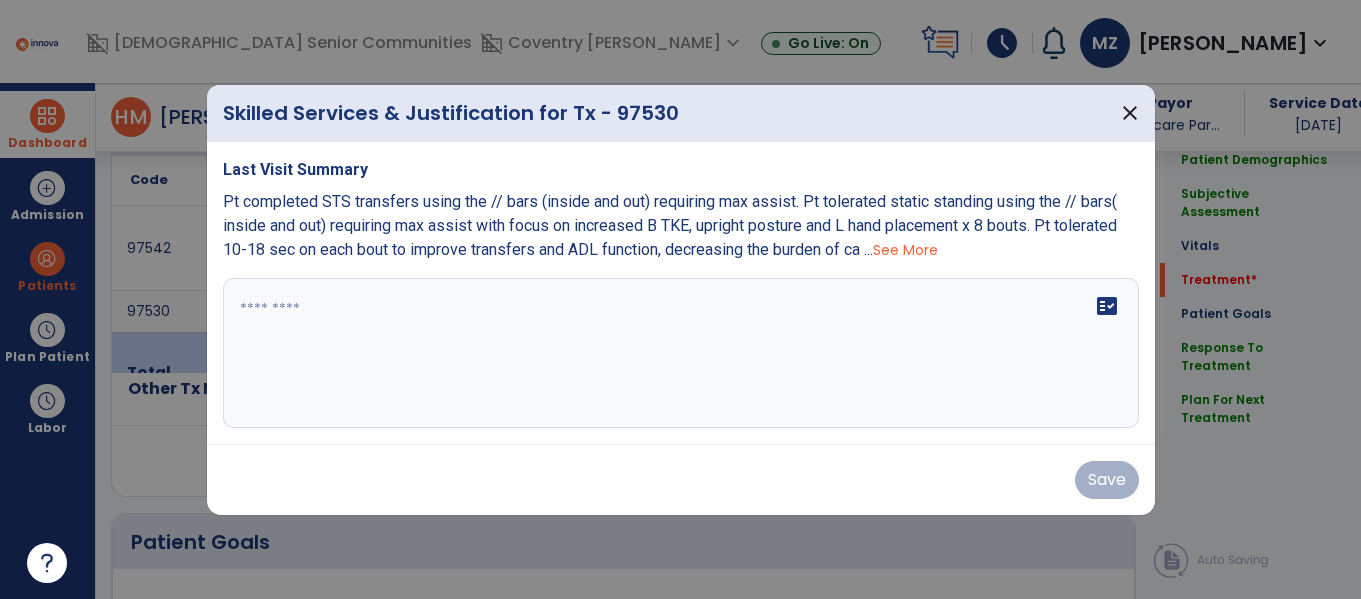 click on "fact_check" at bounding box center (681, 353) 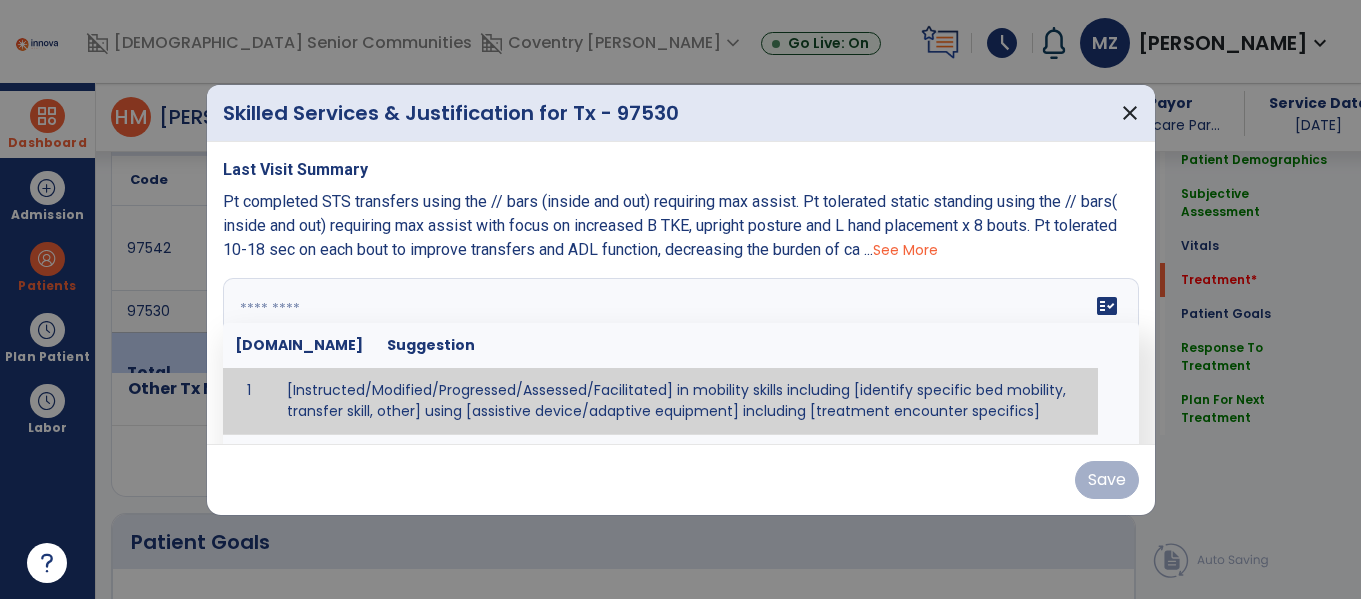 click on "See More" at bounding box center (905, 250) 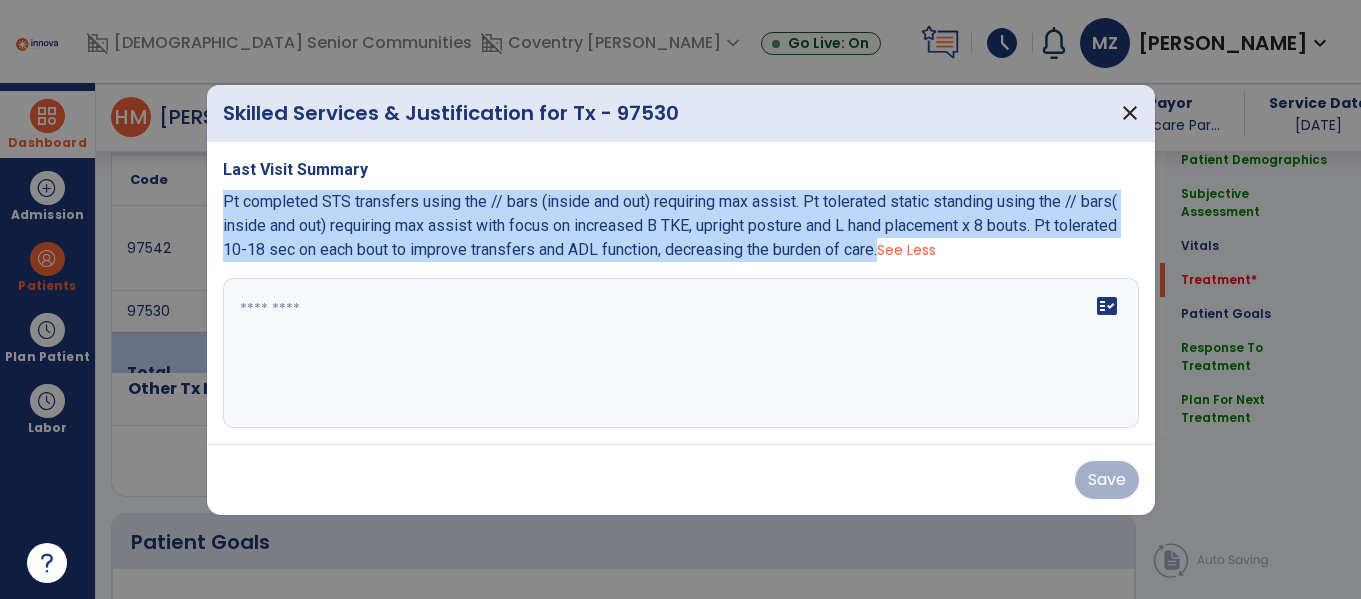 drag, startPoint x: 227, startPoint y: 202, endPoint x: 885, endPoint y: 253, distance: 659.9735 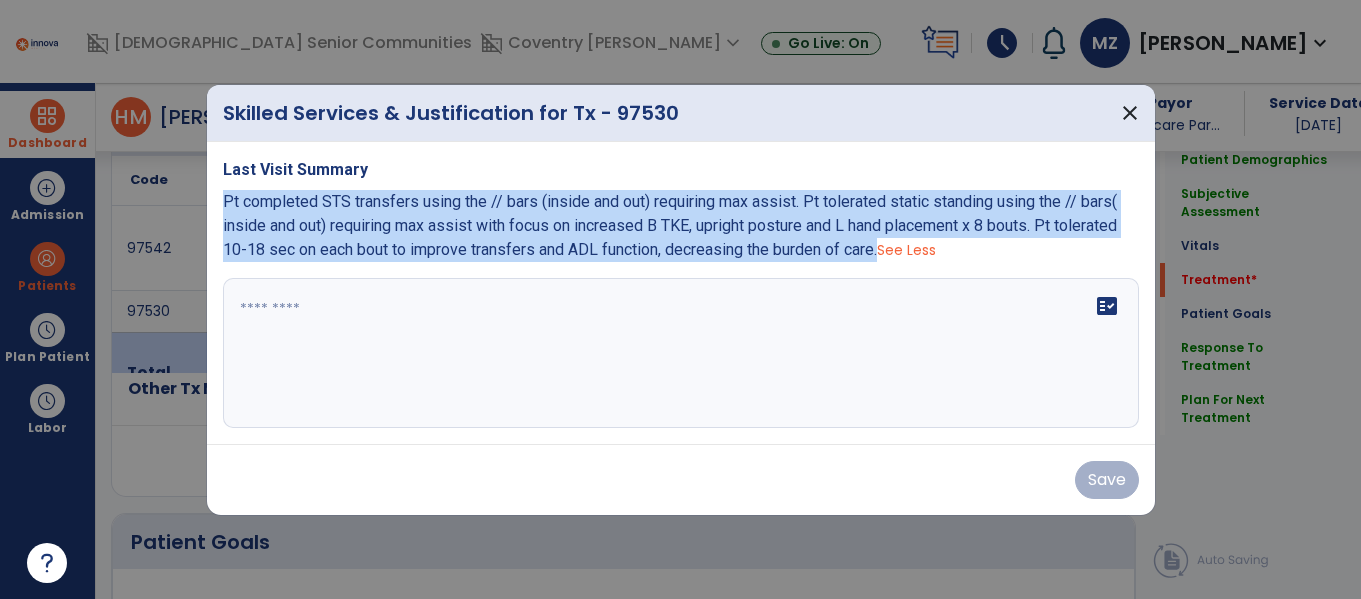 click on "Pt completed STS transfers using the // bars (inside and out) requiring max assist. Pt tolerated static standing using the // bars( inside and out) requiring max assist with focus on increased B TKE, upright posture and L hand placement x 8 bouts. Pt tolerated 10-18 sec on each bout to improve transfers and ADL function, decreasing the burden of care." at bounding box center [670, 225] 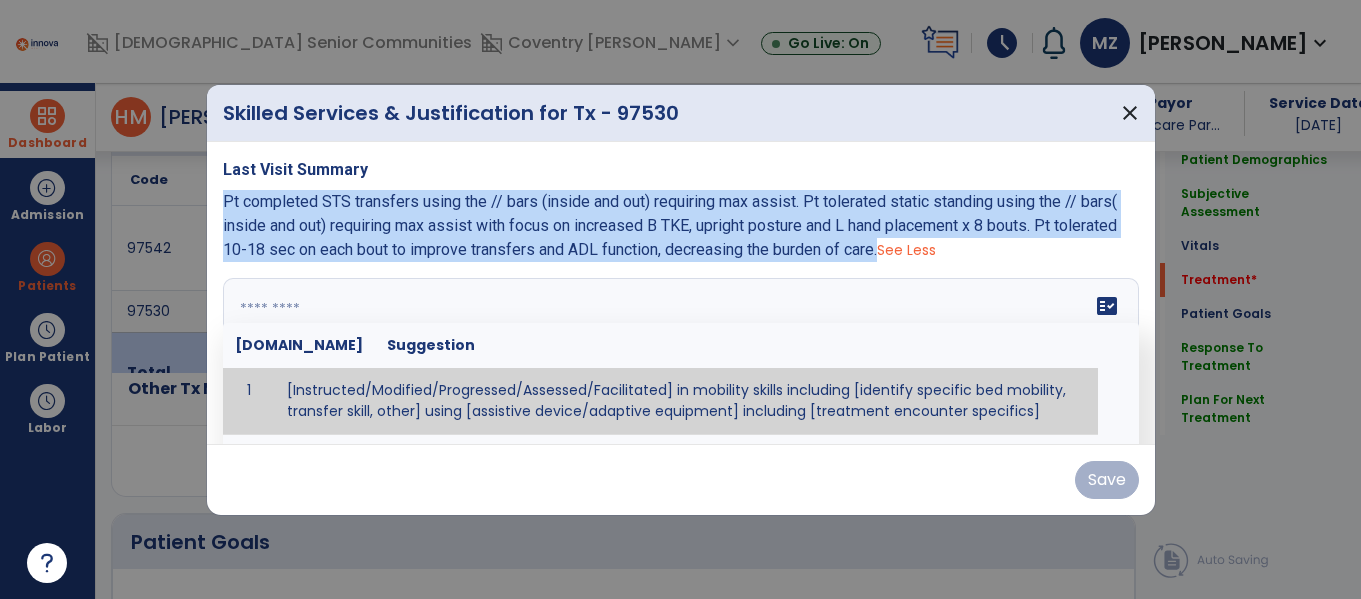 click on "fact_check  Sr.No Suggestion 1 [Instructed/Modified/Progressed/Assessed/Facilitated] in mobility skills including [identify specific bed mobility, transfer skill, other] using [assistive device/adaptive equipment] including [treatment encounter specifics]" at bounding box center (681, 353) 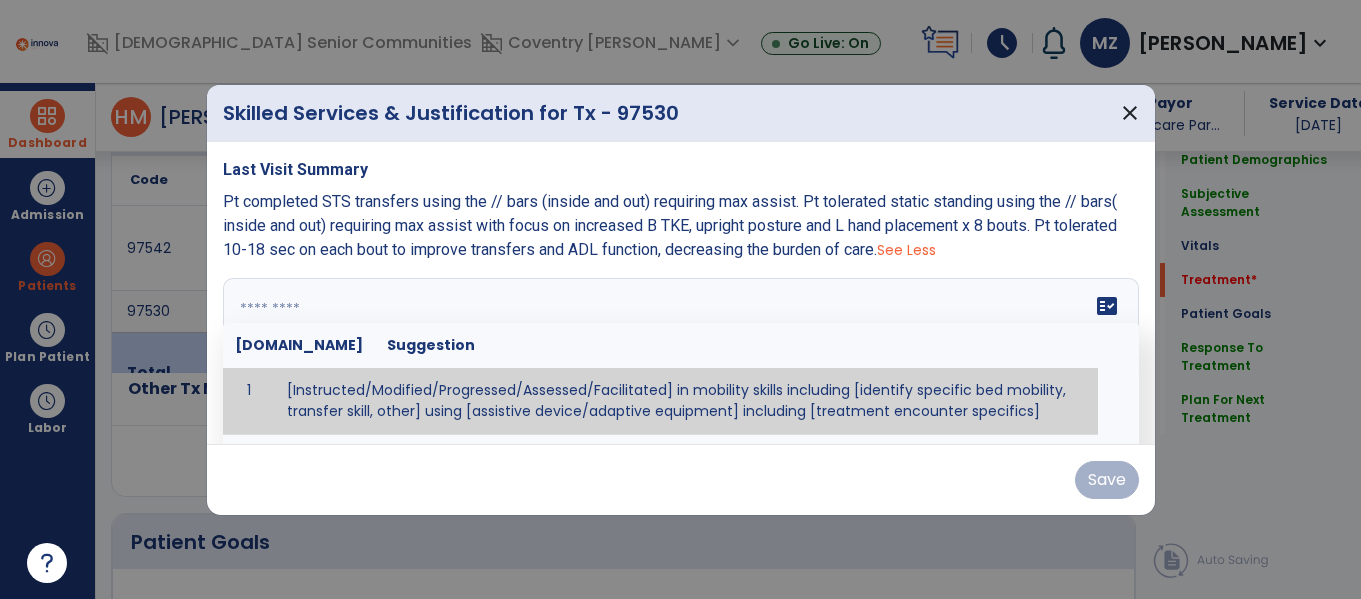paste on "**********" 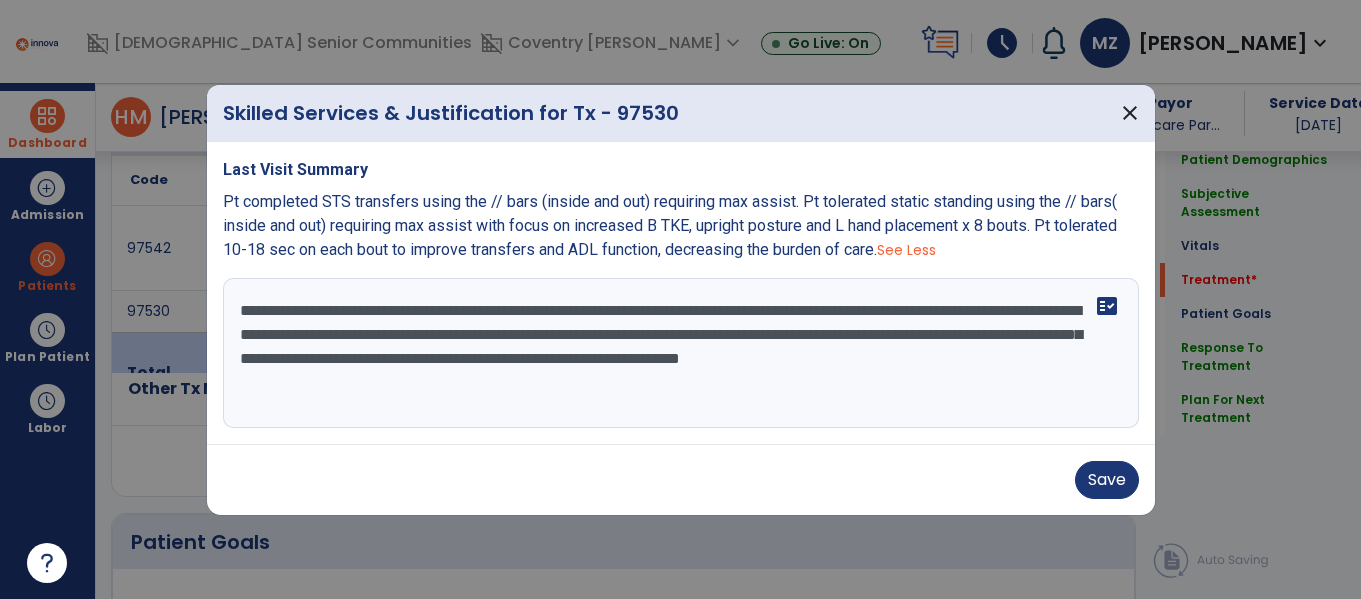 drag, startPoint x: 592, startPoint y: 312, endPoint x: 726, endPoint y: 311, distance: 134.00374 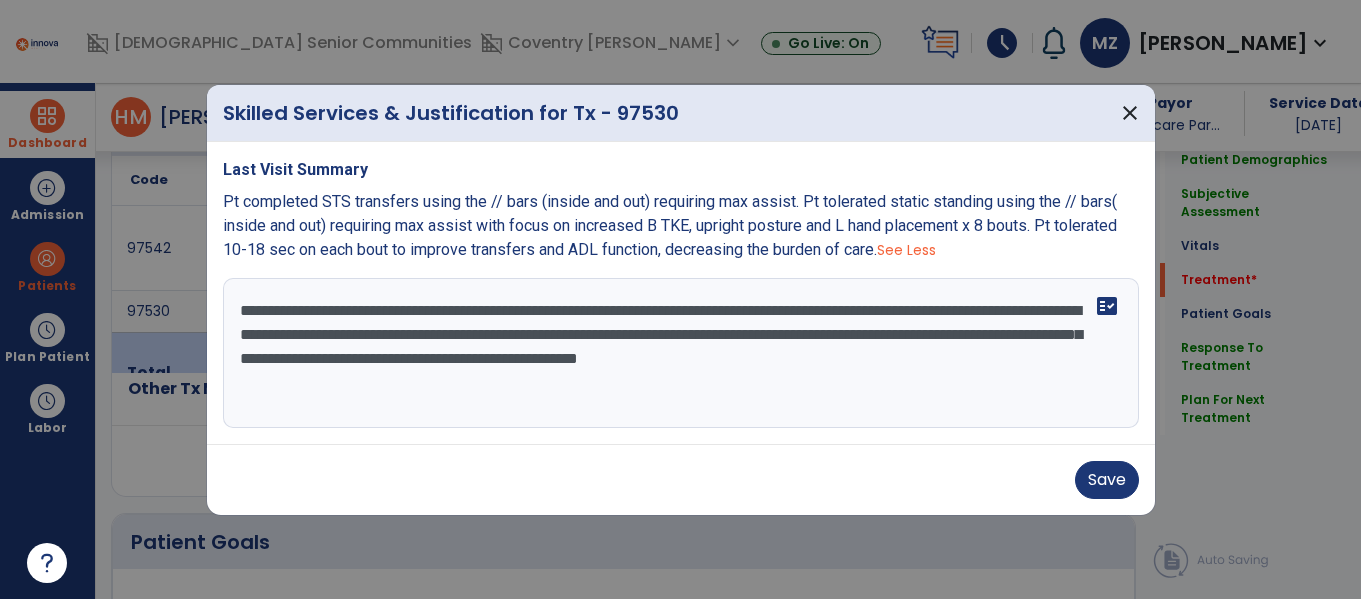 drag, startPoint x: 275, startPoint y: 334, endPoint x: 404, endPoint y: 333, distance: 129.00388 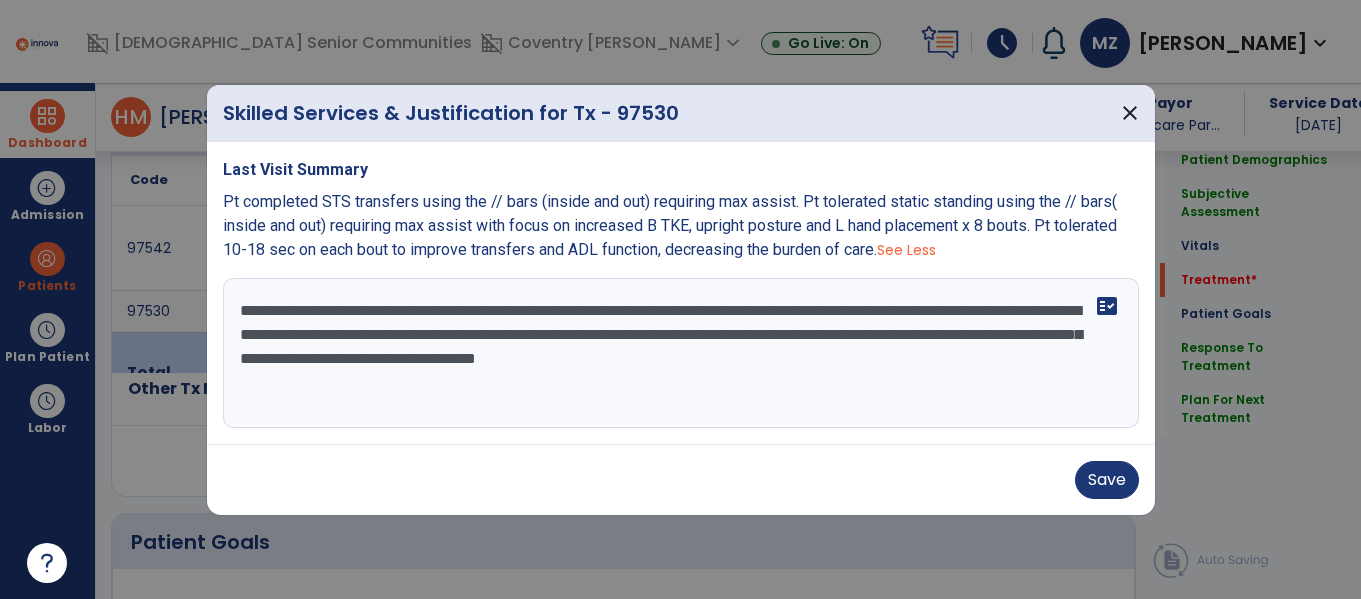 click on "**********" at bounding box center (681, 353) 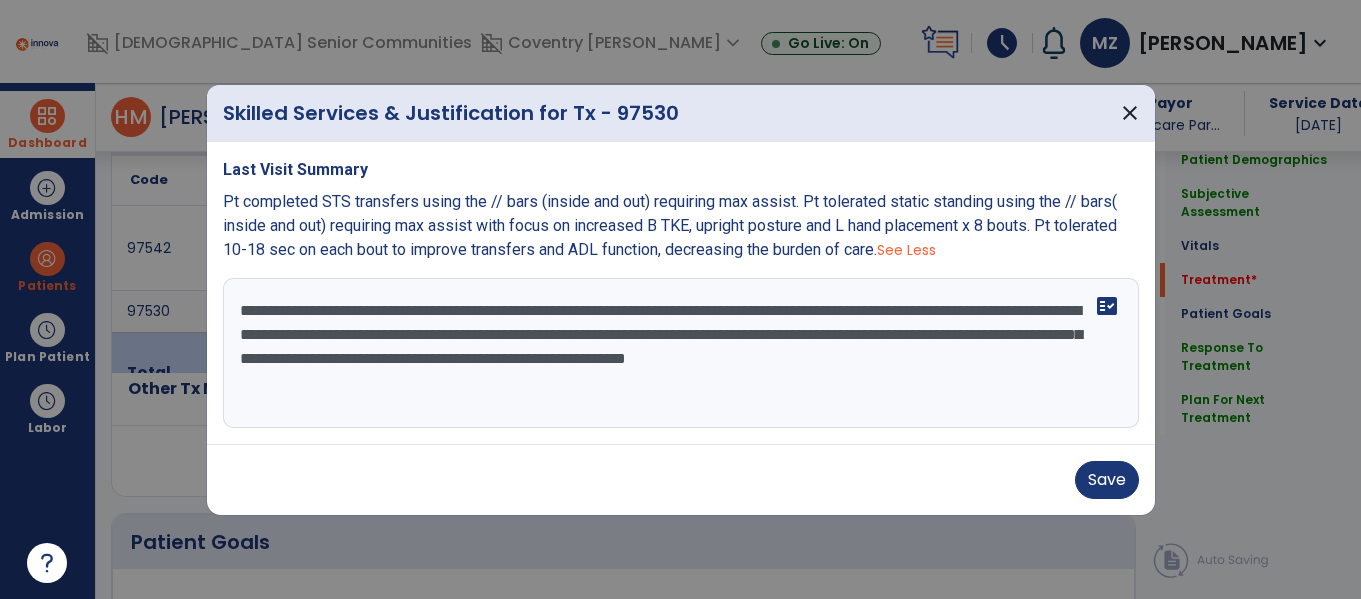 click on "**********" at bounding box center (681, 353) 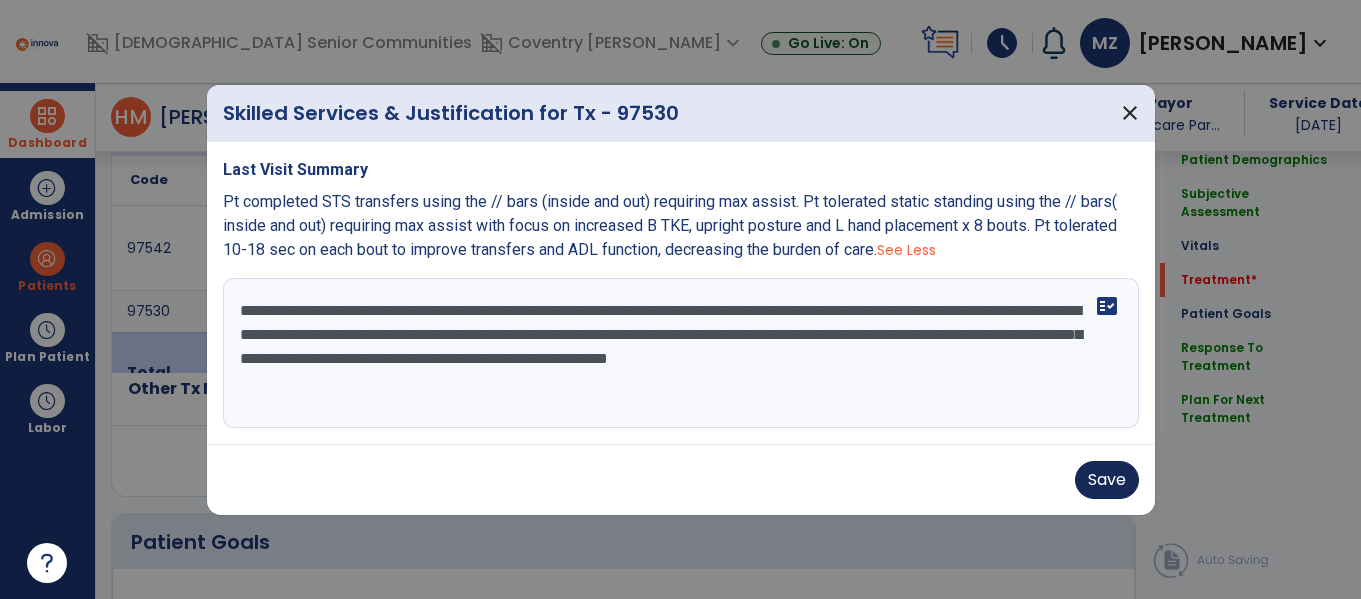 type on "**********" 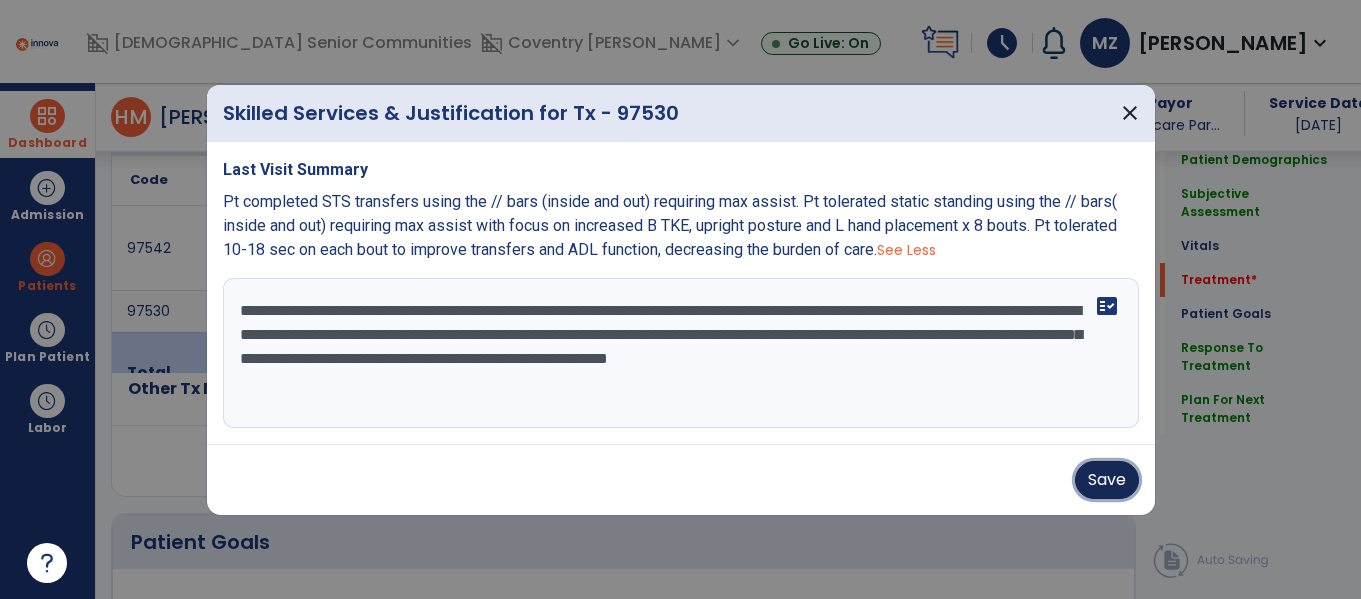 click on "Save" at bounding box center (1107, 480) 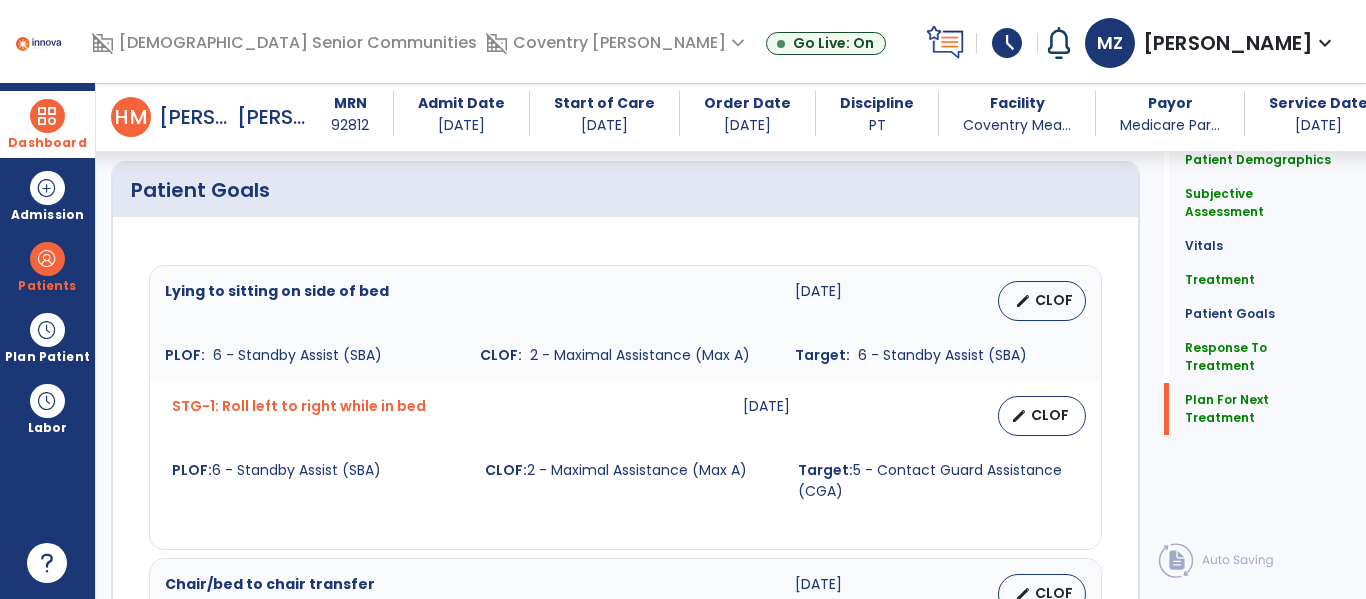 scroll, scrollTop: 2612, scrollLeft: 0, axis: vertical 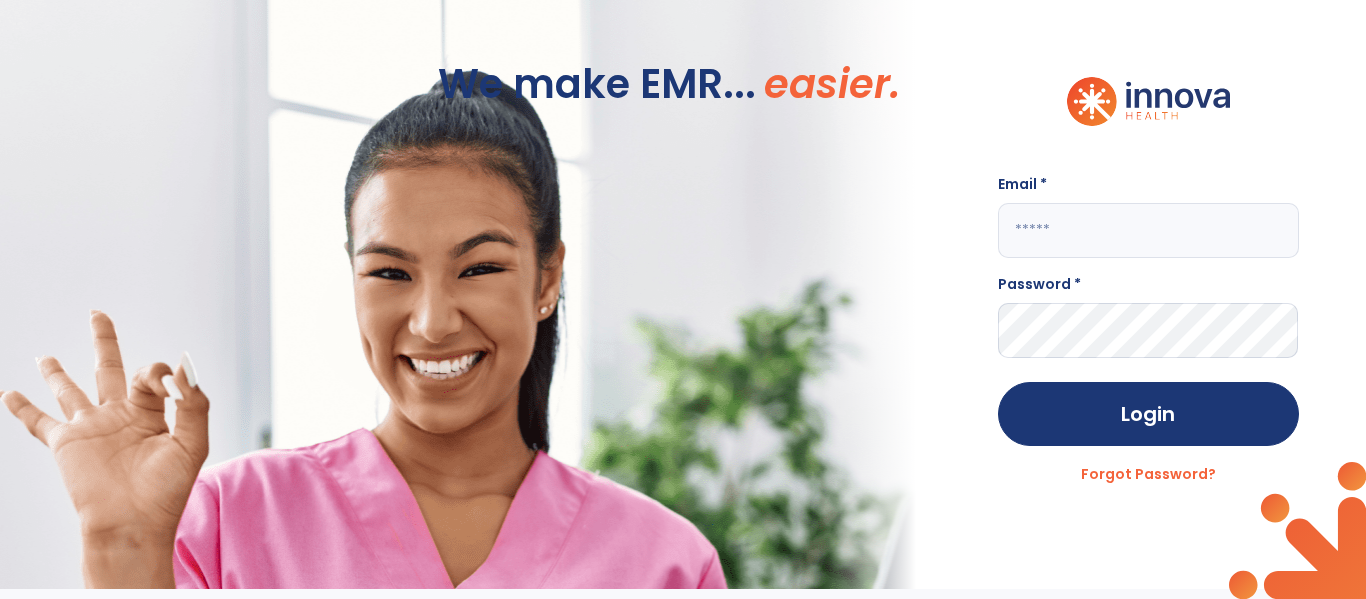 click 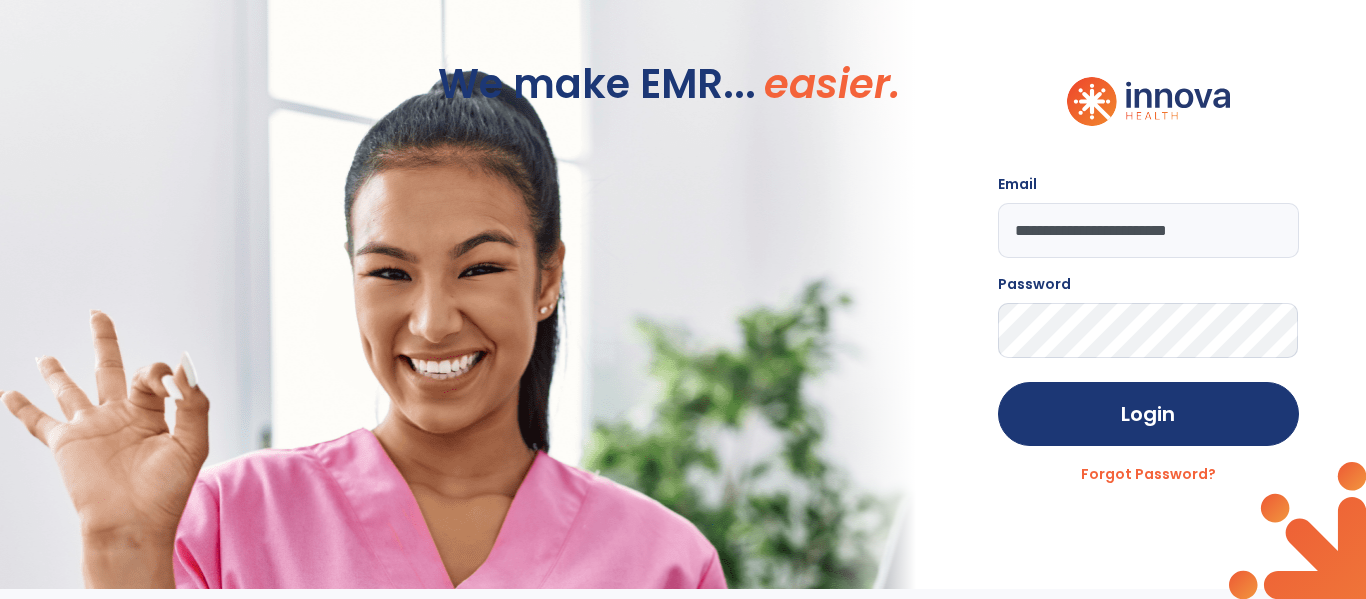click on "Login" 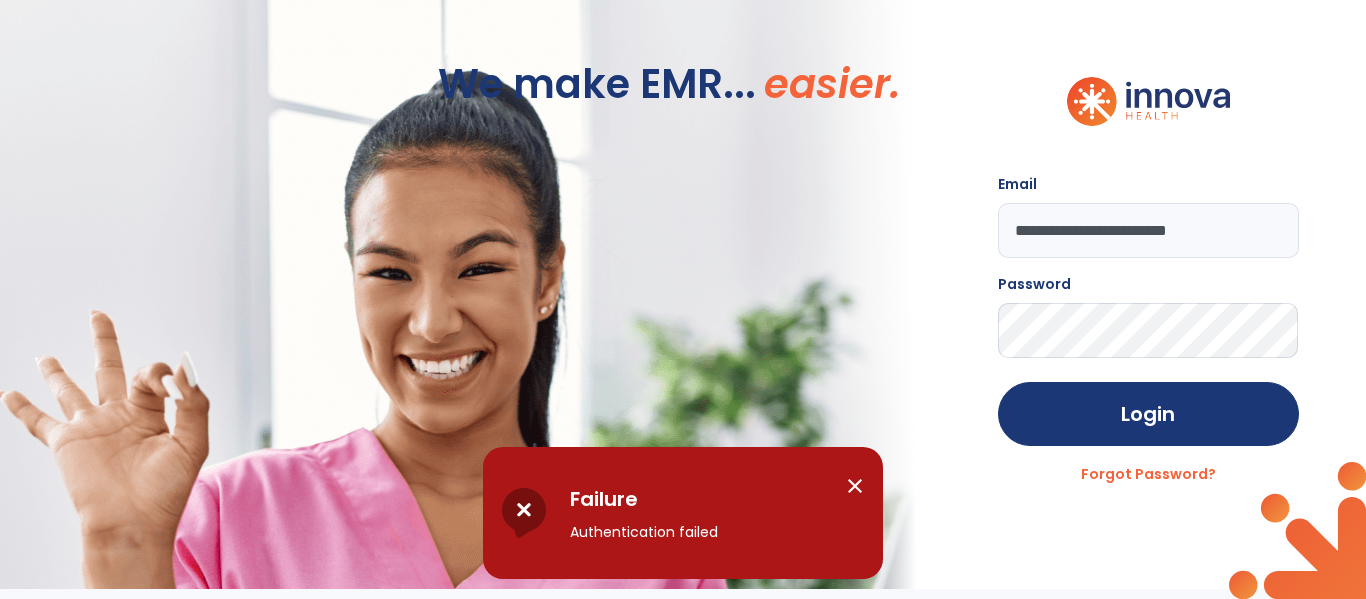 drag, startPoint x: 1277, startPoint y: 231, endPoint x: 933, endPoint y: 222, distance: 344.1177 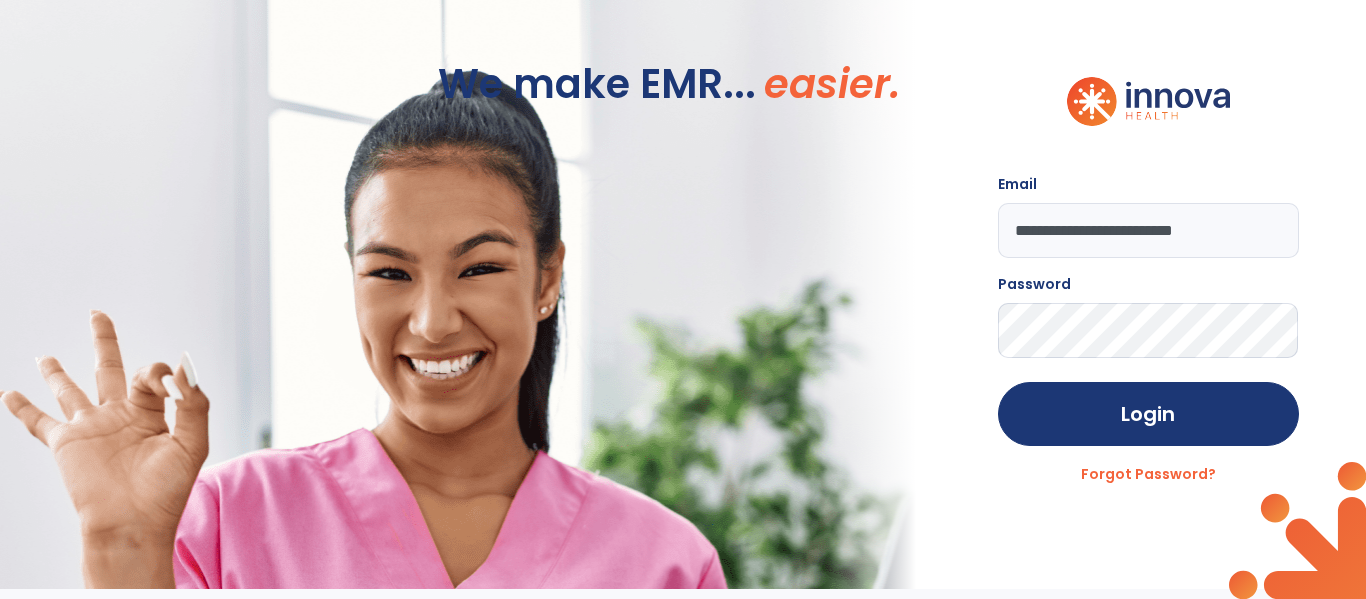 scroll, scrollTop: 0, scrollLeft: 7, axis: horizontal 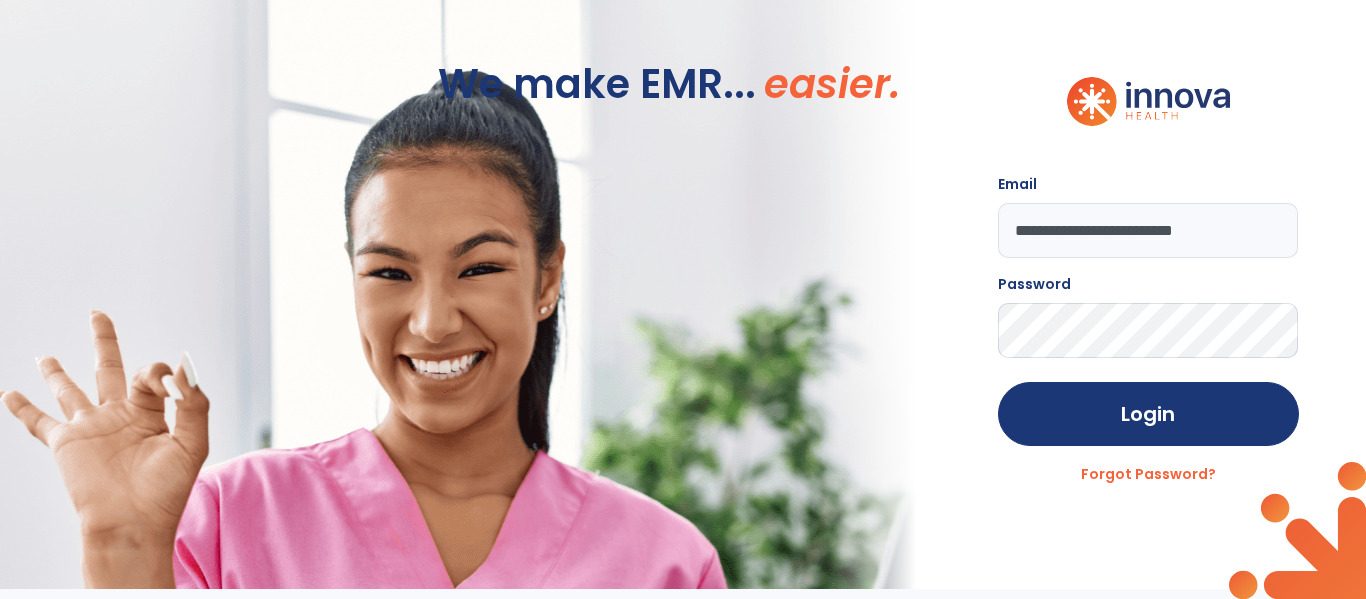 type on "**********" 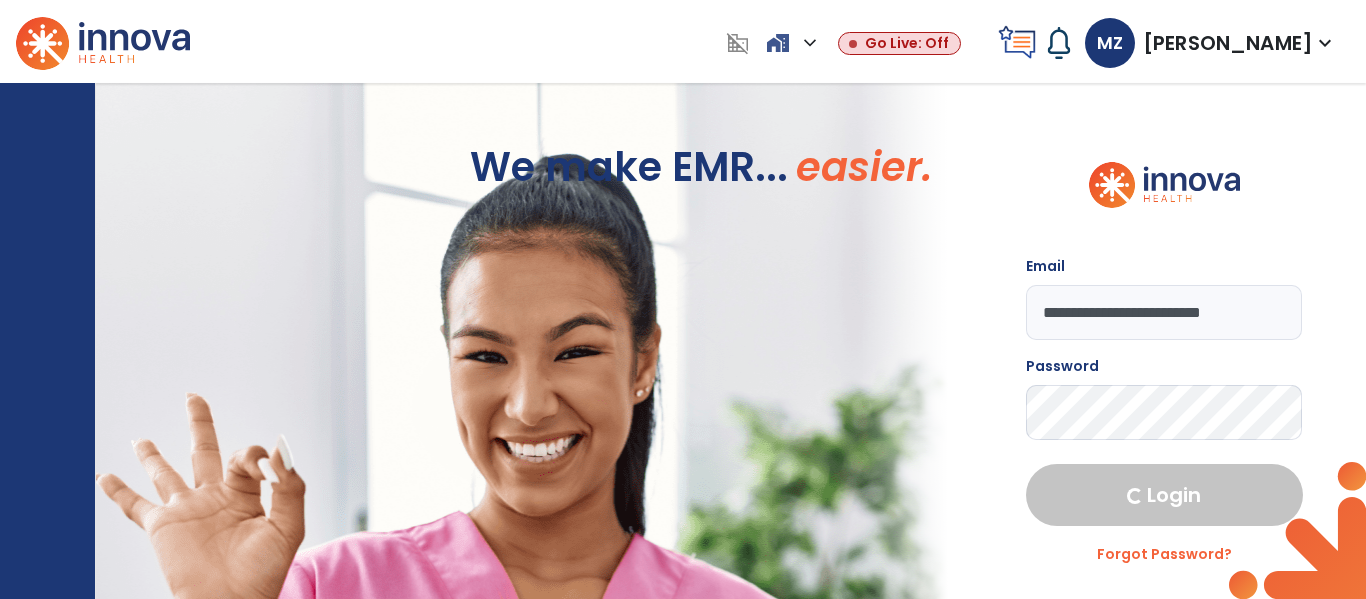 select on "****" 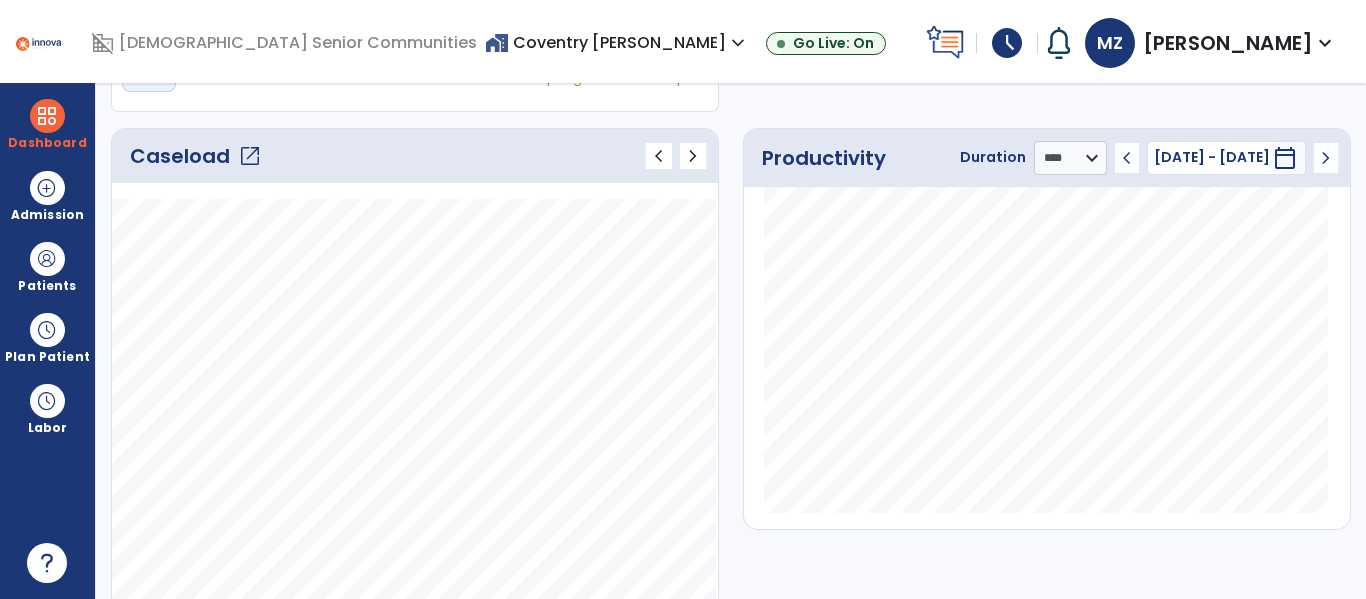 scroll, scrollTop: 235, scrollLeft: 0, axis: vertical 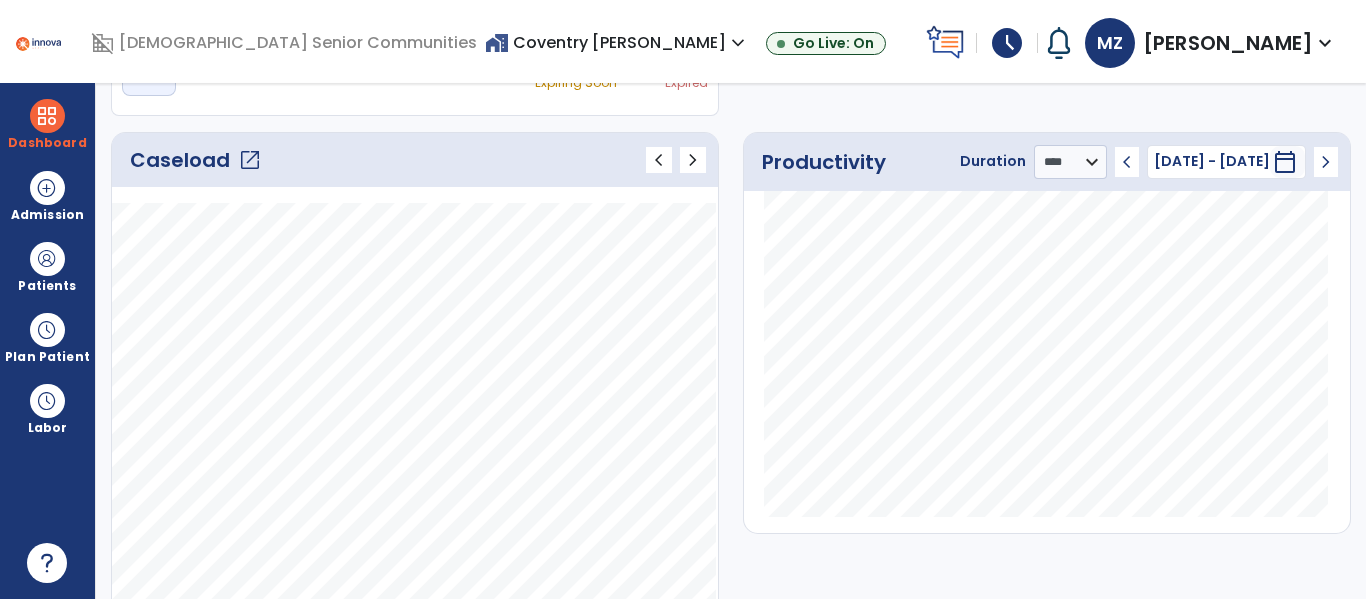 click on "Caseload   open_in_new   chevron_left   chevron_right" 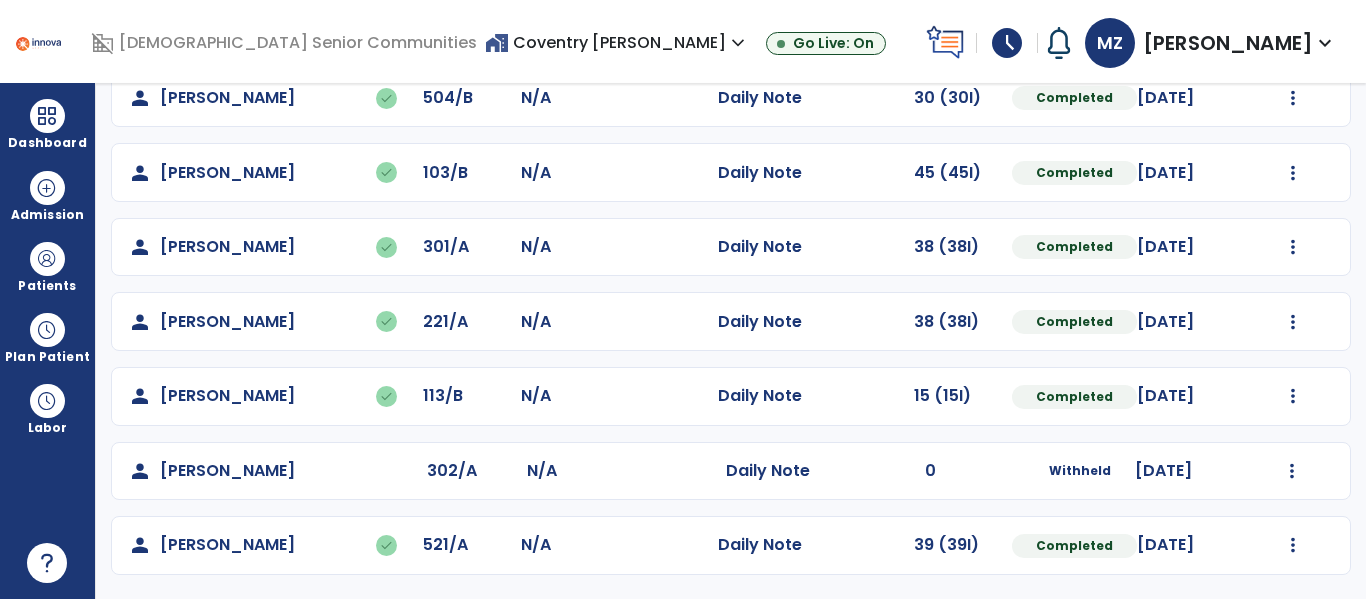 scroll, scrollTop: 0, scrollLeft: 0, axis: both 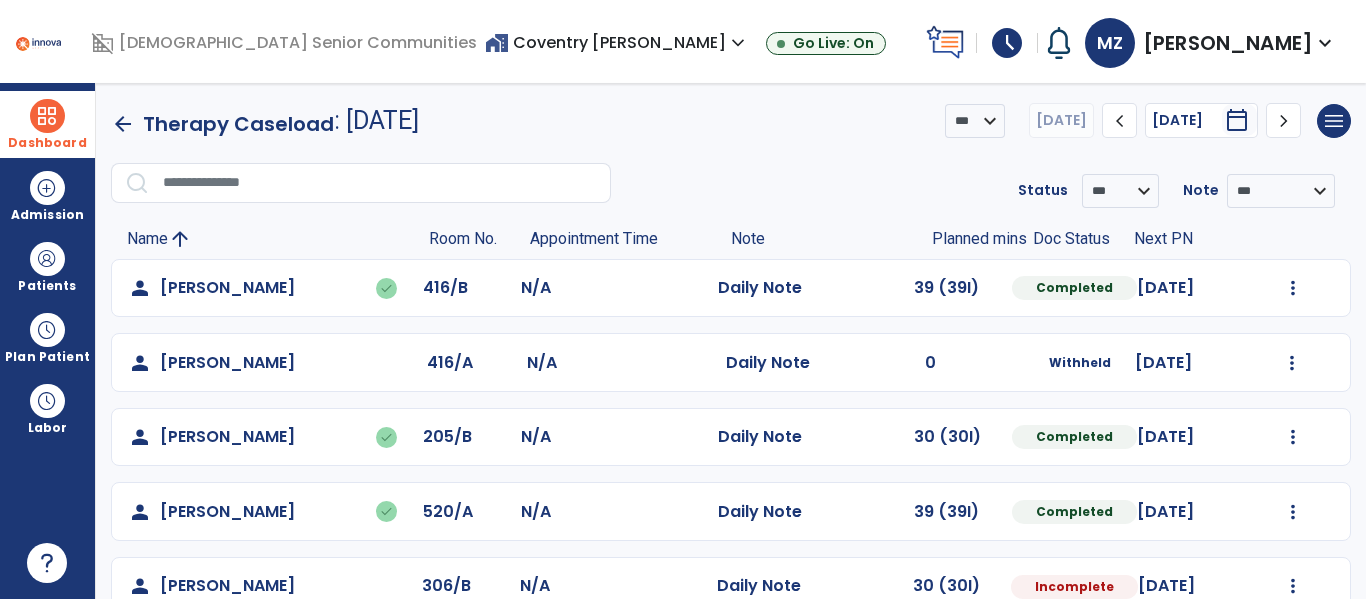 click at bounding box center (47, 116) 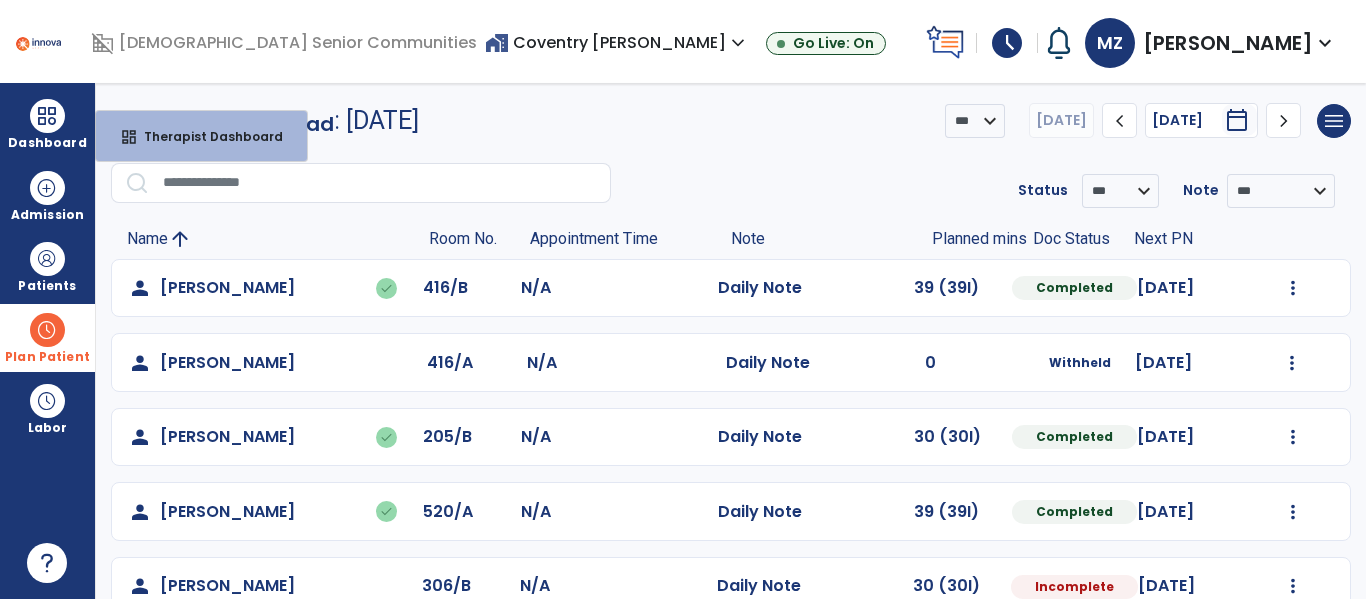 click on "Plan Patient" at bounding box center [47, 266] 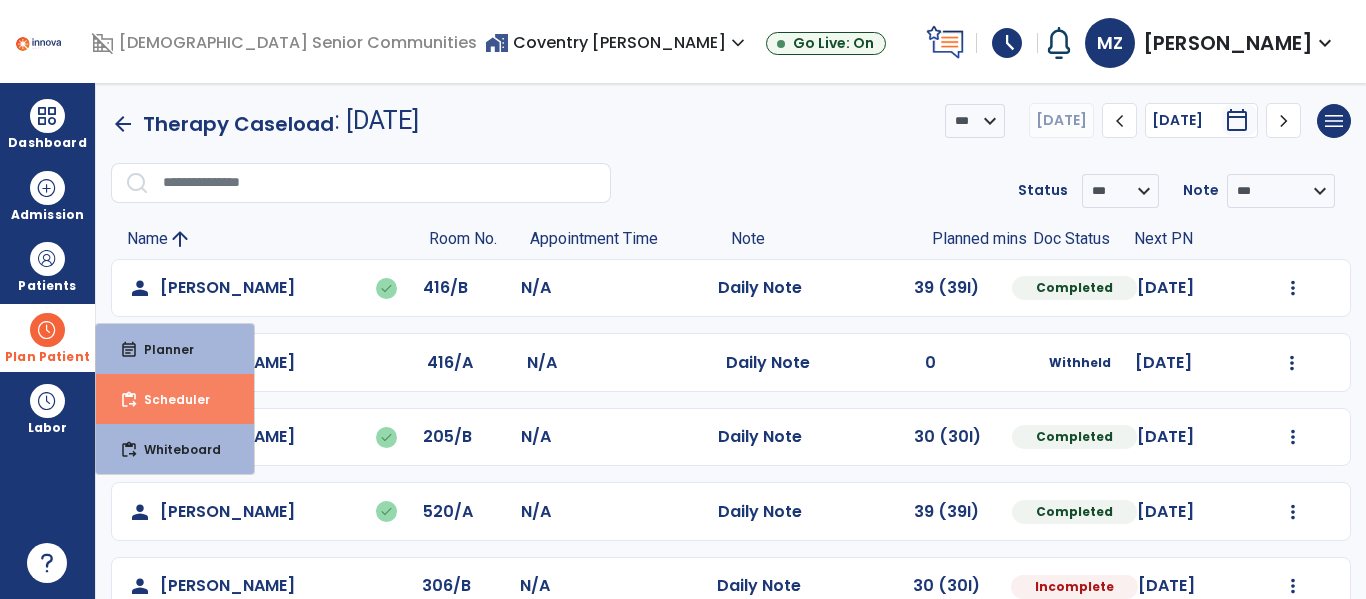 click on "Scheduler" at bounding box center [169, 399] 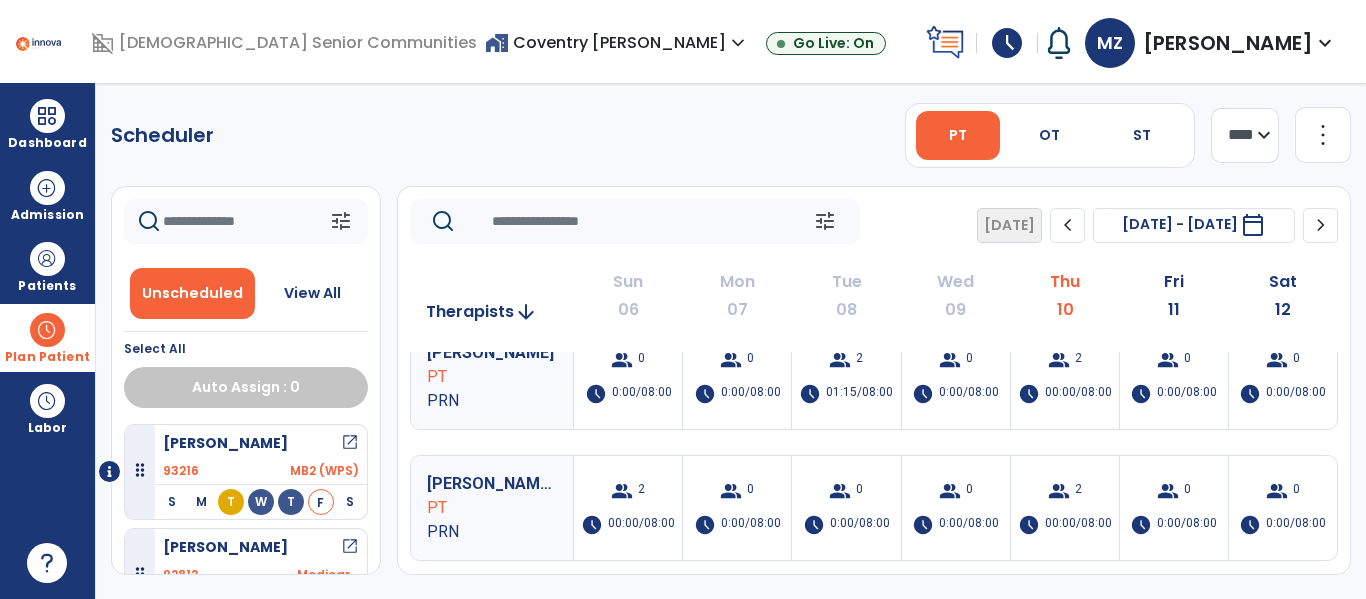 scroll, scrollTop: 0, scrollLeft: 0, axis: both 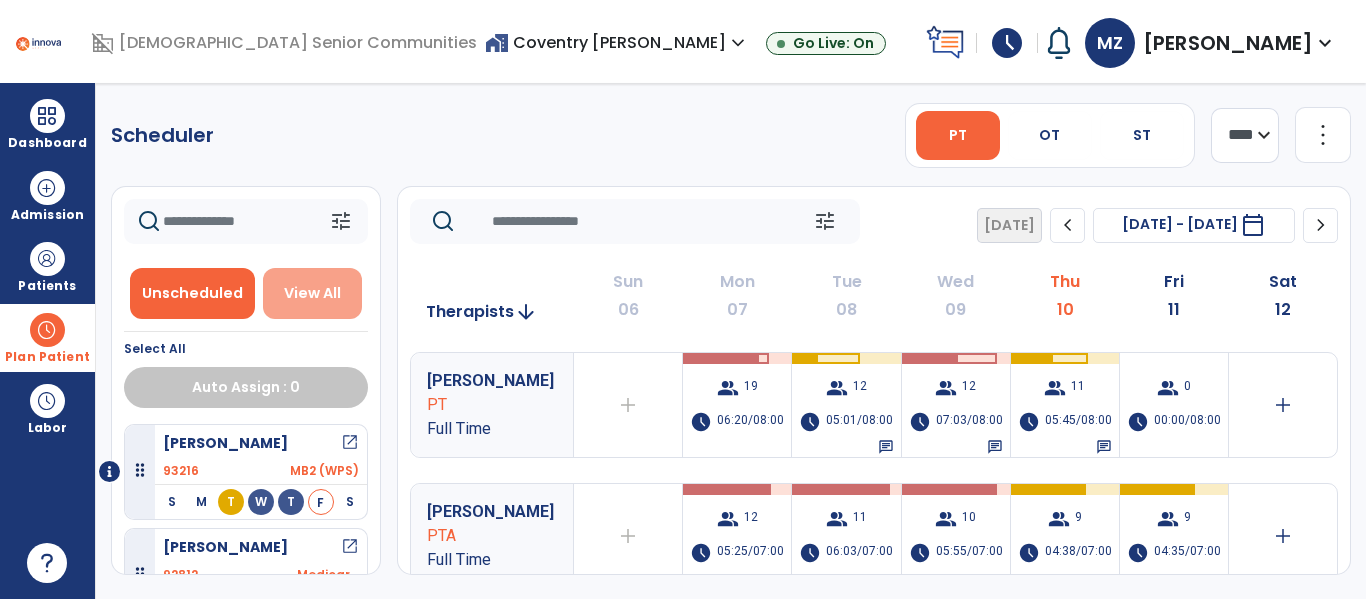 click on "View All" at bounding box center [312, 293] 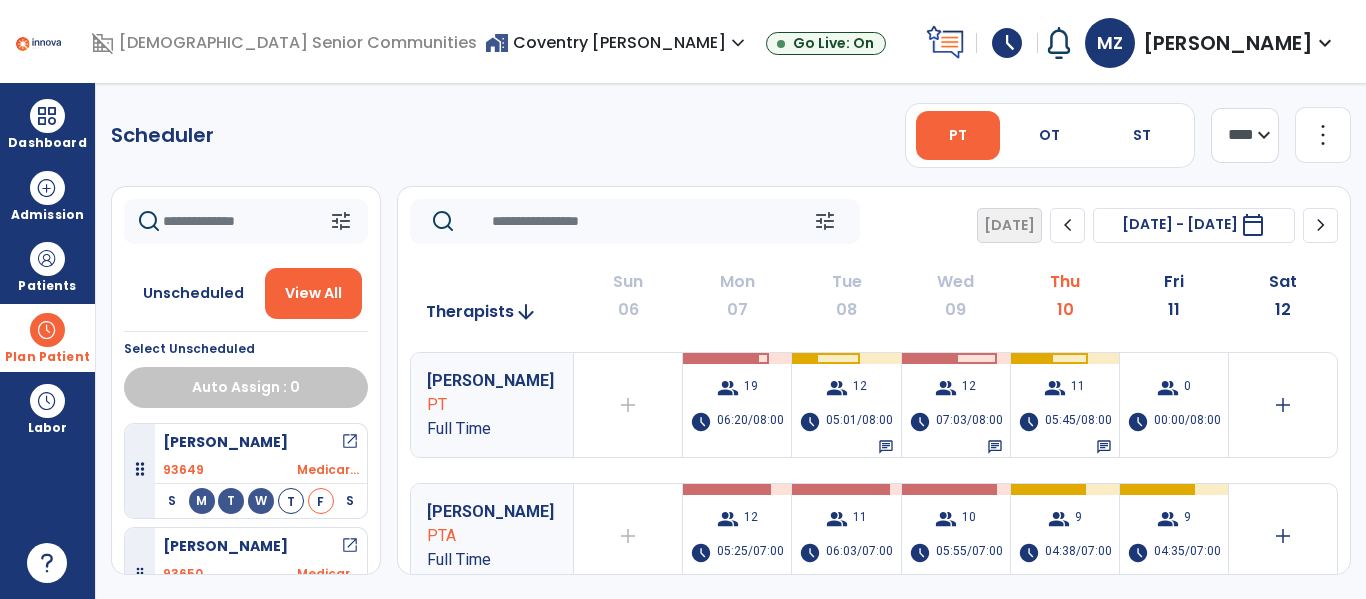scroll, scrollTop: 3057, scrollLeft: 0, axis: vertical 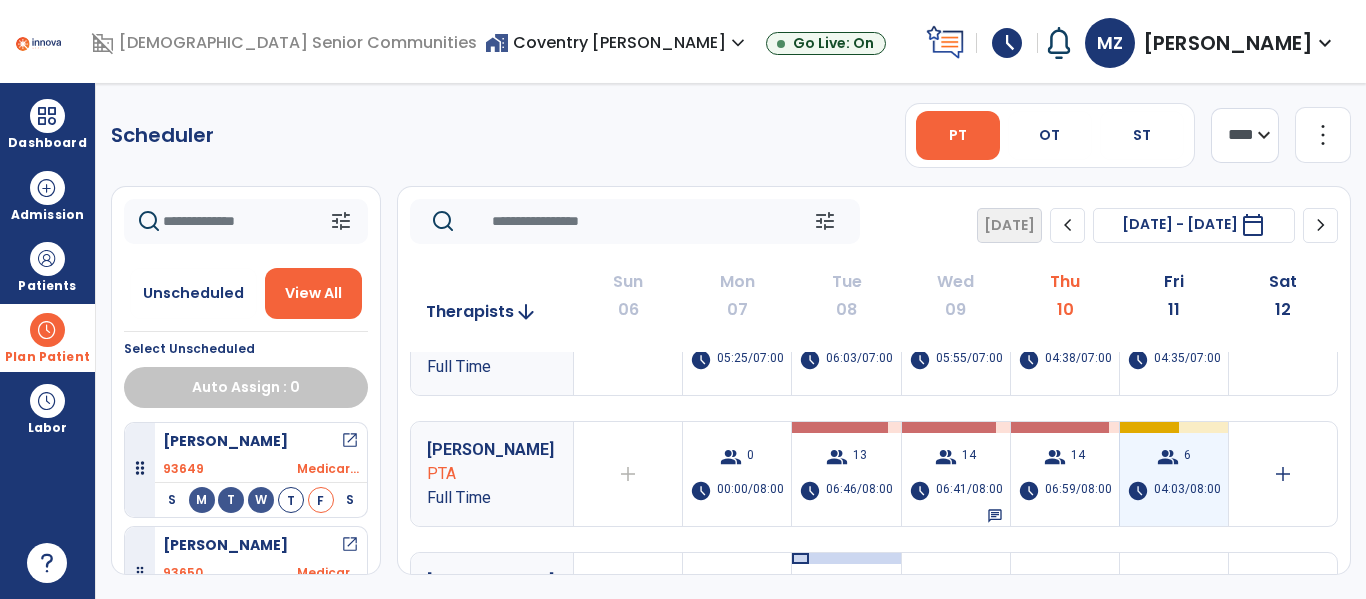 click on "group" at bounding box center (1168, 457) 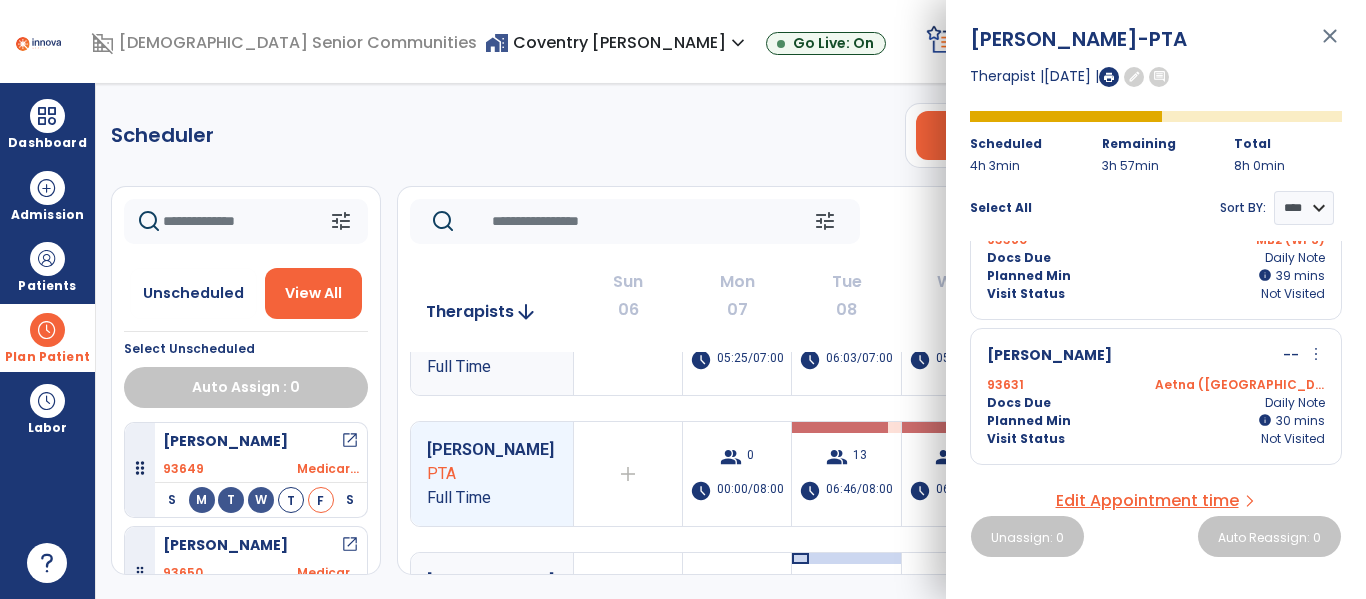 scroll, scrollTop: 0, scrollLeft: 0, axis: both 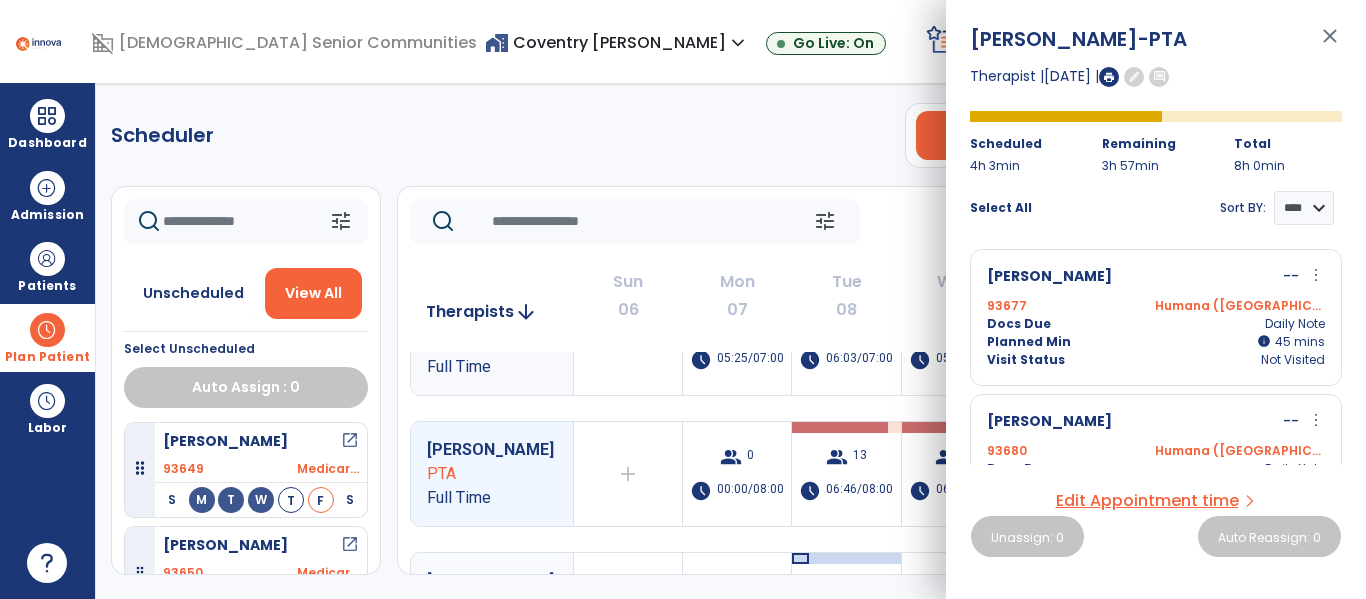 click on "close" at bounding box center (1330, 45) 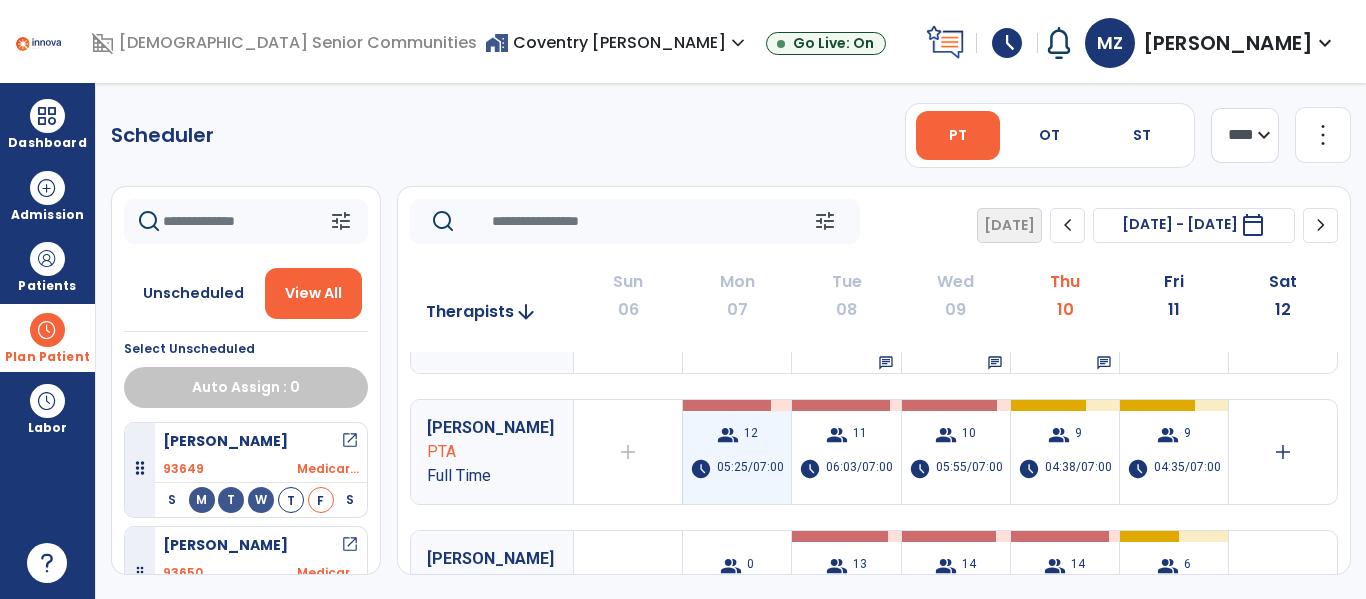 scroll, scrollTop: 0, scrollLeft: 0, axis: both 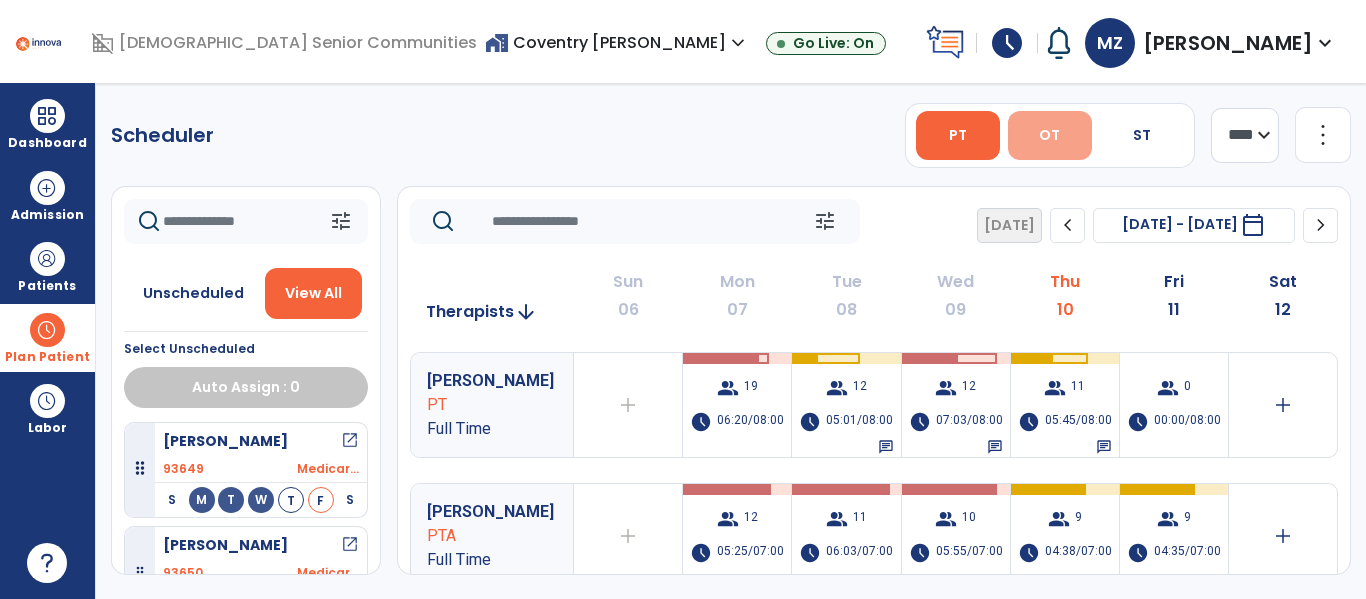 click on "OT" at bounding box center (1049, 135) 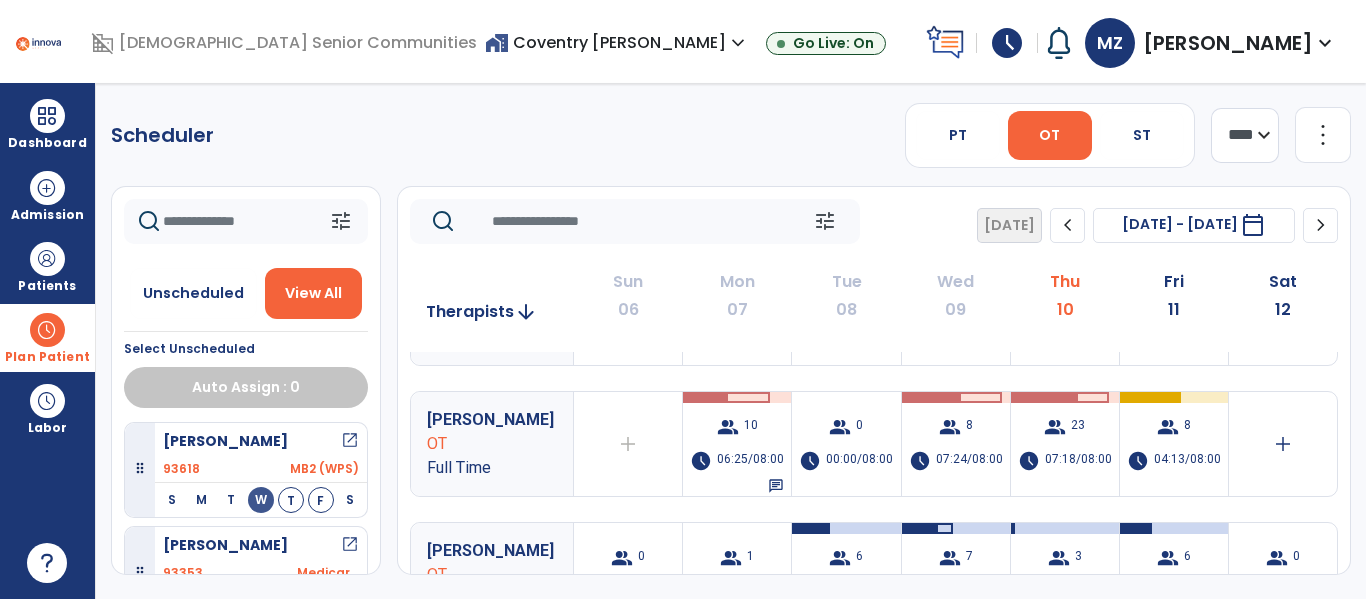 scroll, scrollTop: 231, scrollLeft: 0, axis: vertical 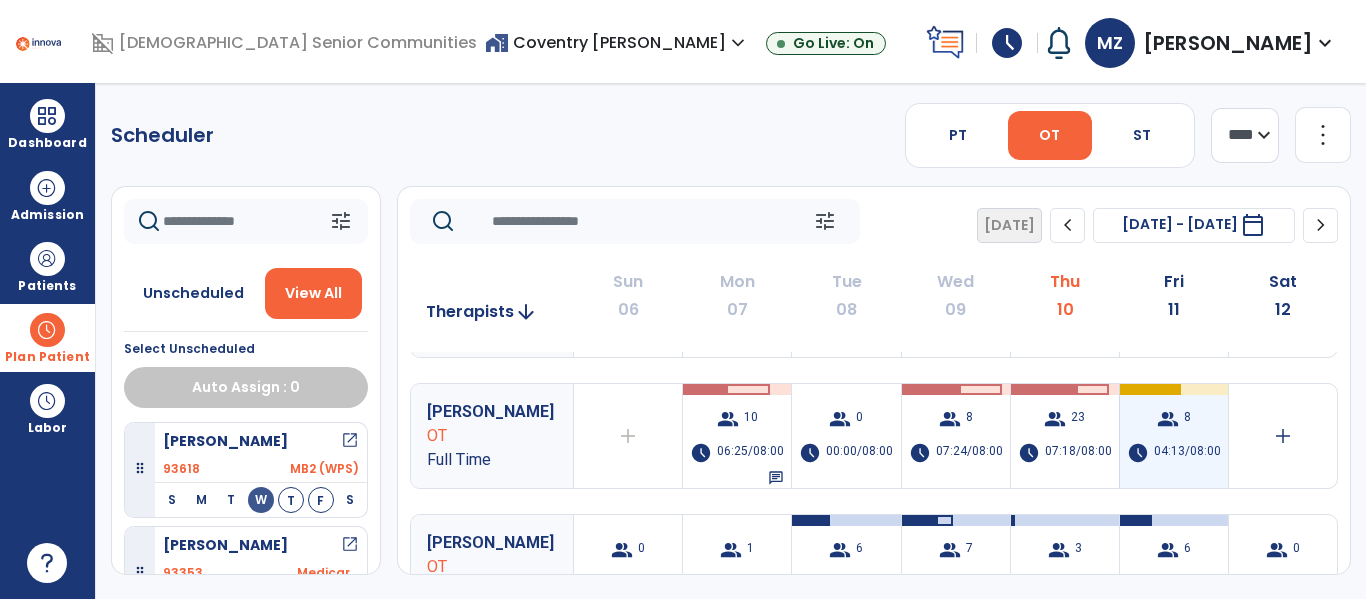 click on "group  8  schedule  04:13/08:00" at bounding box center (1174, 436) 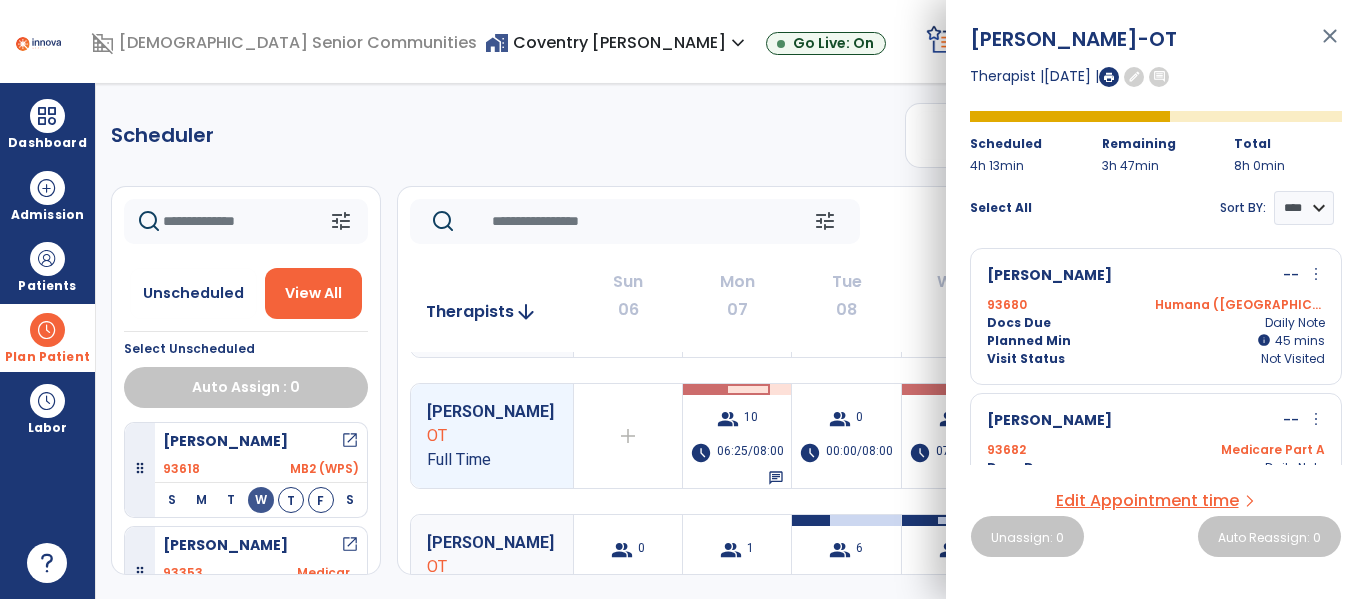 scroll, scrollTop: 0, scrollLeft: 0, axis: both 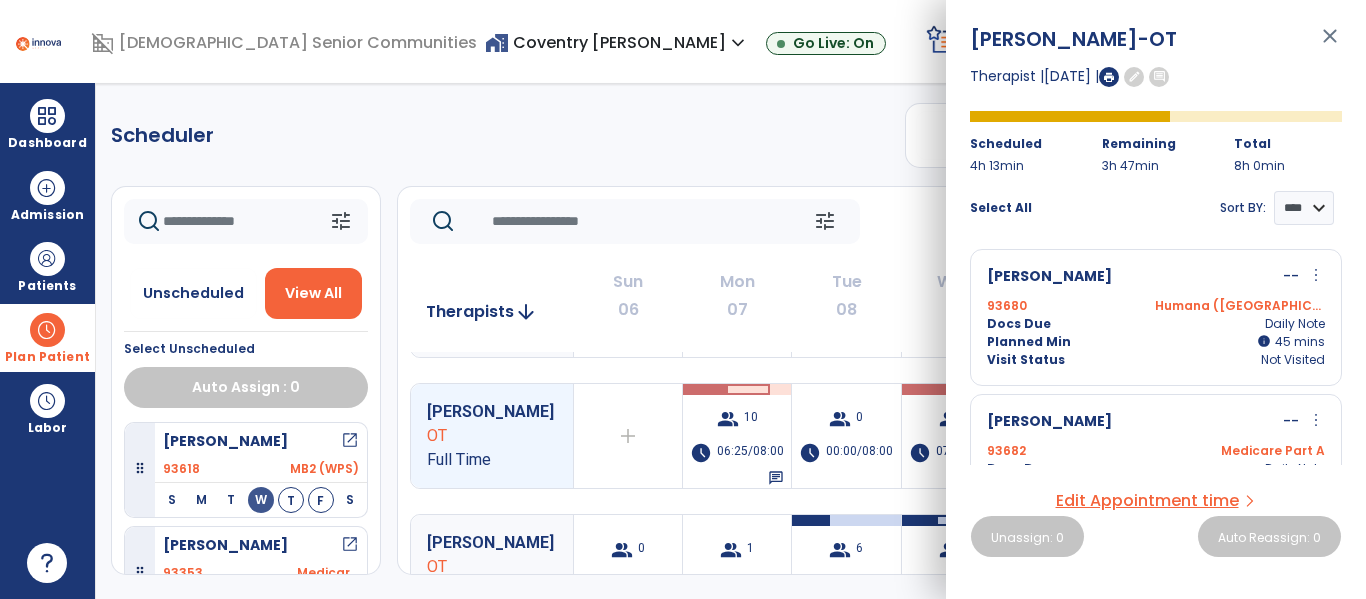 click on "close" at bounding box center (1330, 45) 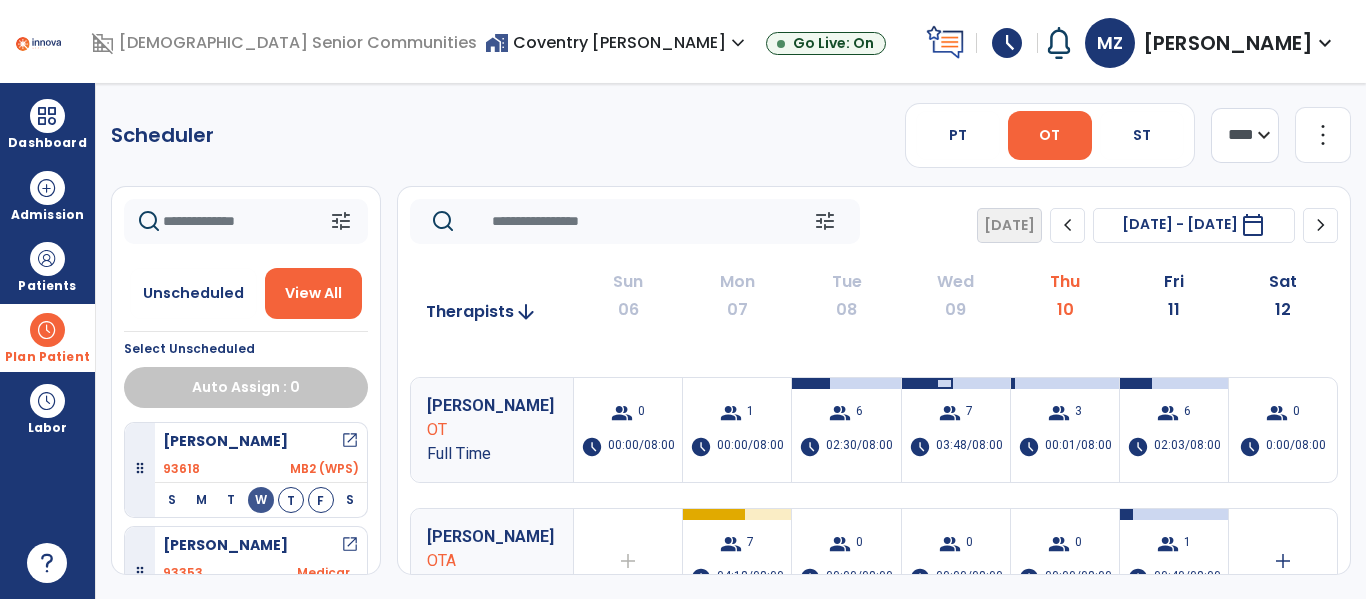 scroll, scrollTop: 379, scrollLeft: 0, axis: vertical 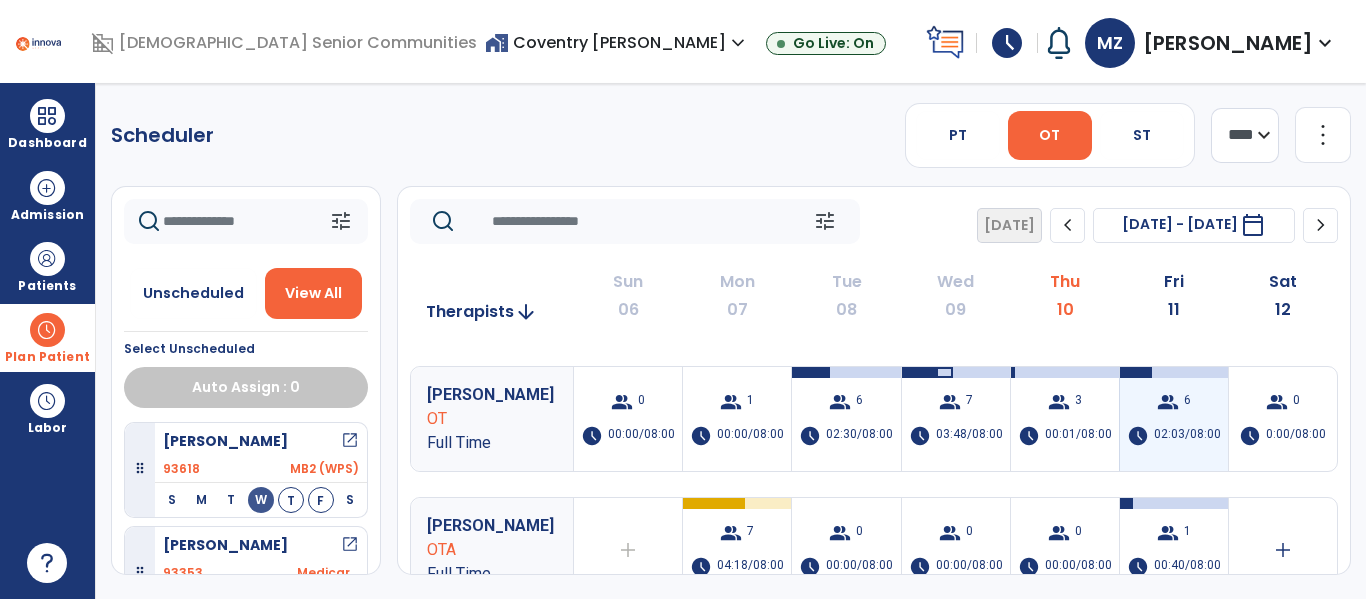 click on "6" at bounding box center (1187, 402) 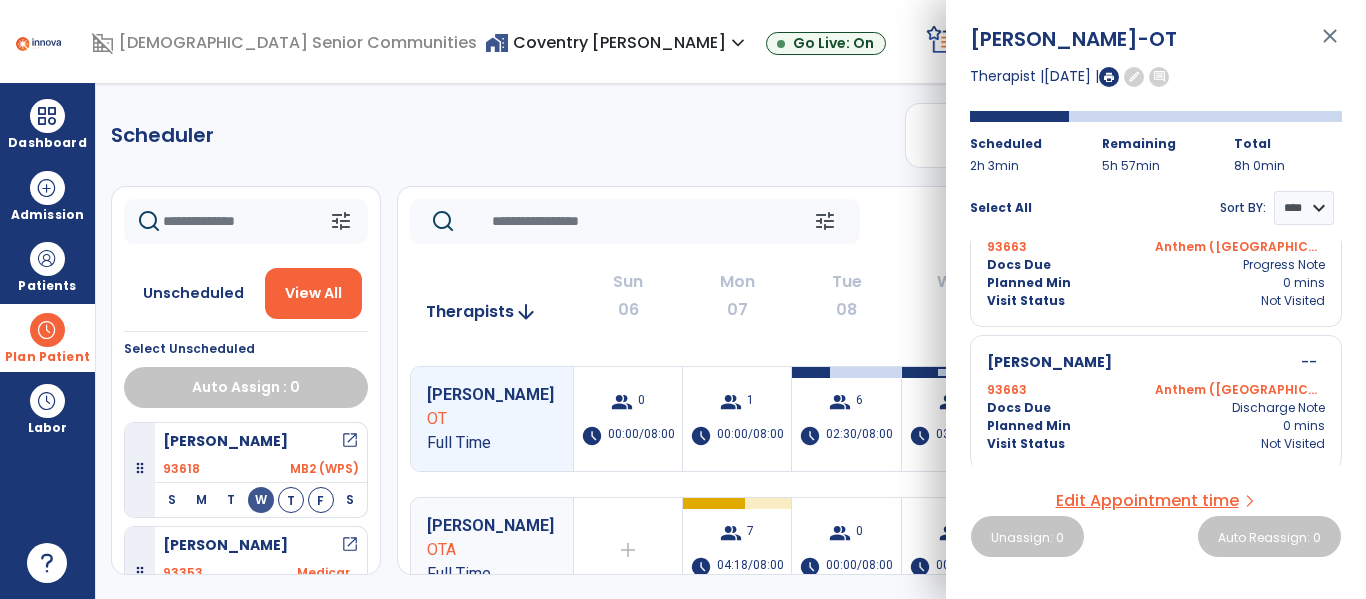 scroll, scrollTop: 640, scrollLeft: 0, axis: vertical 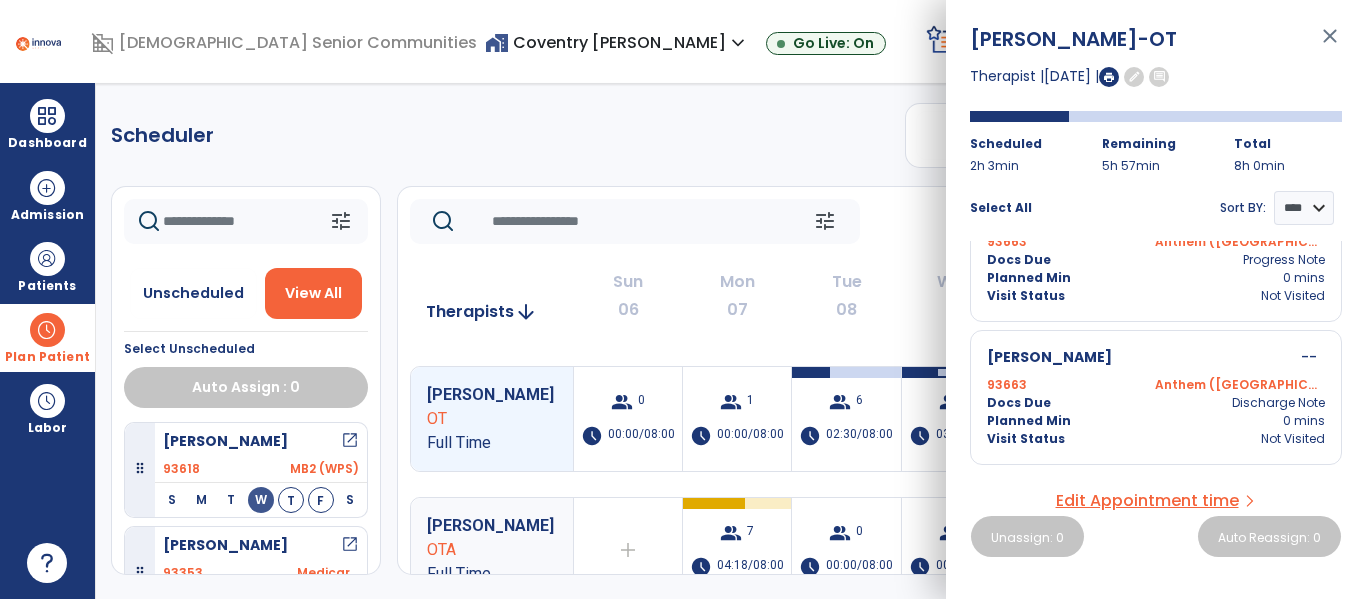 click on "close" at bounding box center (1330, 45) 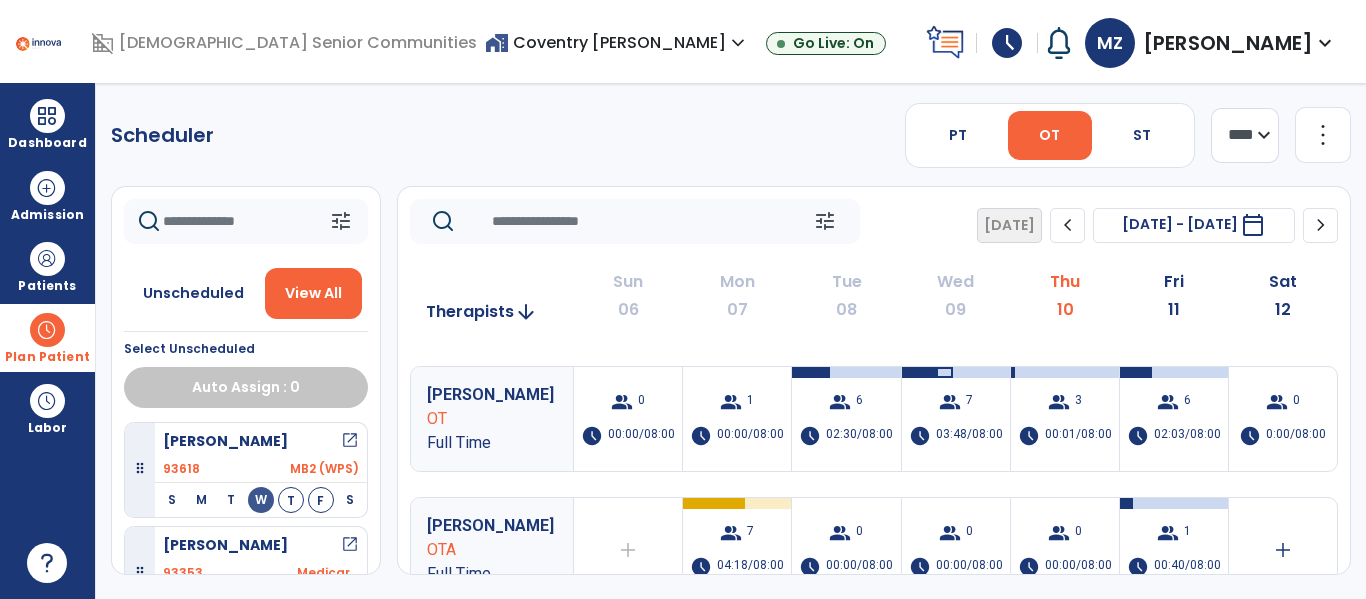 scroll, scrollTop: 0, scrollLeft: 0, axis: both 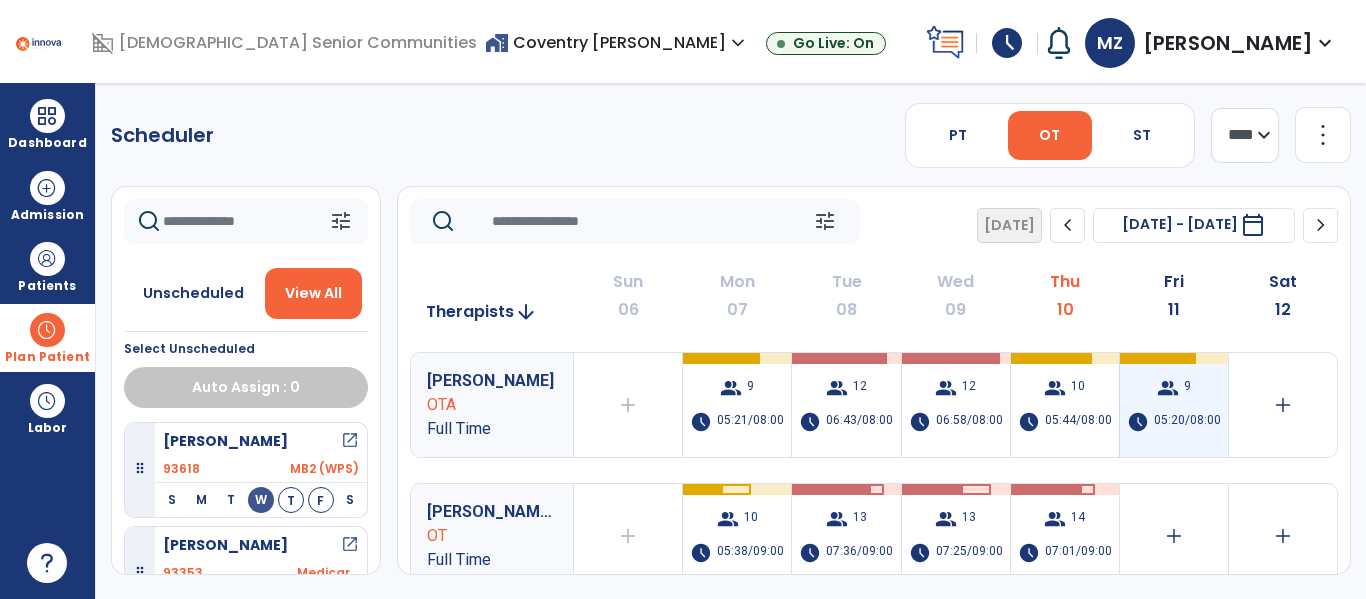 click on "group  9  schedule  05:20/08:00" at bounding box center (1174, 405) 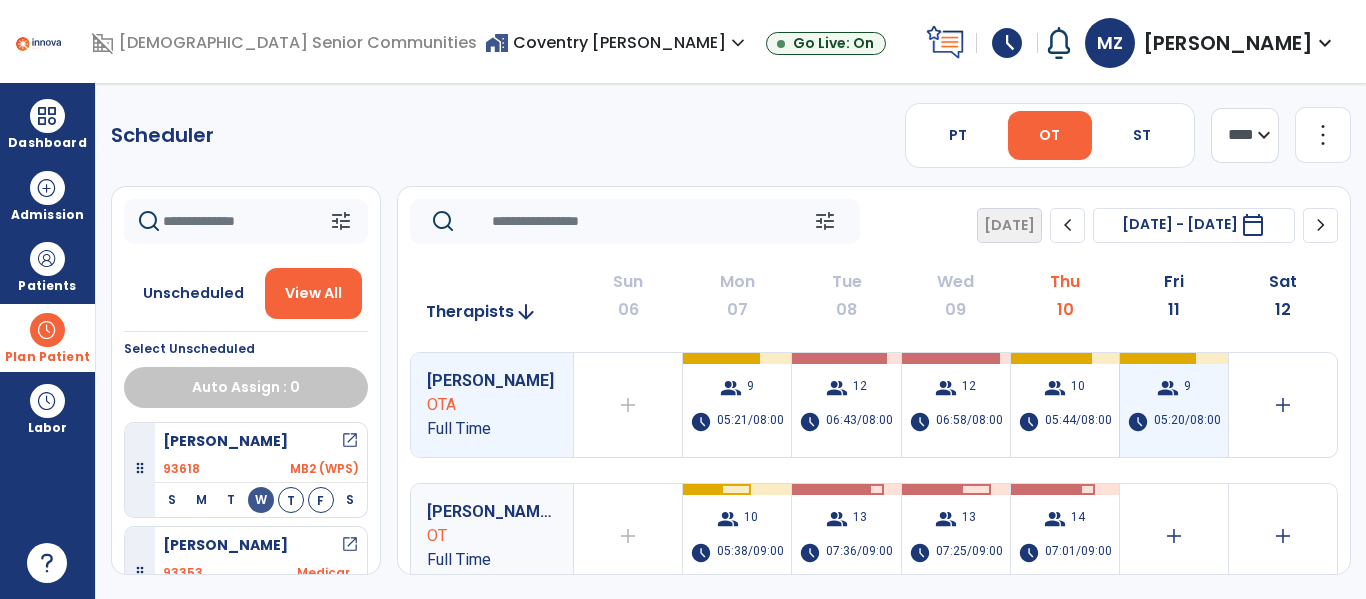 click on "group  9  schedule  05:20/08:00" at bounding box center [1174, 405] 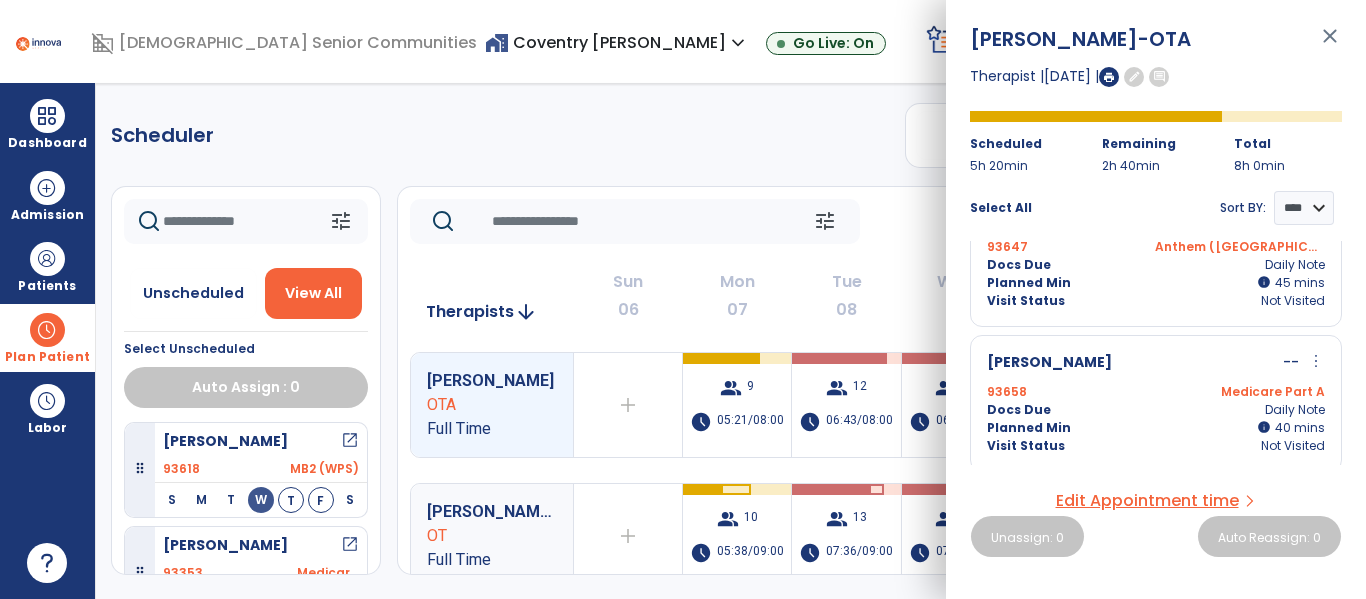 scroll, scrollTop: 203, scrollLeft: 0, axis: vertical 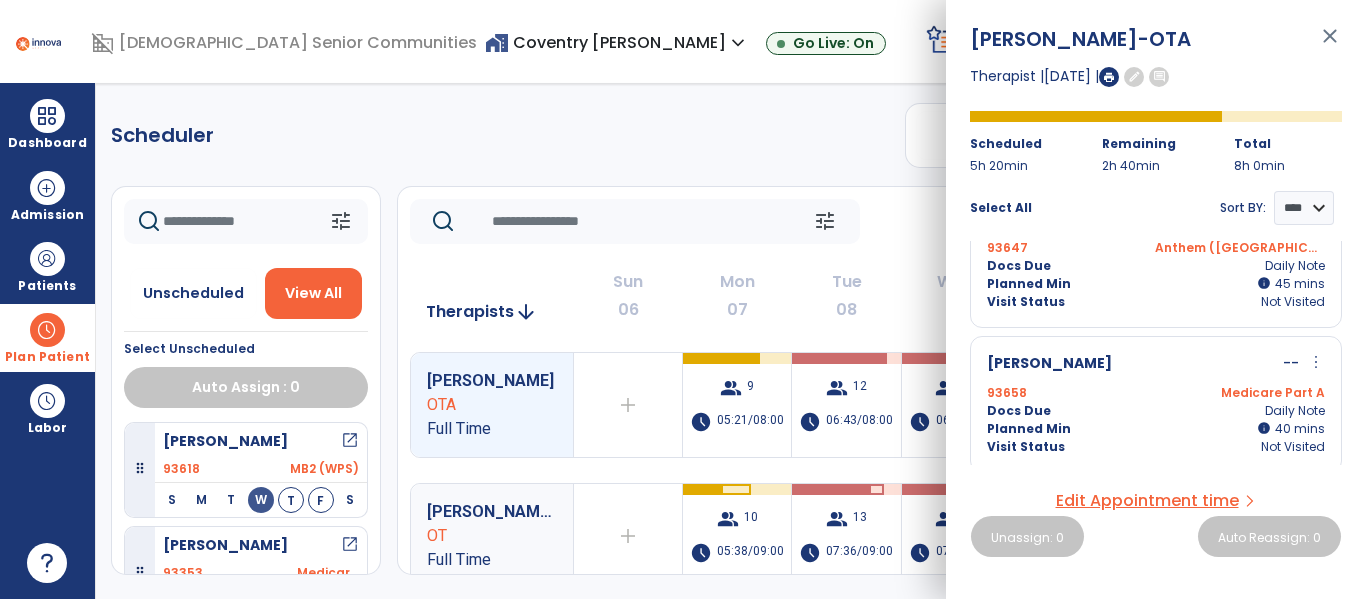 click on "Shafer, Shaleea  -OTA close  Therapist |   11 Jul 2025 |   edit   comment  Scheduled 5h 20min Remaining  2h 40min  Total 8h 0min  Select All   Sort BY:  **** ****  Johnson, Madonna   --  more_vert  edit   Edit Session   alt_route   Split Minutes  93677 Humana (MI)  Docs Due Daily Note   Planned Min  info   45 I 45 mins  Visit Status  Not Visited   Siade, Lori   --  more_vert  edit   Edit Session   alt_route   Split Minutes  93647 Anthem (MI)  Docs Due Daily Note   Planned Min  info   45 I 45 mins  Visit Status  Not Visited   Mclaughlin, Sybil   --  more_vert  edit   Edit Session   alt_route   Split Minutes  93658 Medicare Part A  Docs Due Daily Note   Planned Min  info   40 I 40 mins  Visit Status  Not Visited   Willson, Francile   --  more_vert  edit   Edit Session   alt_route   Split Minutes  93648 Medicare Part A  Docs Due Daily Note   Planned Min  info   40 I 40 mins  Visit Status  Not Visited   Lippert, Wendell   --  more_vert  edit   Edit Session   alt_route   Split Minutes  93678 MCC  Docs Due  30 I" at bounding box center (1156, 299) 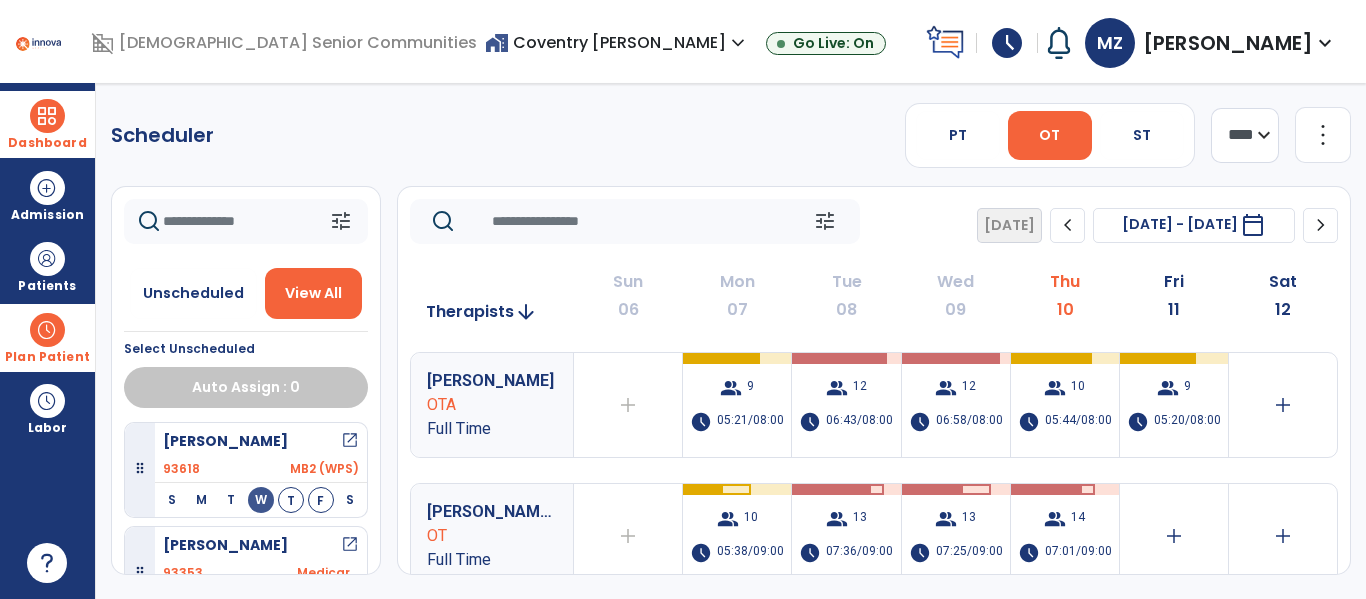 click on "Dashboard" at bounding box center (47, 124) 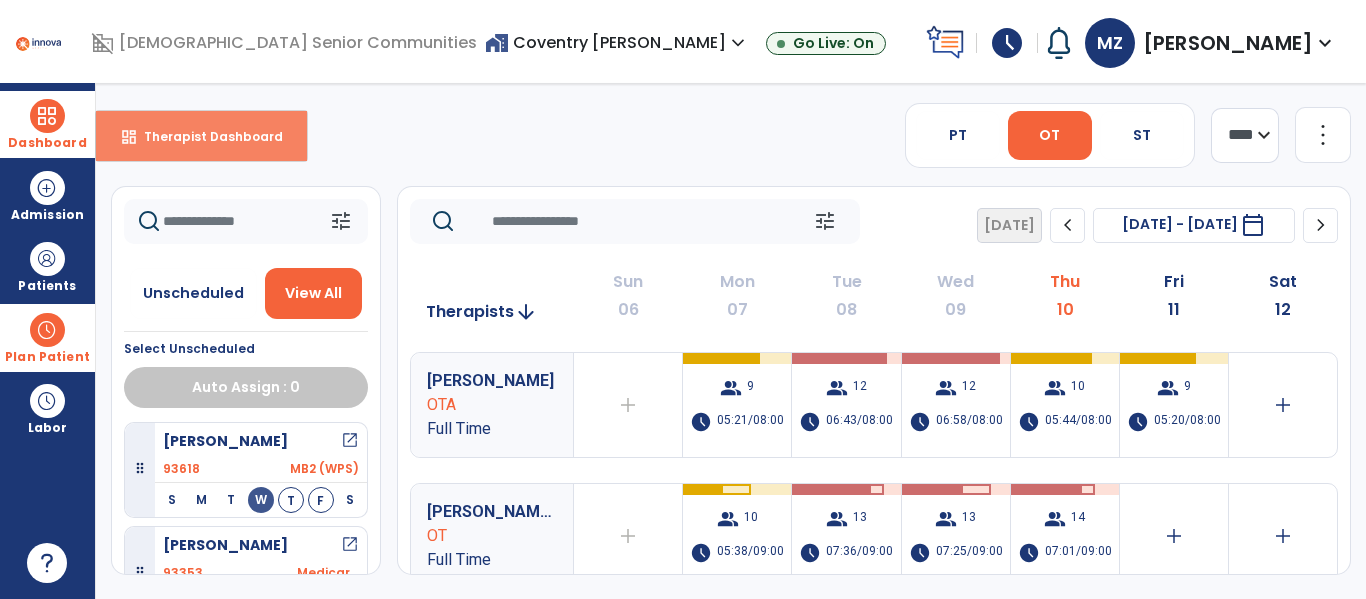 click on "dashboard" at bounding box center [129, 137] 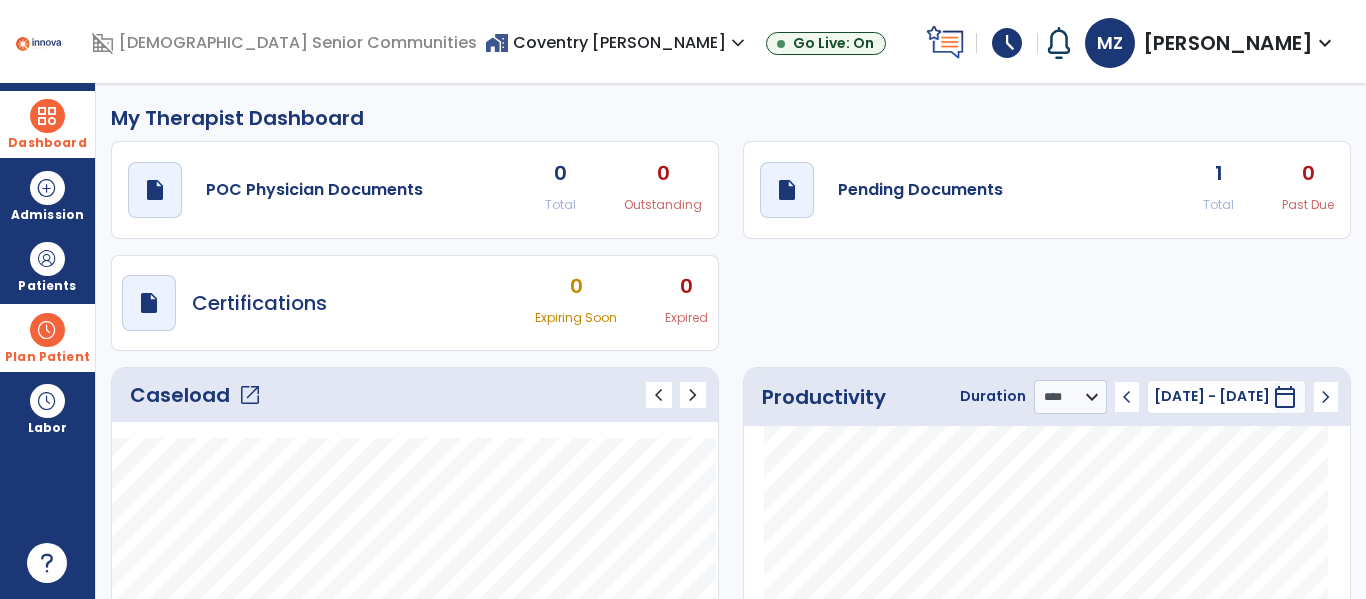 click on "open_in_new" 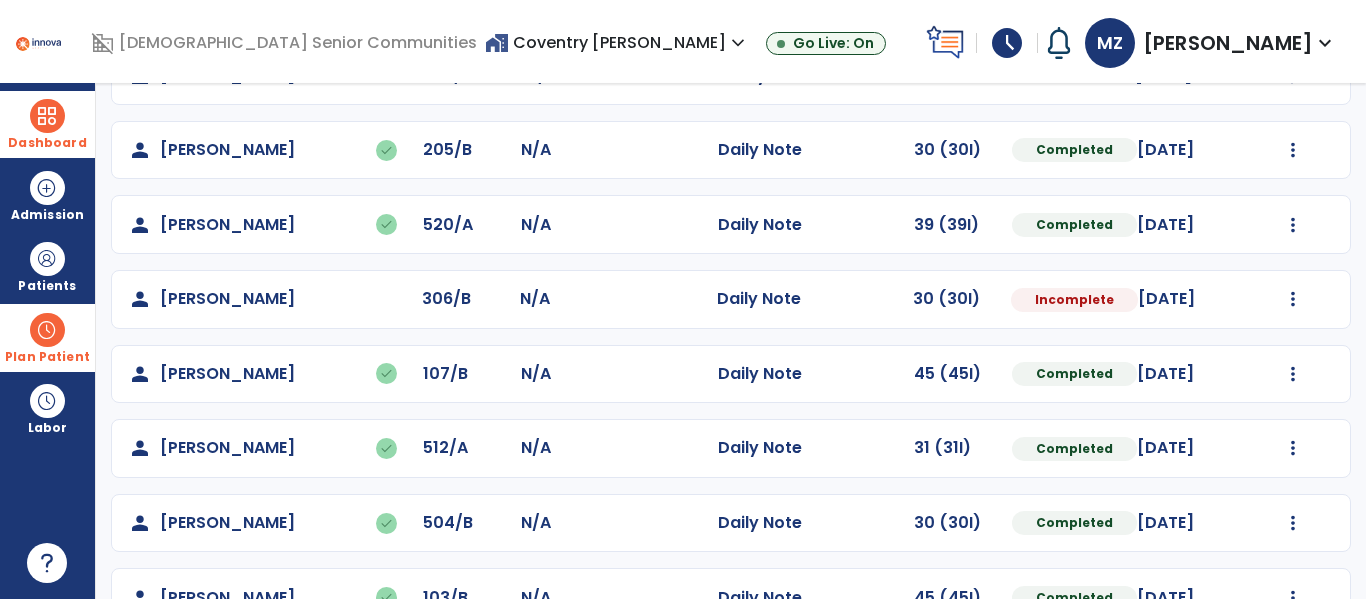 scroll, scrollTop: 307, scrollLeft: 0, axis: vertical 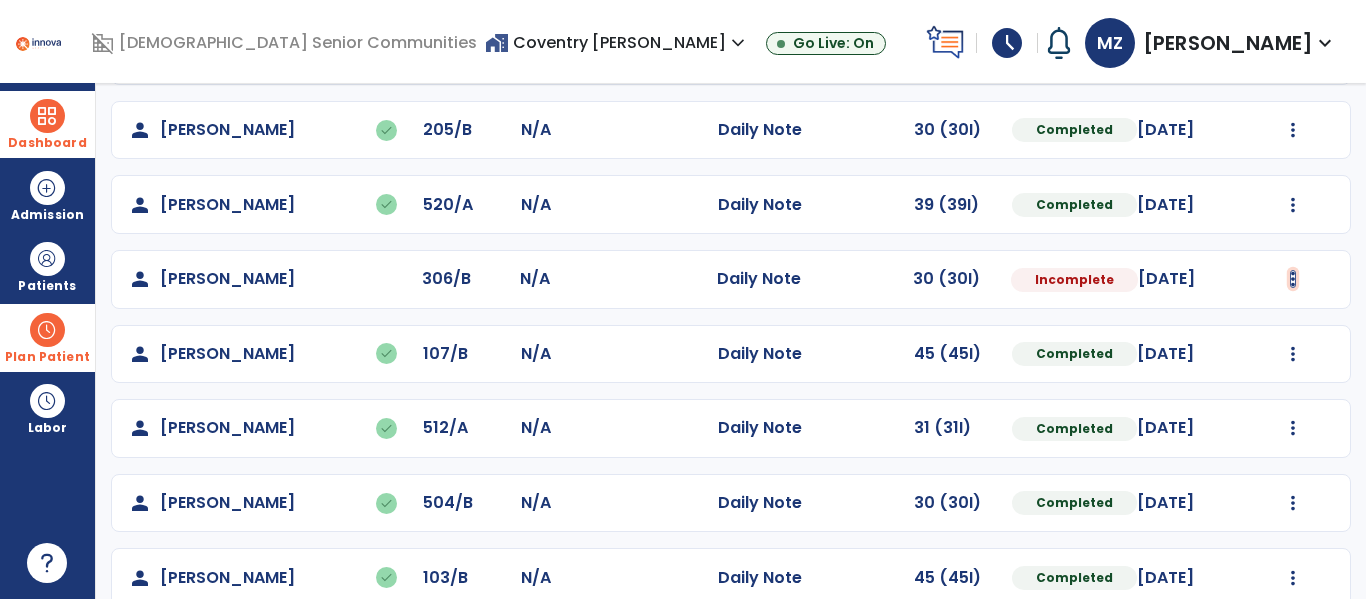 click at bounding box center [1293, -19] 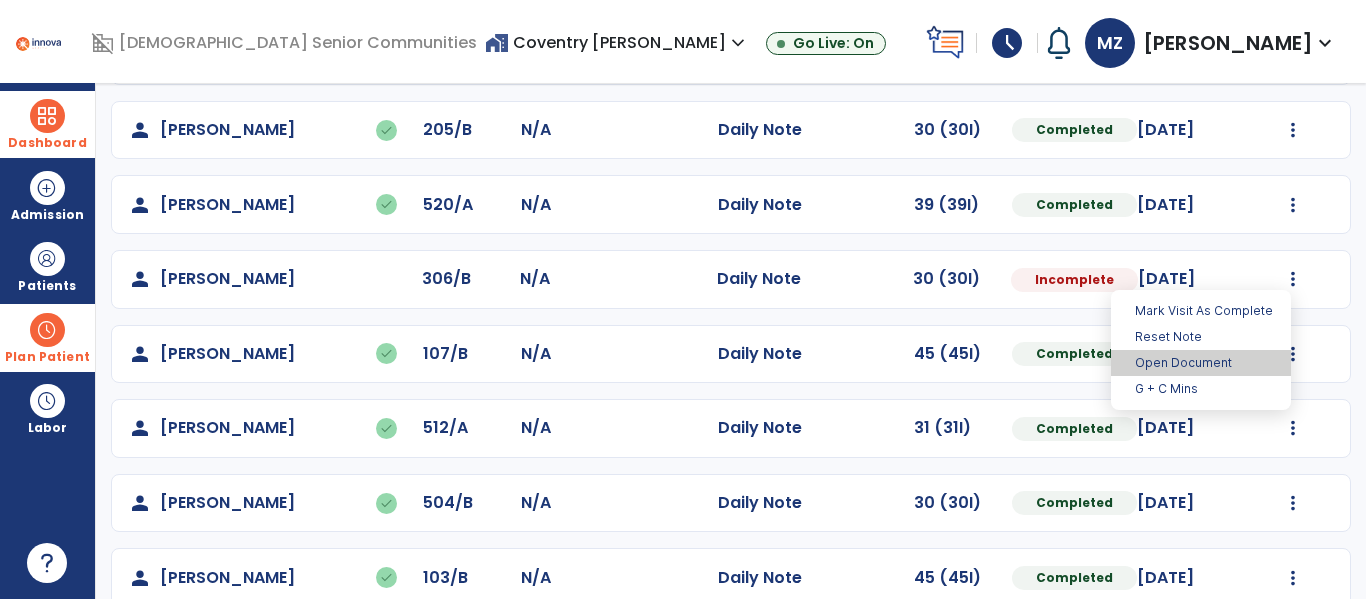 click on "Open Document" at bounding box center [1201, 363] 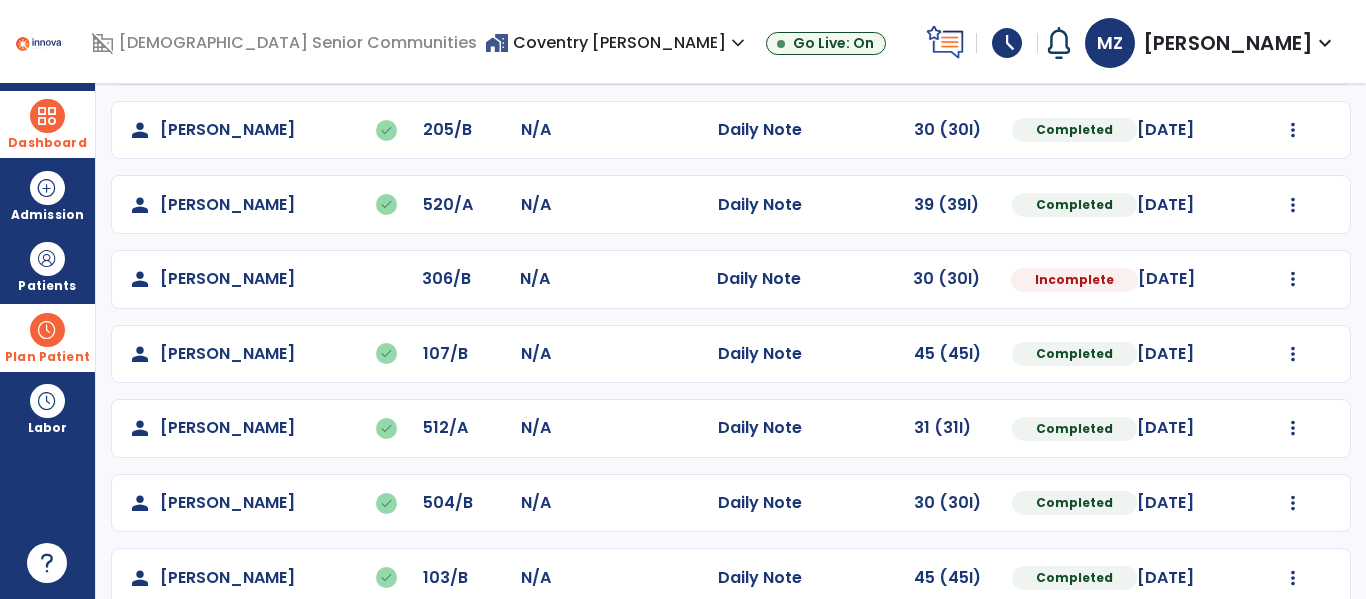 select on "*" 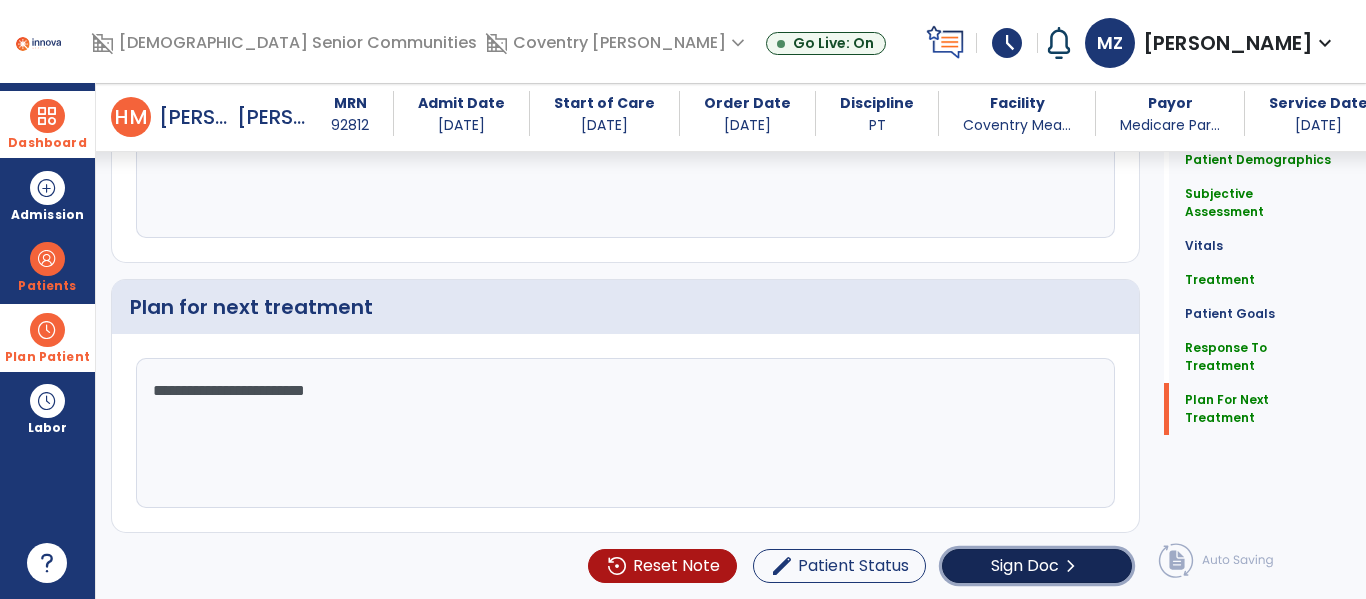 click on "Sign Doc  chevron_right" 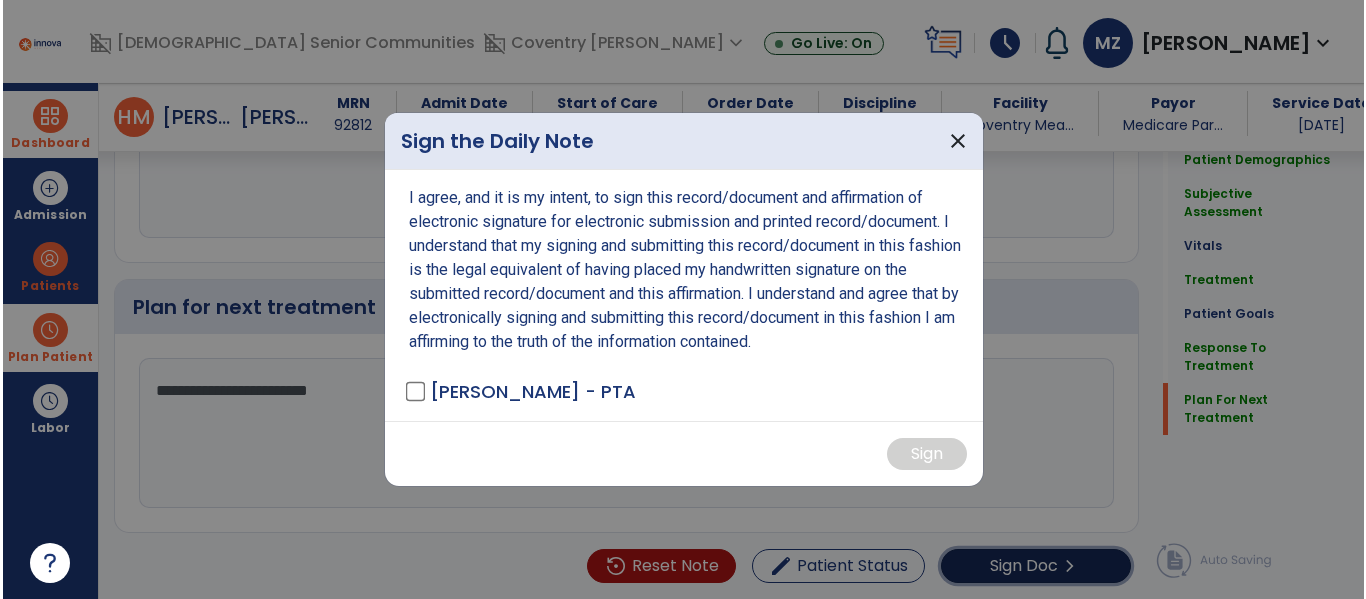 scroll, scrollTop: 2633, scrollLeft: 0, axis: vertical 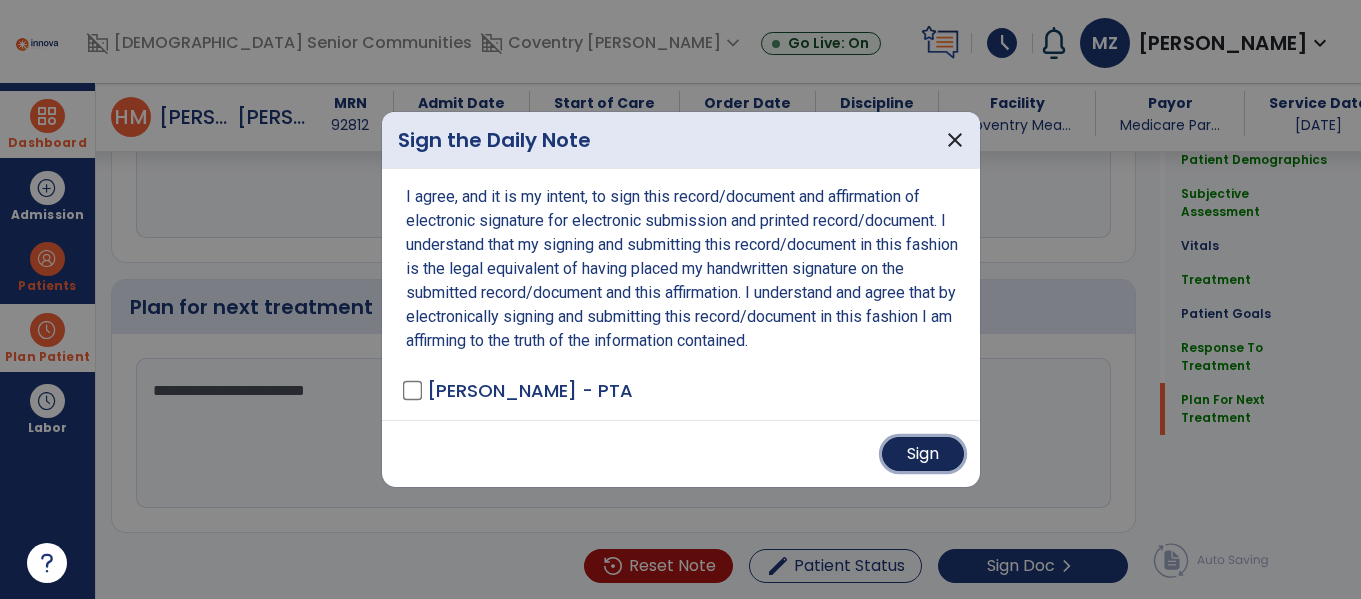 click on "Sign" at bounding box center (923, 454) 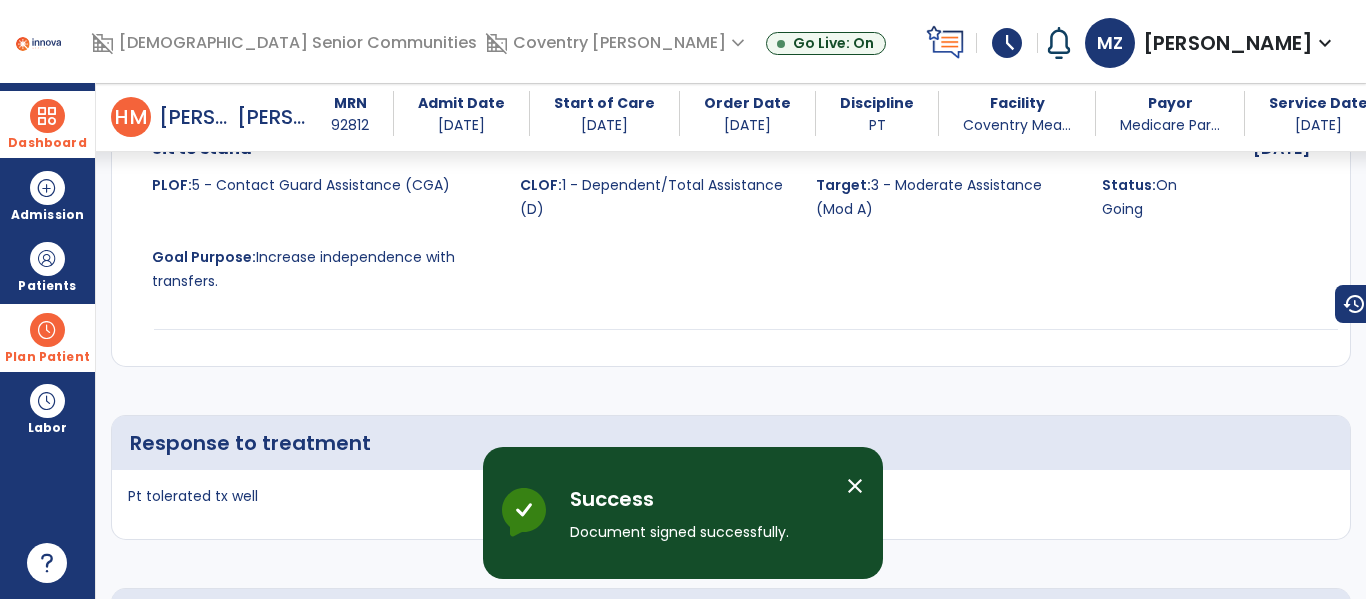 scroll, scrollTop: 3373, scrollLeft: 0, axis: vertical 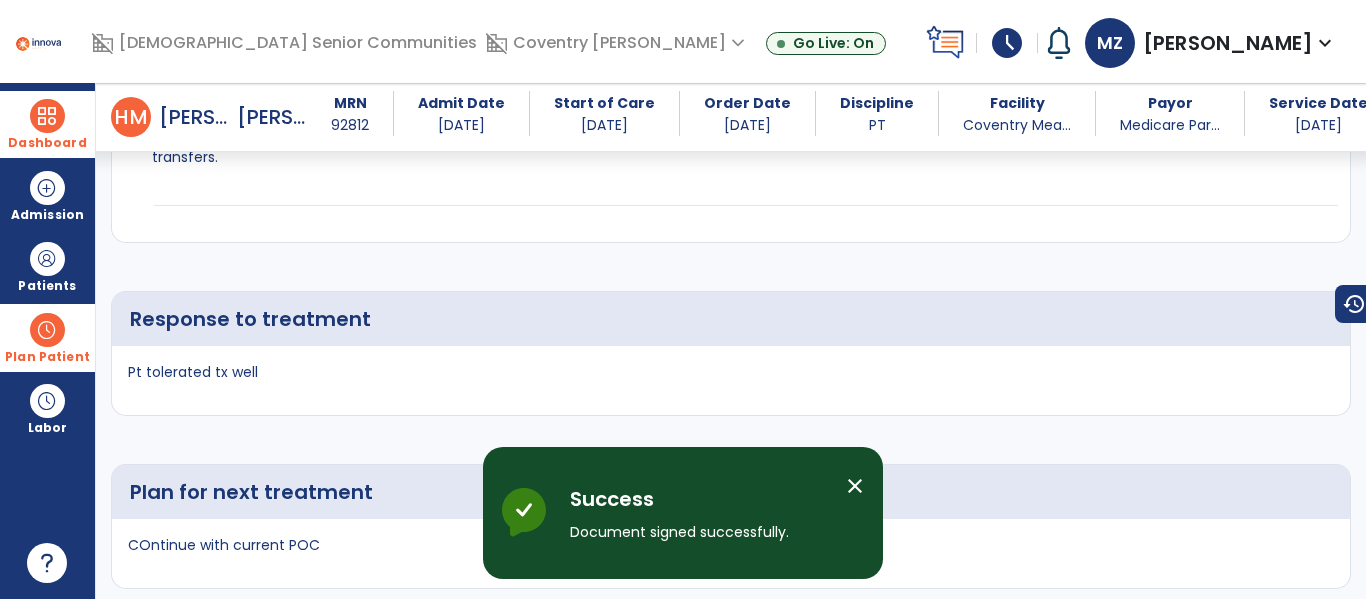 click on "Dashboard" at bounding box center (47, 124) 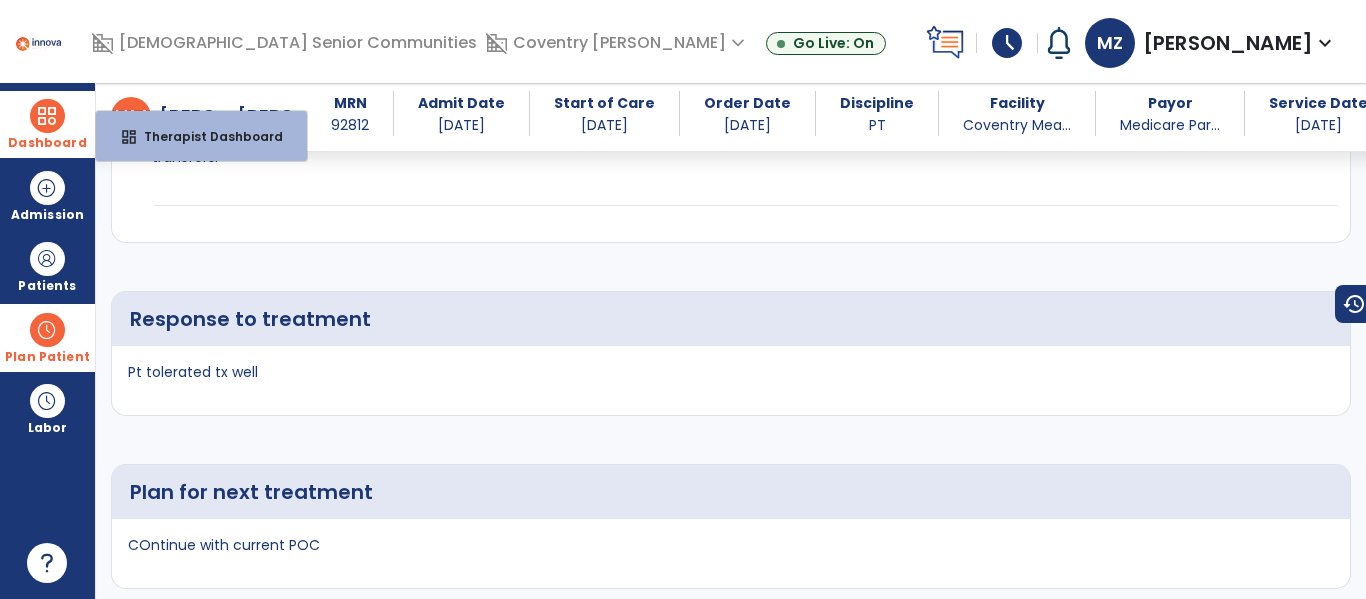 scroll, scrollTop: 3989, scrollLeft: 0, axis: vertical 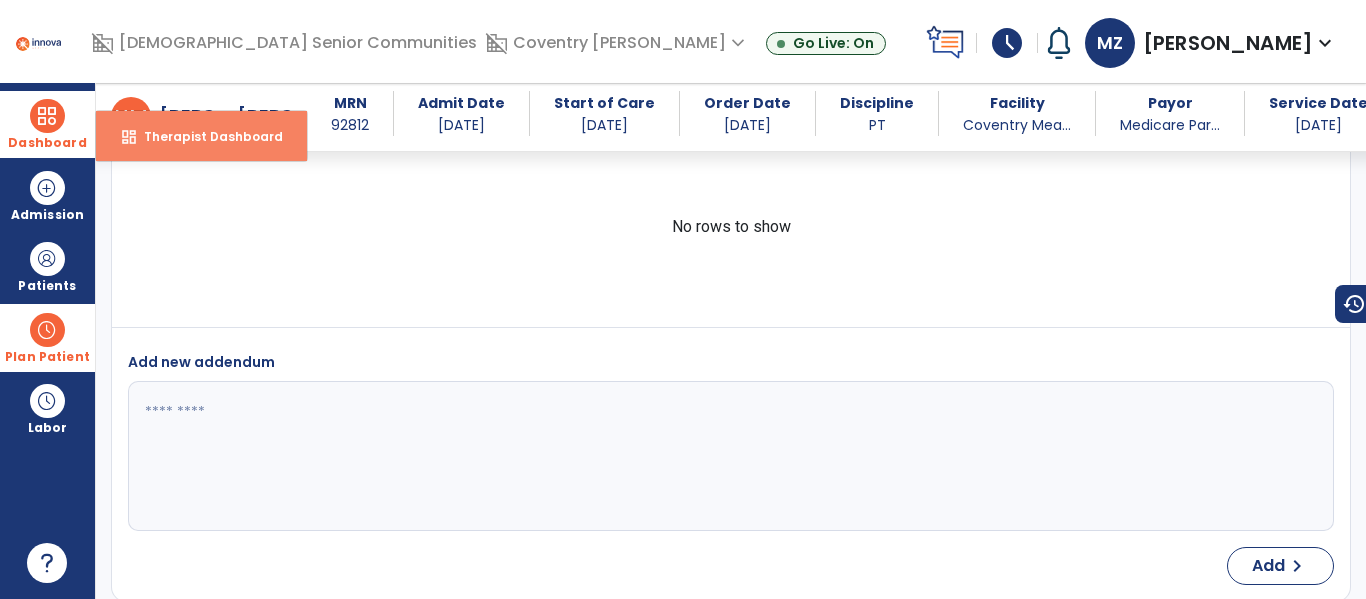 click on "Therapist Dashboard" at bounding box center [205, 136] 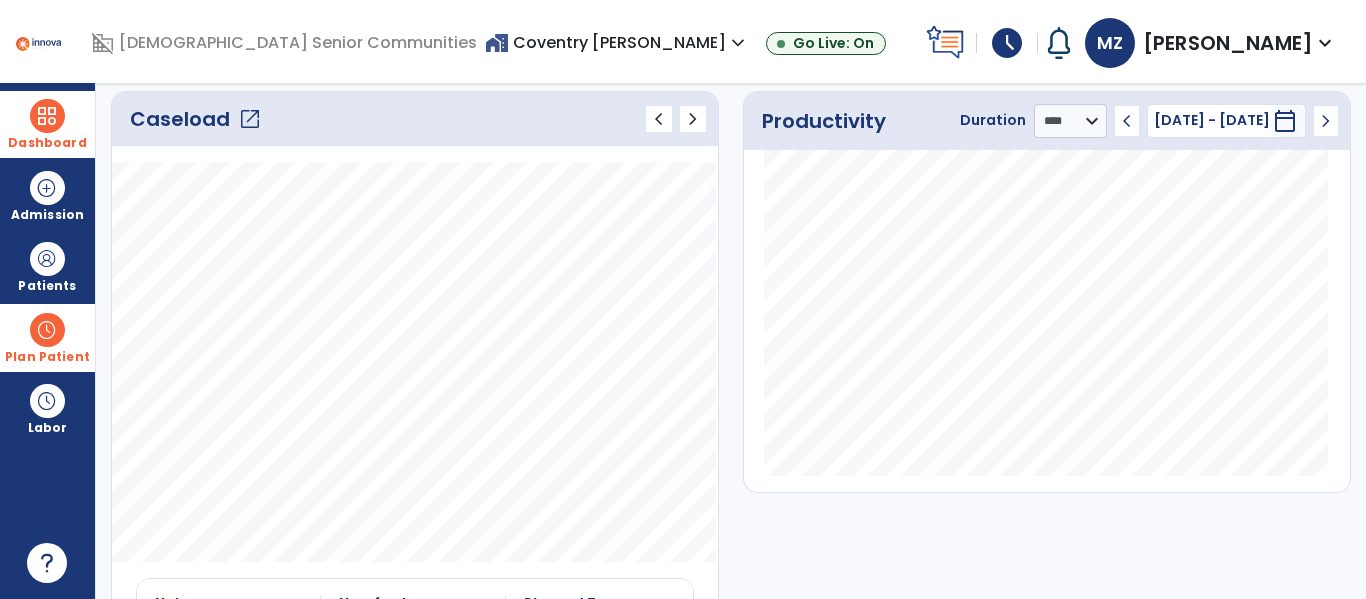 scroll, scrollTop: 548, scrollLeft: 0, axis: vertical 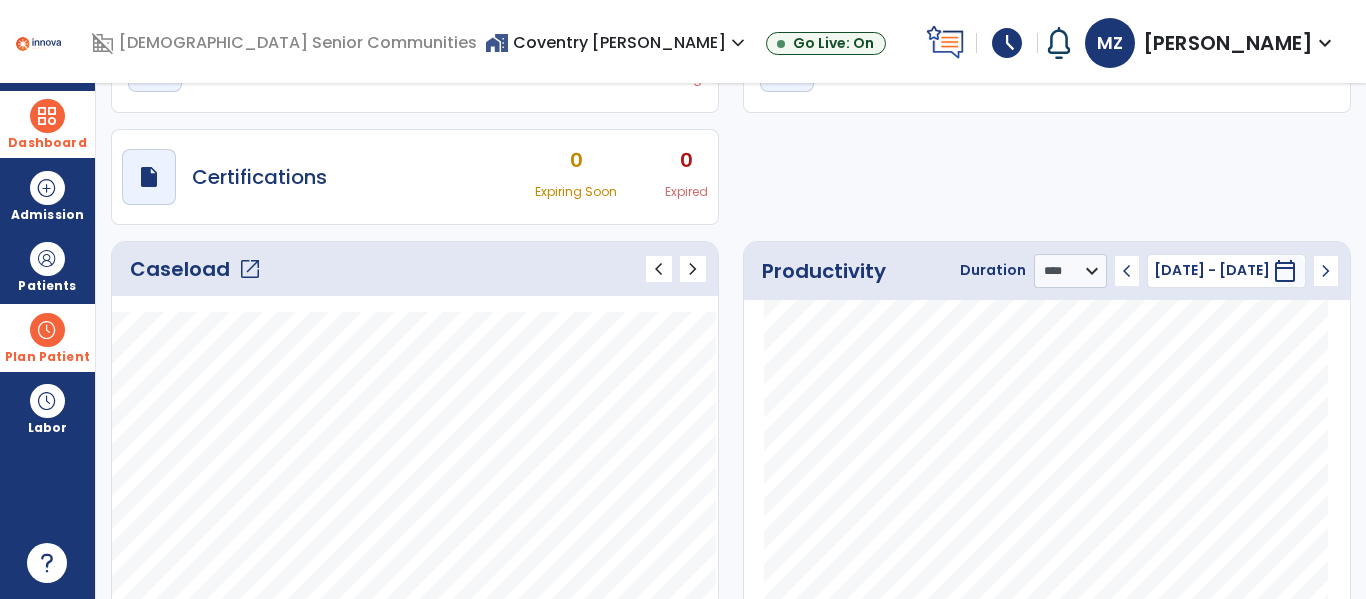 click on "open_in_new" 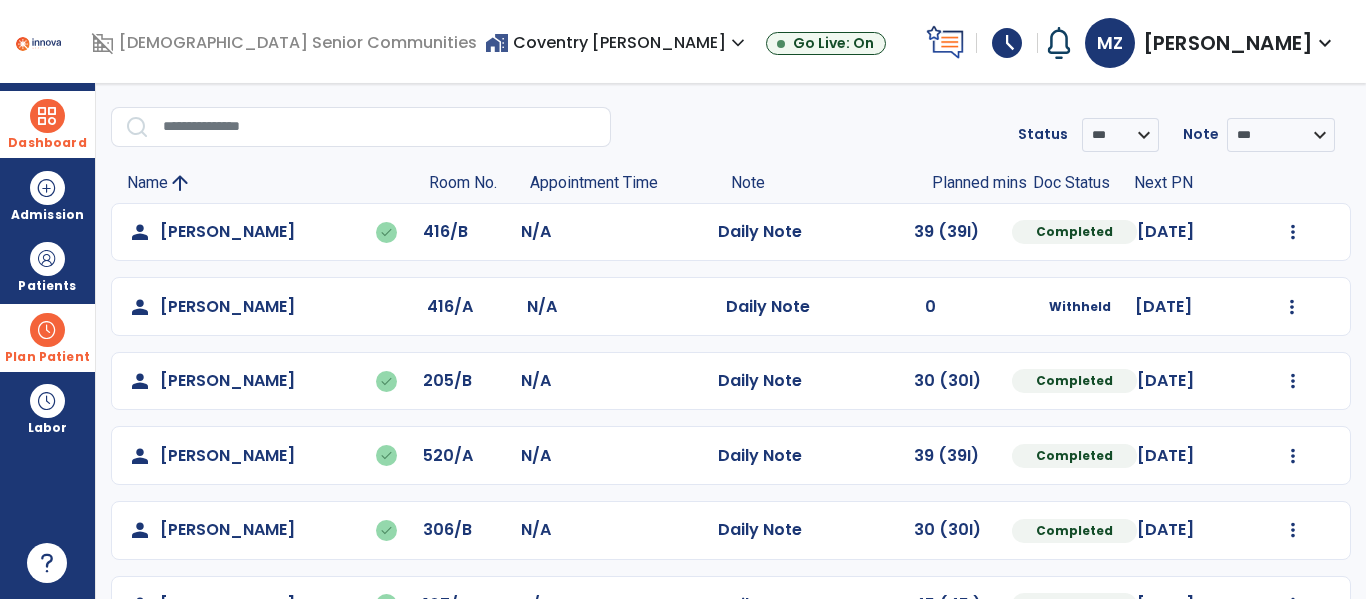 scroll, scrollTop: 0, scrollLeft: 0, axis: both 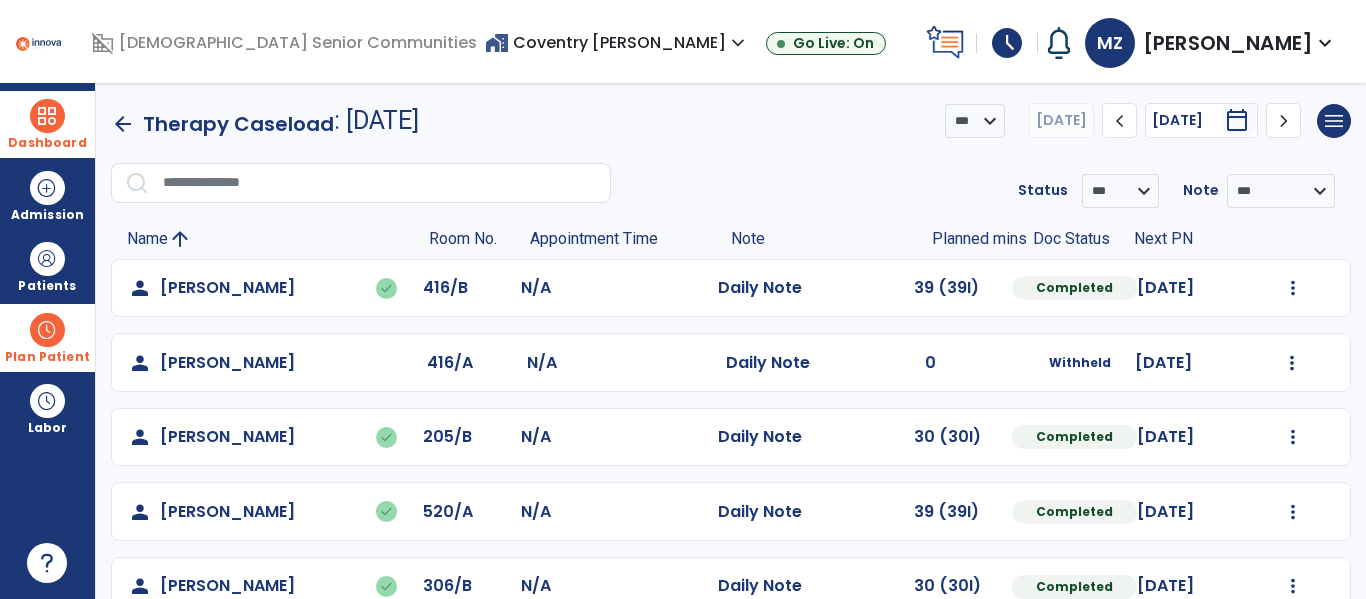 click on "expand_more" at bounding box center [1325, 43] 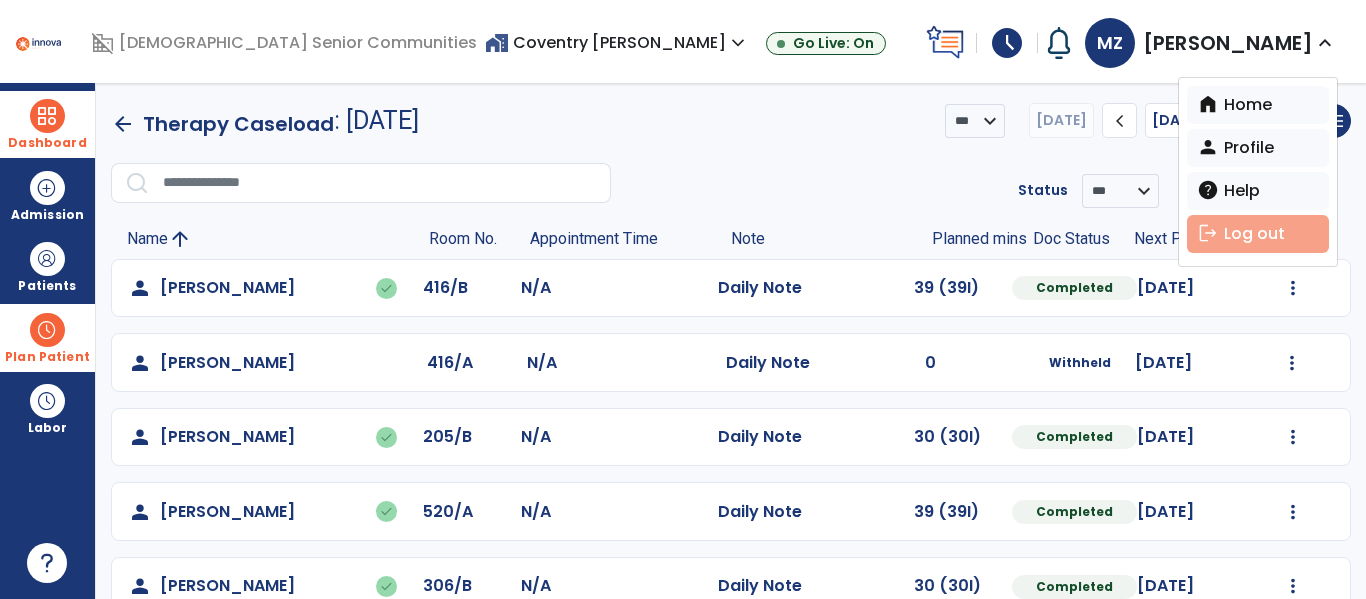 click on "logout   Log out" at bounding box center [1258, 234] 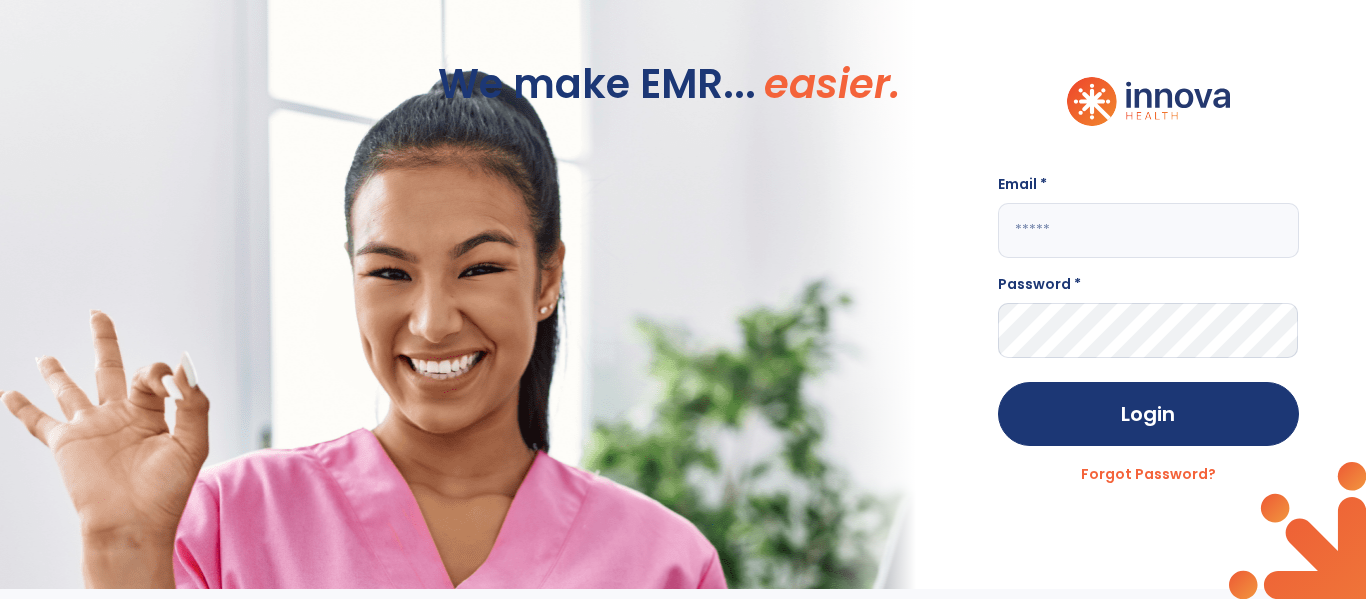 click on "Email * Password * Login Forgot Password?" 